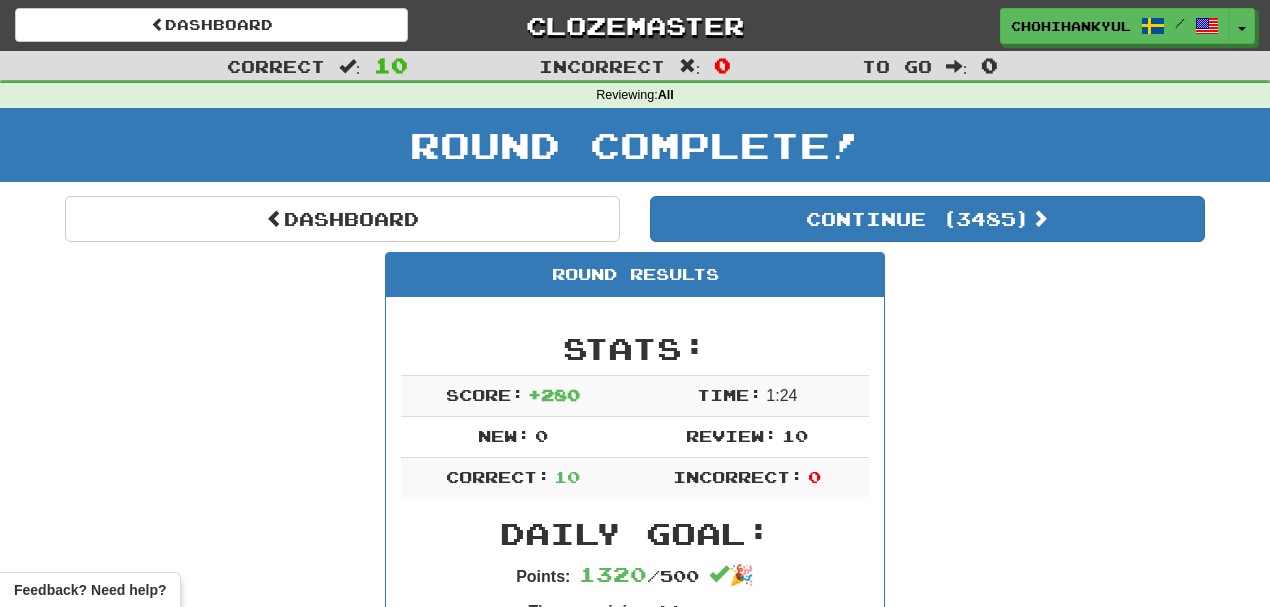 scroll, scrollTop: 0, scrollLeft: 0, axis: both 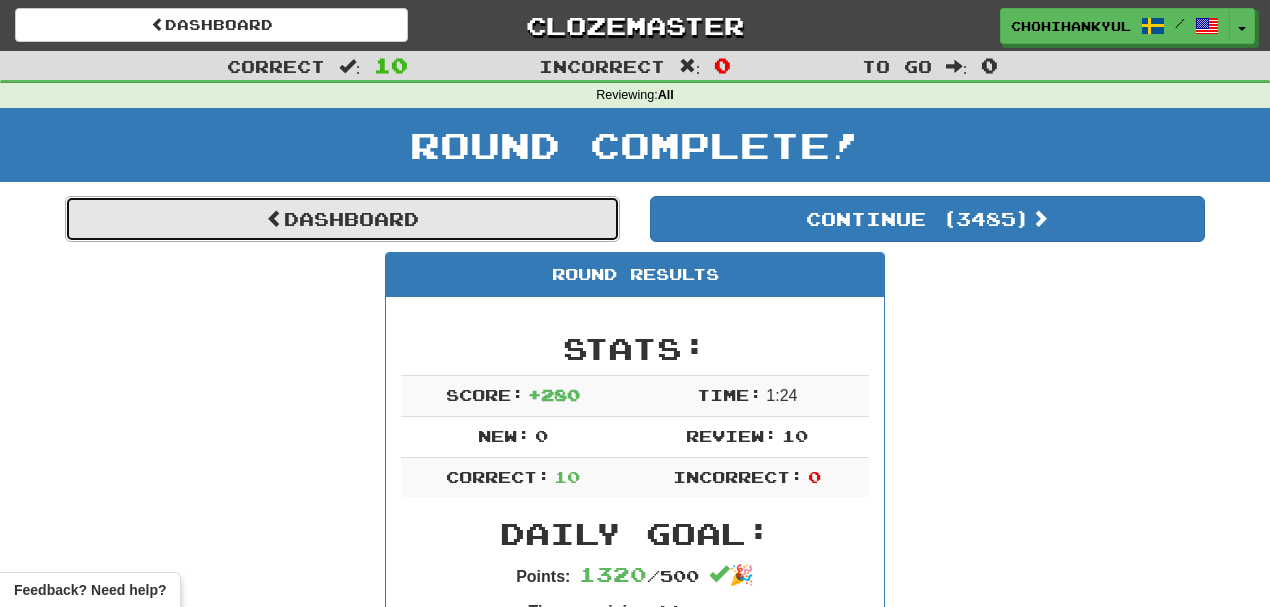 click on "Dashboard" at bounding box center [342, 219] 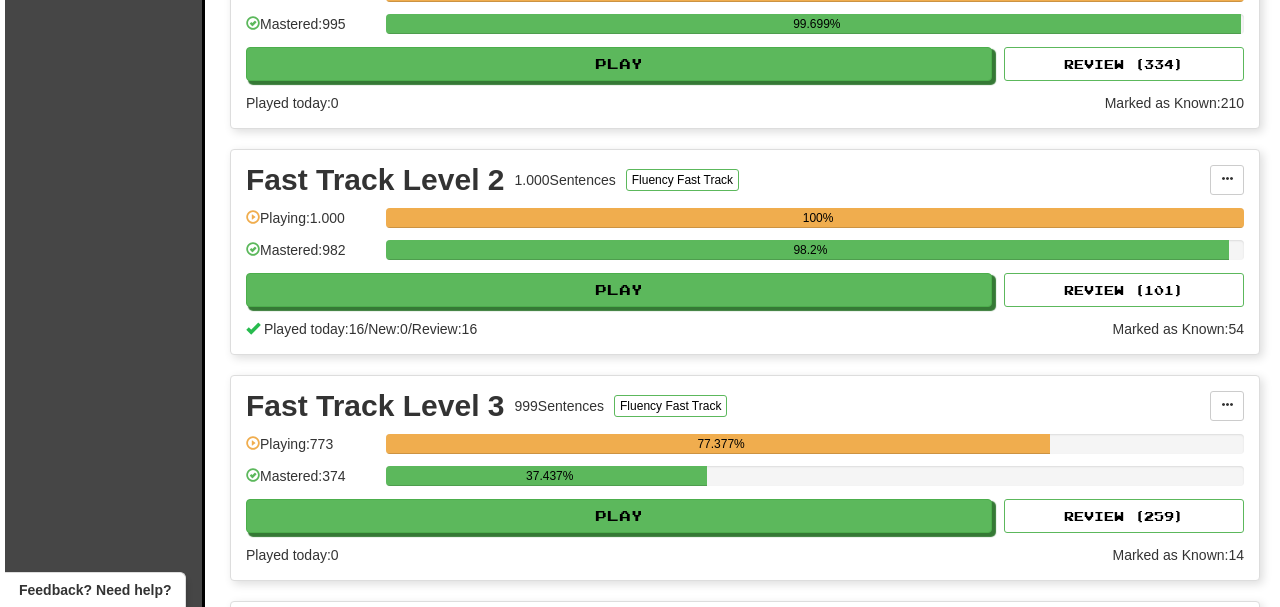 scroll, scrollTop: 1733, scrollLeft: 0, axis: vertical 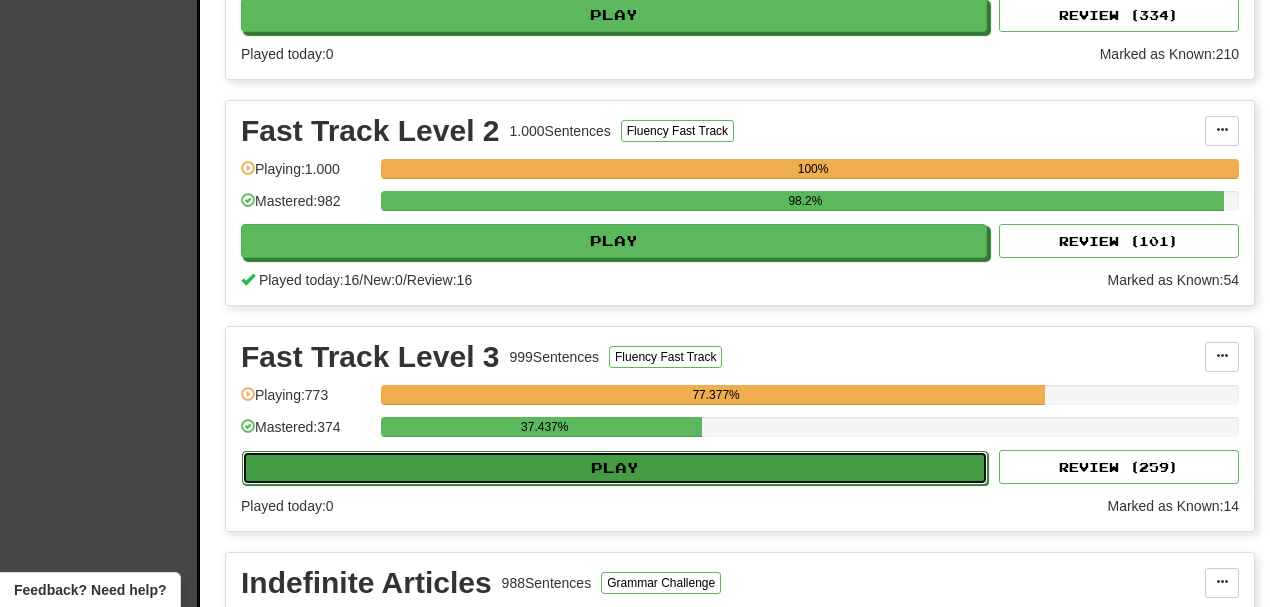 click on "Play" at bounding box center [615, 468] 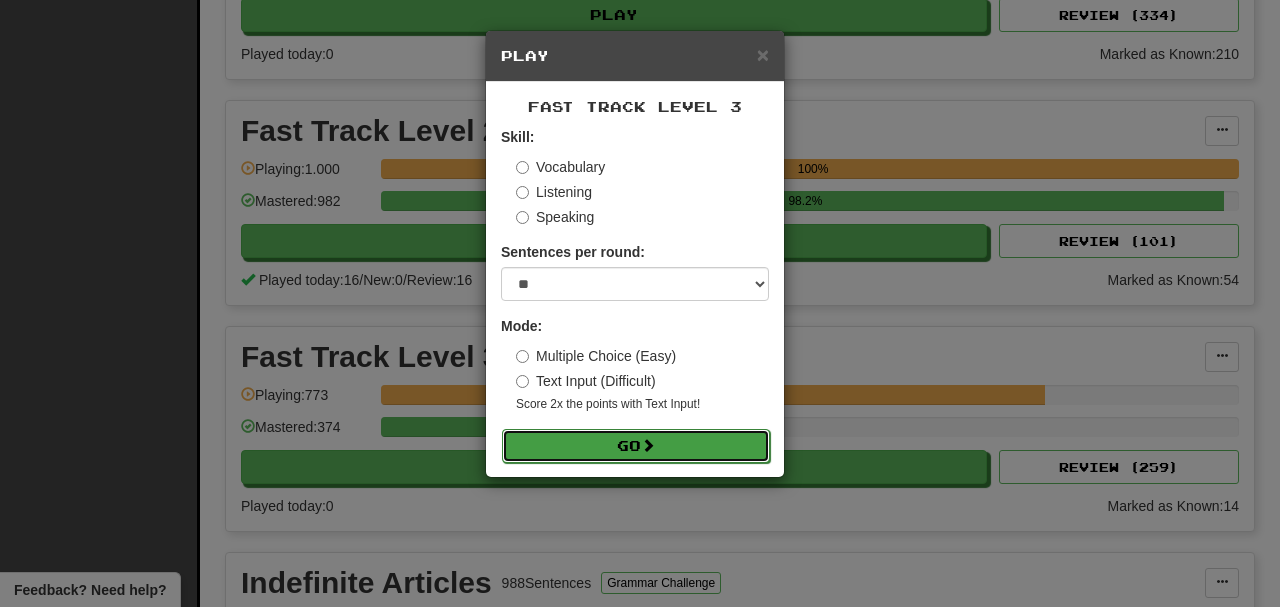 click on "Go" at bounding box center (636, 446) 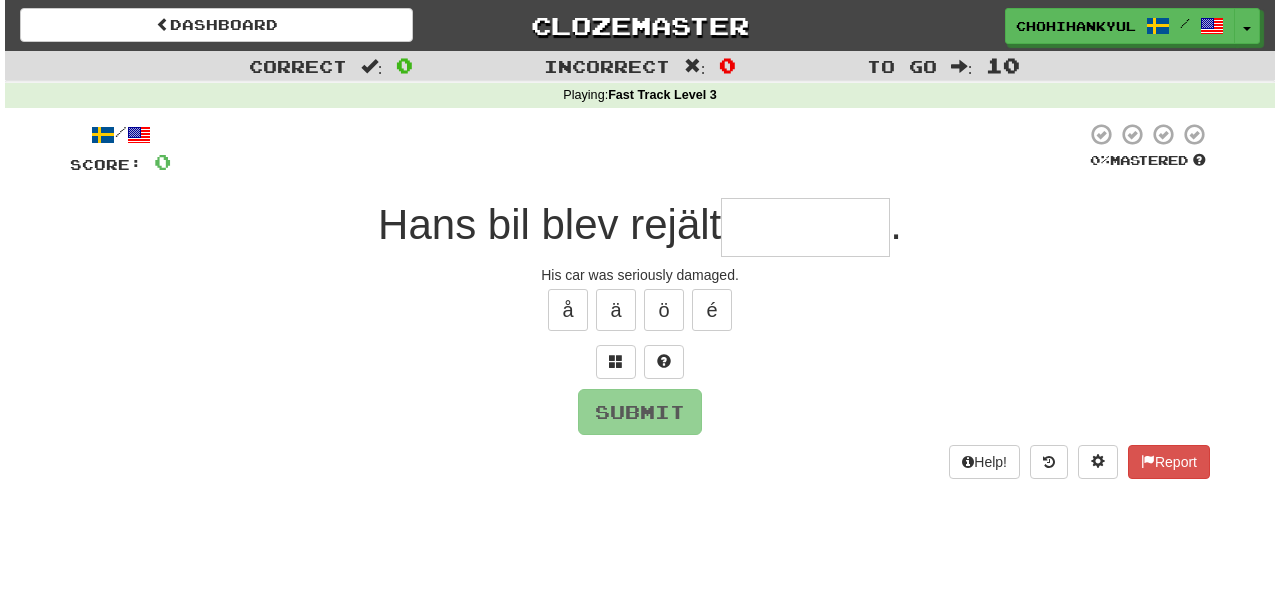 scroll, scrollTop: 0, scrollLeft: 0, axis: both 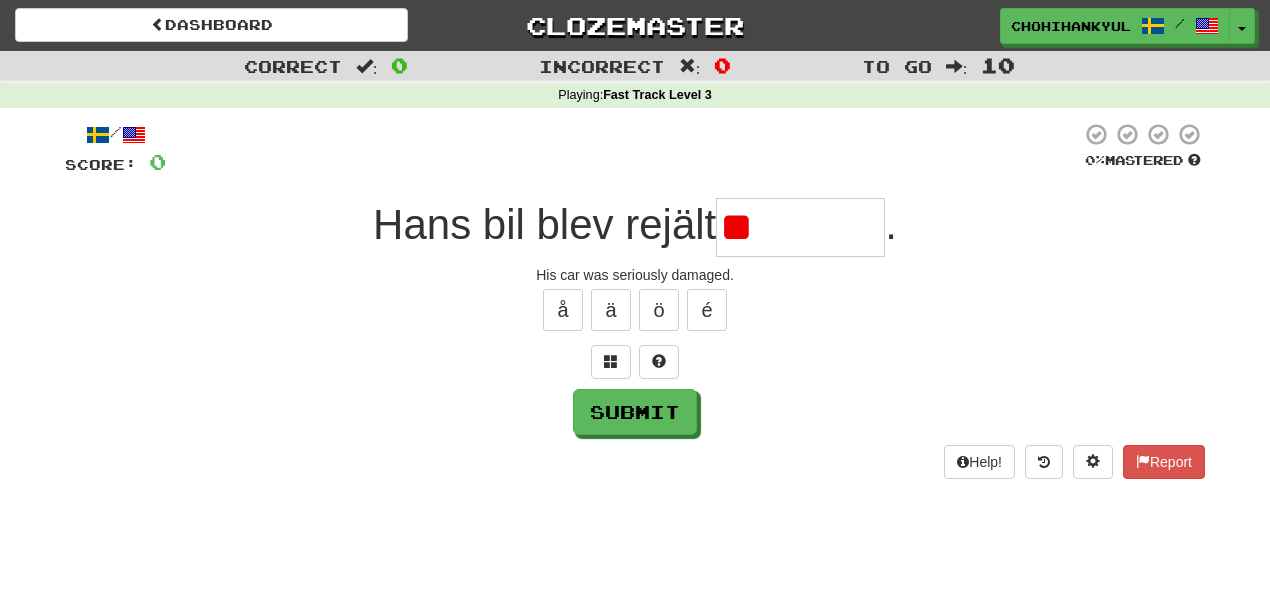 type on "*" 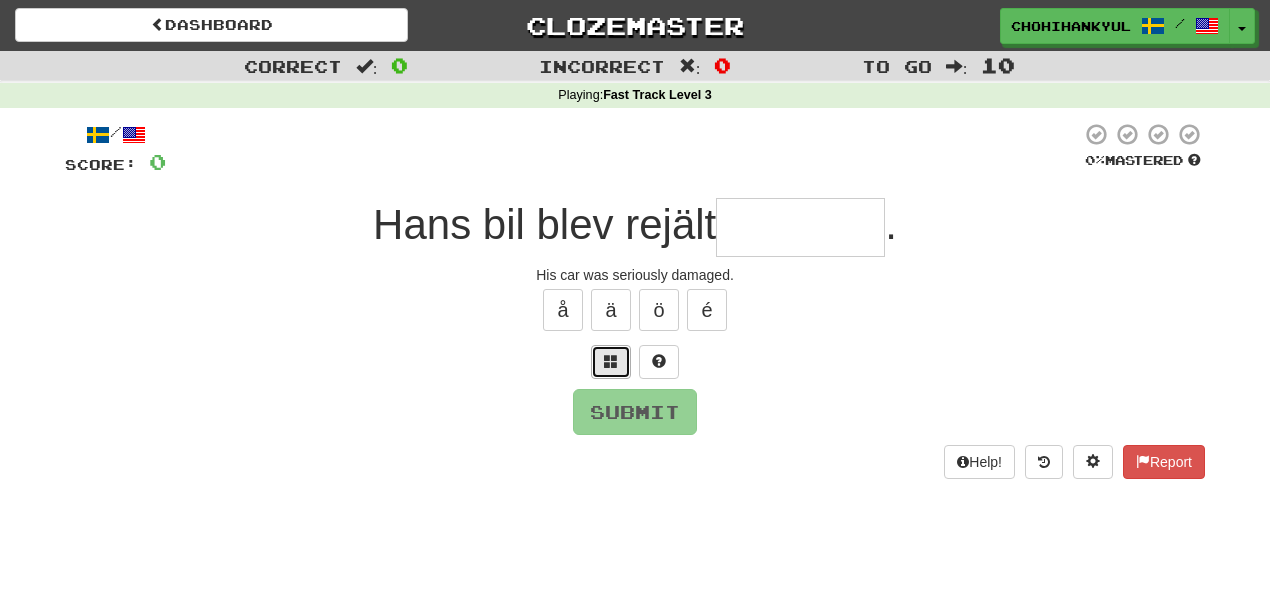 click at bounding box center [611, 362] 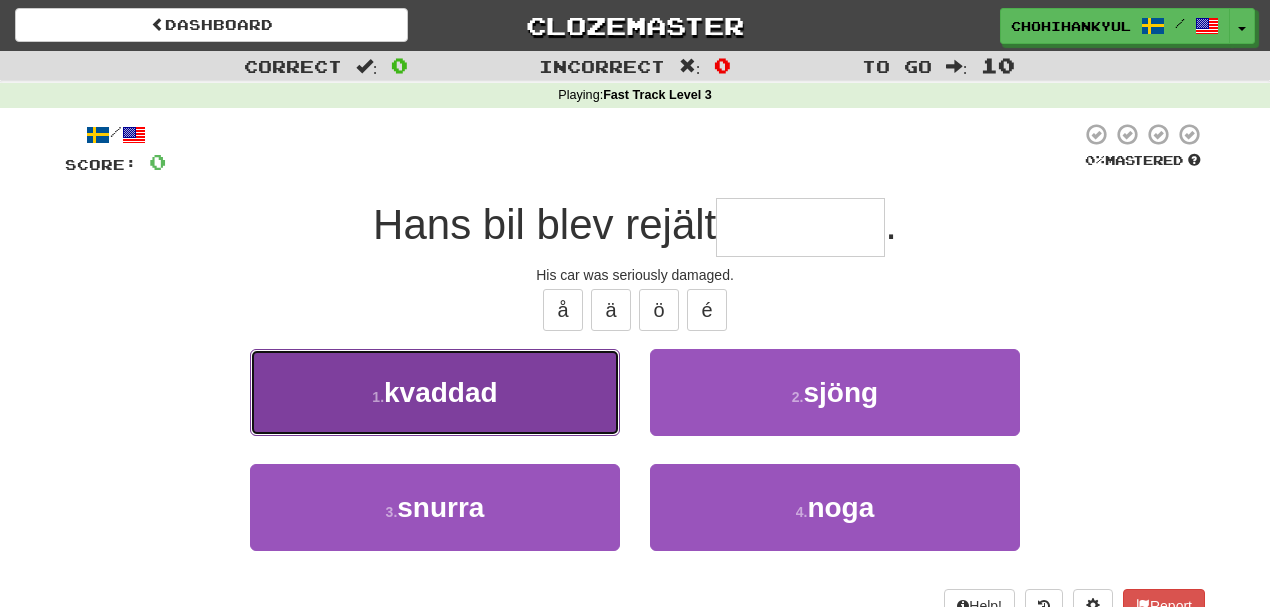 click on "1 .  kvaddad" at bounding box center [435, 392] 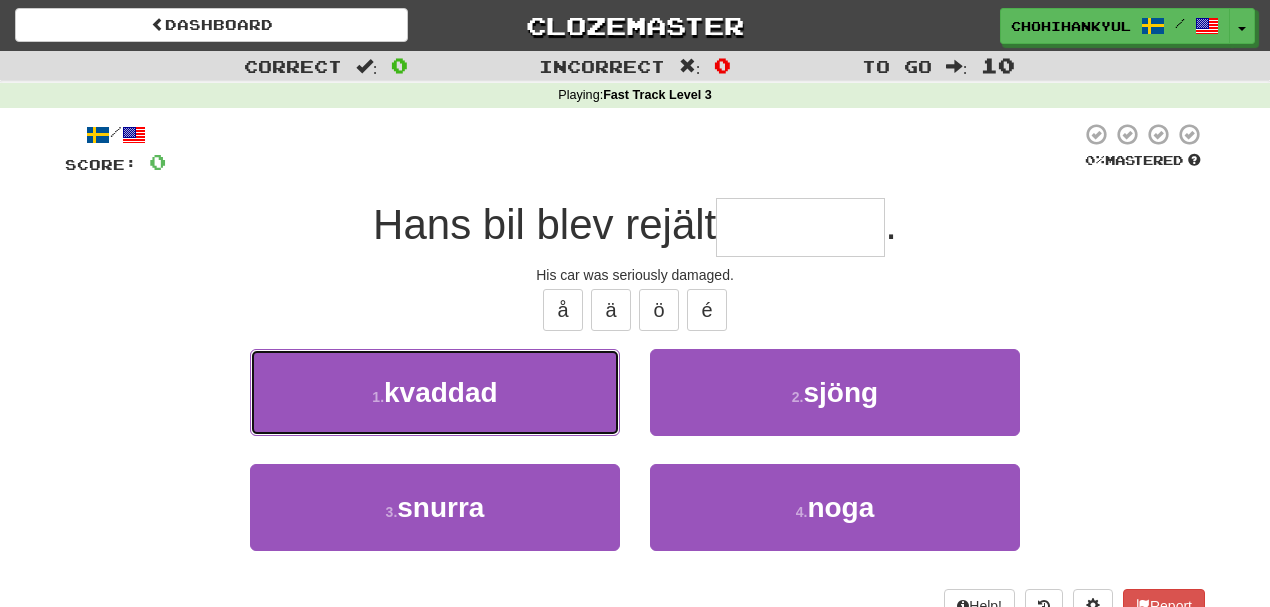 type on "*******" 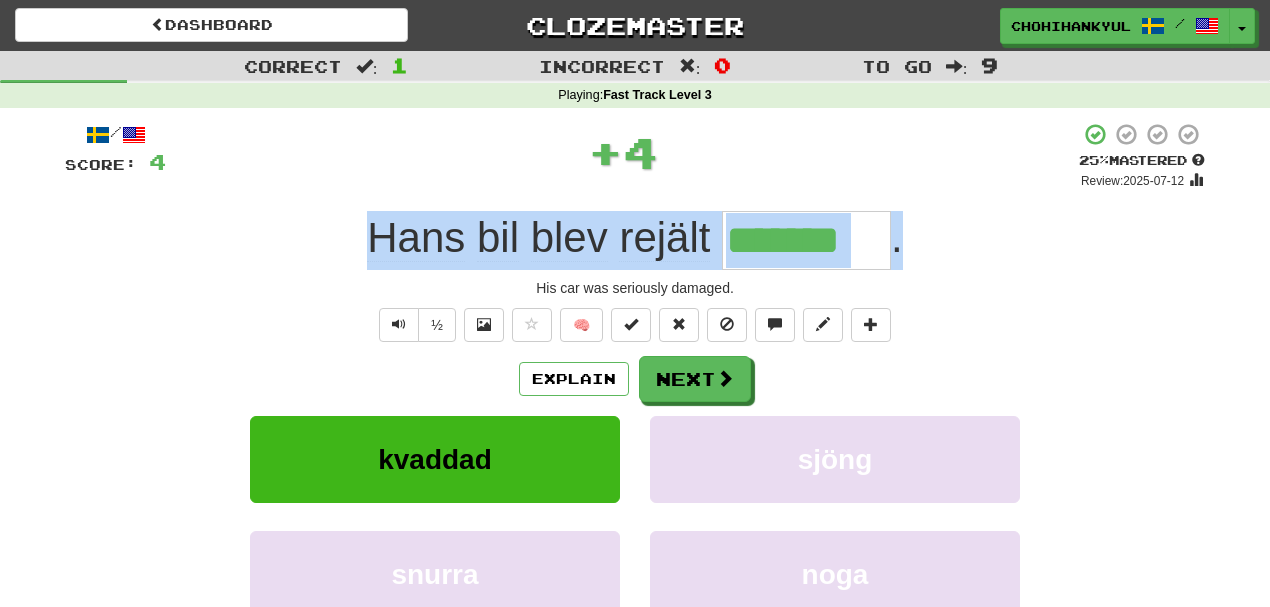 drag, startPoint x: 346, startPoint y: 236, endPoint x: 964, endPoint y: 249, distance: 618.1367 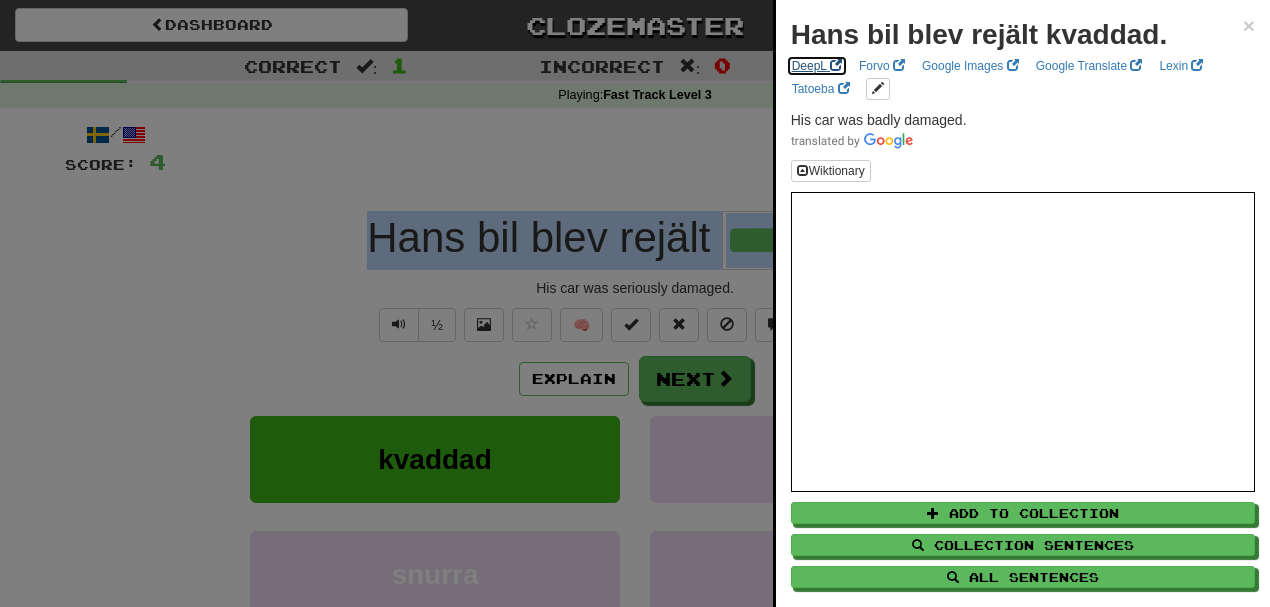 click on "DeepL" at bounding box center (817, 66) 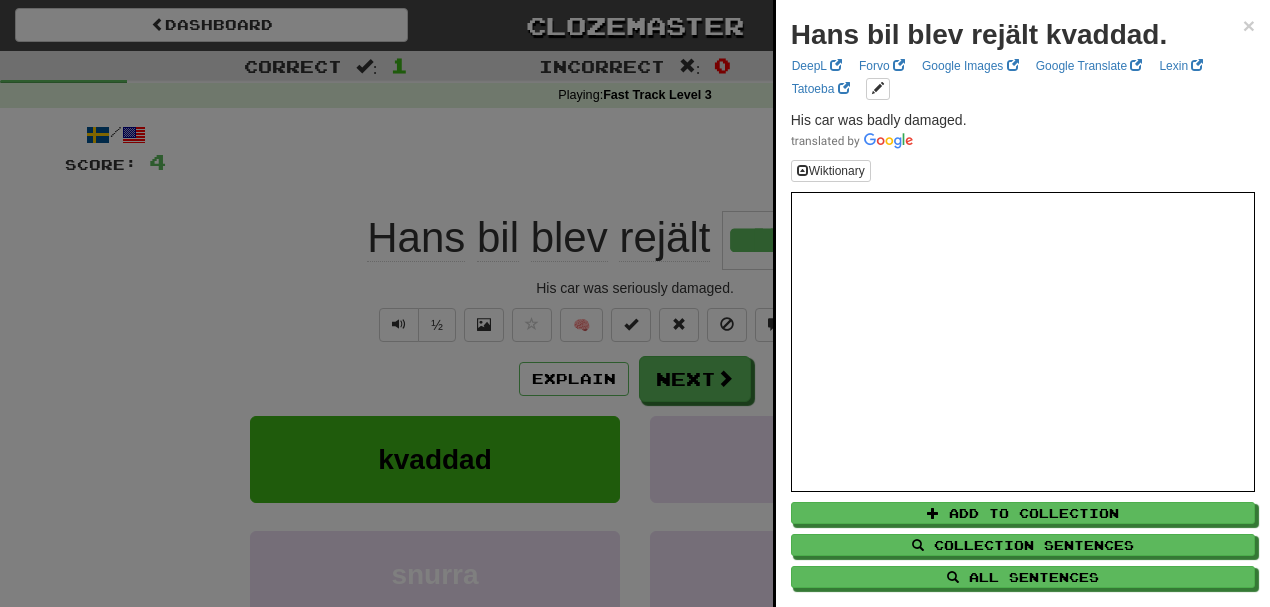 drag, startPoint x: 504, startPoint y: 110, endPoint x: 550, endPoint y: 140, distance: 54.91812 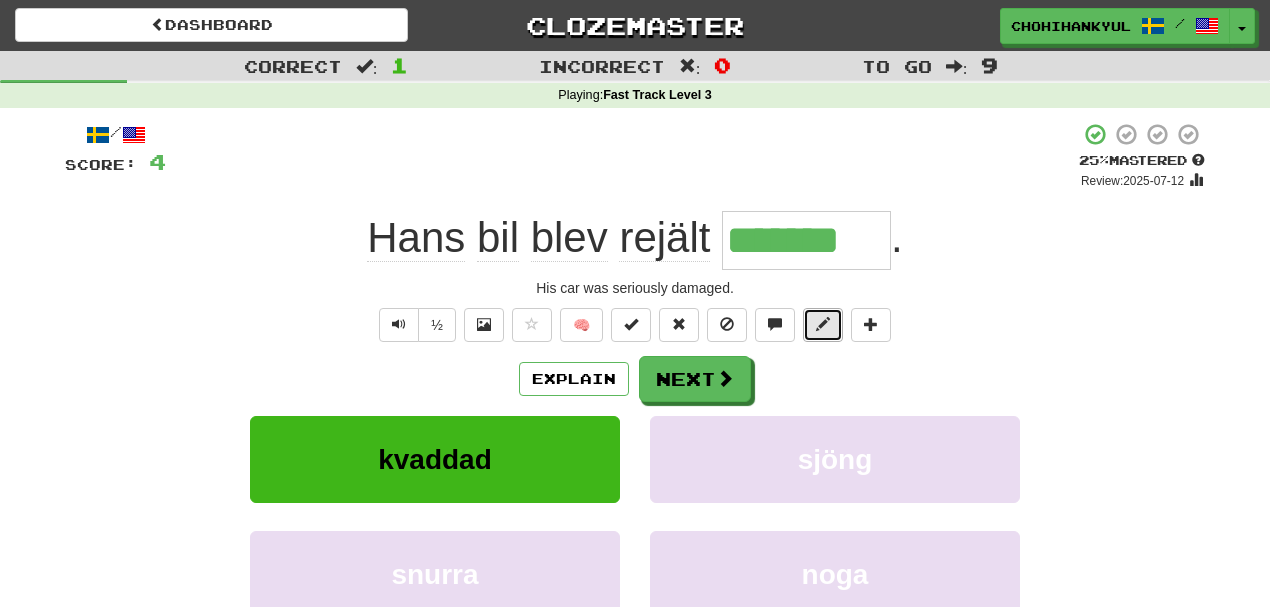 click at bounding box center [823, 325] 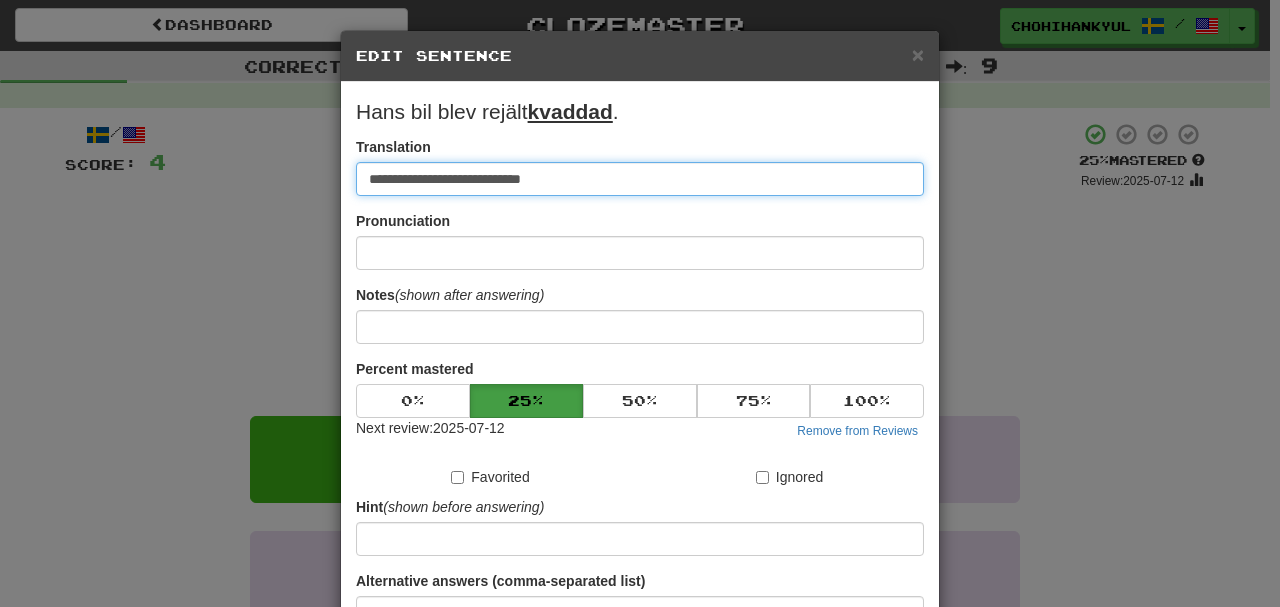 paste on "**********" 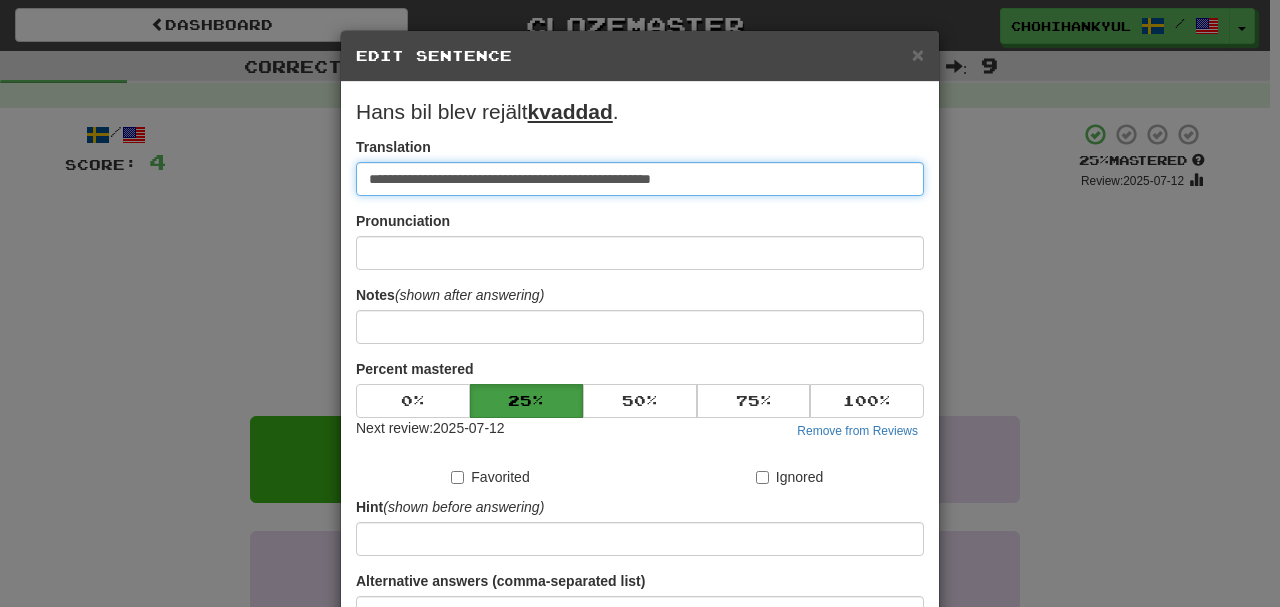 type on "**********" 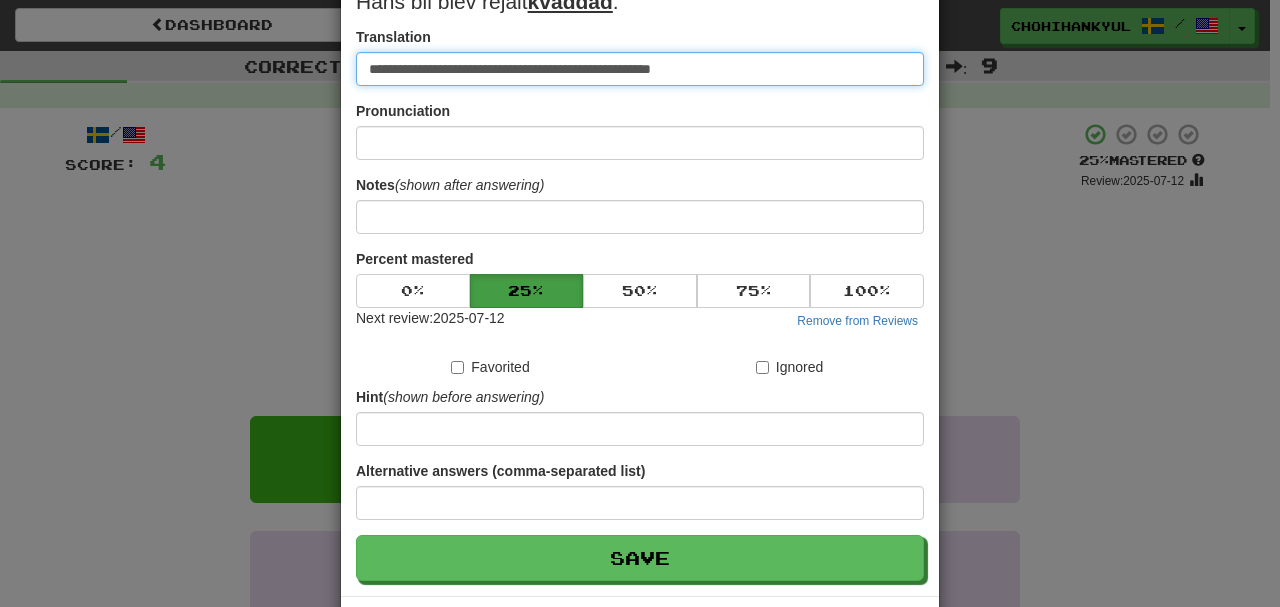 scroll, scrollTop: 133, scrollLeft: 0, axis: vertical 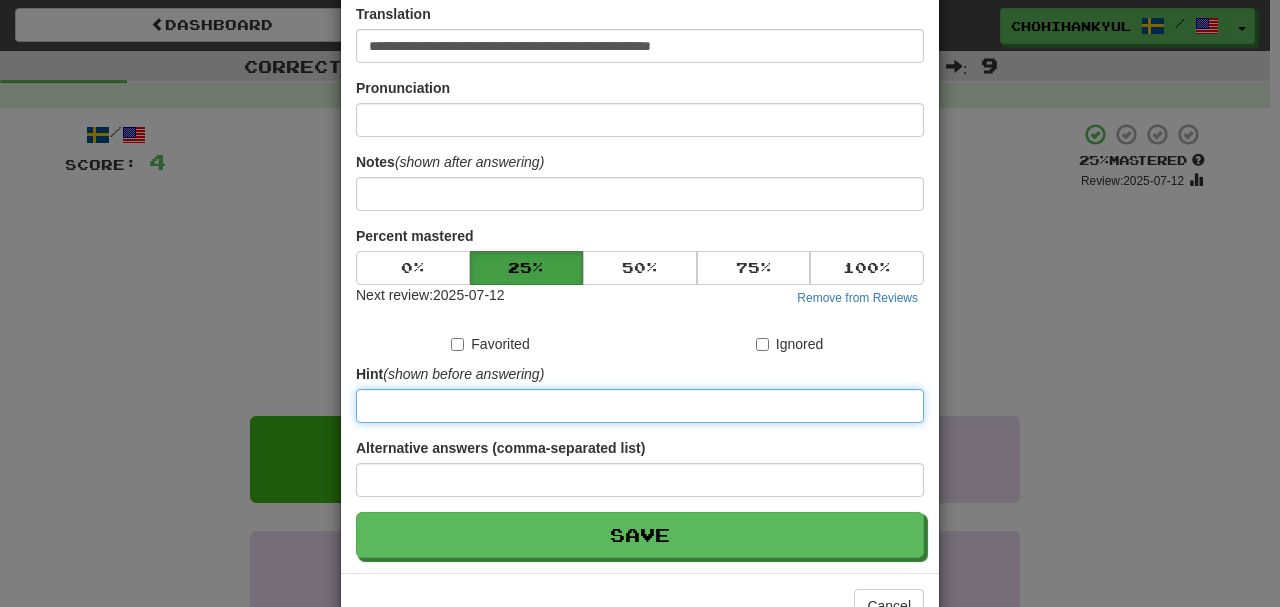 click at bounding box center (640, 406) 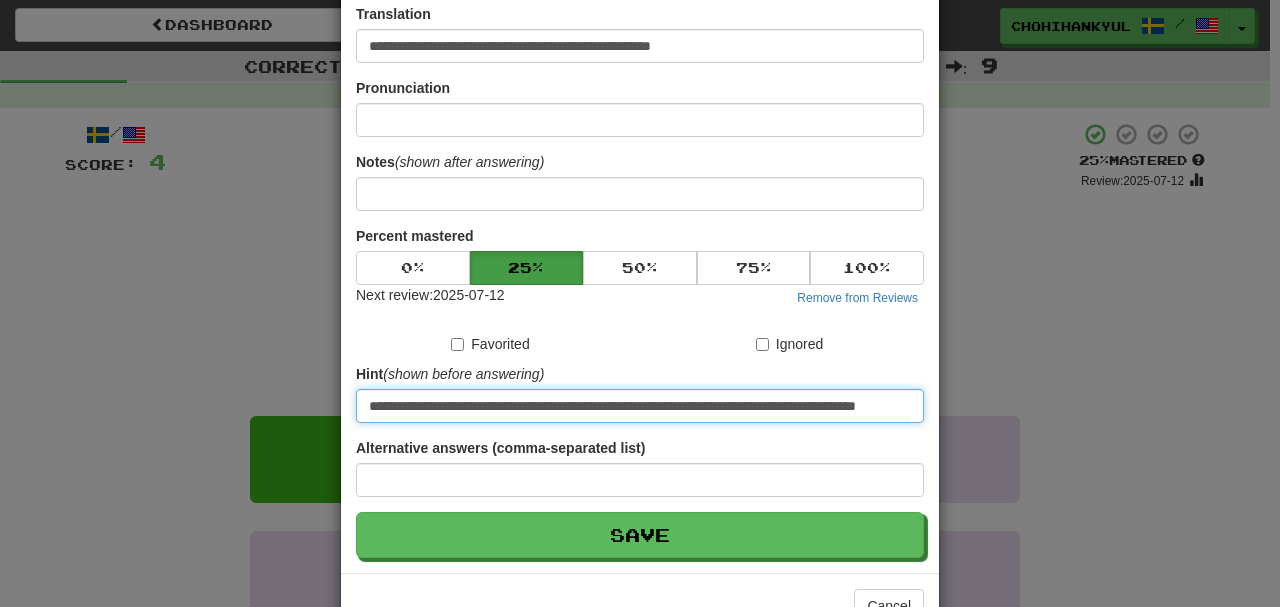 scroll, scrollTop: 0, scrollLeft: 51, axis: horizontal 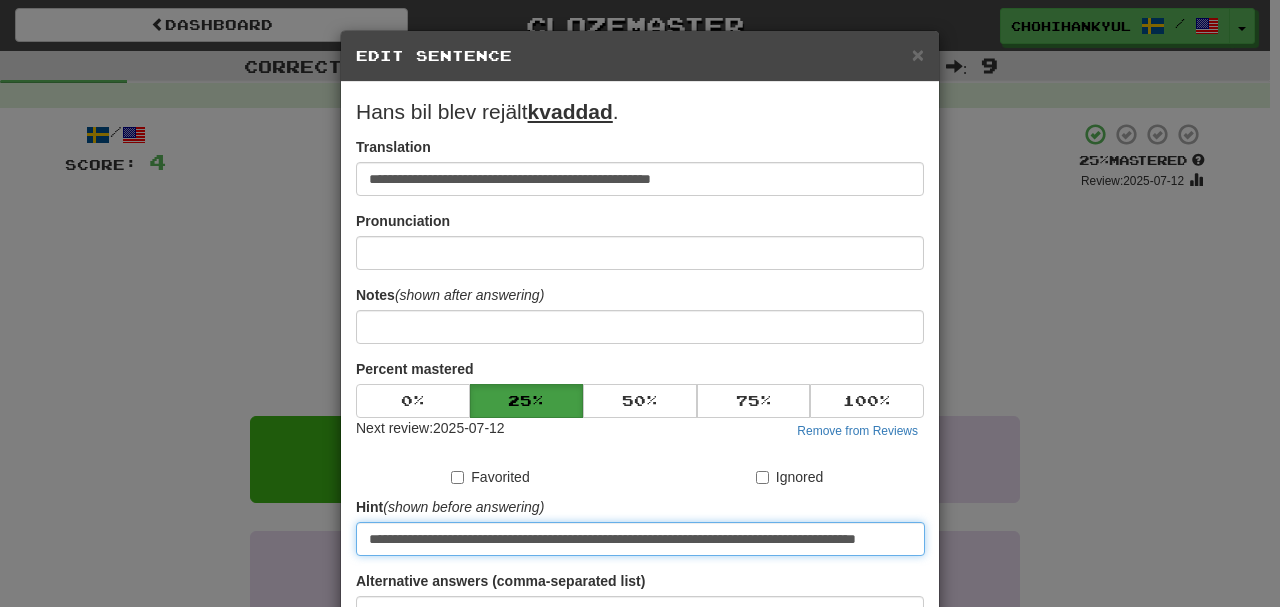 type on "**********" 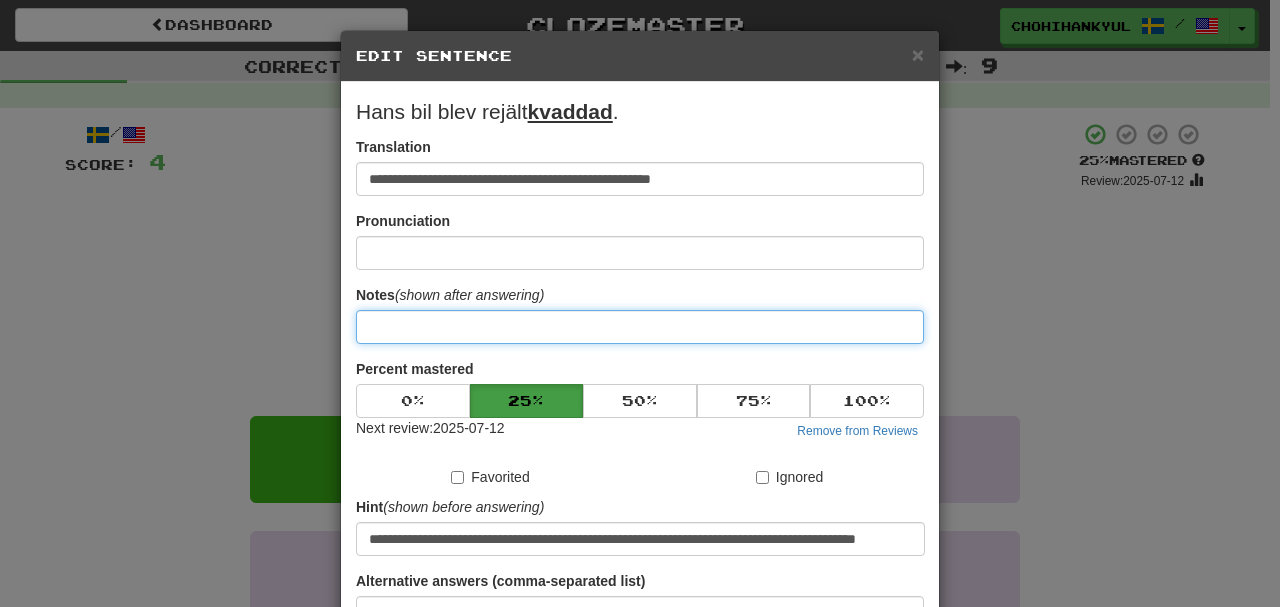 click at bounding box center (640, 327) 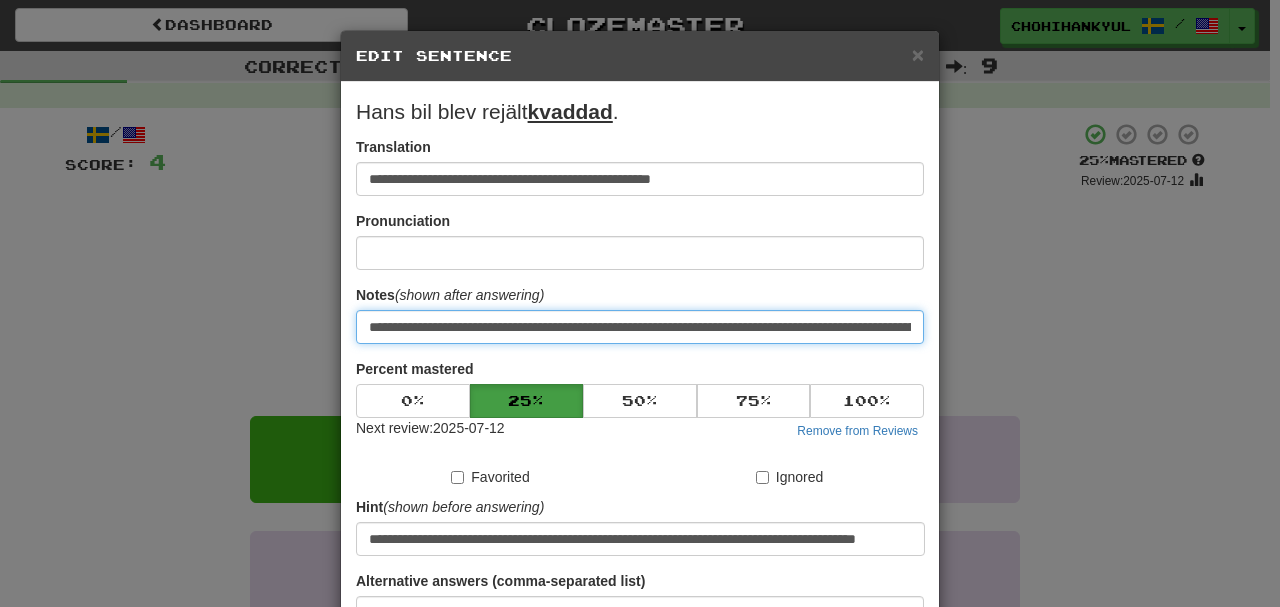 scroll, scrollTop: 0, scrollLeft: 460, axis: horizontal 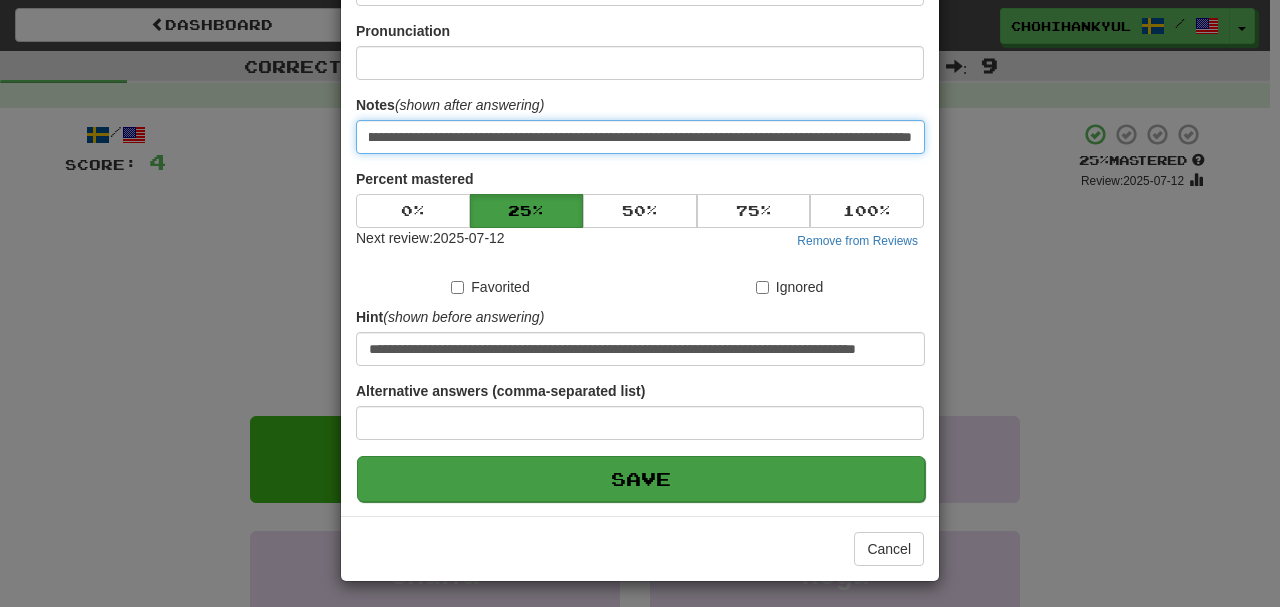 type on "**********" 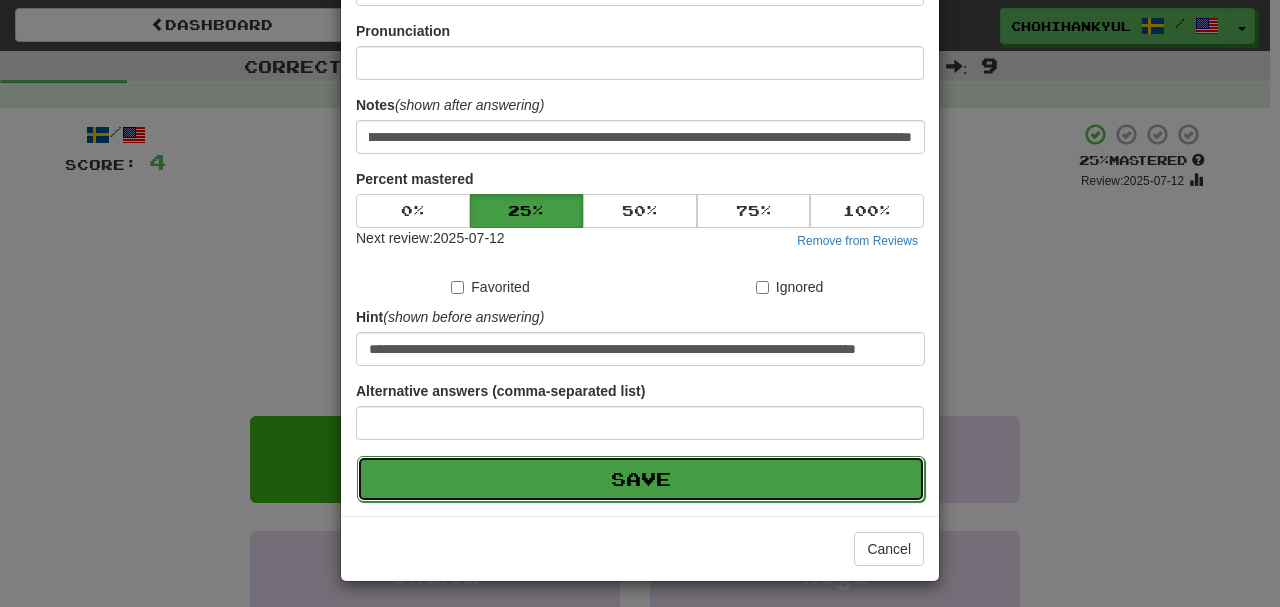 click on "Save" at bounding box center (641, 479) 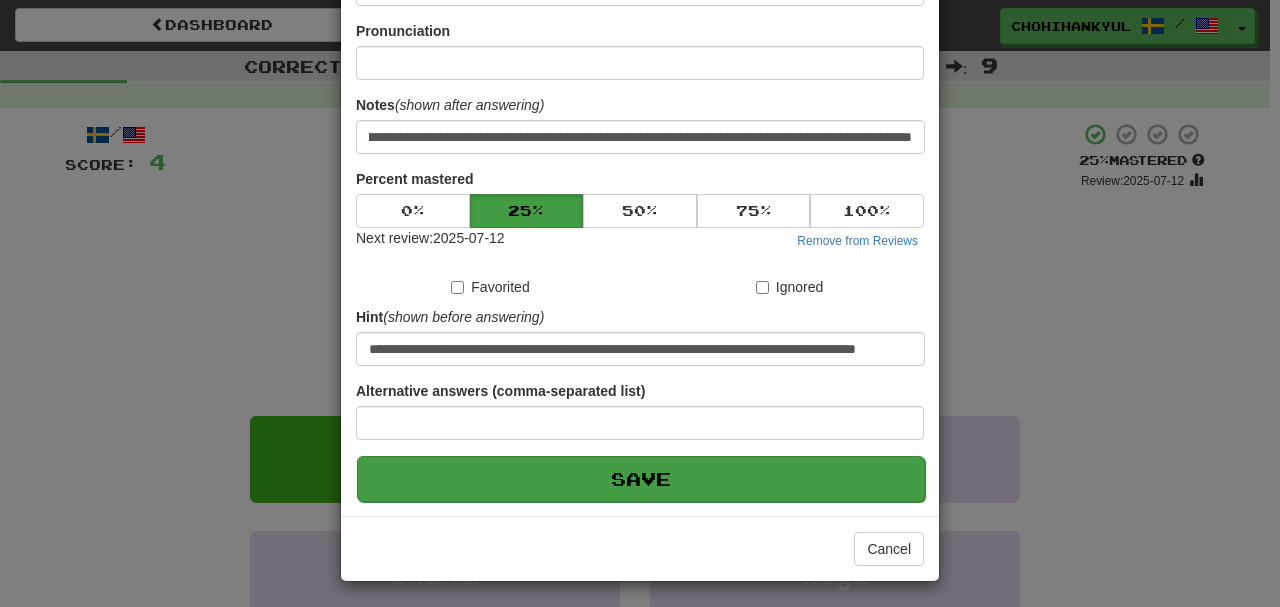 scroll, scrollTop: 0, scrollLeft: 0, axis: both 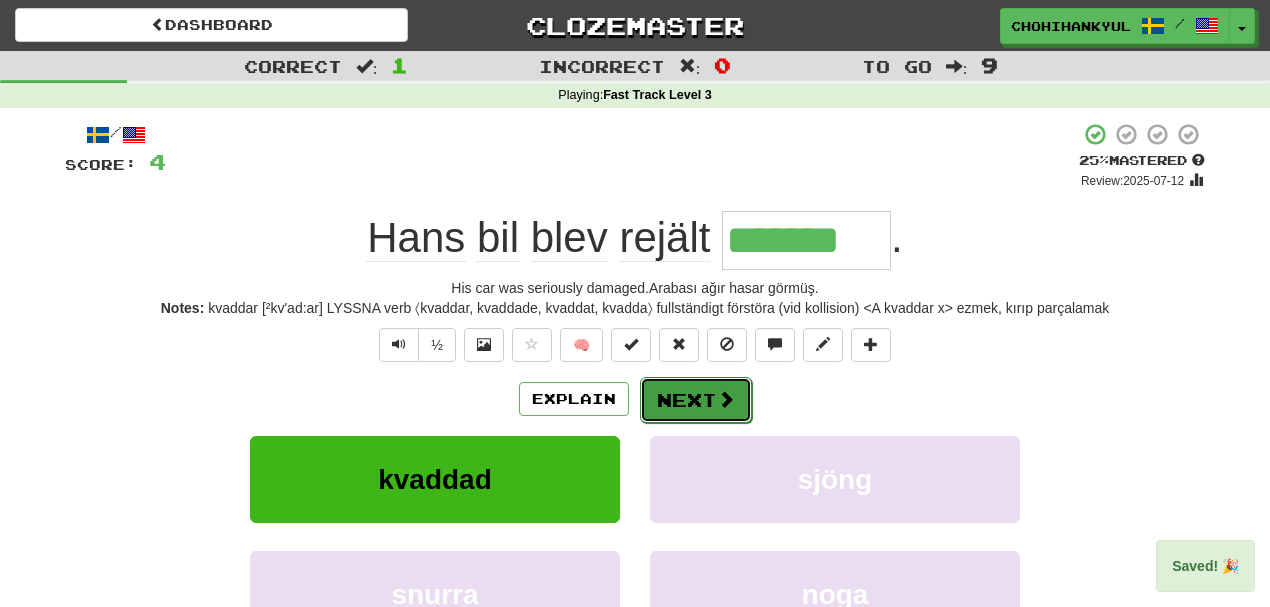 click on "Next" at bounding box center [696, 400] 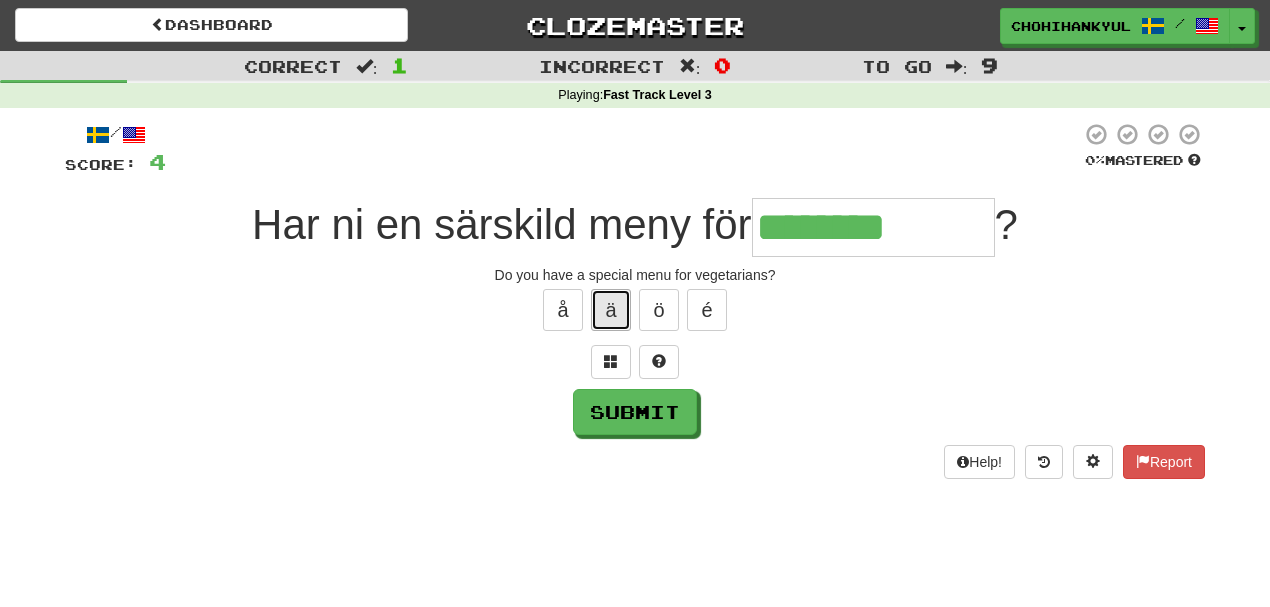 click on "ä" at bounding box center (611, 310) 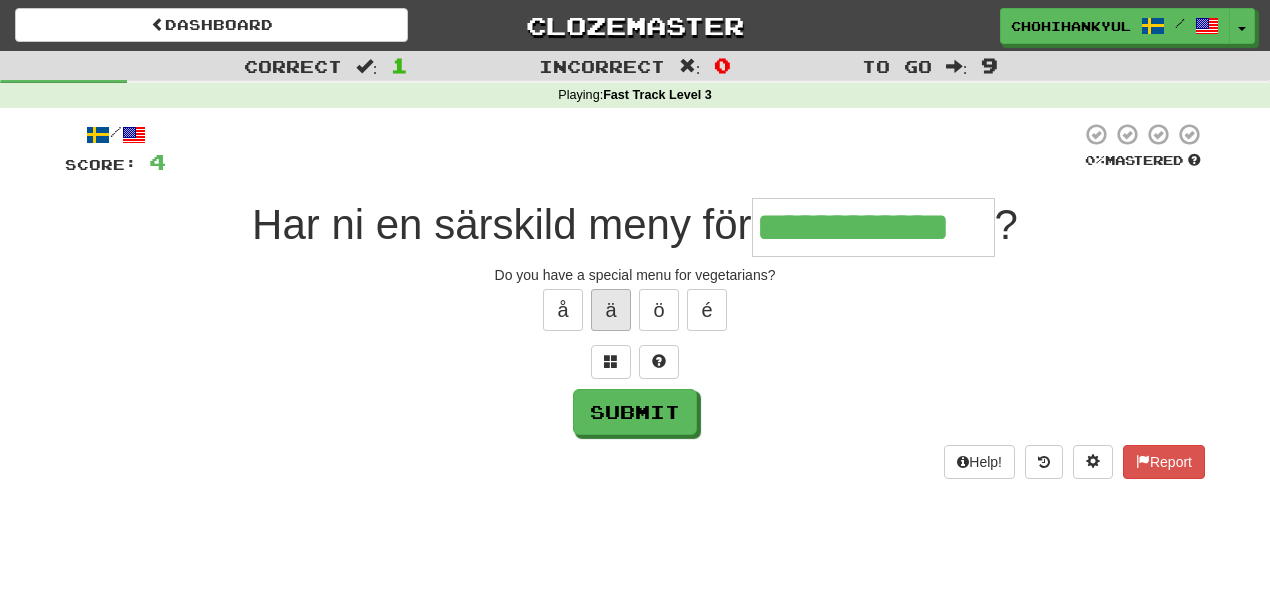type on "**********" 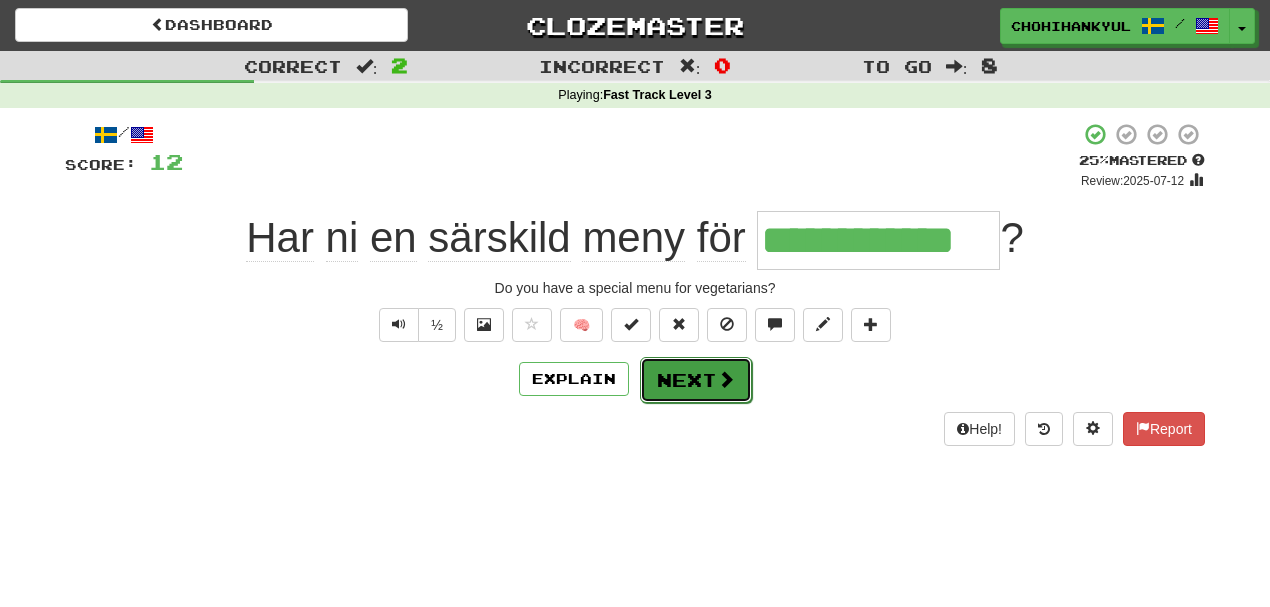 click on "Next" at bounding box center [696, 380] 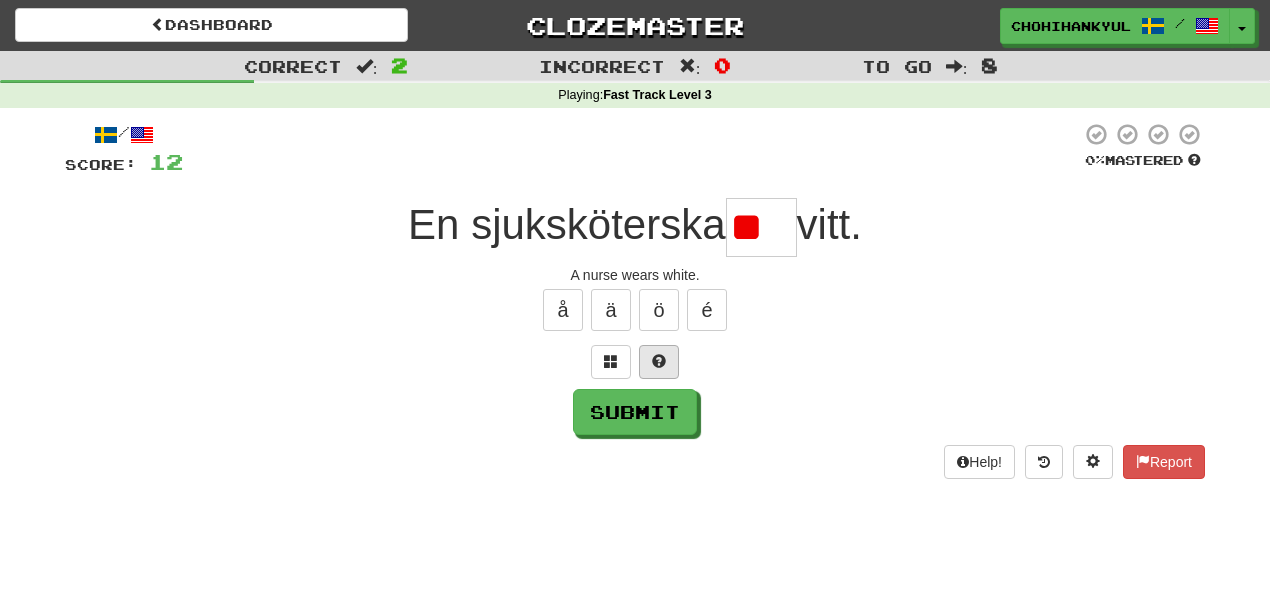type on "*" 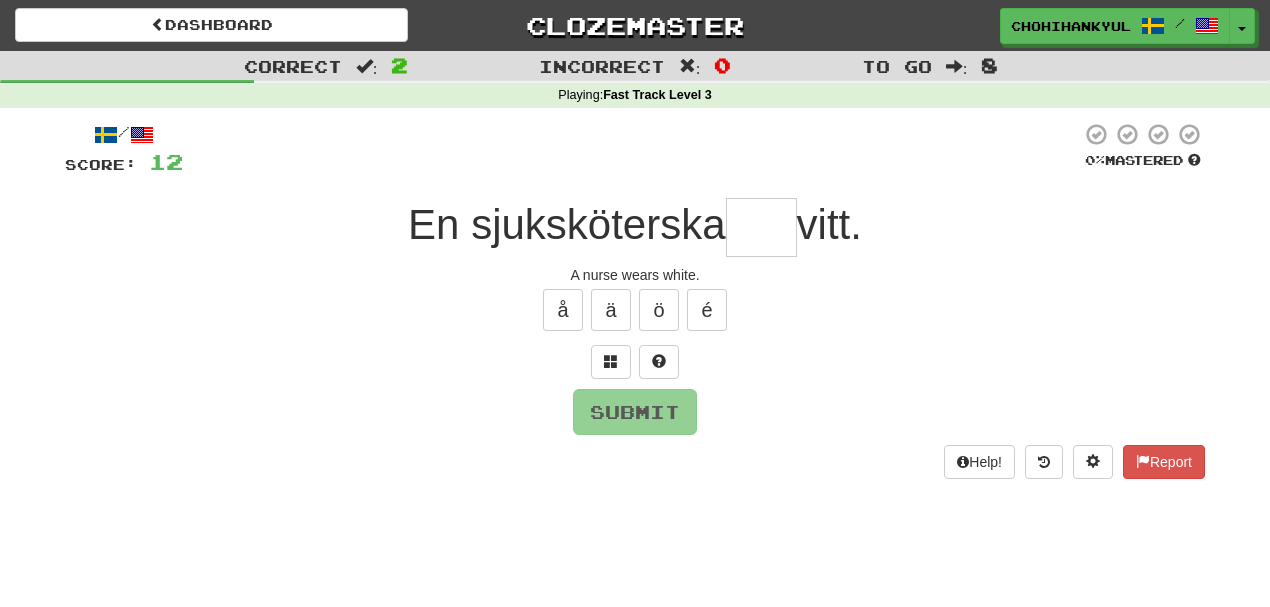 type on "*" 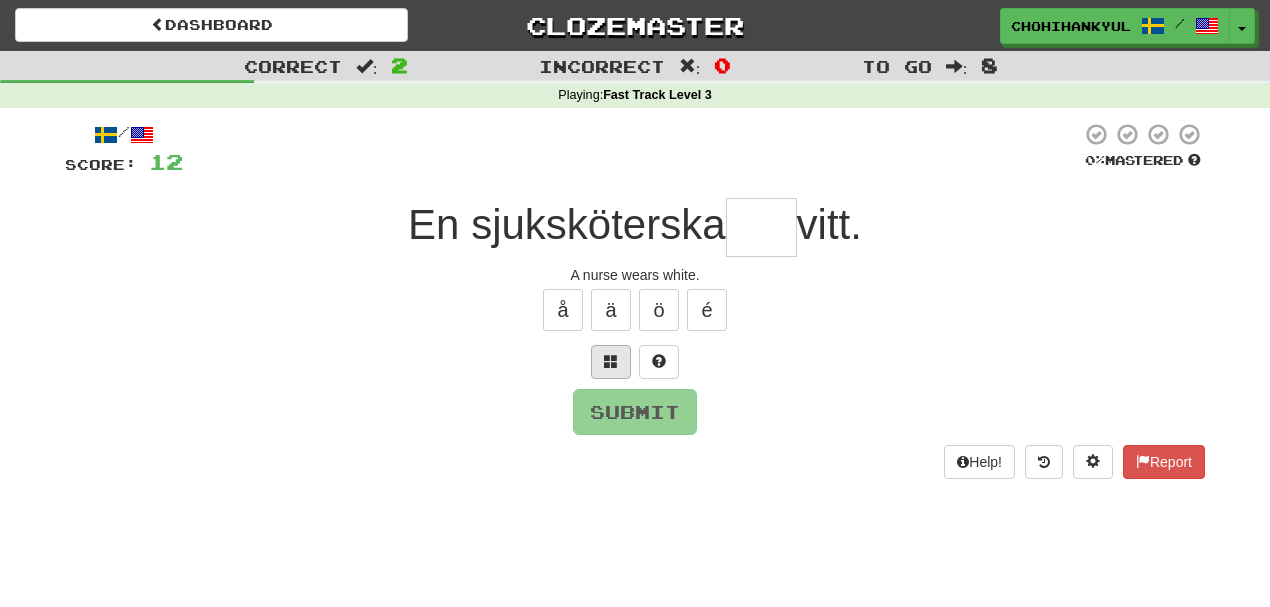 drag, startPoint x: 590, startPoint y: 372, endPoint x: 596, endPoint y: 358, distance: 15.231546 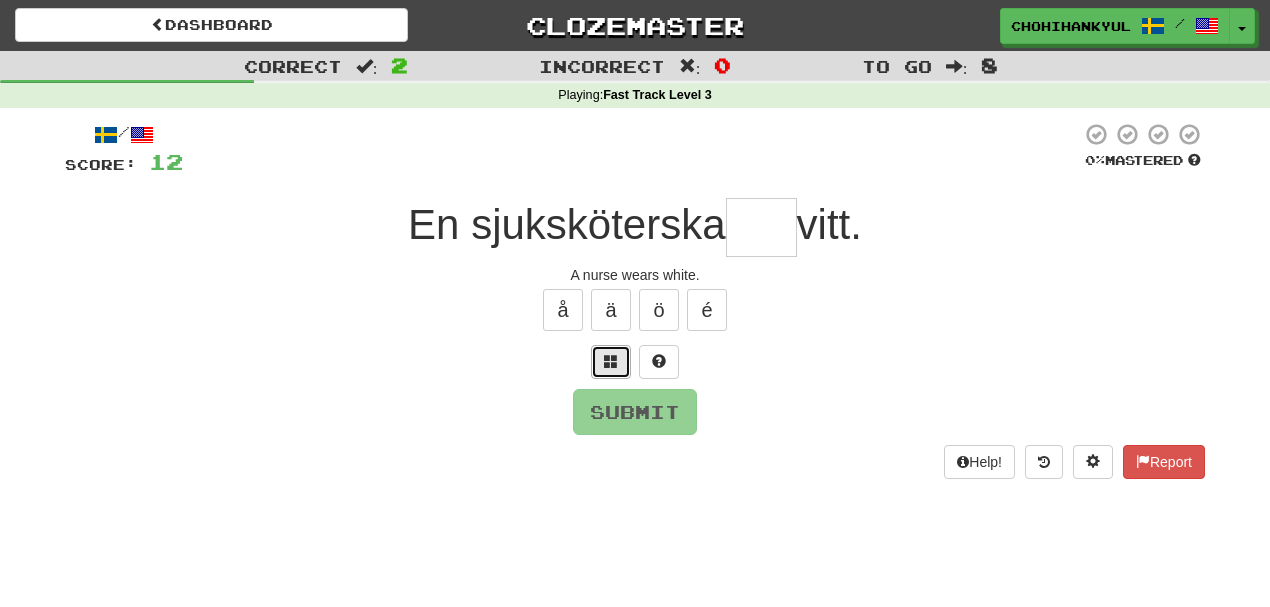 click at bounding box center [611, 362] 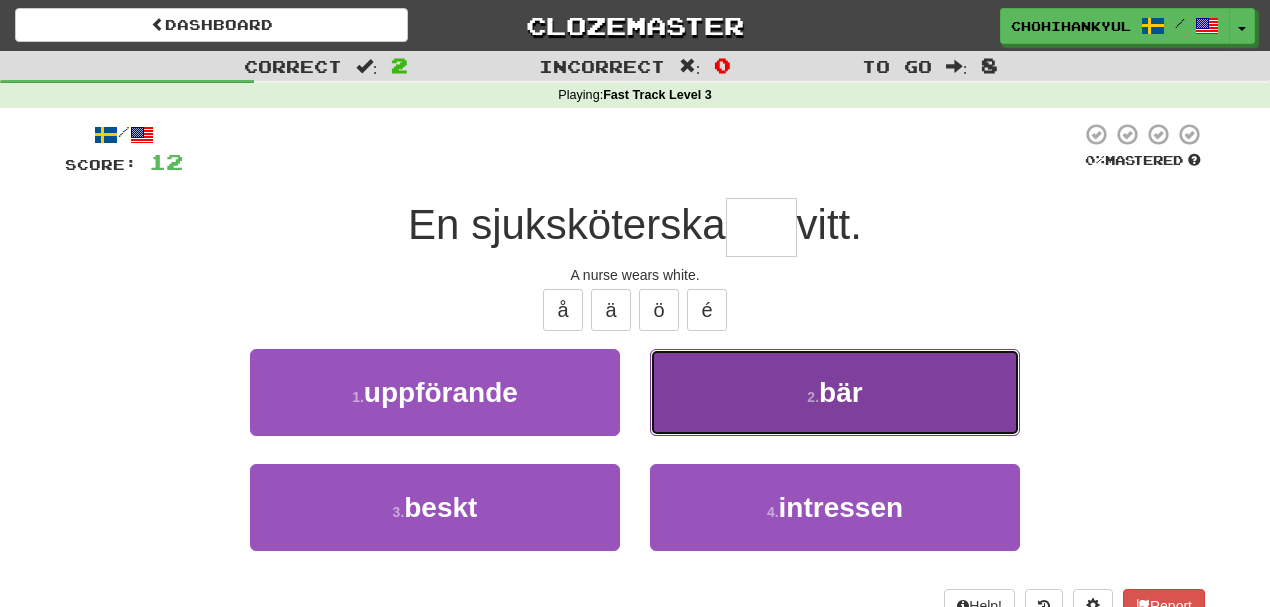 click on "bär" at bounding box center (841, 392) 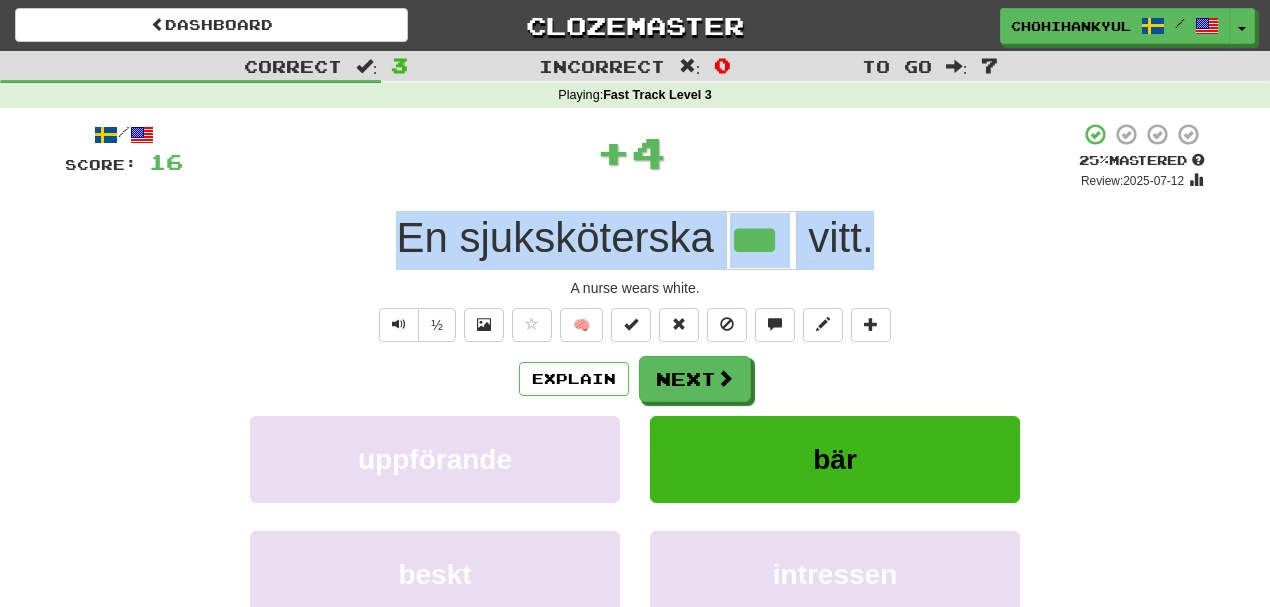 drag, startPoint x: 391, startPoint y: 228, endPoint x: 892, endPoint y: 198, distance: 501.8974 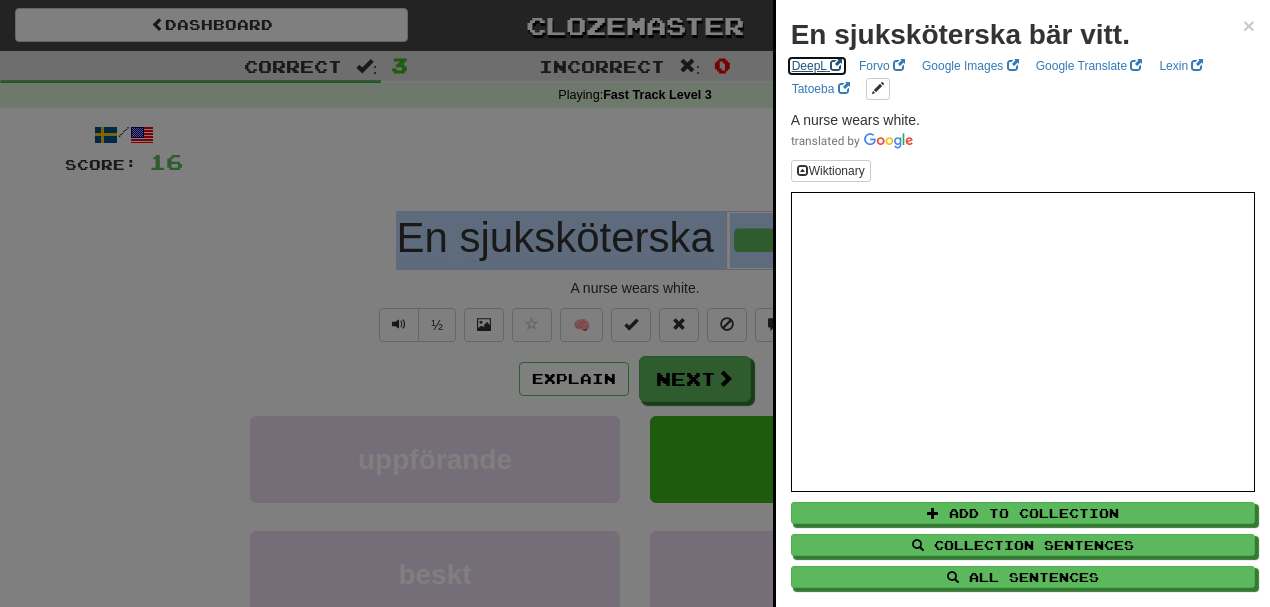 click on "DeepL" at bounding box center [817, 66] 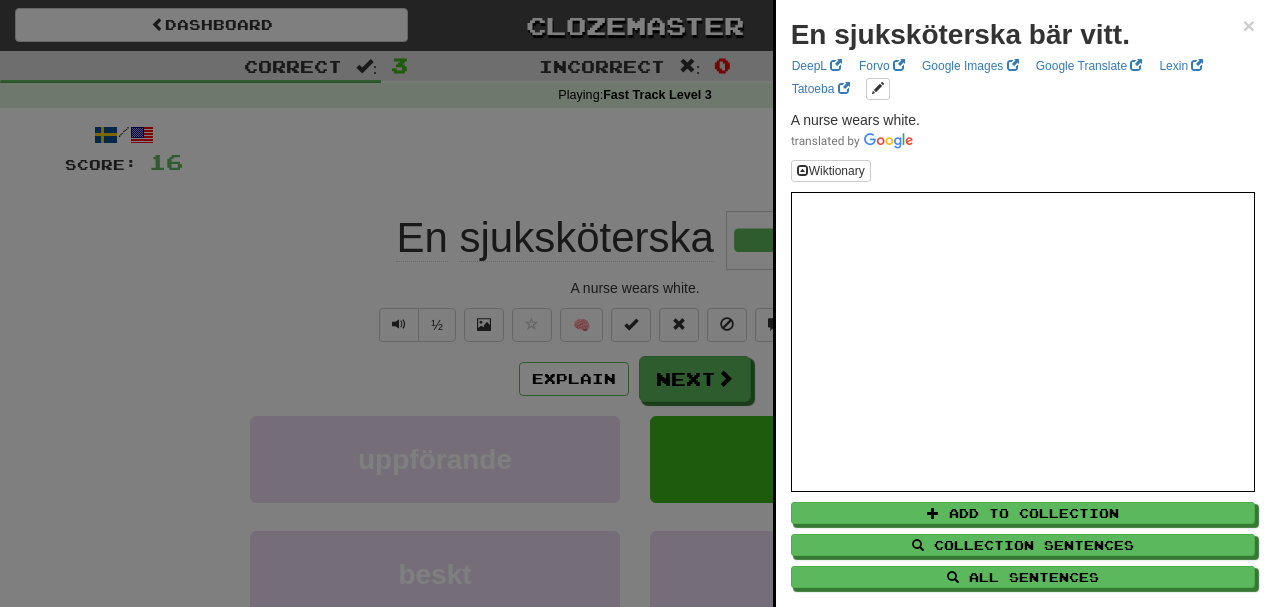 click at bounding box center (635, 303) 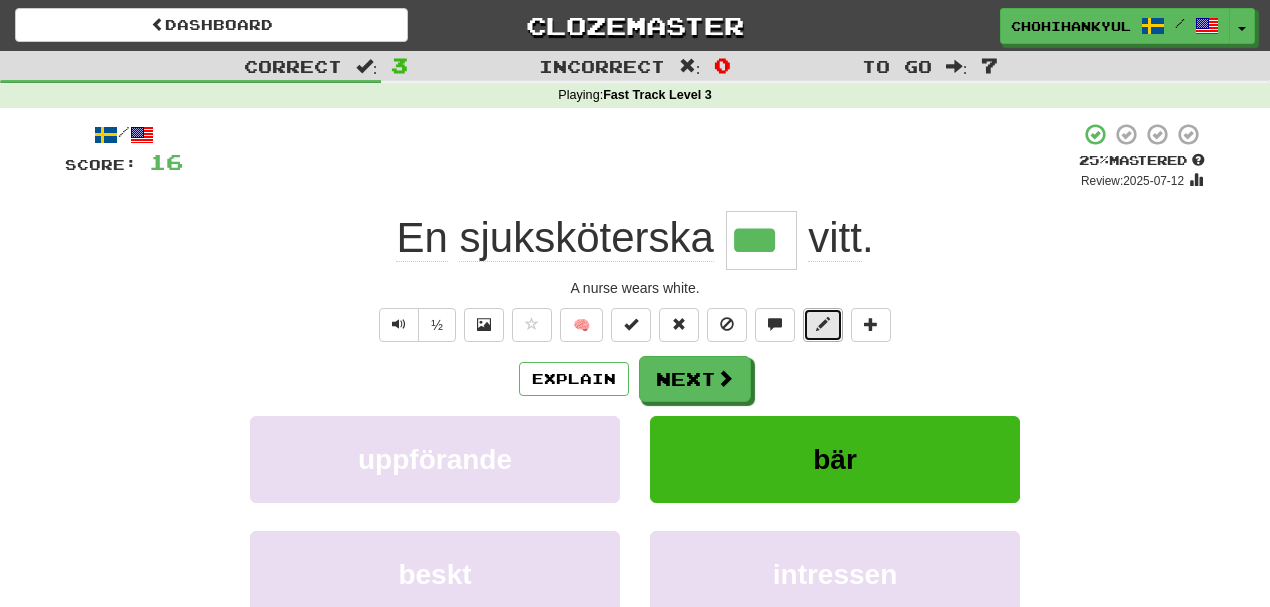 click at bounding box center [823, 325] 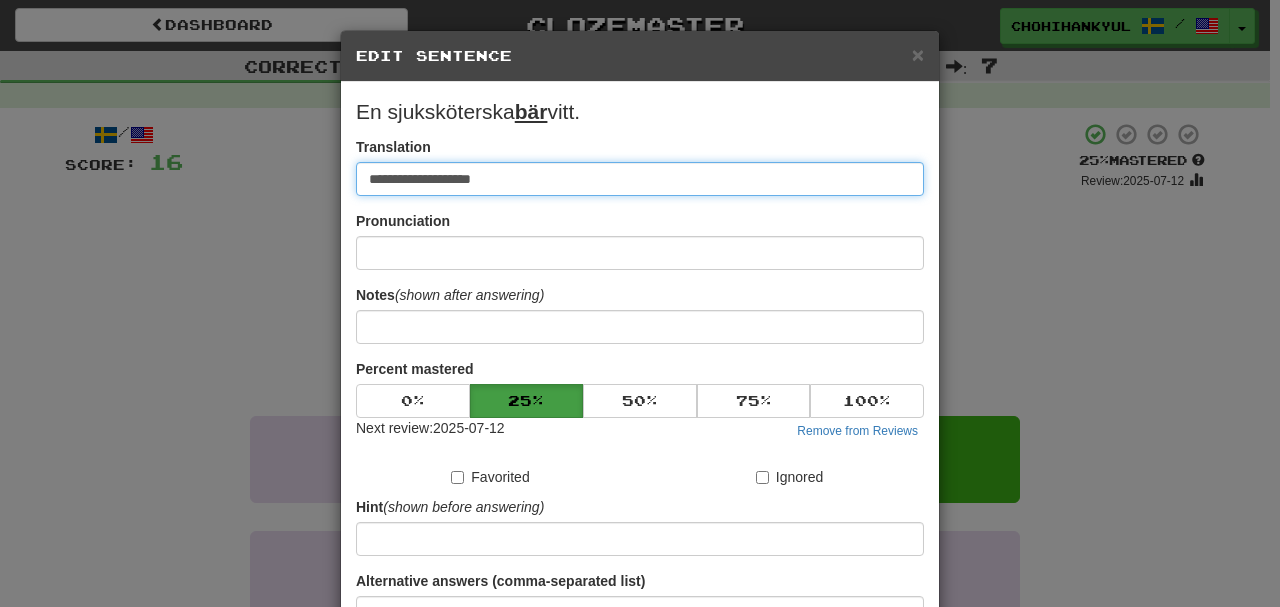 paste on "**********" 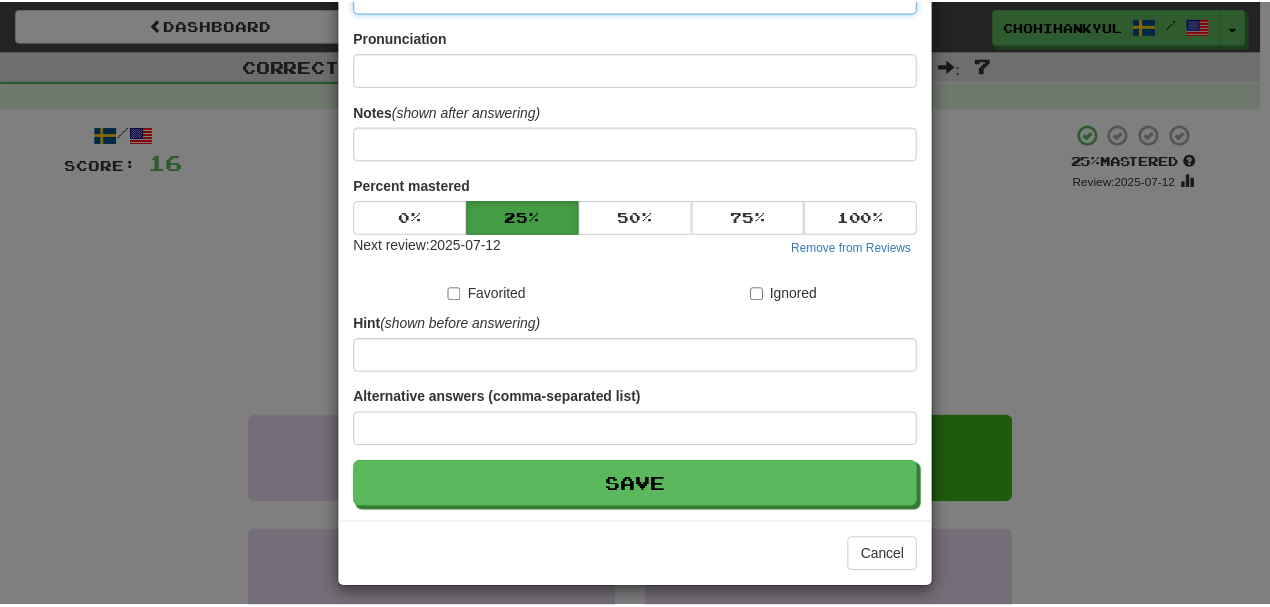 scroll, scrollTop: 190, scrollLeft: 0, axis: vertical 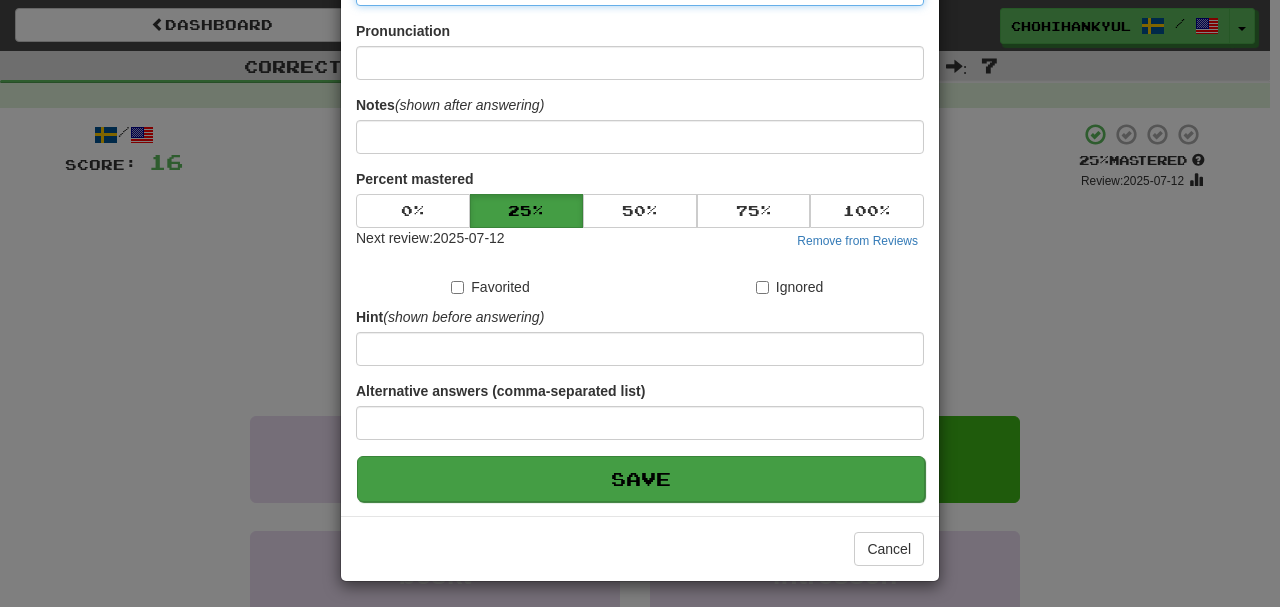 type on "**********" 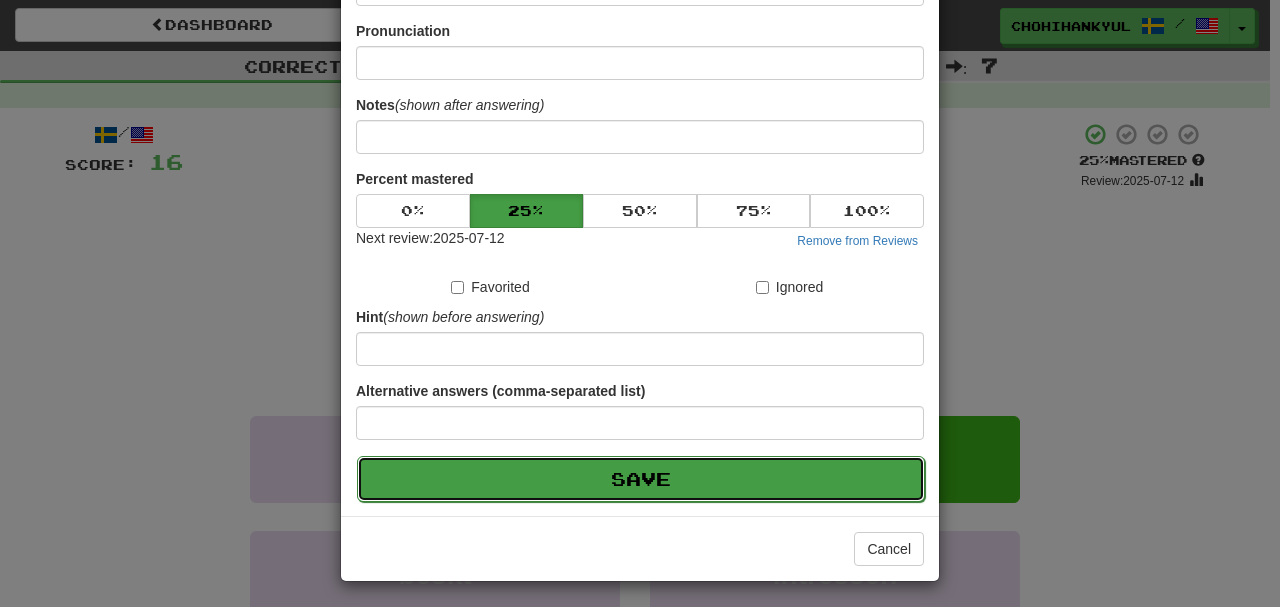 click on "Save" at bounding box center [641, 479] 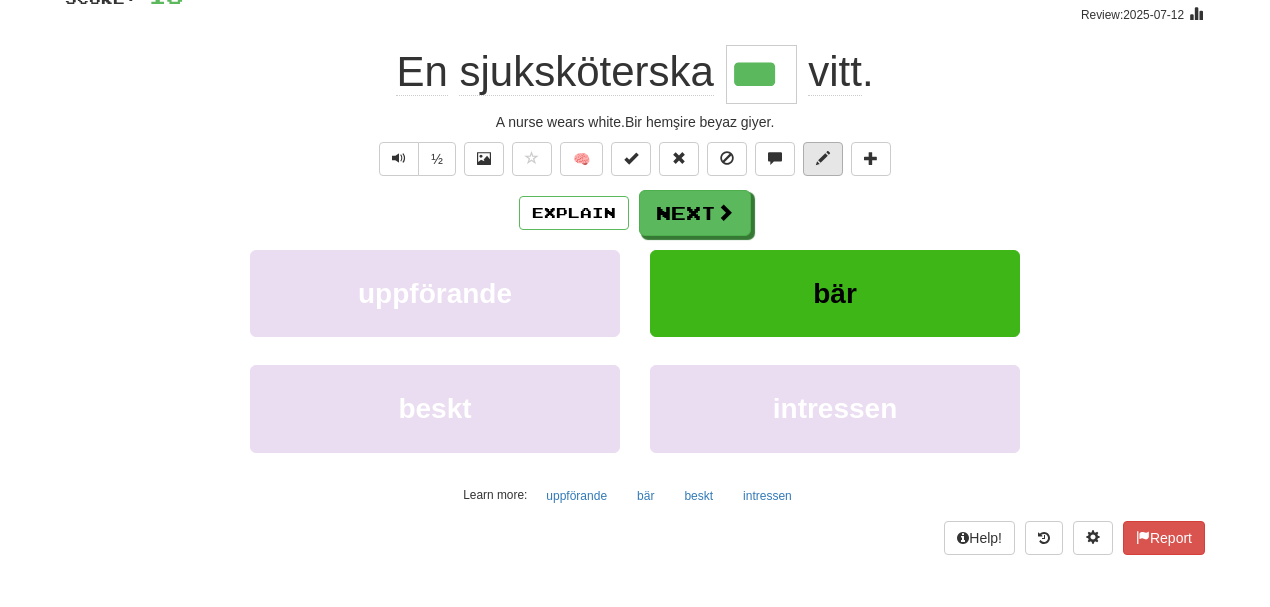 scroll, scrollTop: 200, scrollLeft: 0, axis: vertical 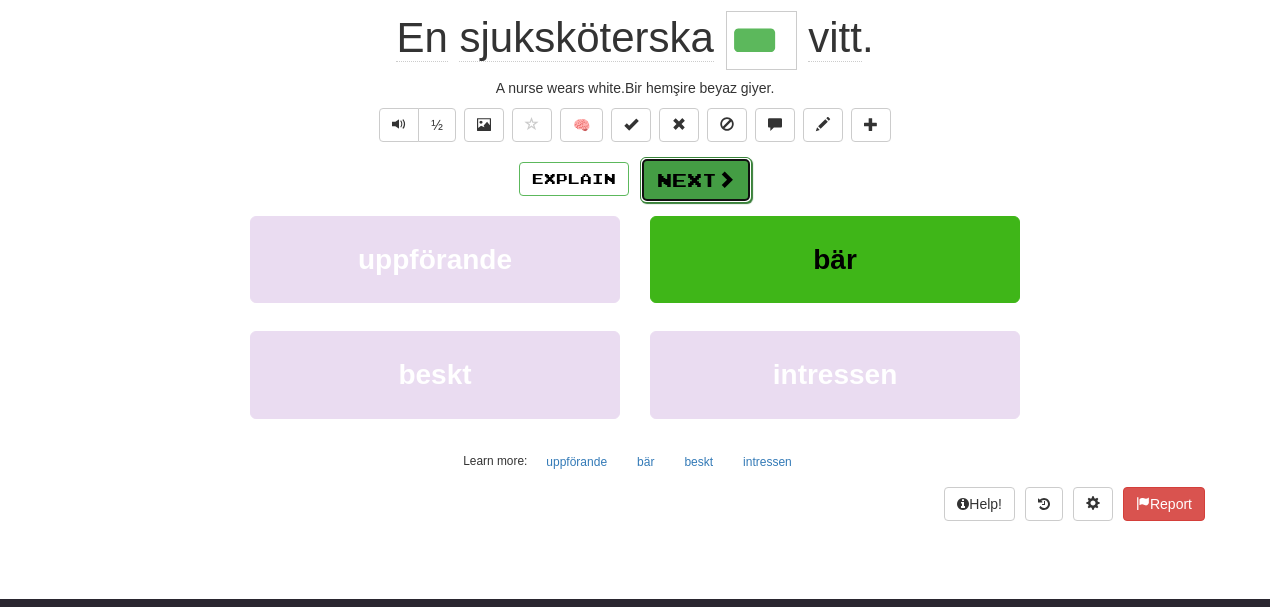 click on "Next" at bounding box center [696, 180] 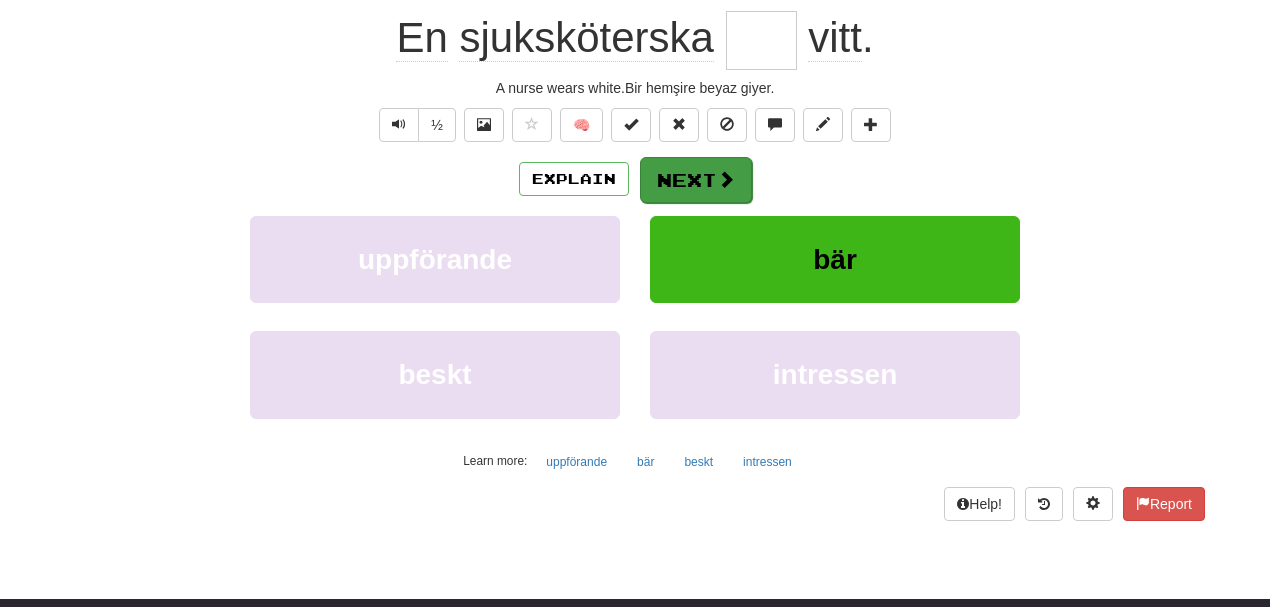 scroll, scrollTop: 187, scrollLeft: 0, axis: vertical 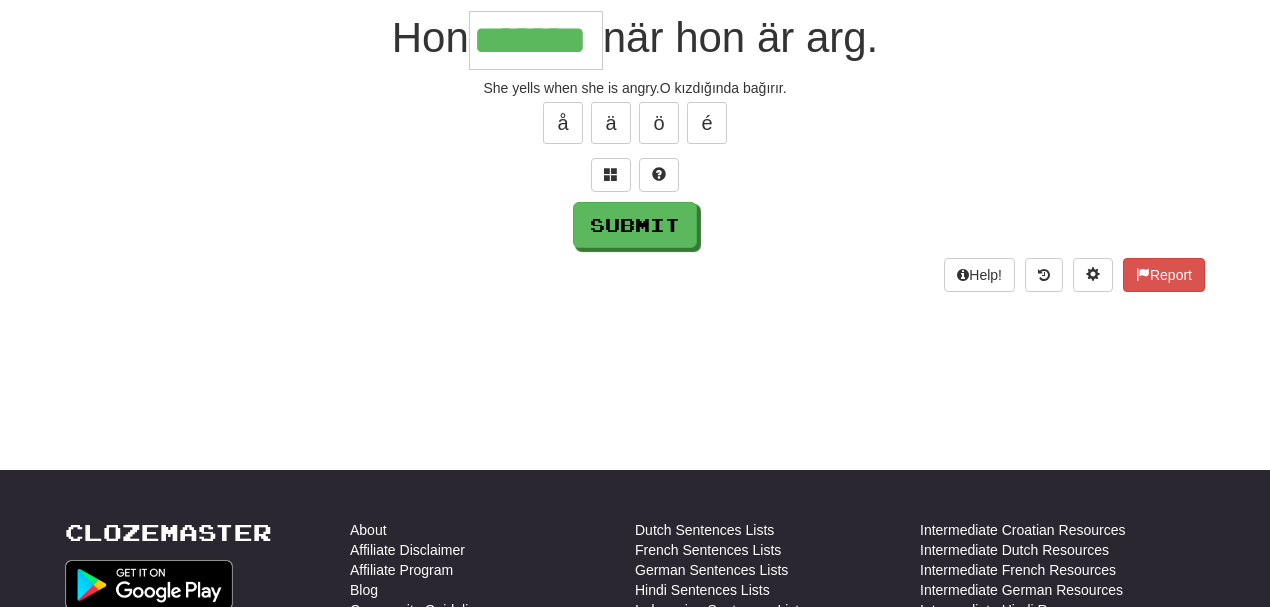 type on "*******" 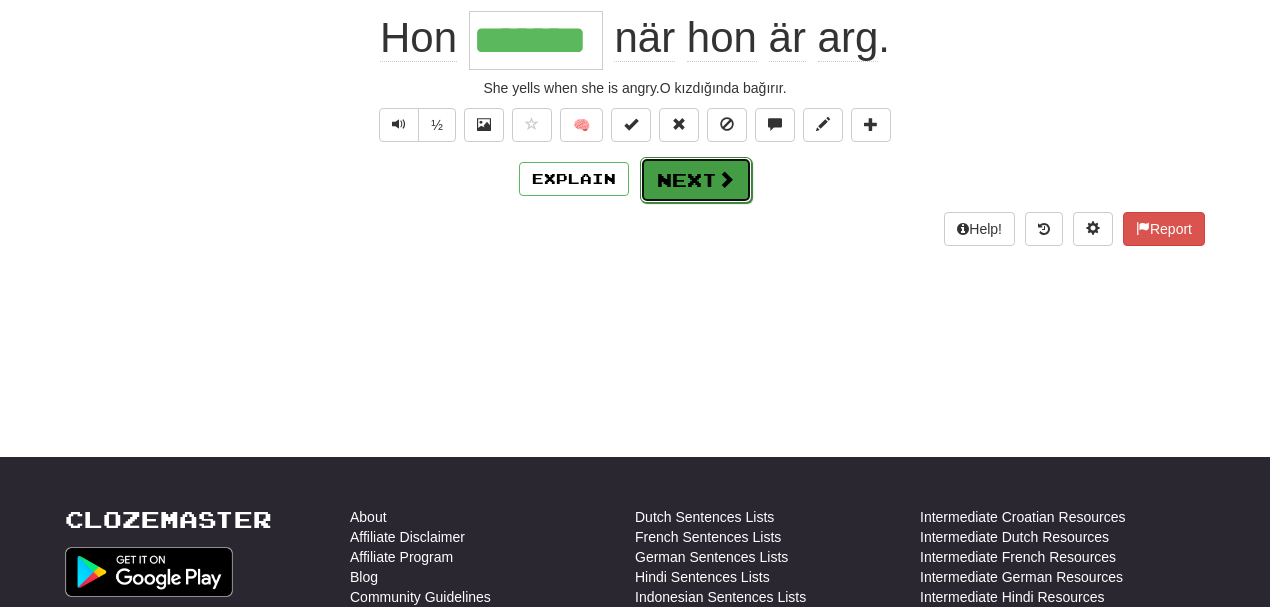 click on "Next" at bounding box center [696, 180] 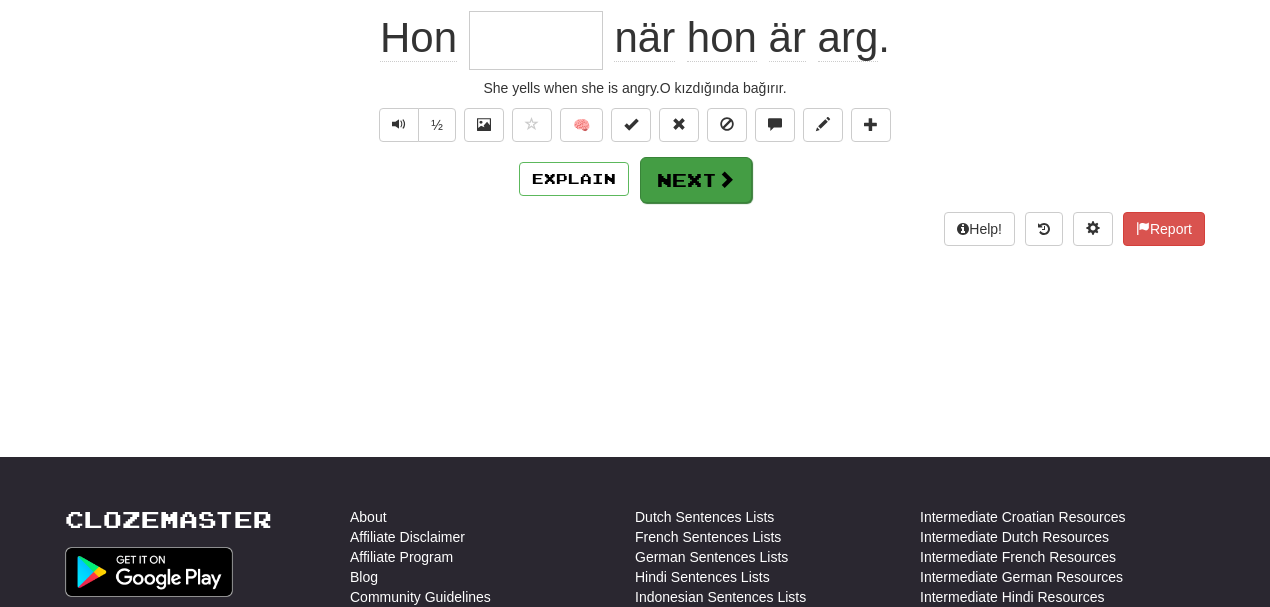 scroll, scrollTop: 187, scrollLeft: 0, axis: vertical 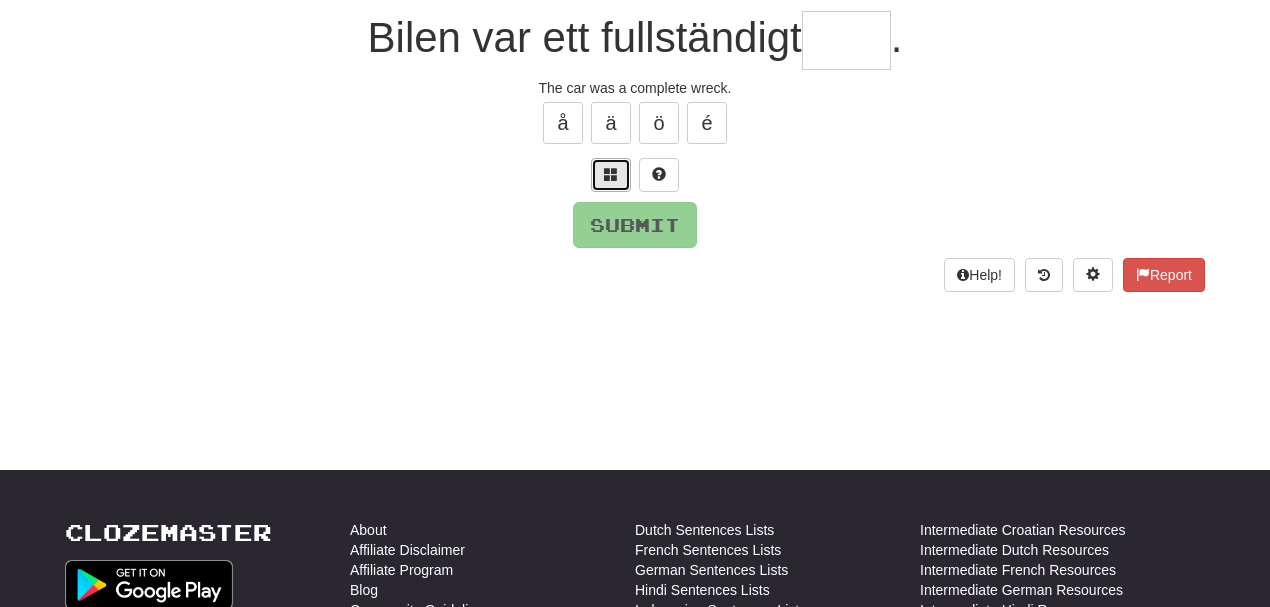 click at bounding box center (611, 174) 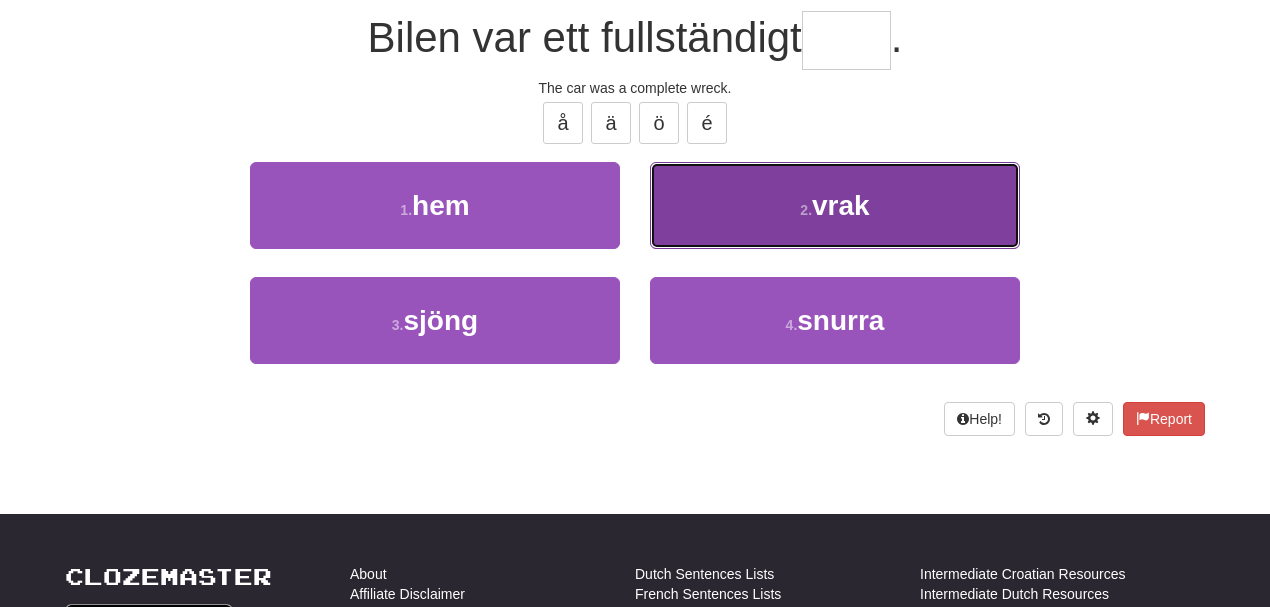 click on "vrak" at bounding box center [841, 205] 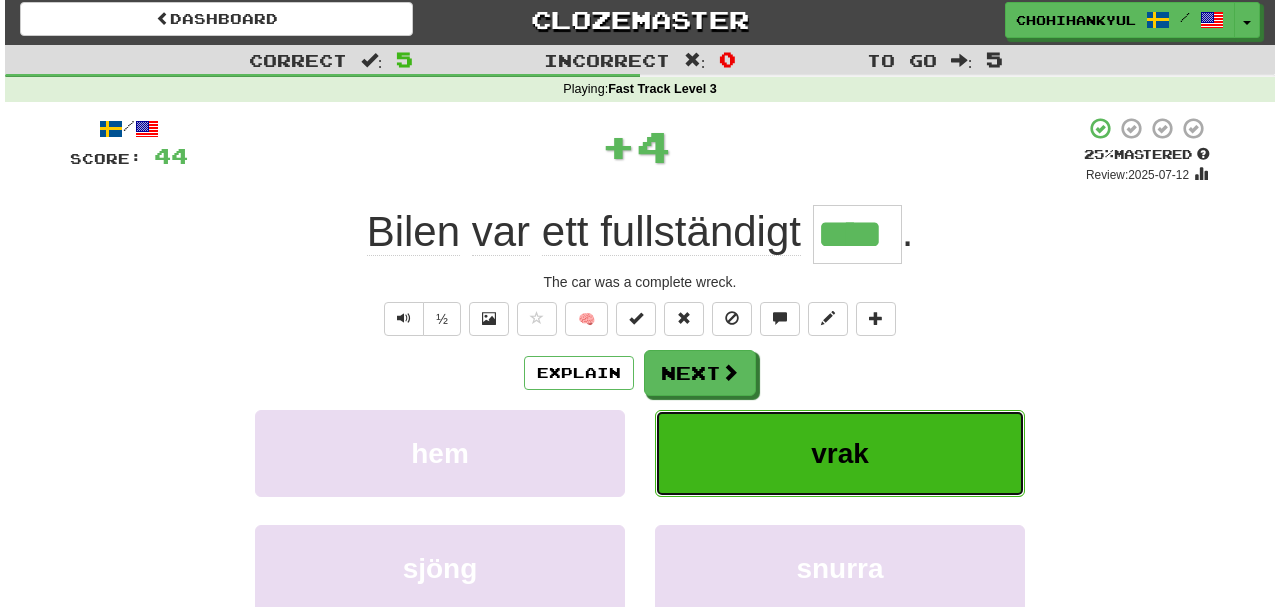 scroll, scrollTop: 0, scrollLeft: 0, axis: both 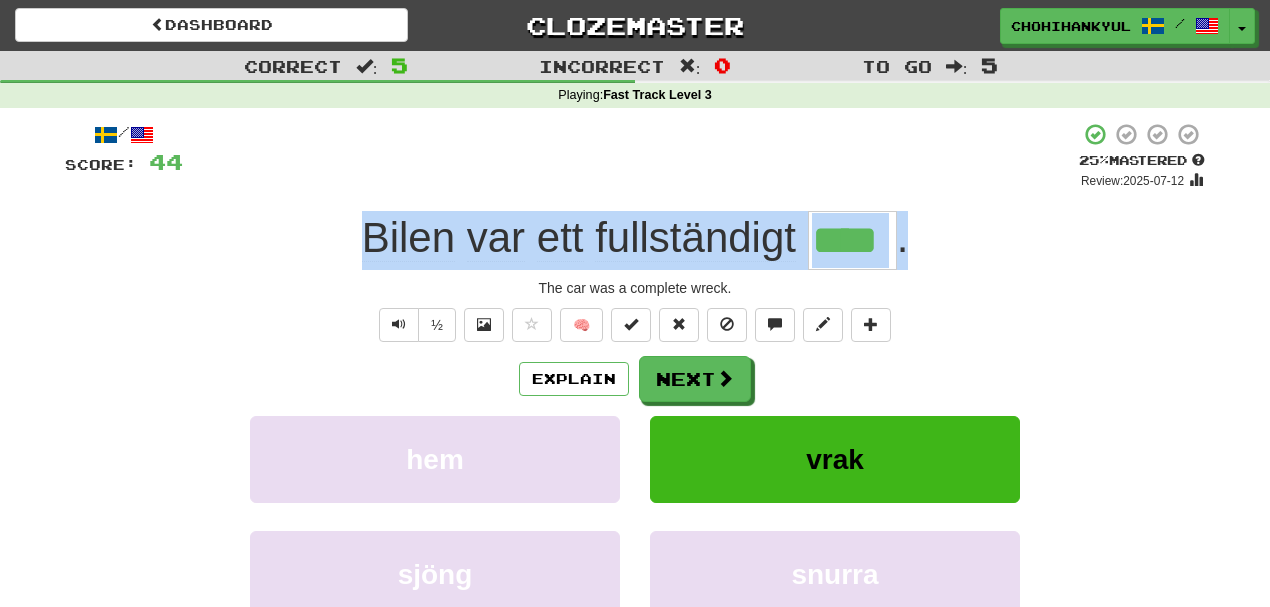 drag, startPoint x: 406, startPoint y: 234, endPoint x: 973, endPoint y: 221, distance: 567.149 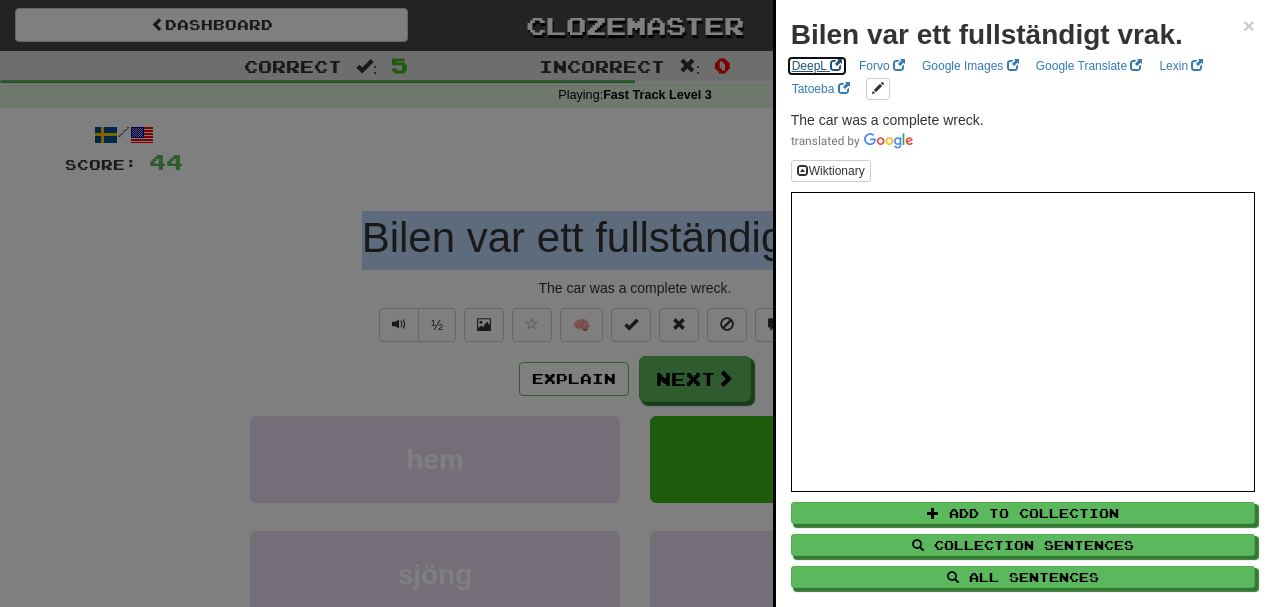 click on "DeepL" at bounding box center [817, 66] 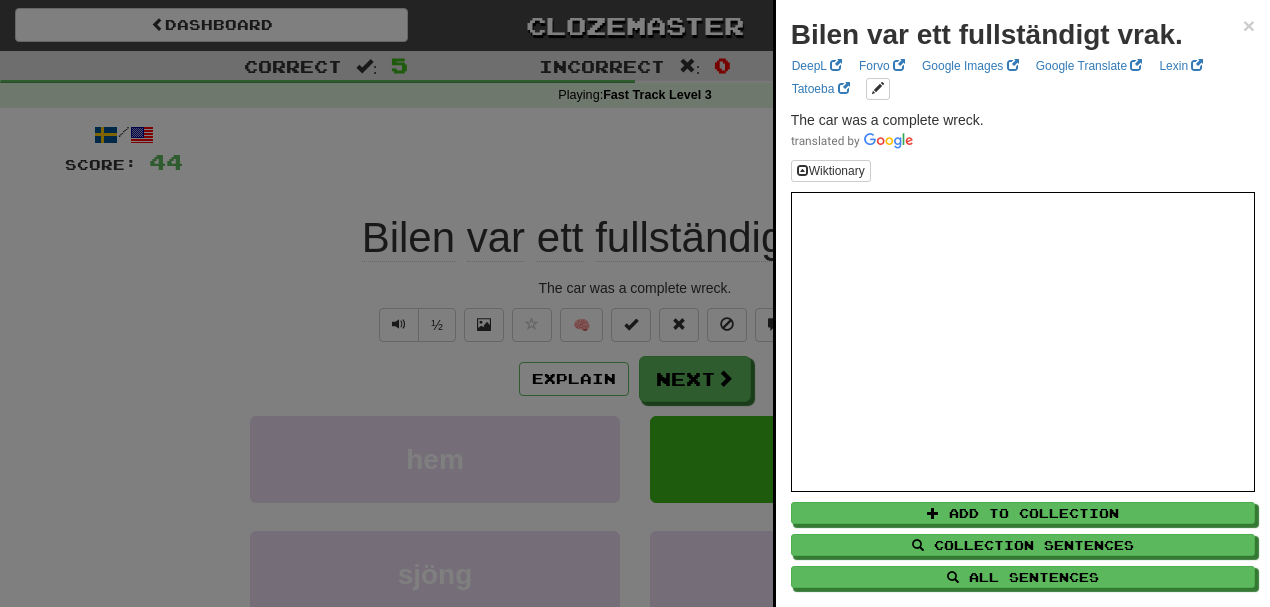 click at bounding box center [635, 303] 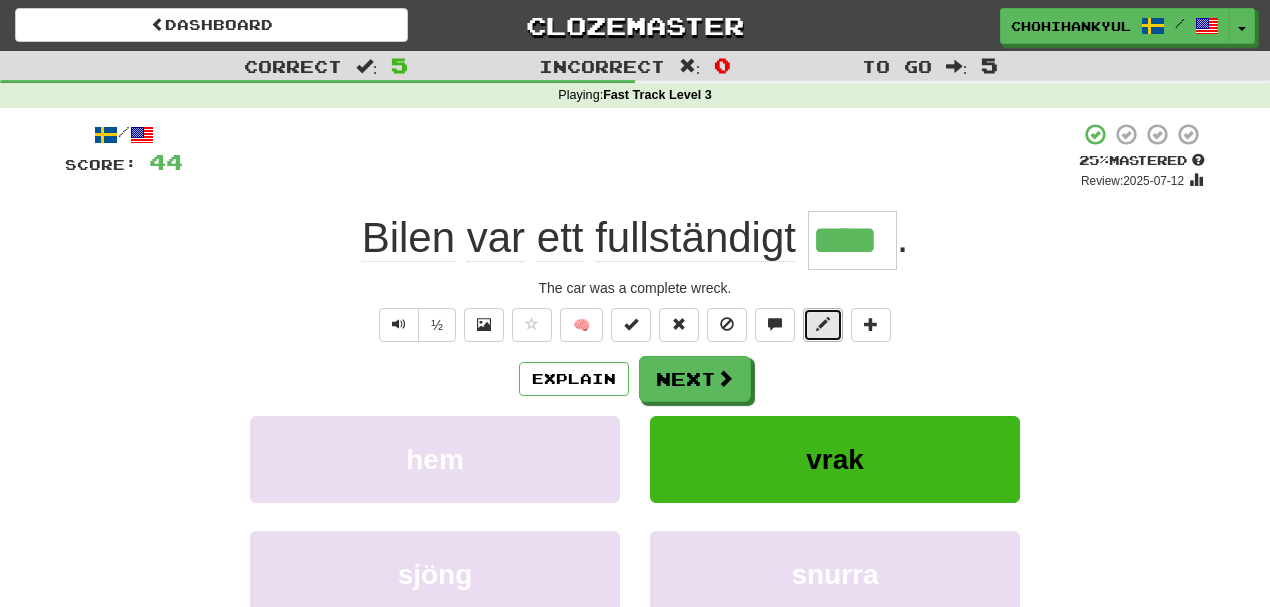 click at bounding box center [823, 325] 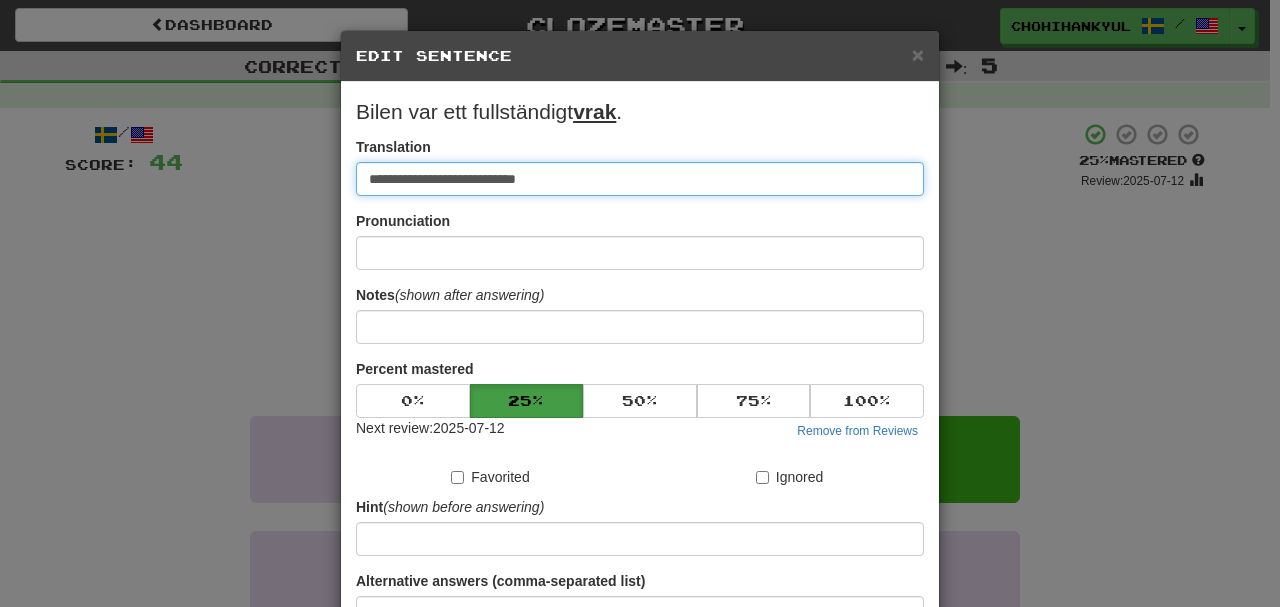 paste on "**********" 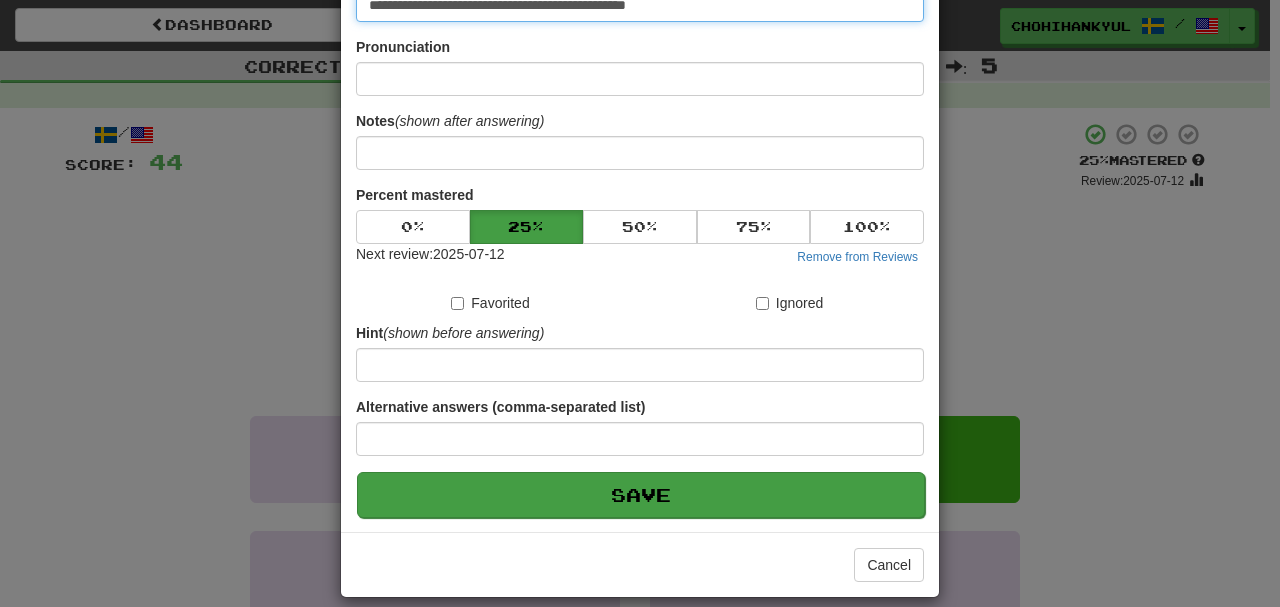 scroll, scrollTop: 190, scrollLeft: 0, axis: vertical 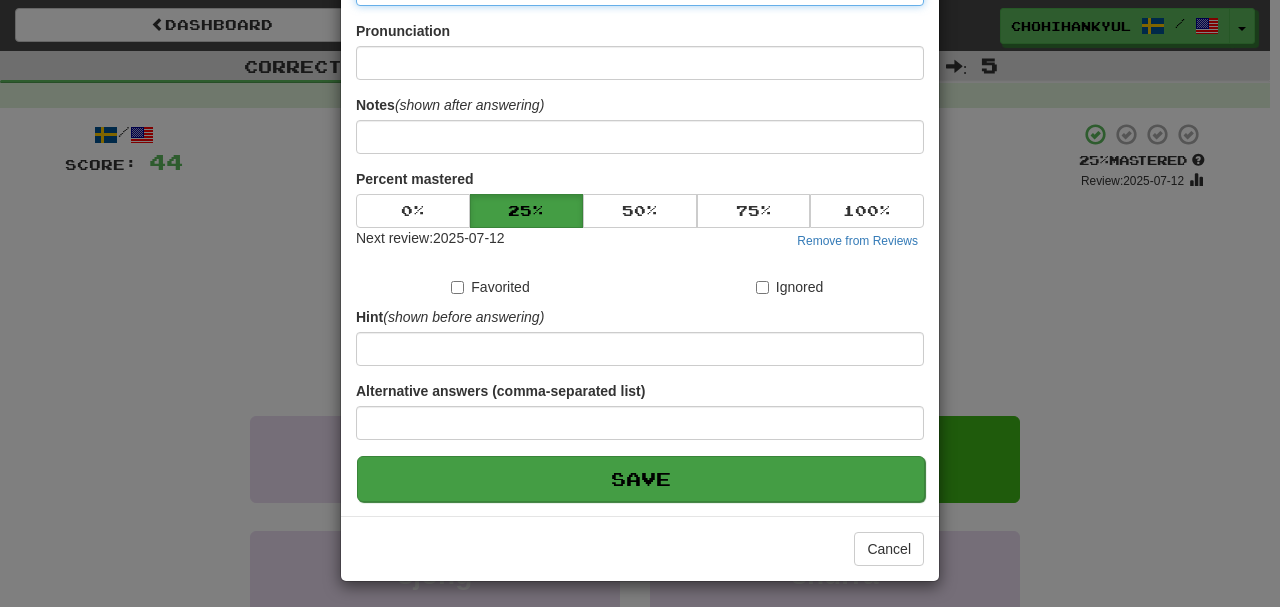 type on "**********" 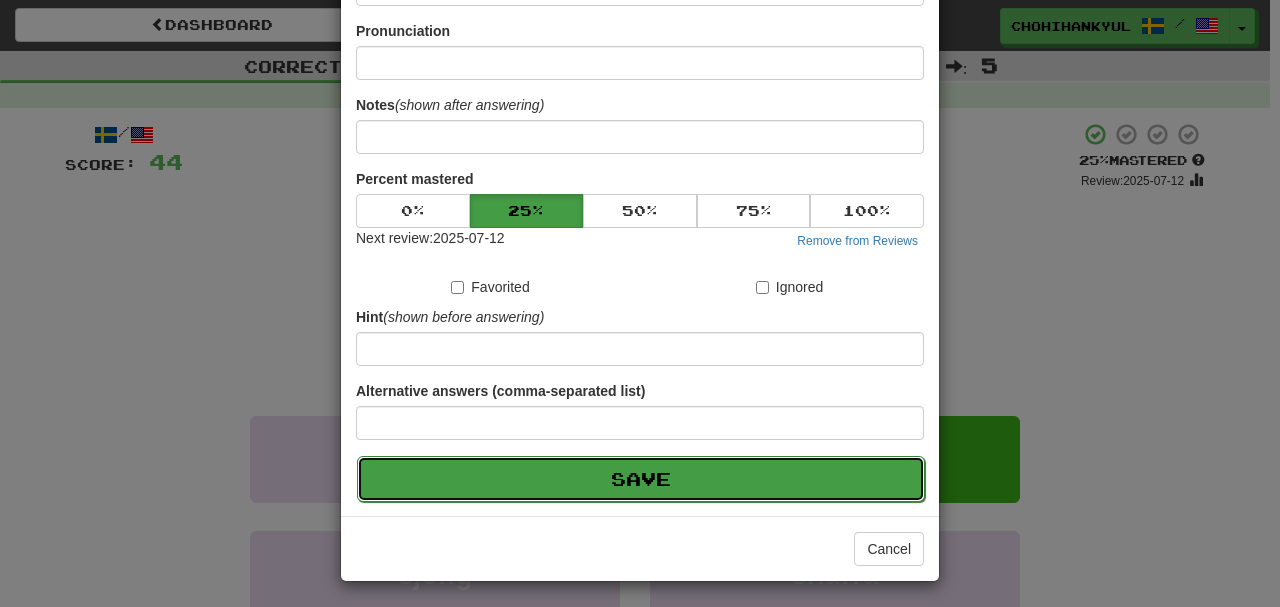 click on "Save" at bounding box center (641, 479) 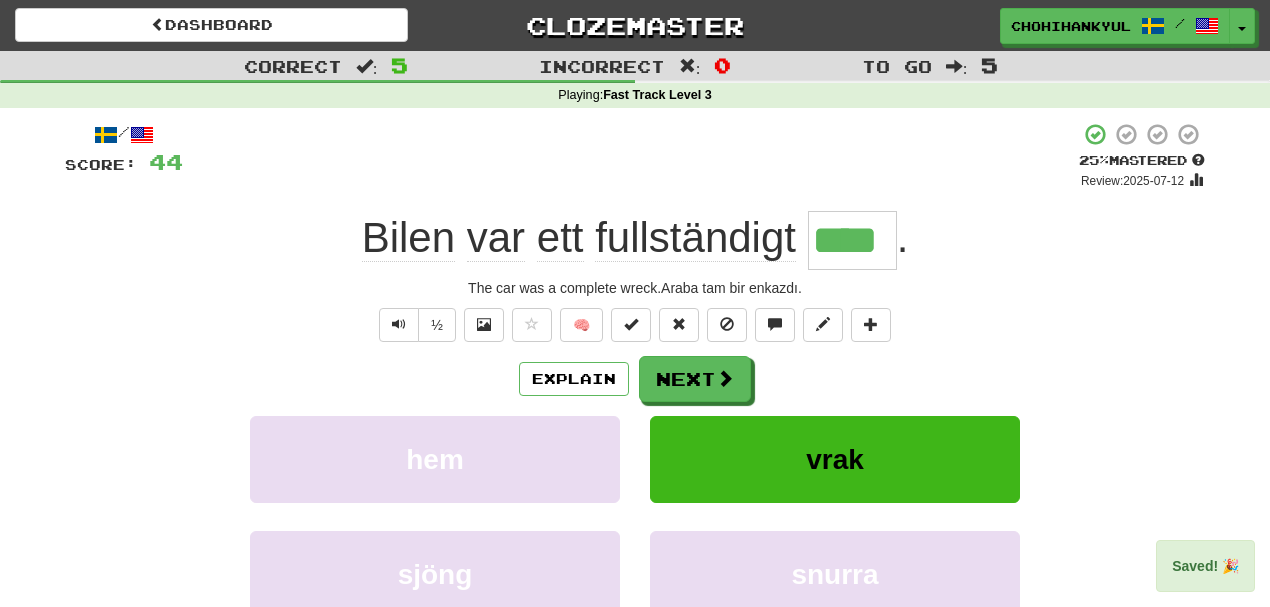 drag, startPoint x: 816, startPoint y: 230, endPoint x: 907, endPoint y: 250, distance: 93.17188 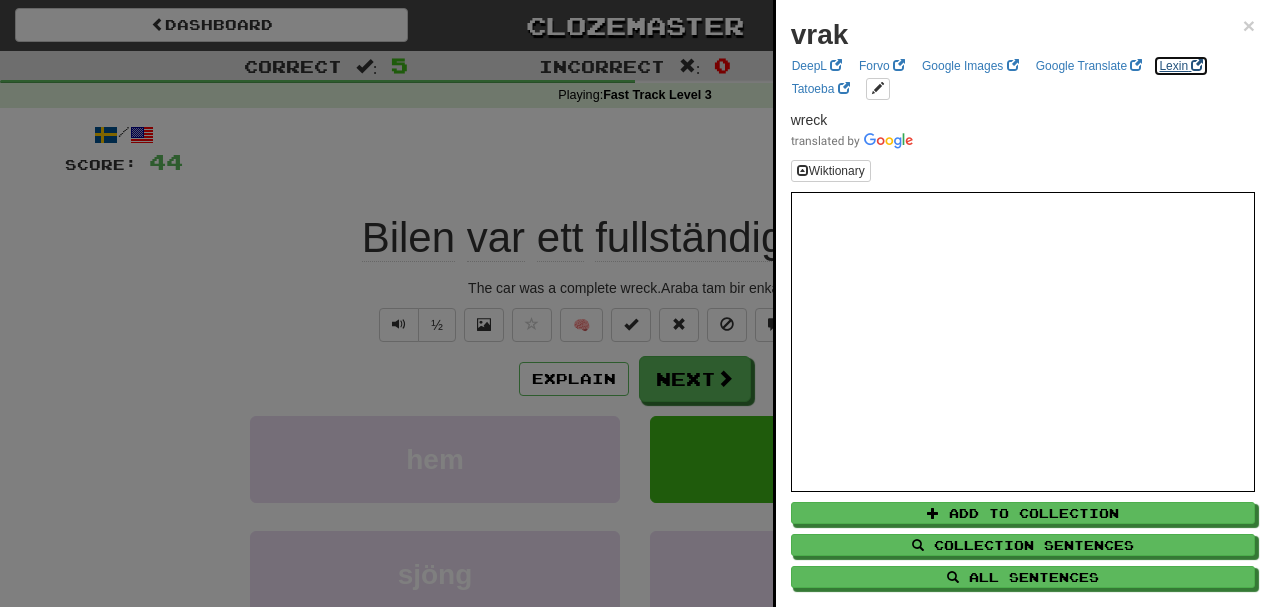 click on "Lexin" at bounding box center [1181, 66] 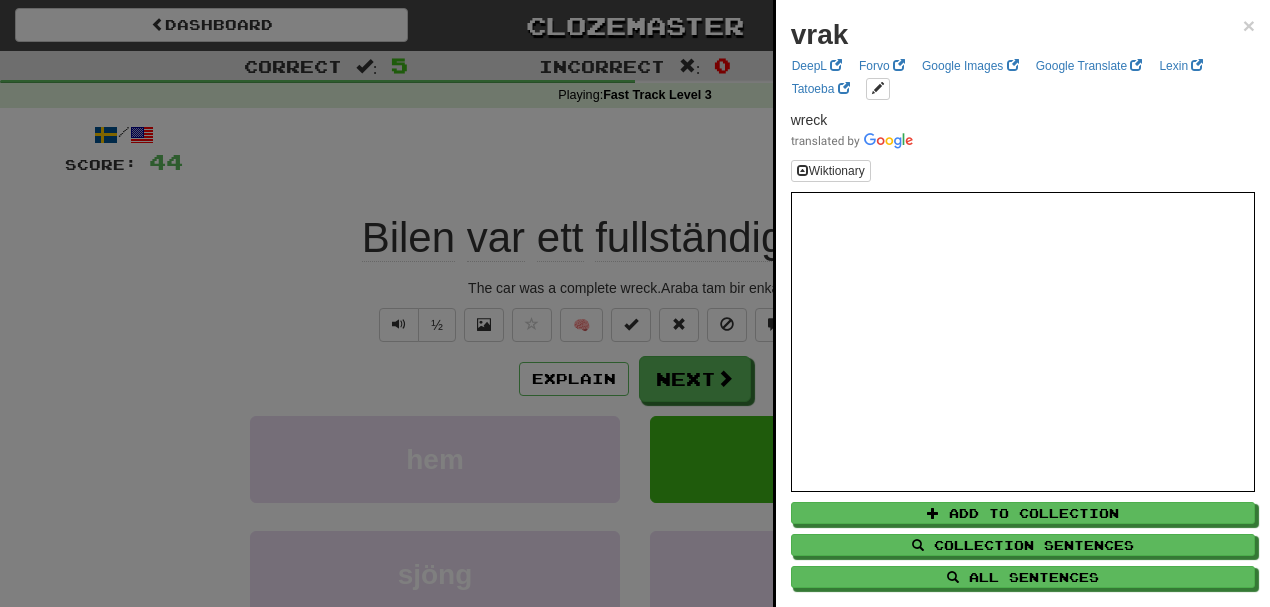 click at bounding box center [635, 303] 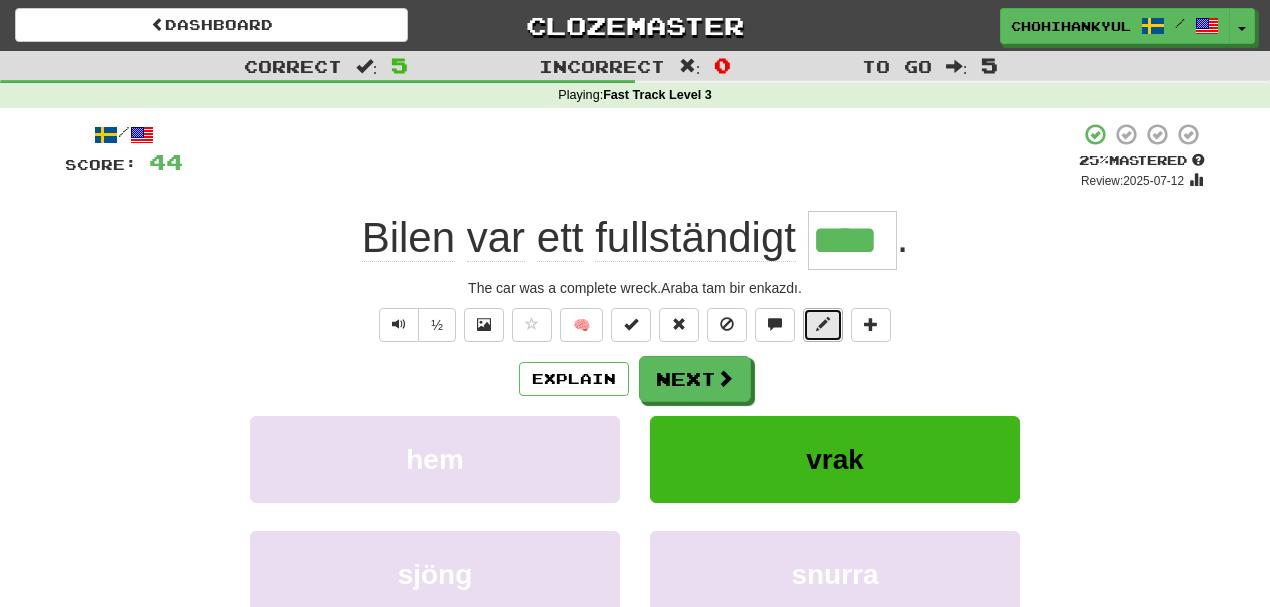 click at bounding box center [823, 325] 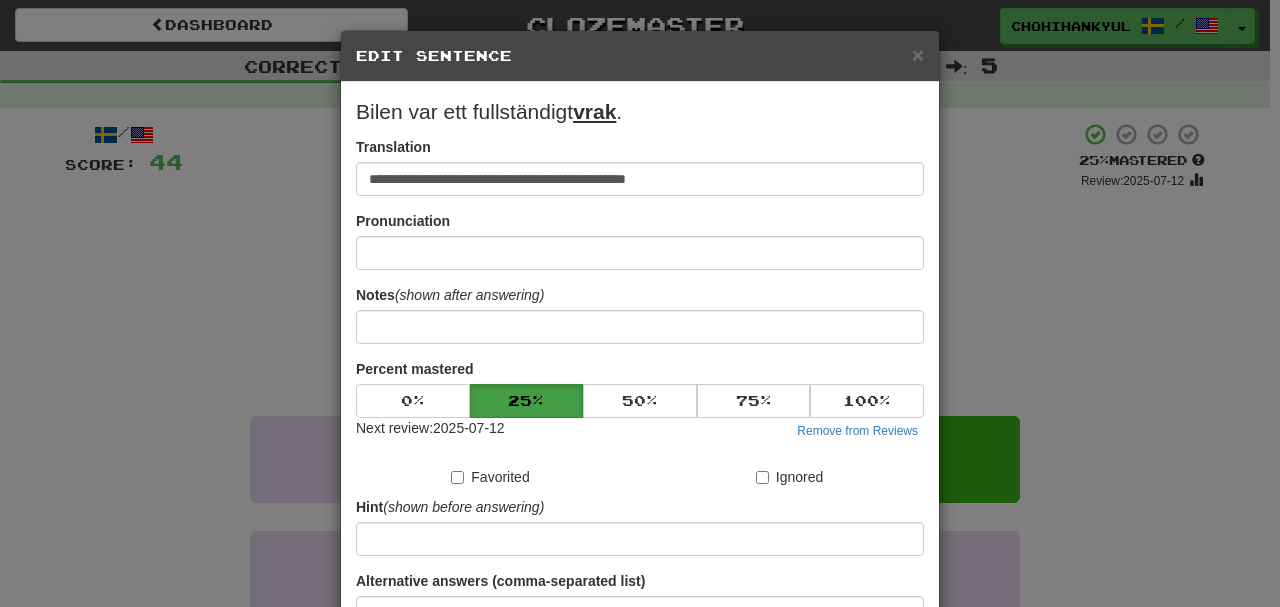 click on "Notes  (shown after answering)" at bounding box center [640, 314] 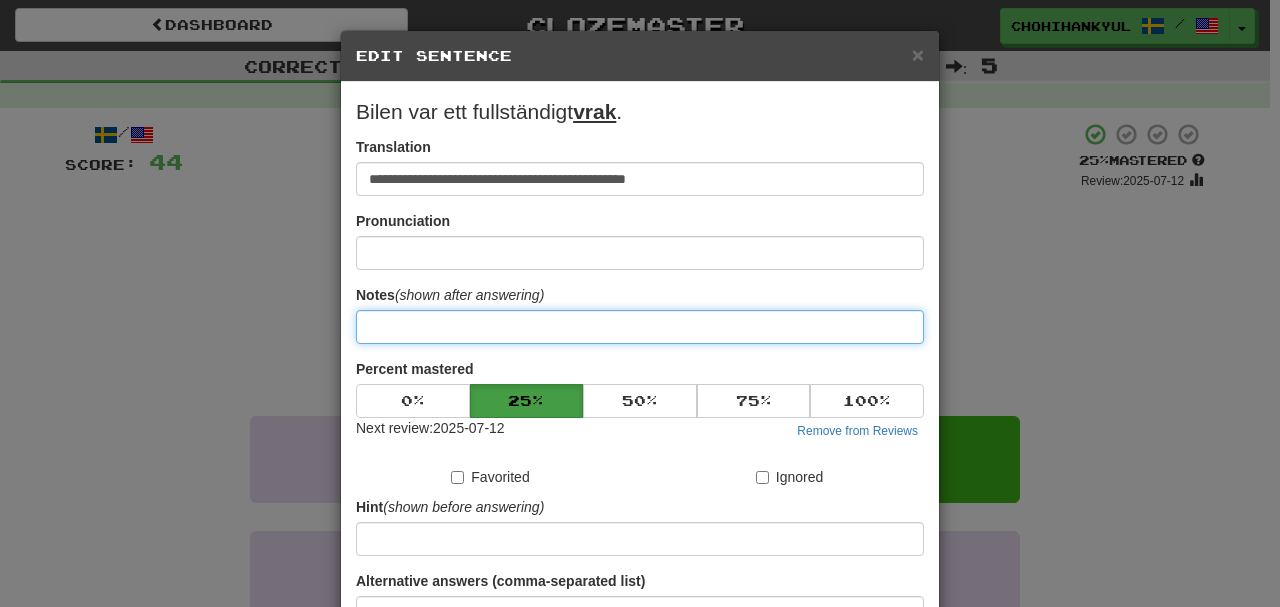 click at bounding box center [640, 327] 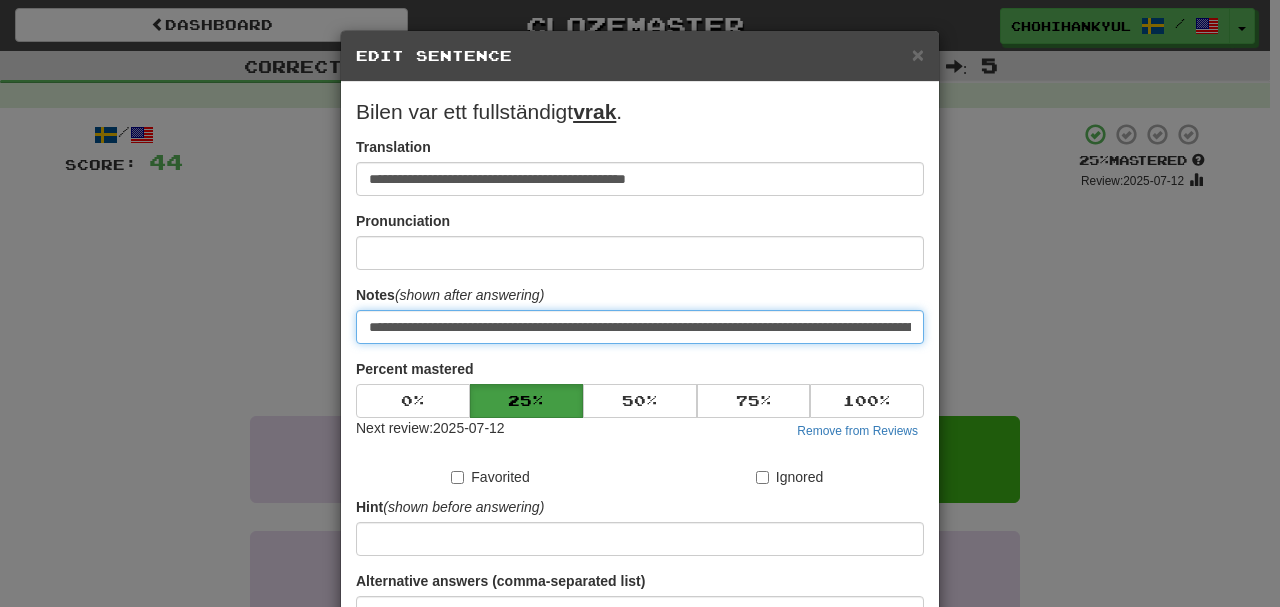 scroll, scrollTop: 0, scrollLeft: 683, axis: horizontal 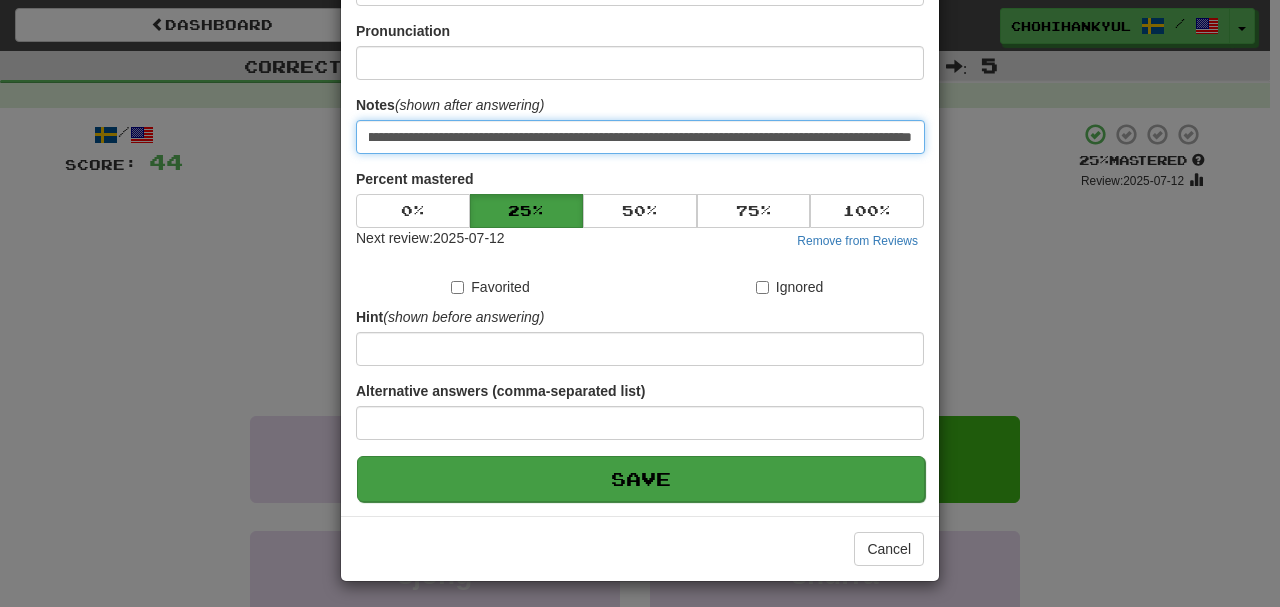 type on "**********" 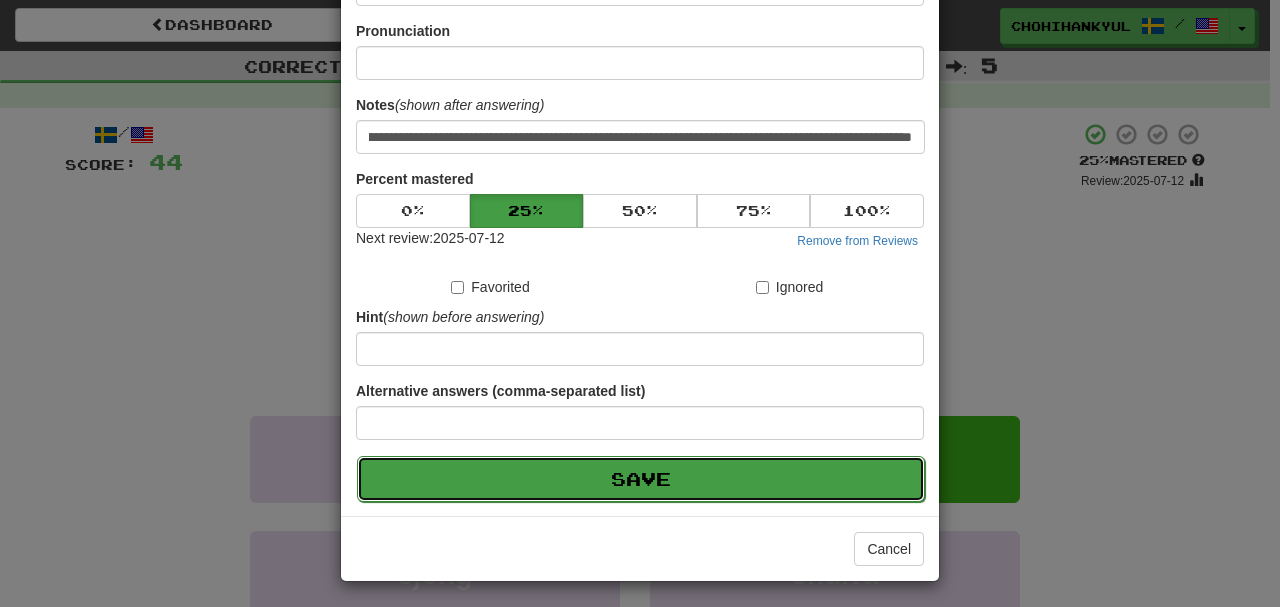 click on "Save" at bounding box center (641, 479) 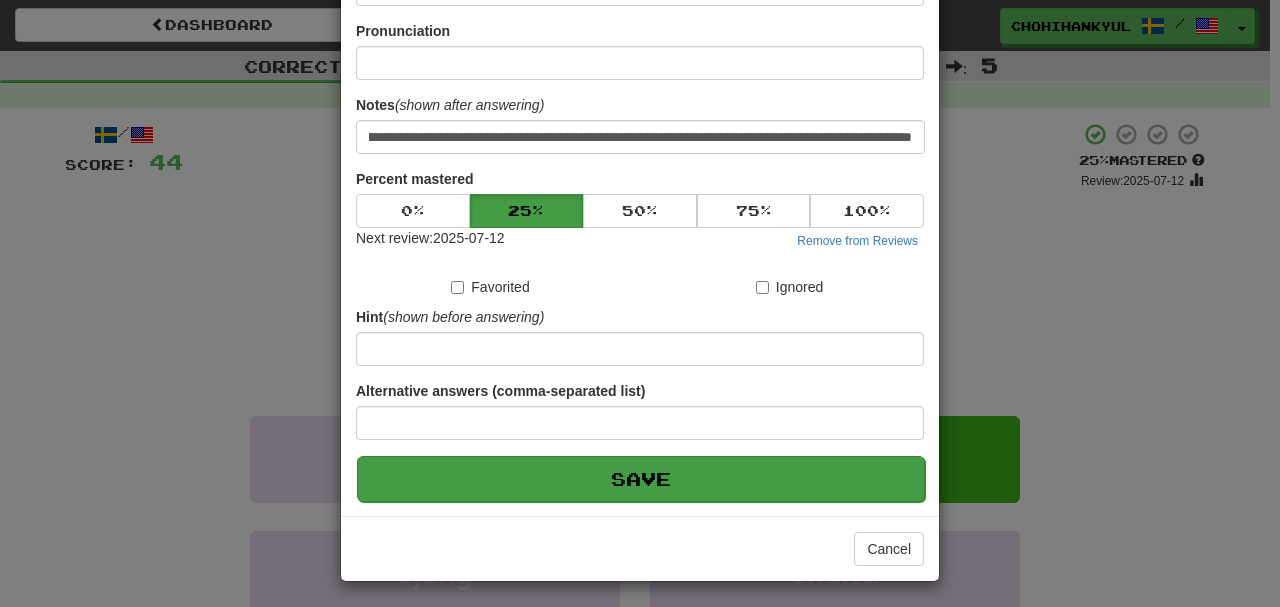 scroll, scrollTop: 0, scrollLeft: 0, axis: both 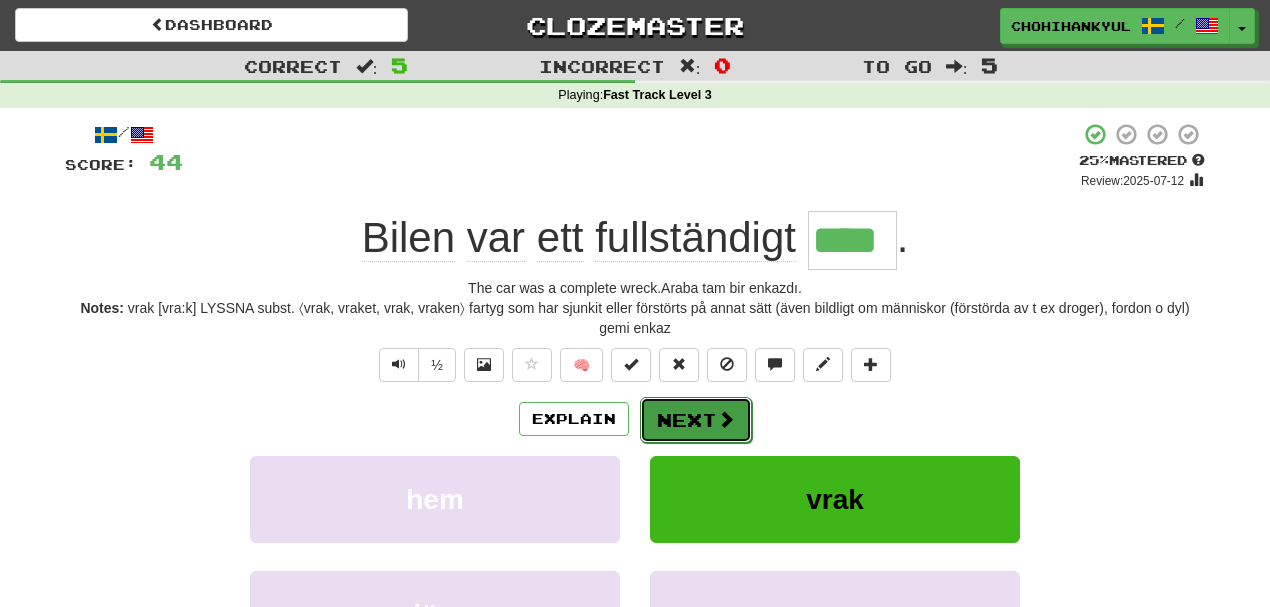 click on "Next" at bounding box center [696, 420] 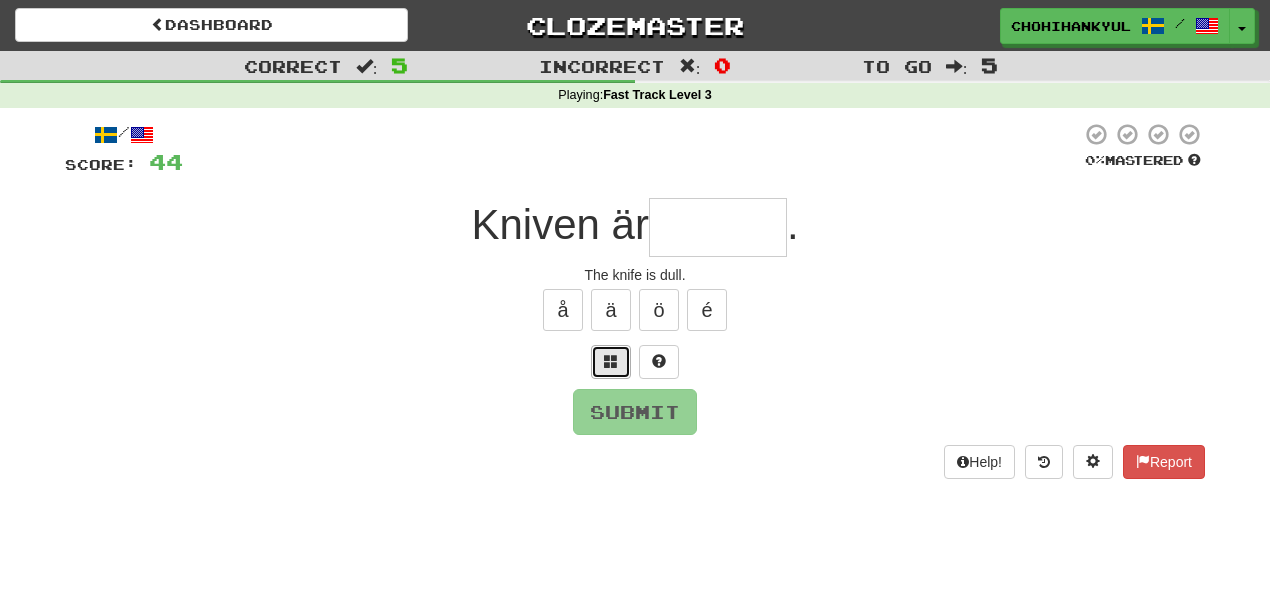 click at bounding box center (611, 361) 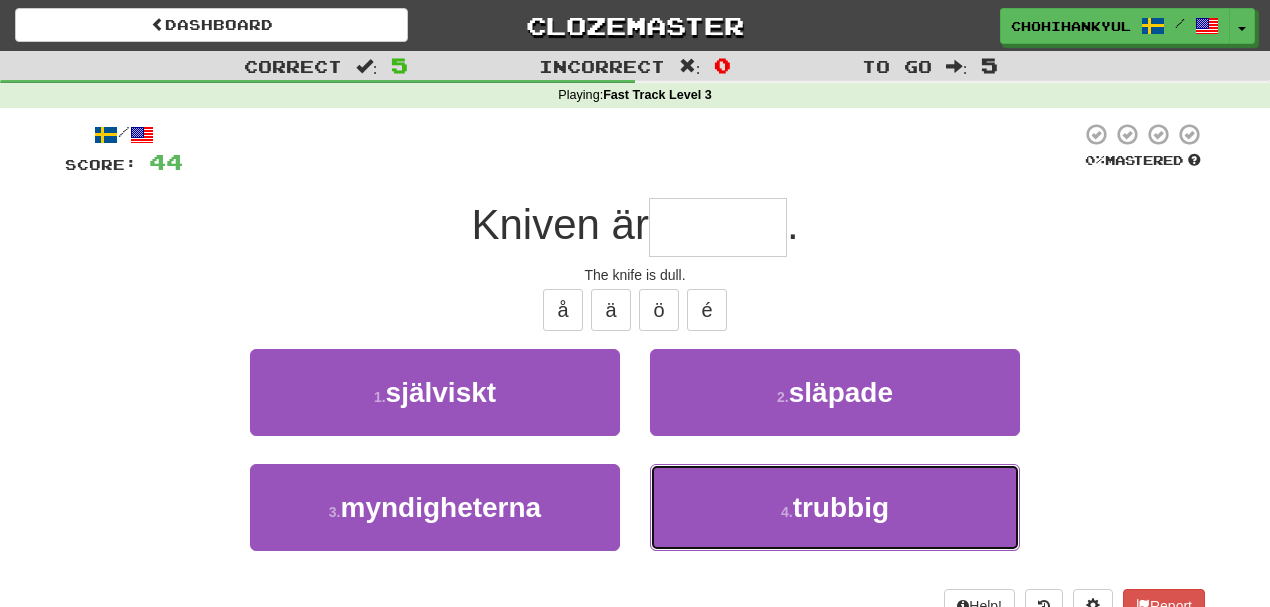 click on "trubbig" at bounding box center (841, 507) 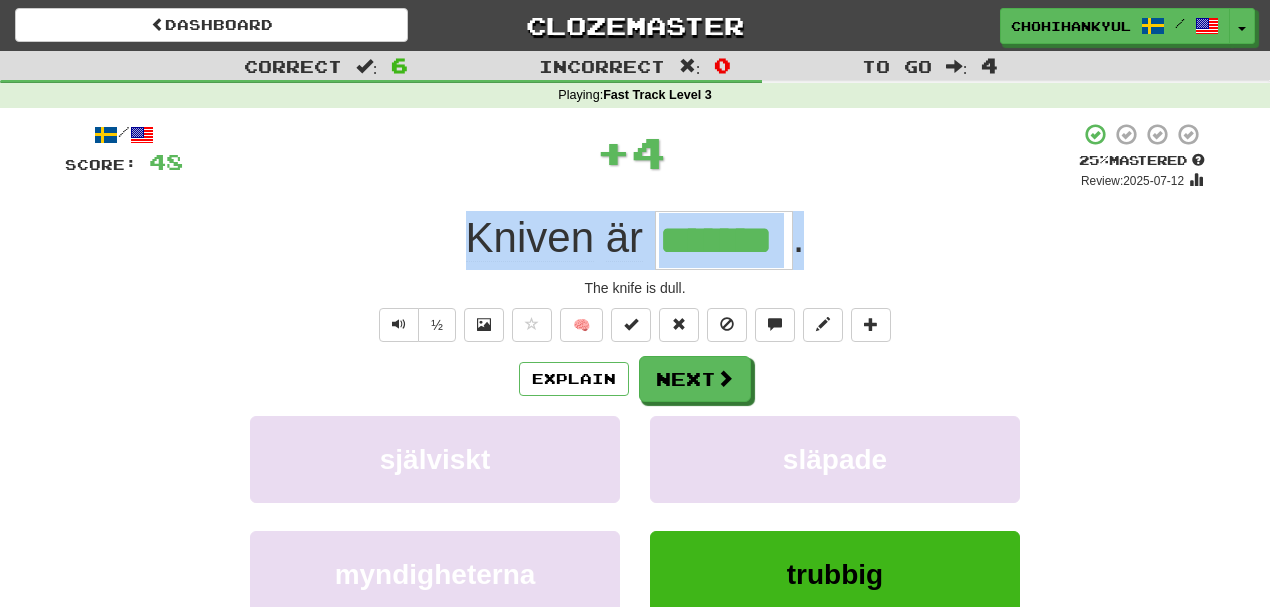 drag, startPoint x: 506, startPoint y: 230, endPoint x: 963, endPoint y: 205, distance: 457.6833 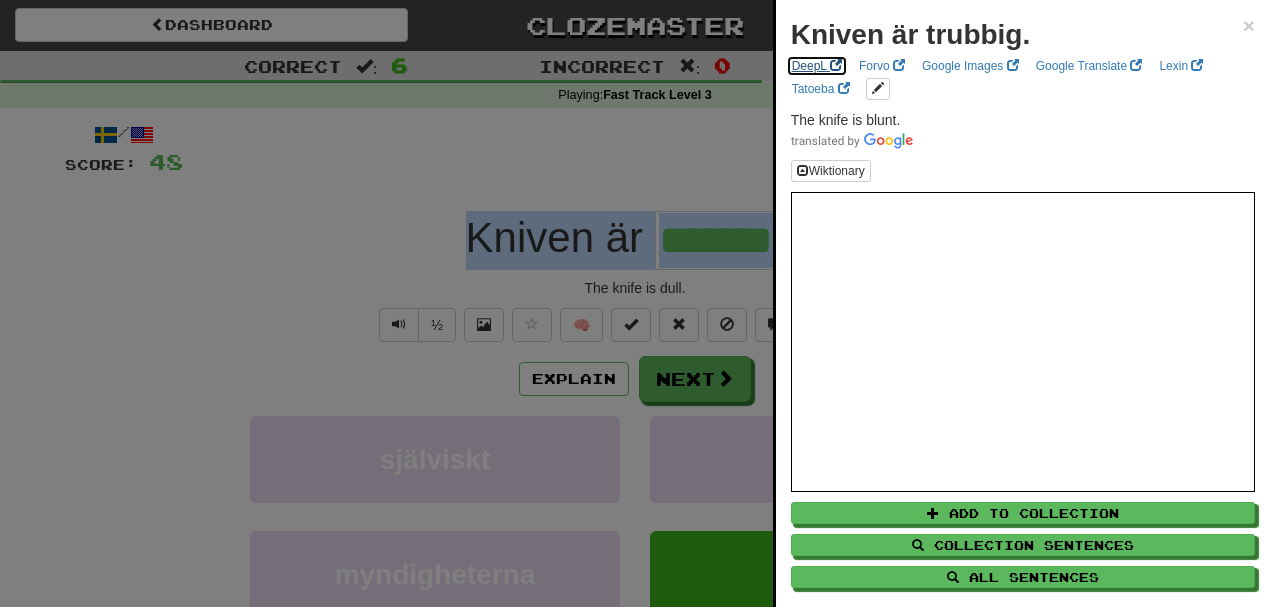 click on "DeepL" at bounding box center (817, 66) 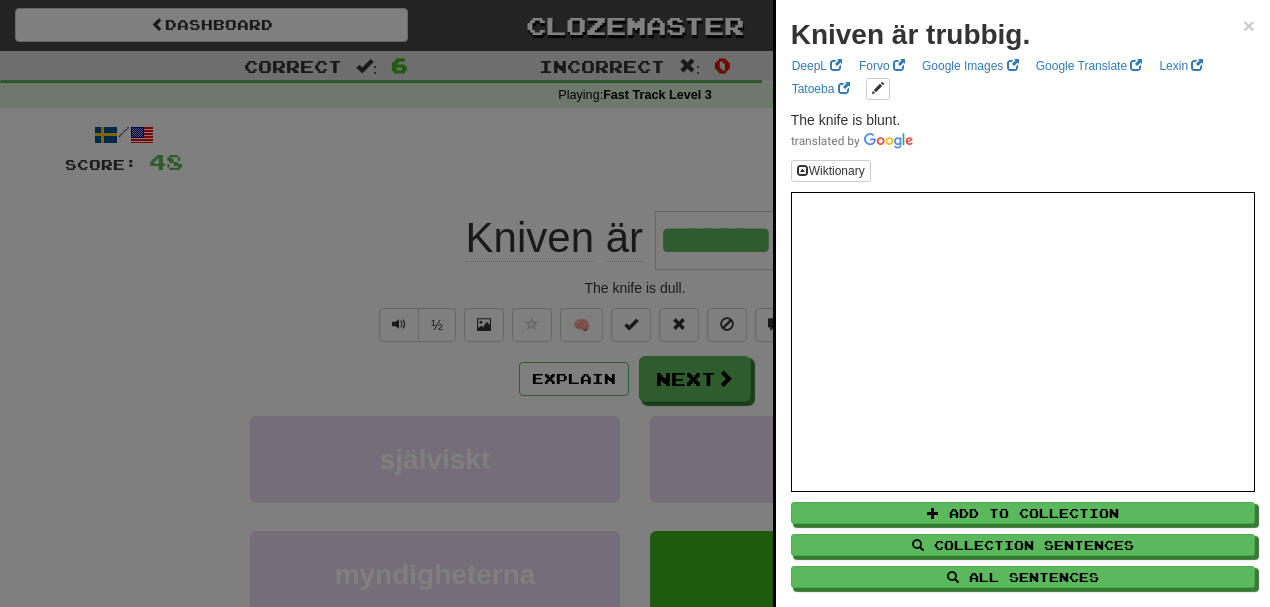 drag, startPoint x: 162, startPoint y: 266, endPoint x: 181, endPoint y: 268, distance: 19.104973 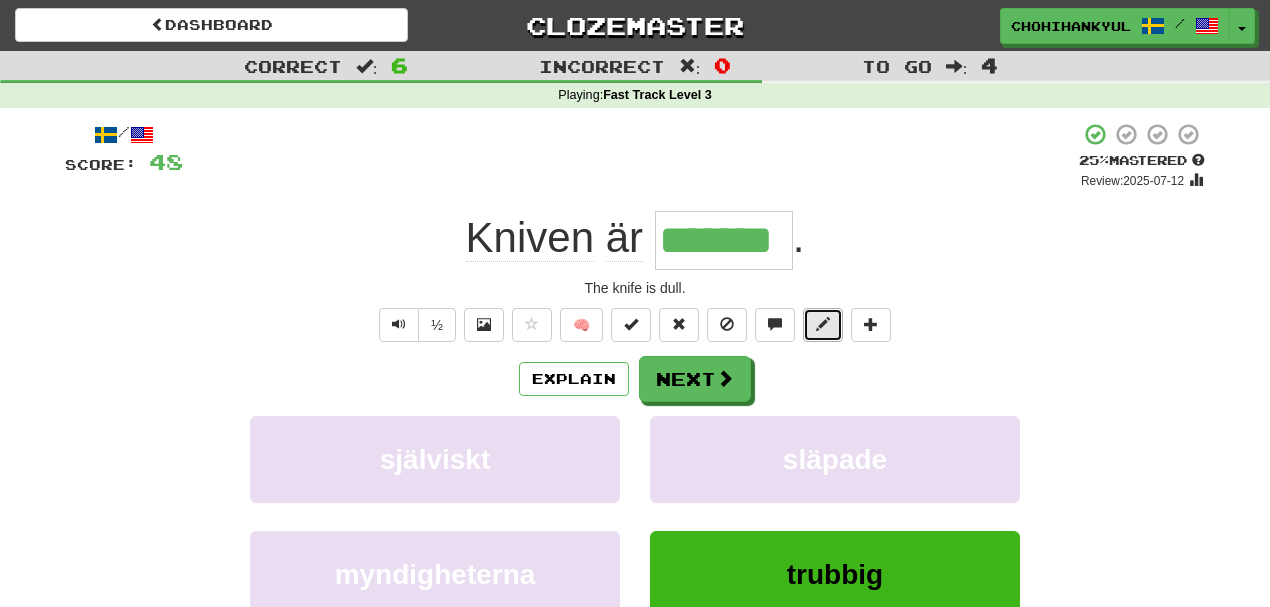 click at bounding box center [823, 324] 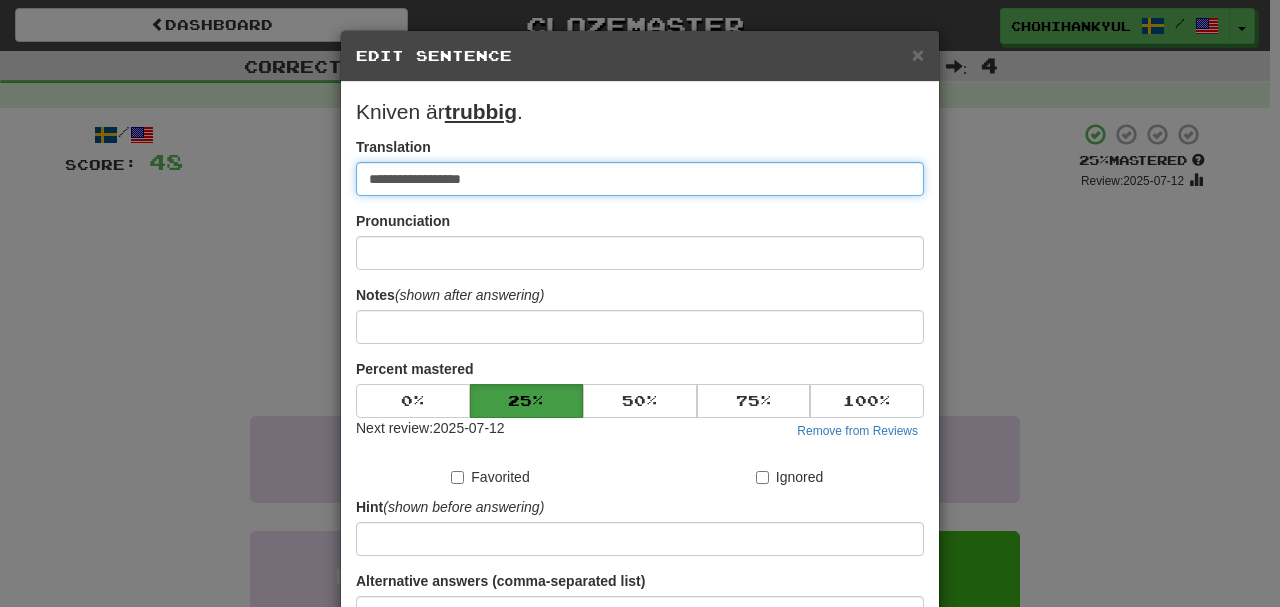 paste on "**********" 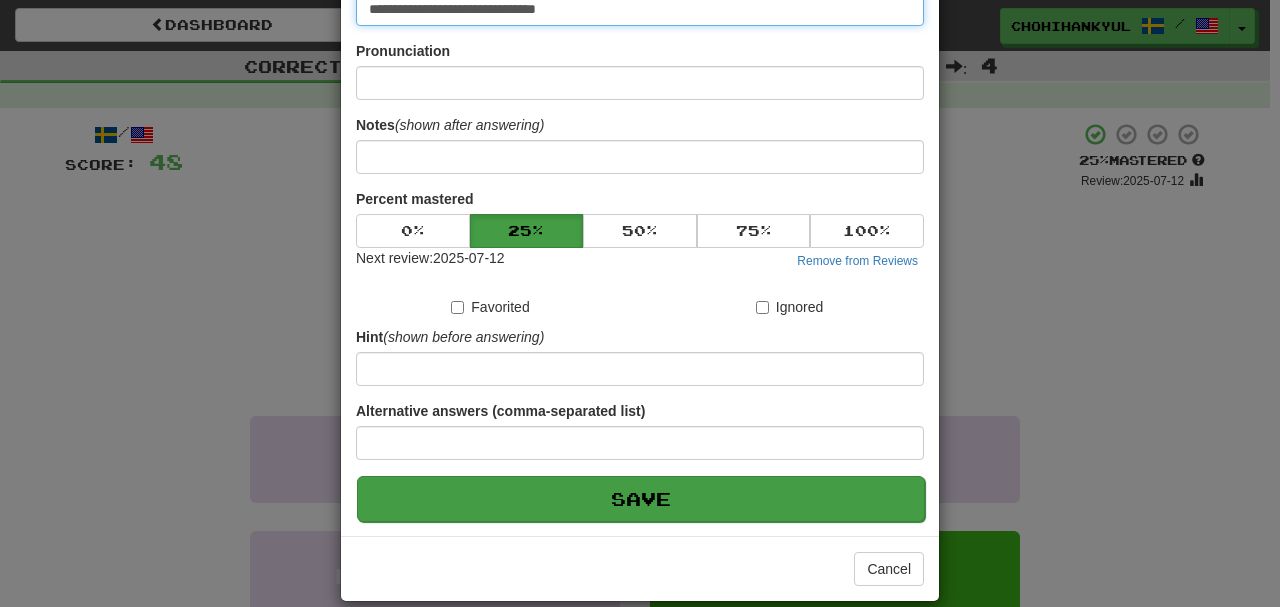 scroll, scrollTop: 190, scrollLeft: 0, axis: vertical 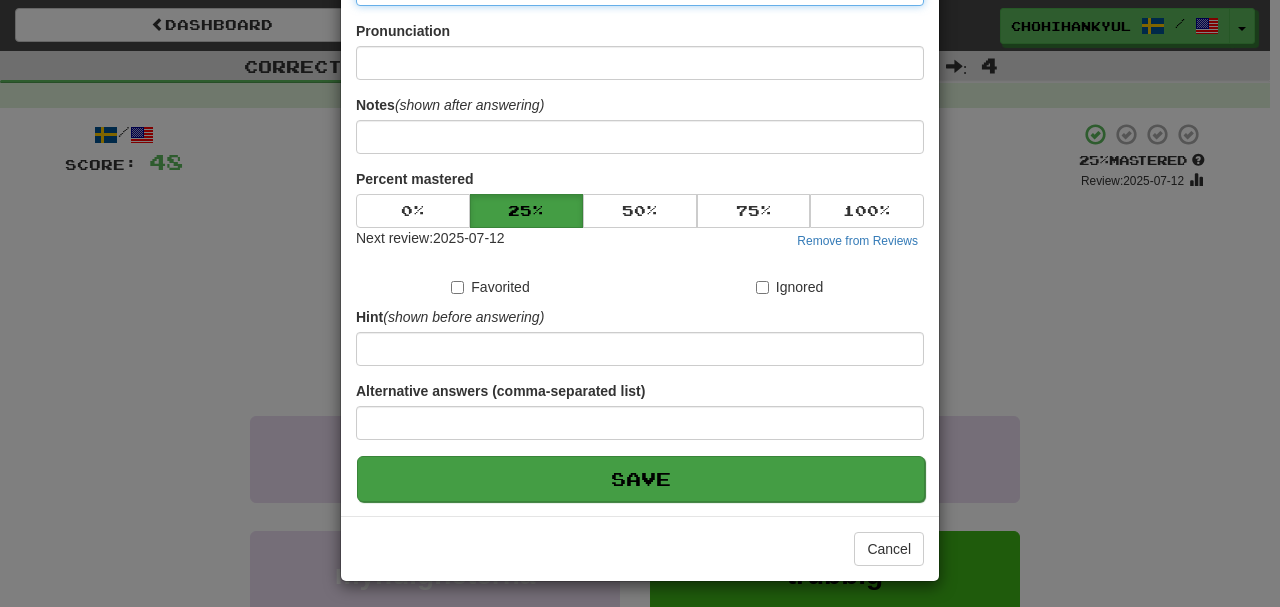 type on "**********" 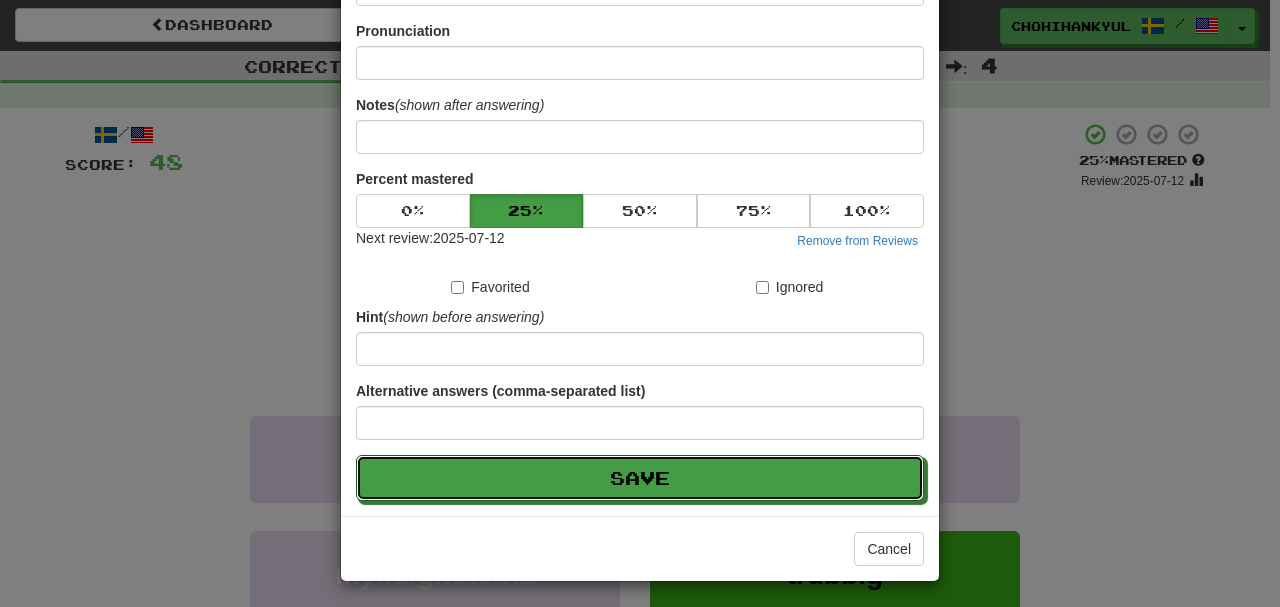 drag, startPoint x: 736, startPoint y: 466, endPoint x: 726, endPoint y: 447, distance: 21.470911 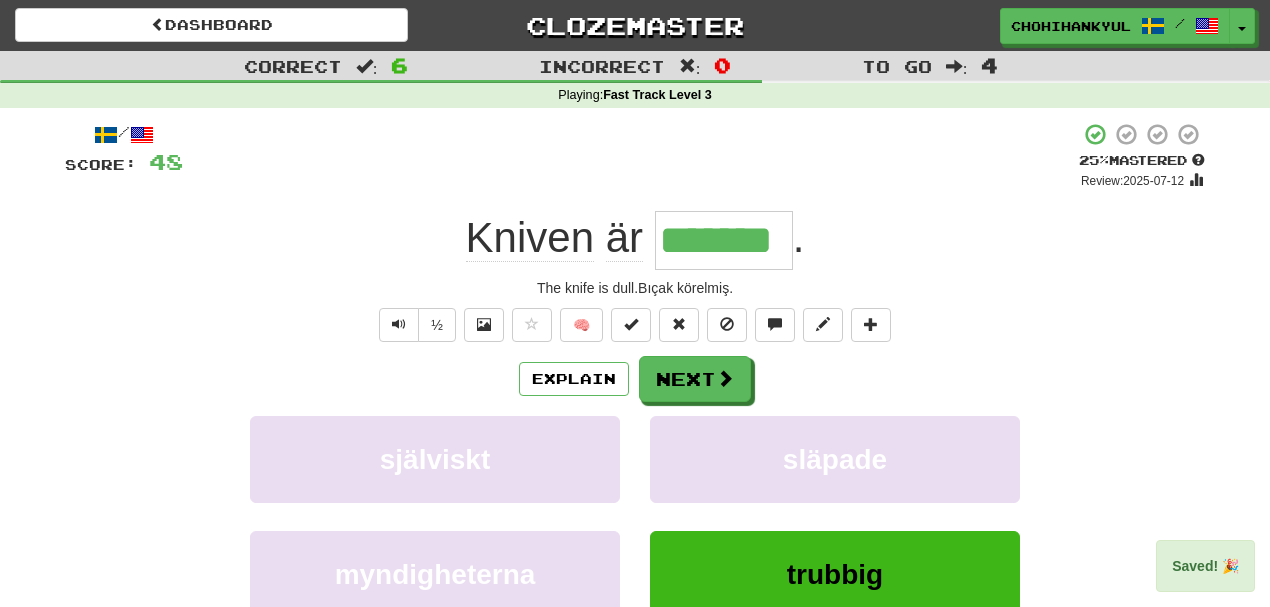 drag, startPoint x: 659, startPoint y: 230, endPoint x: 862, endPoint y: 238, distance: 203.15758 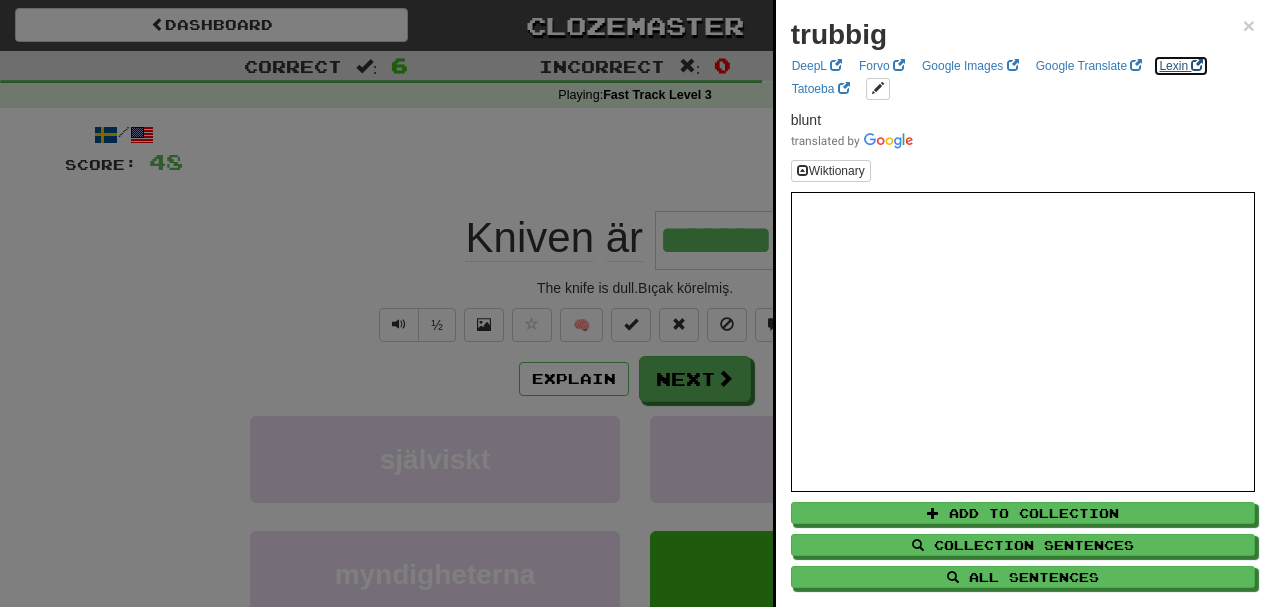 click on "Lexin" at bounding box center [1181, 66] 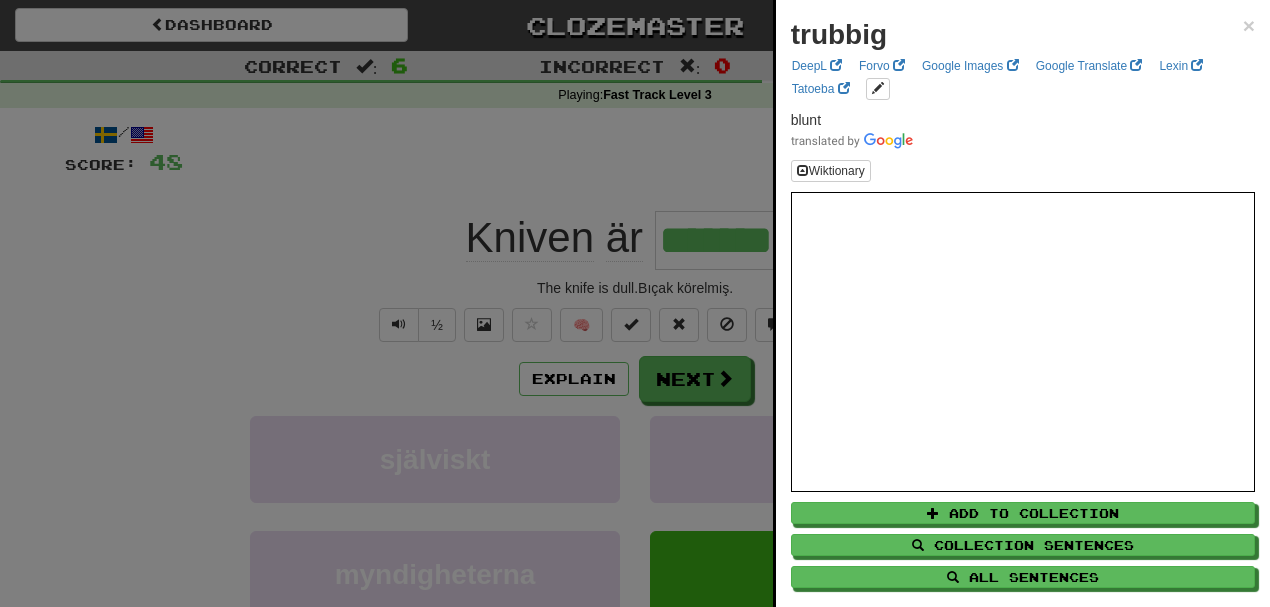 click at bounding box center [635, 303] 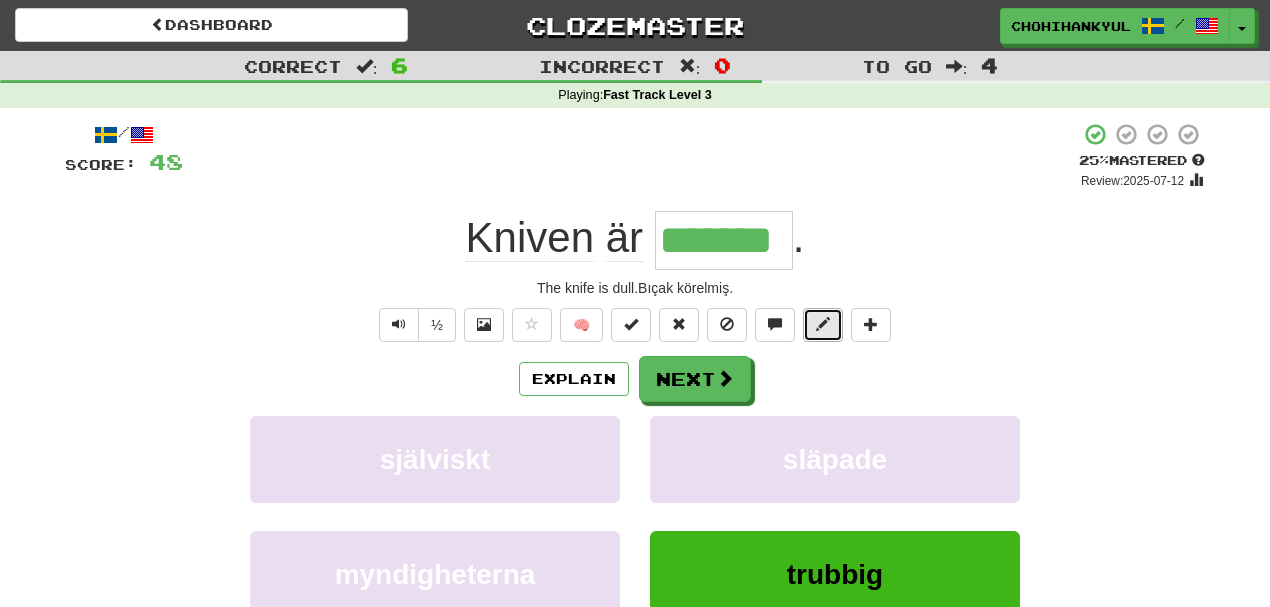 click at bounding box center [823, 325] 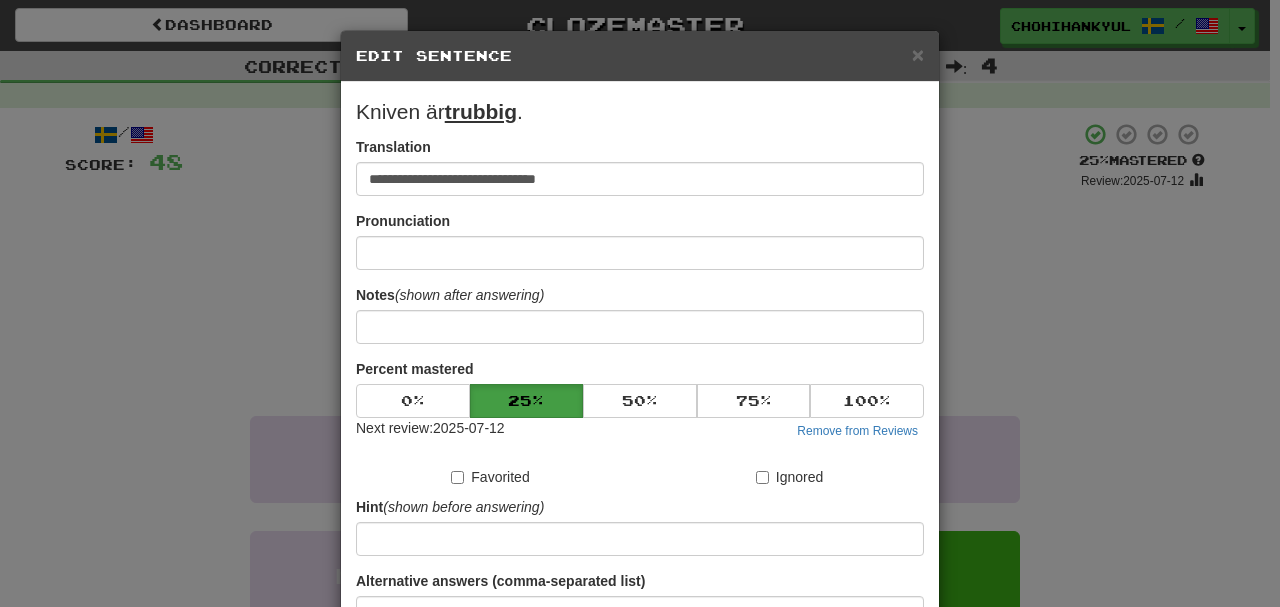 type 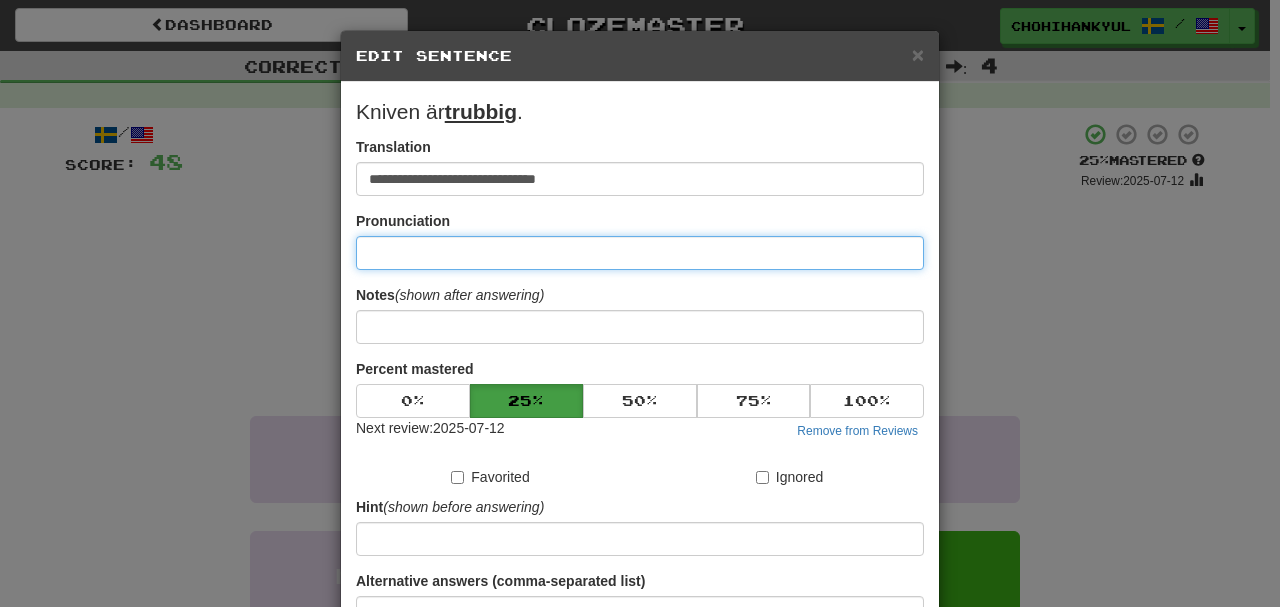 click at bounding box center [640, 253] 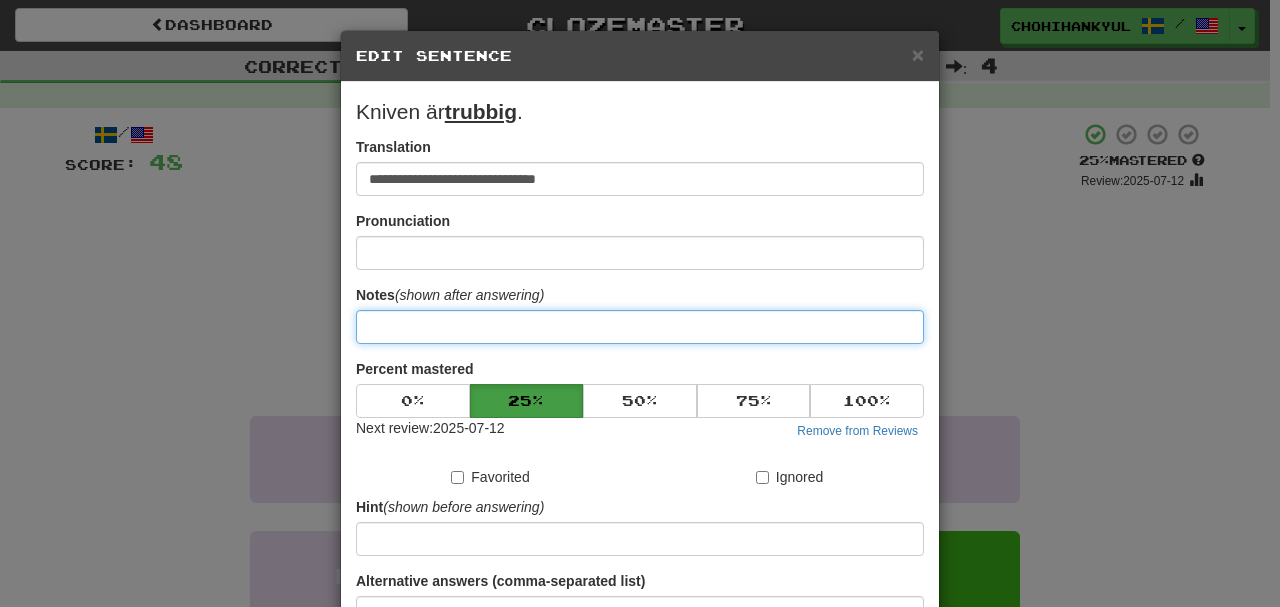 click at bounding box center (640, 327) 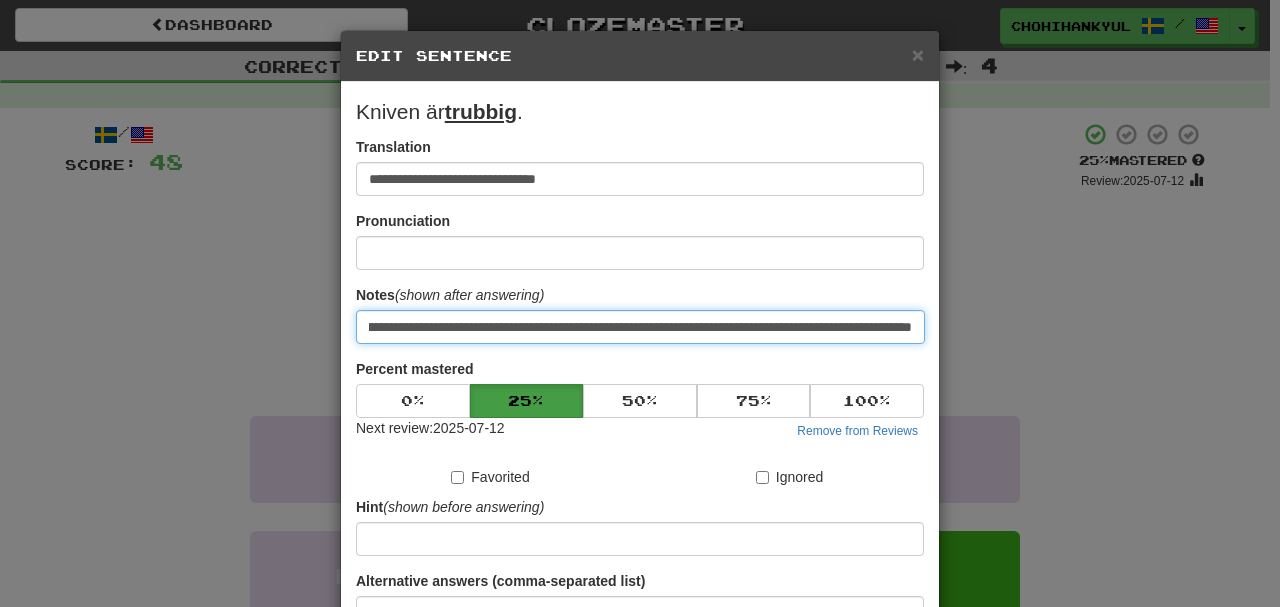 scroll, scrollTop: 0, scrollLeft: 656, axis: horizontal 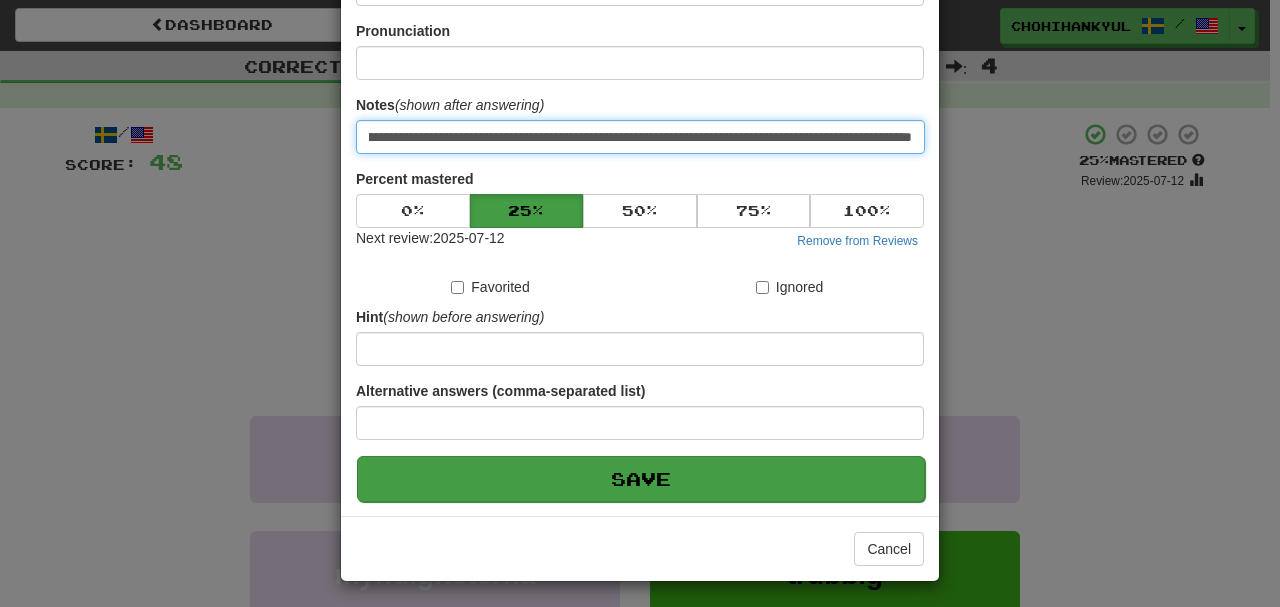 type on "**********" 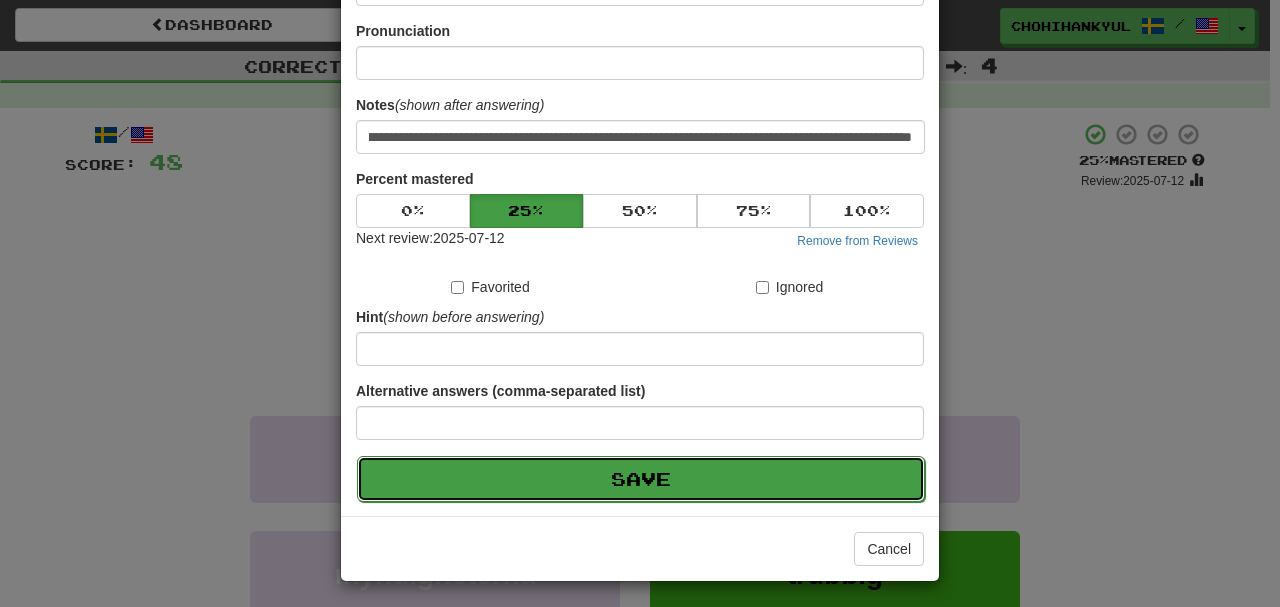 click on "Save" at bounding box center (641, 479) 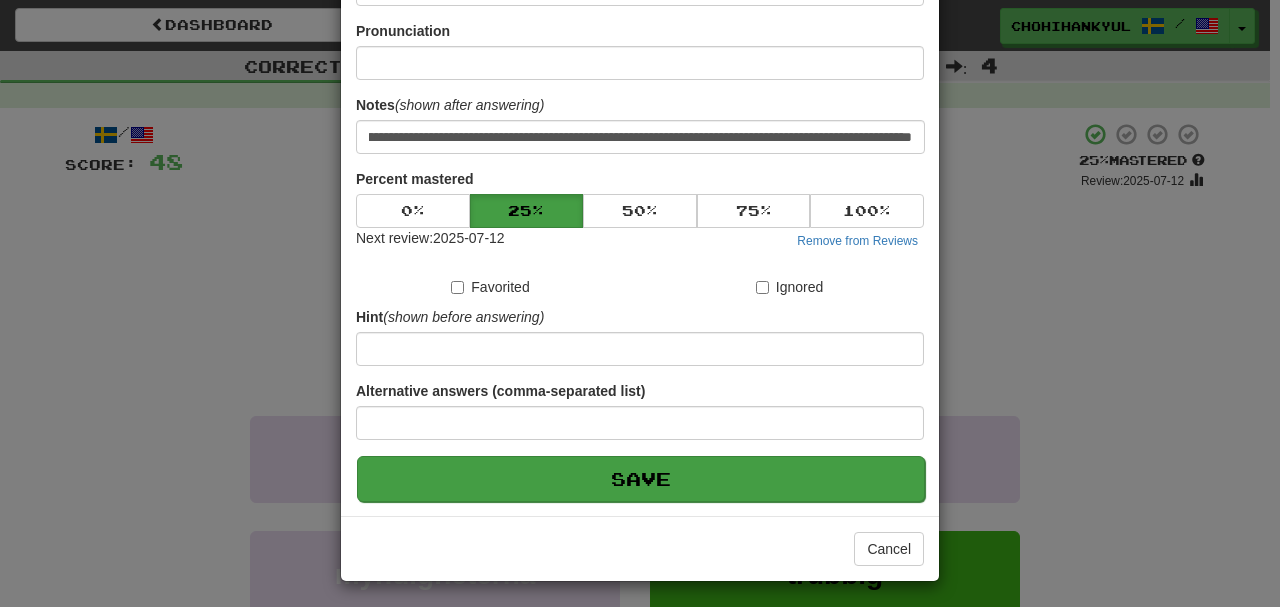 scroll, scrollTop: 0, scrollLeft: 0, axis: both 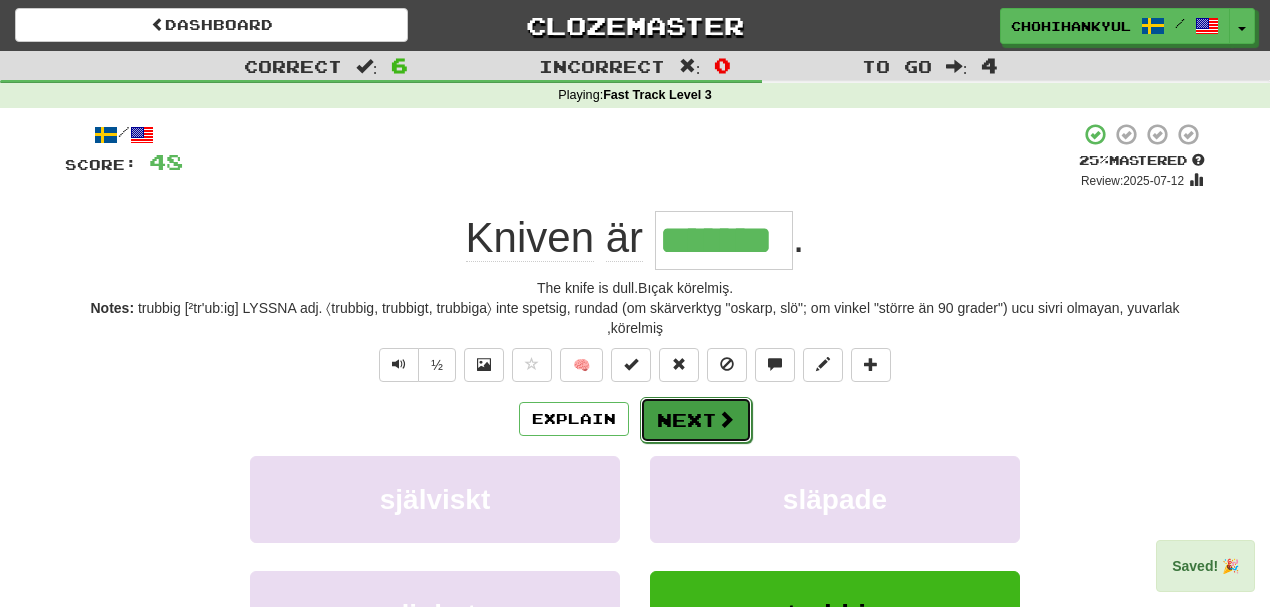 click at bounding box center (726, 419) 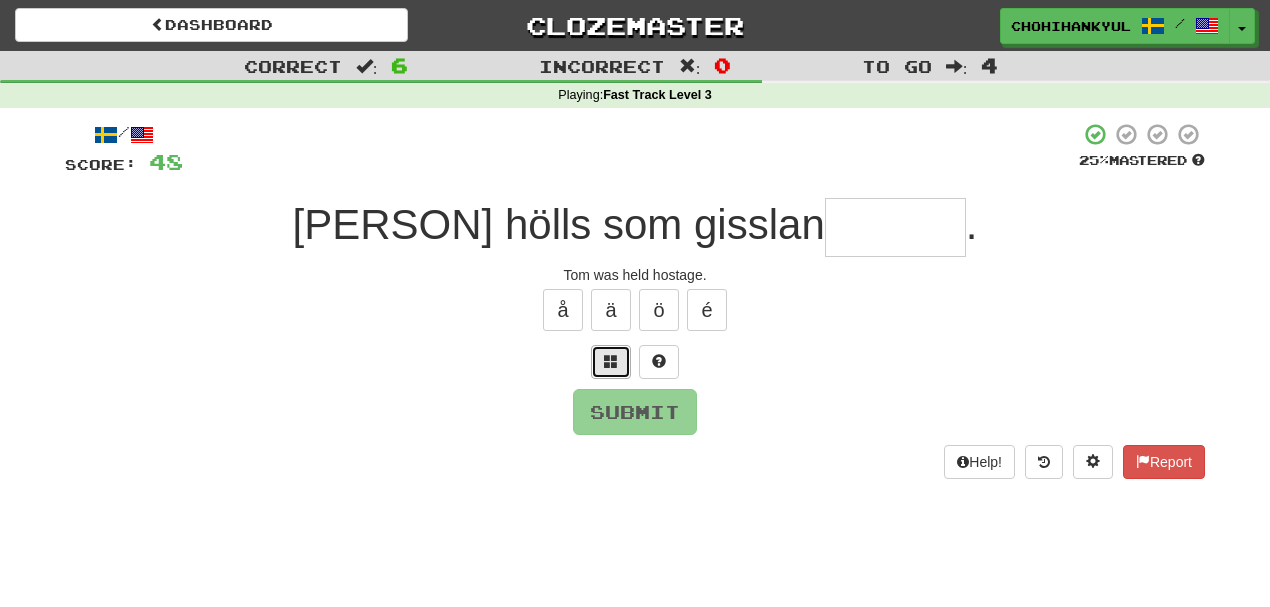 click at bounding box center [611, 361] 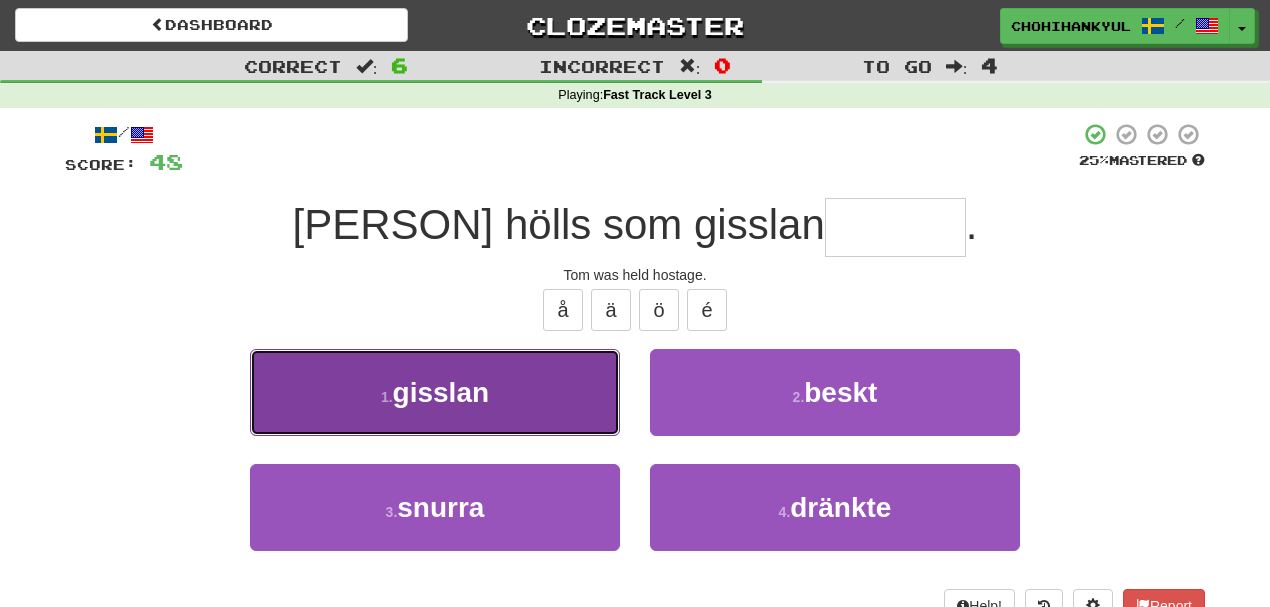 click on "1 .  gisslan" at bounding box center (435, 392) 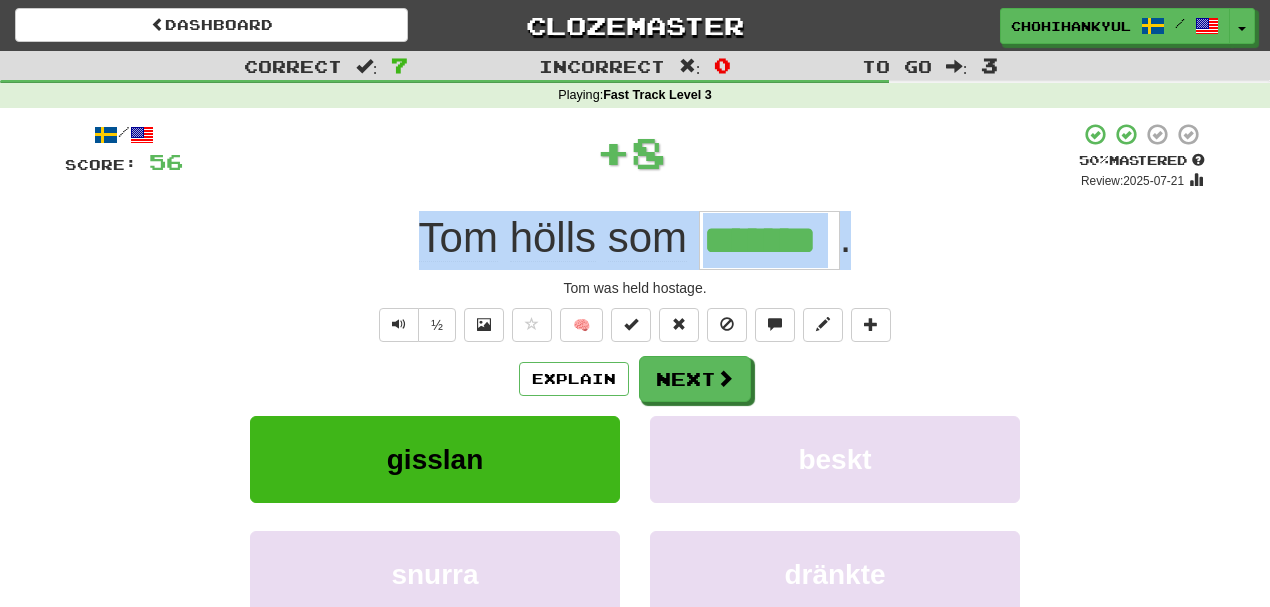 drag, startPoint x: 424, startPoint y: 252, endPoint x: 1038, endPoint y: 247, distance: 614.0204 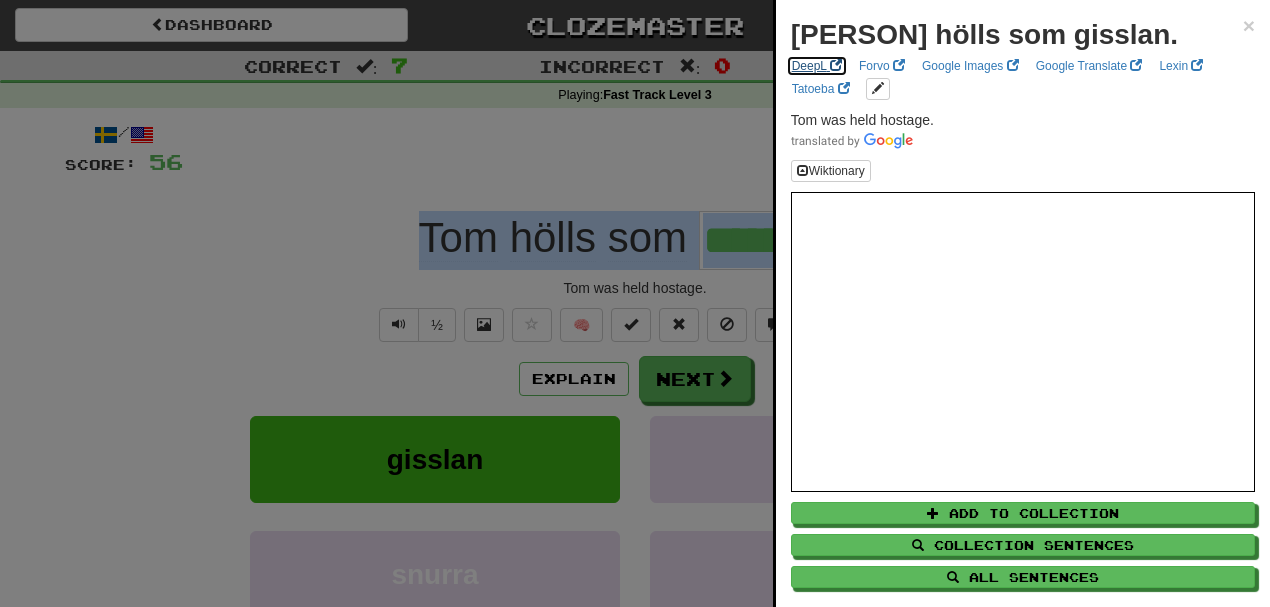 click on "DeepL" at bounding box center (817, 66) 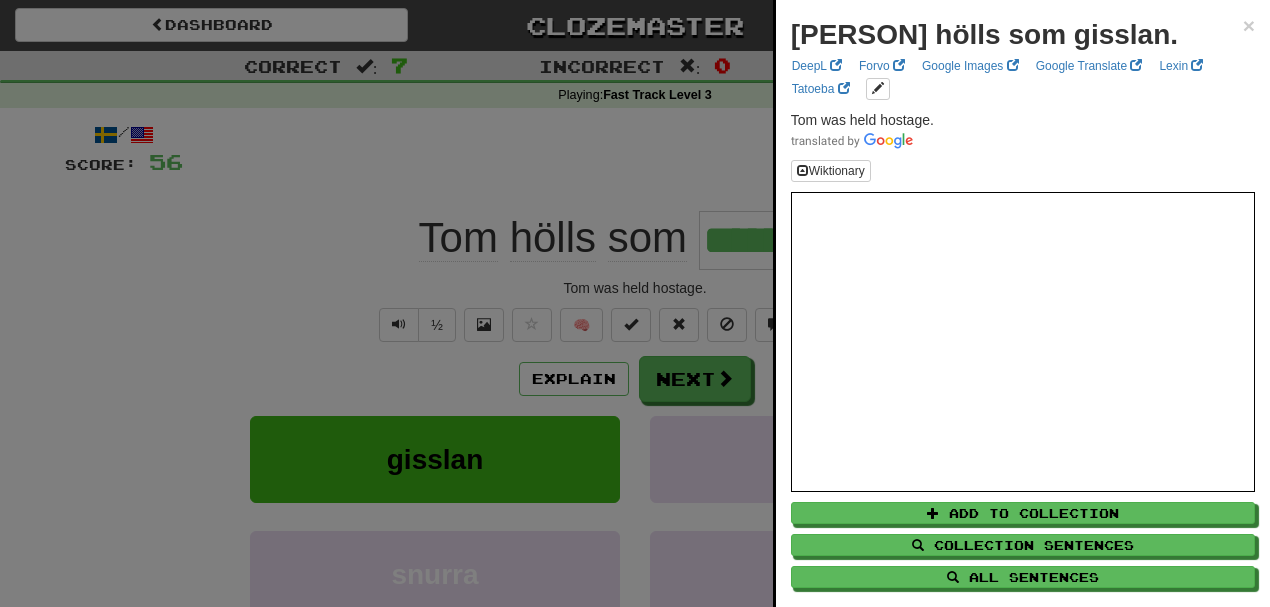 click at bounding box center (635, 303) 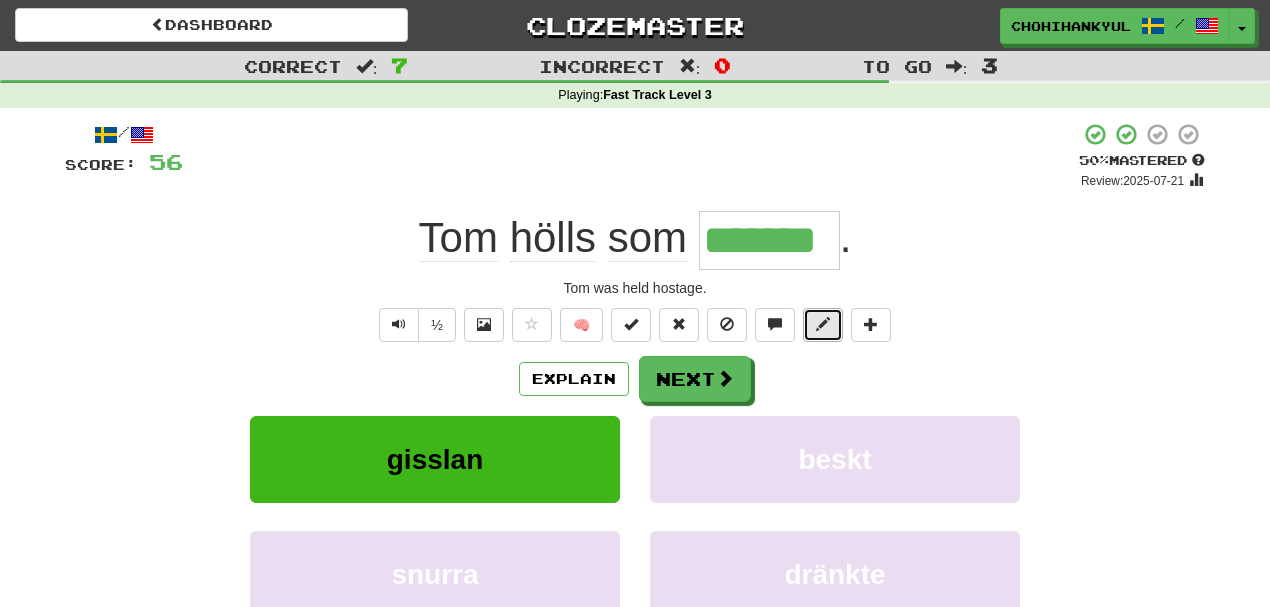 click at bounding box center (823, 325) 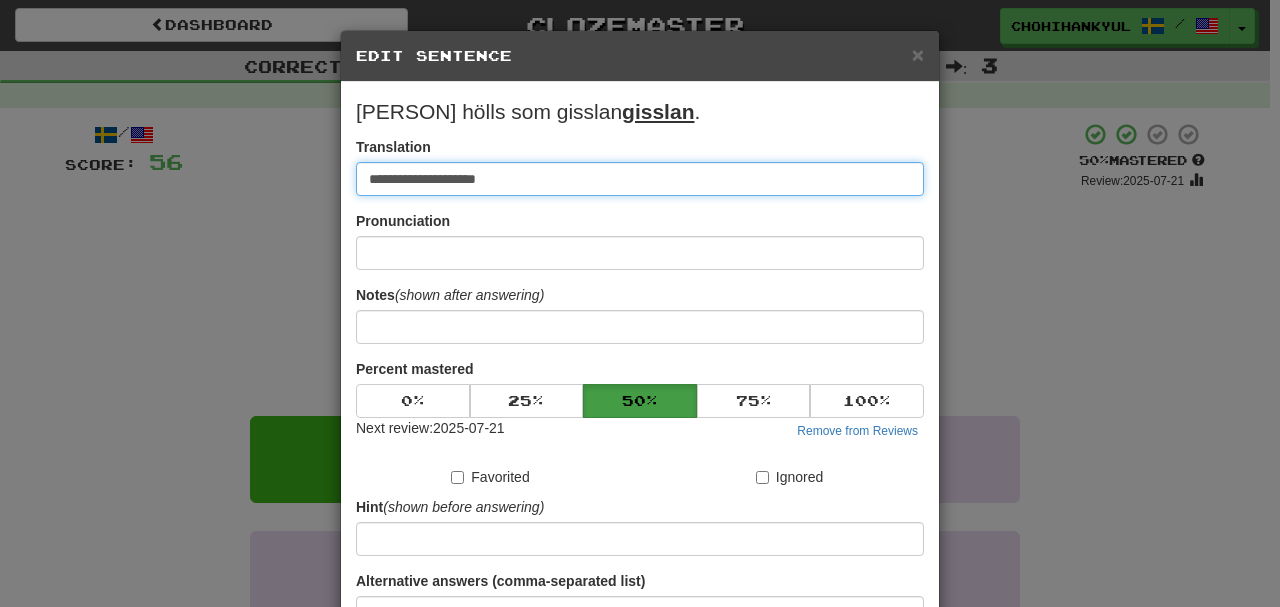 paste on "**********" 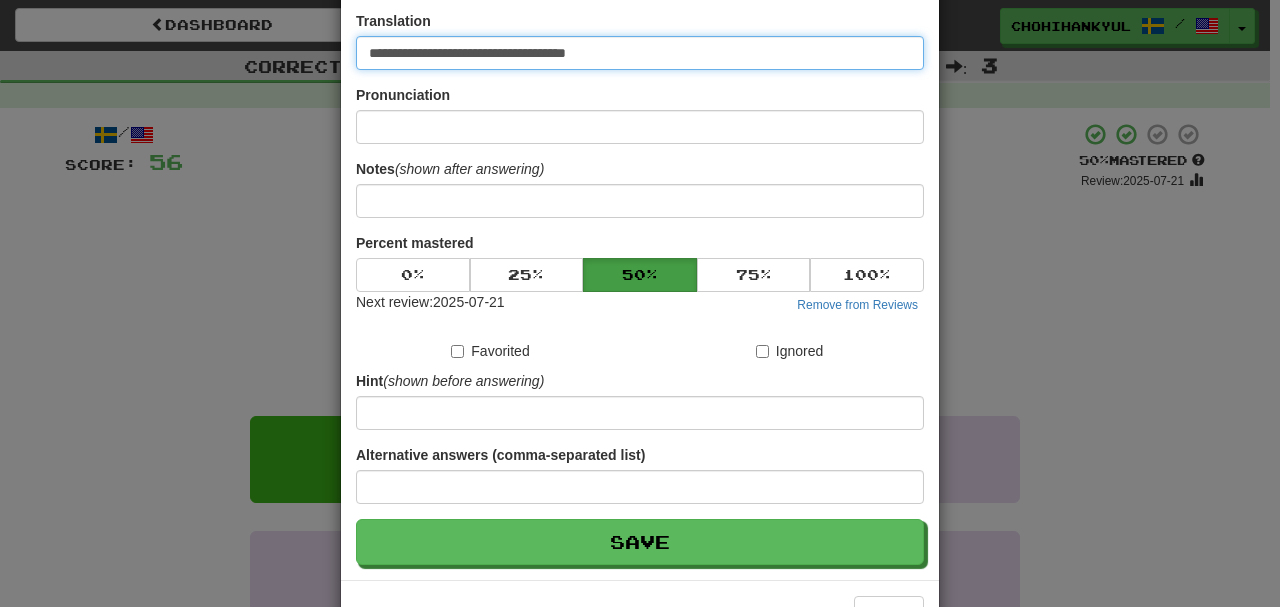 scroll, scrollTop: 124, scrollLeft: 0, axis: vertical 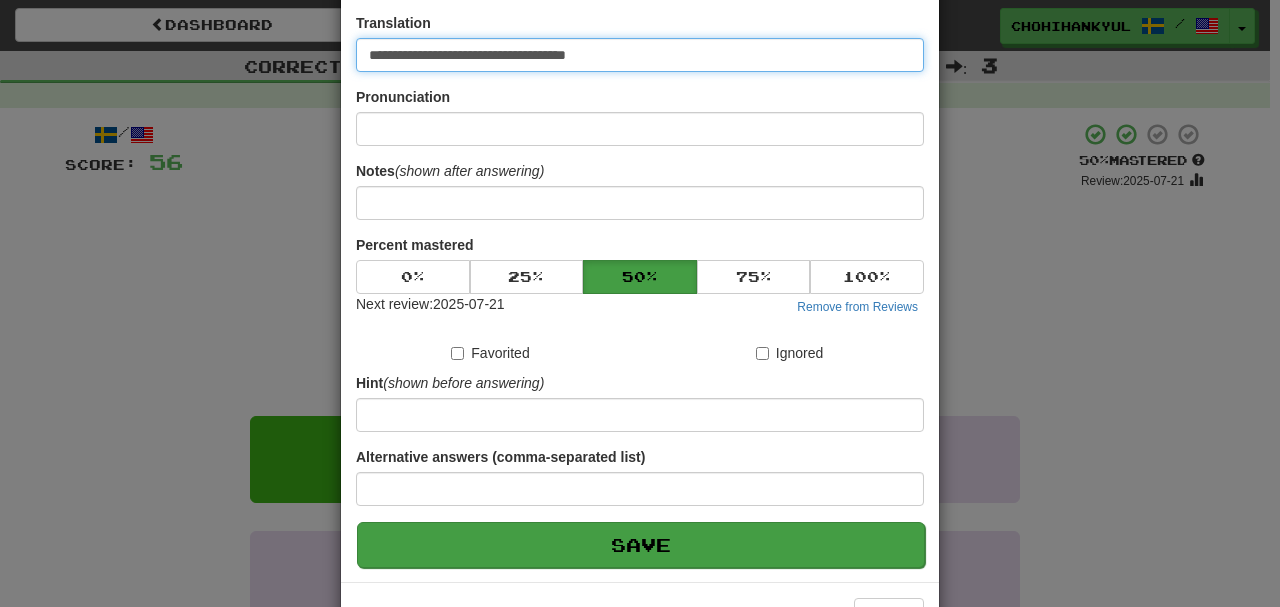 type on "**********" 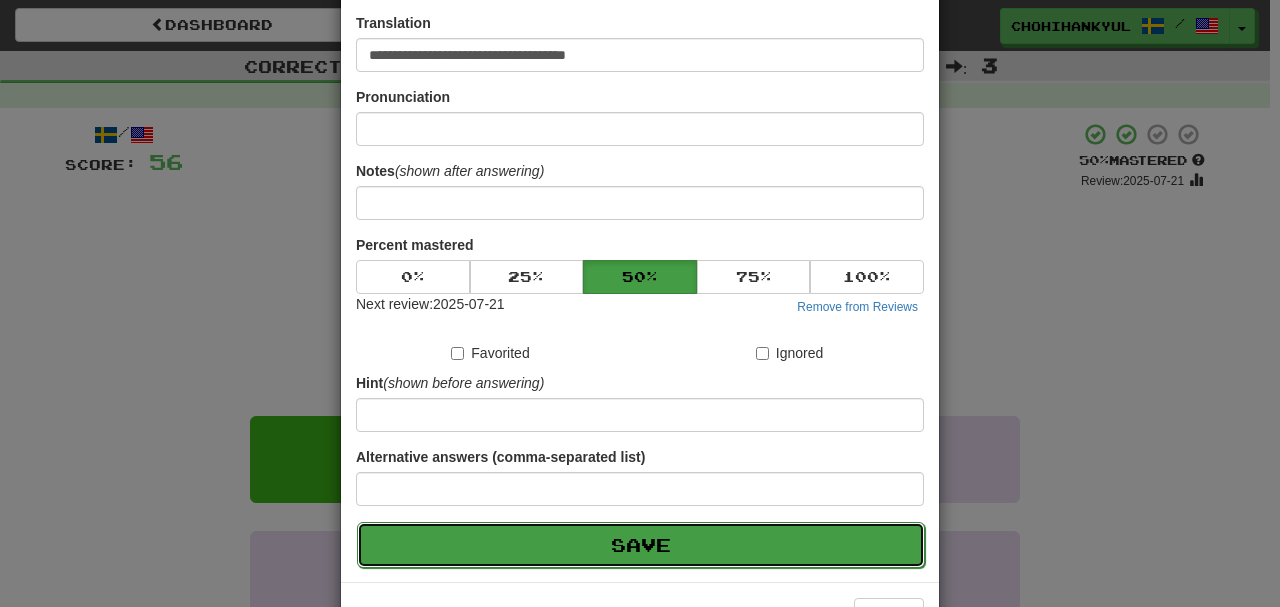 click on "Save" at bounding box center [641, 545] 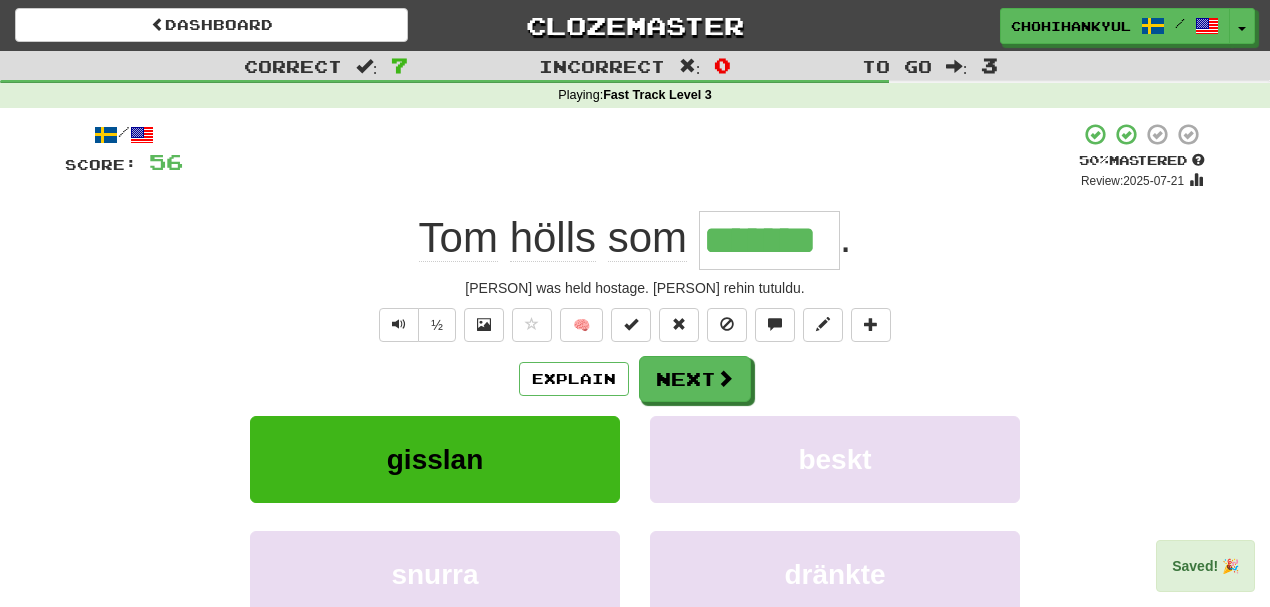 drag, startPoint x: 710, startPoint y: 236, endPoint x: 846, endPoint y: 238, distance: 136.01471 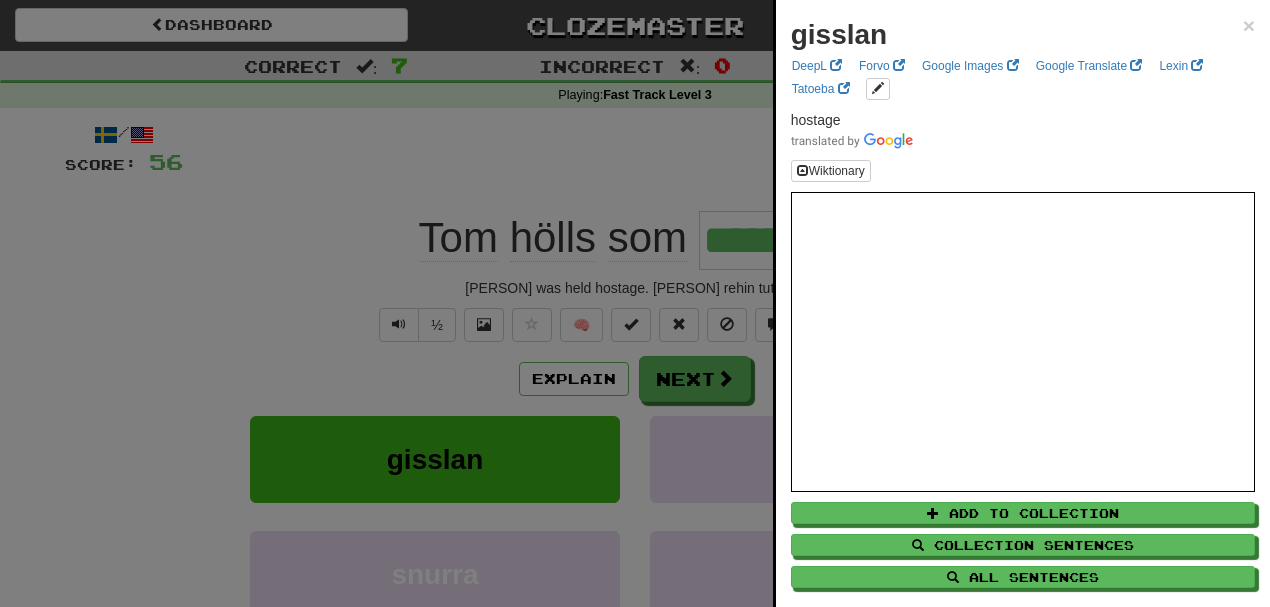 click on "DeepL   Forvo   Google Images   Google Translate   Lexin   Tatoeba" at bounding box center [1020, 77] 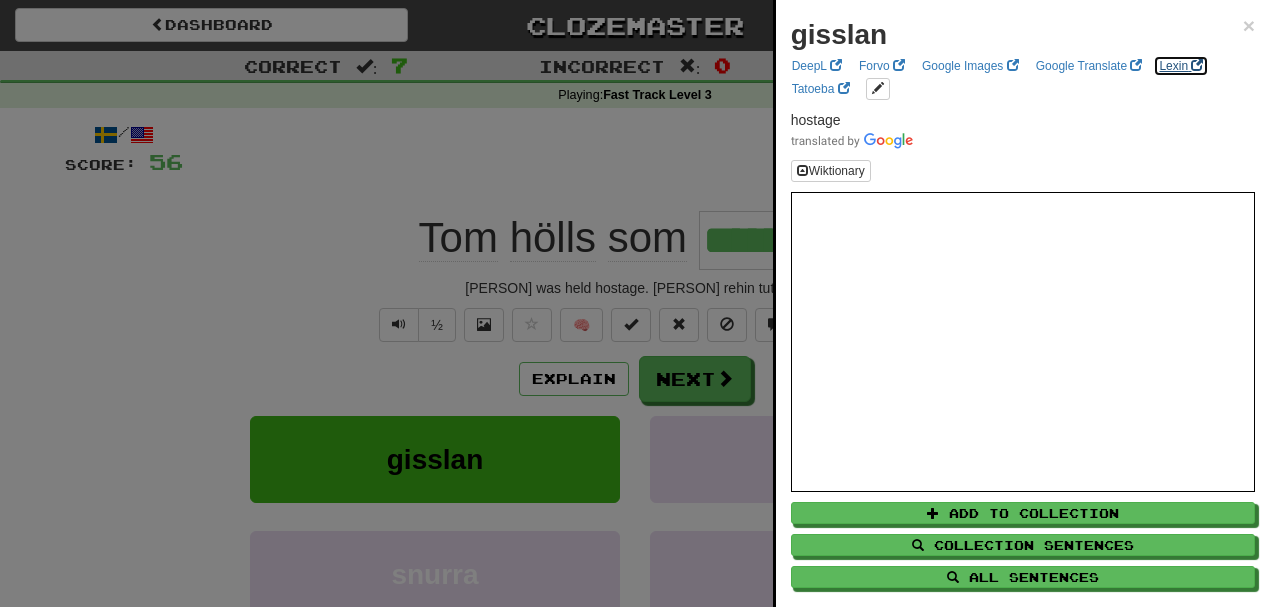 click on "Lexin" at bounding box center (1181, 66) 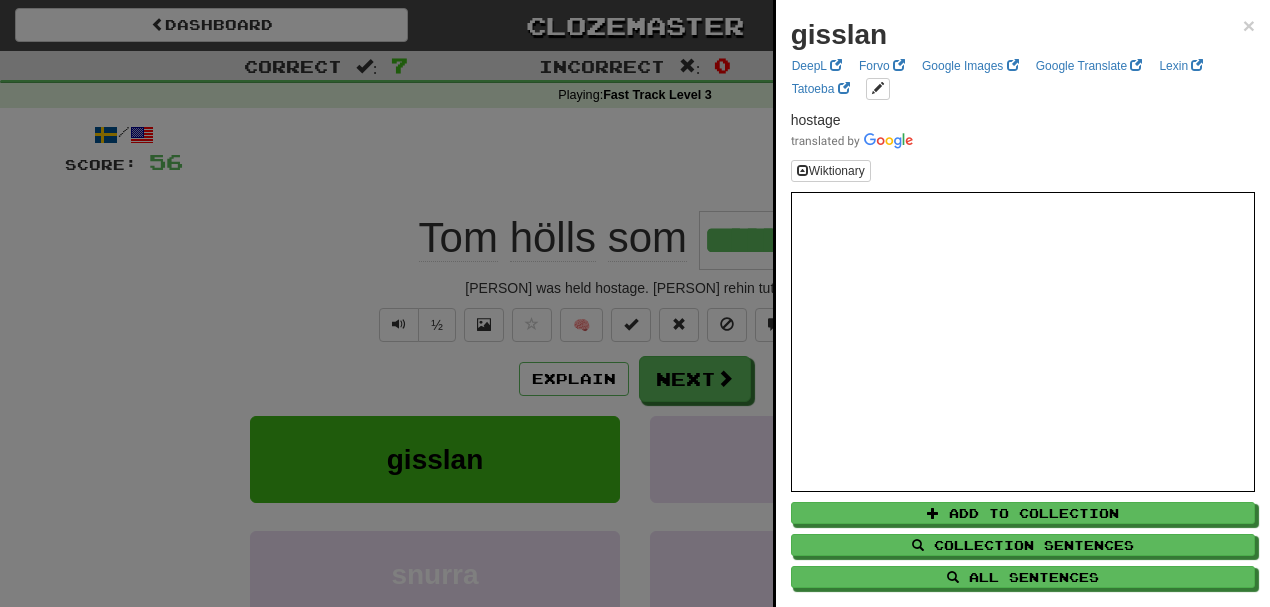 click at bounding box center (635, 303) 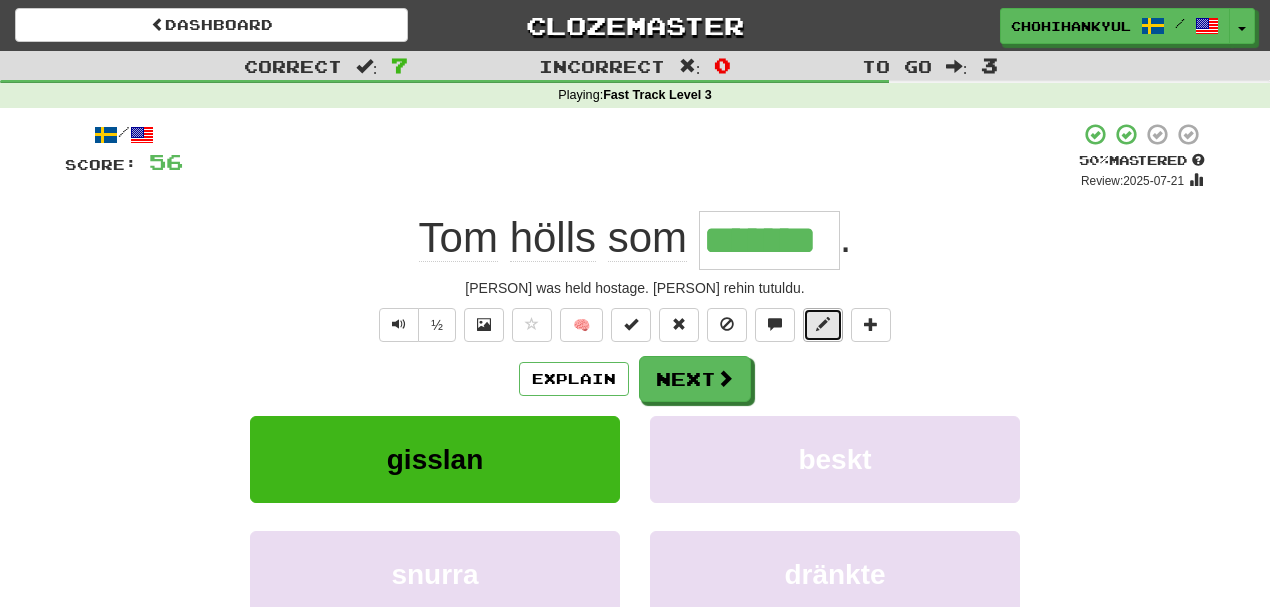 click at bounding box center (823, 325) 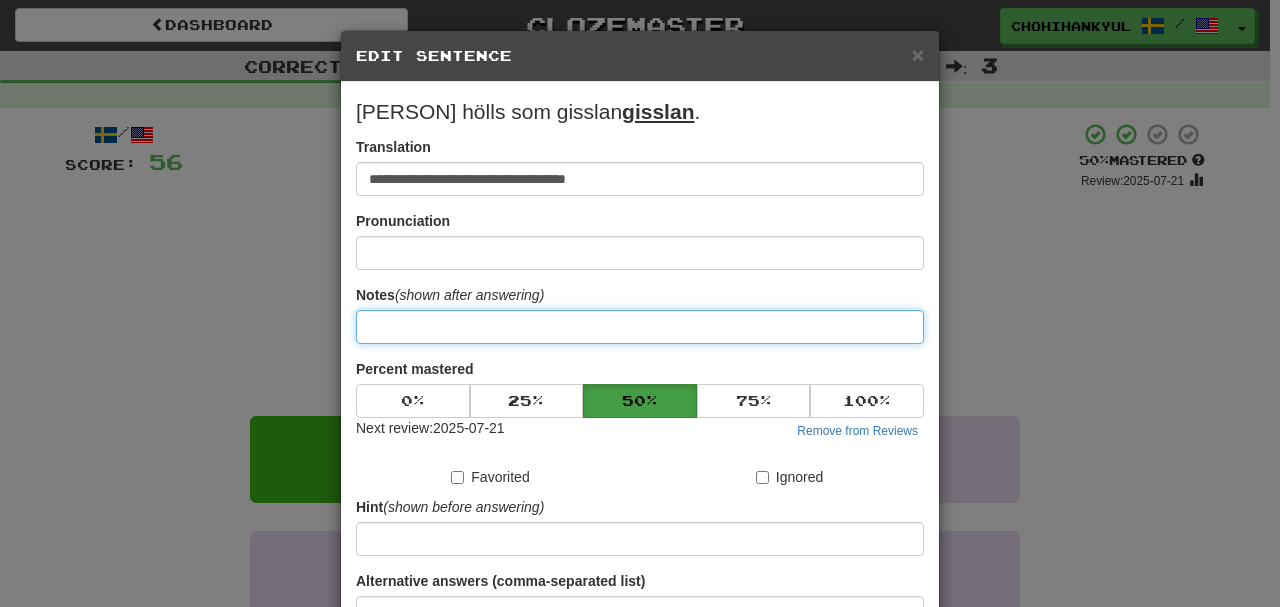 click at bounding box center [640, 327] 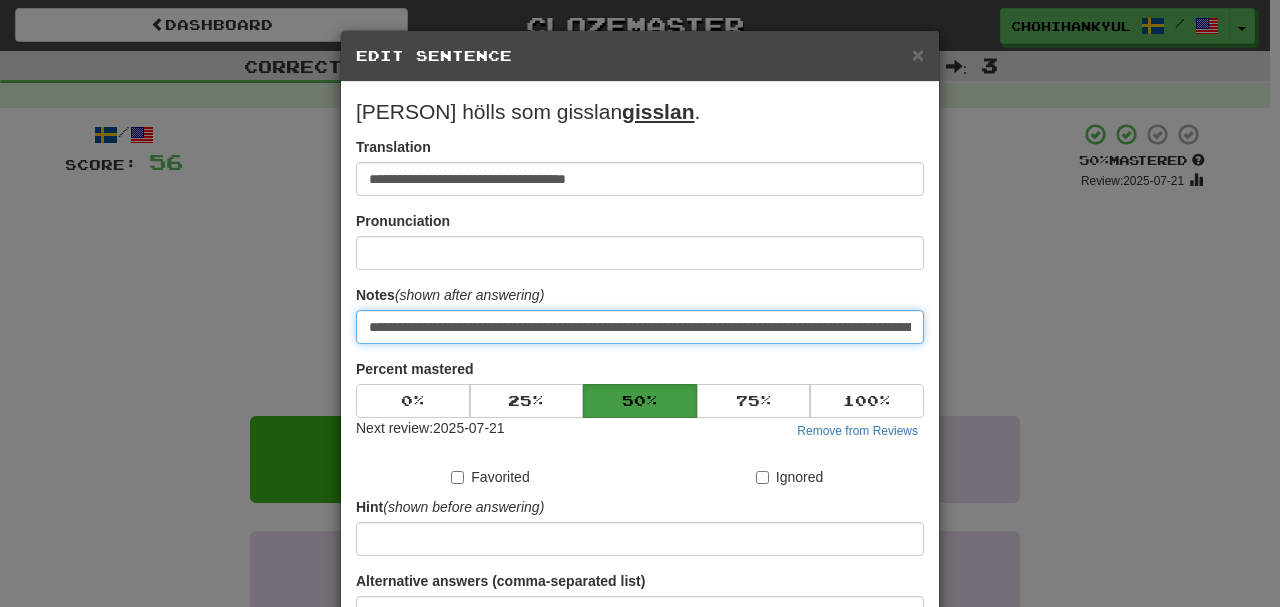 scroll, scrollTop: 0, scrollLeft: 471, axis: horizontal 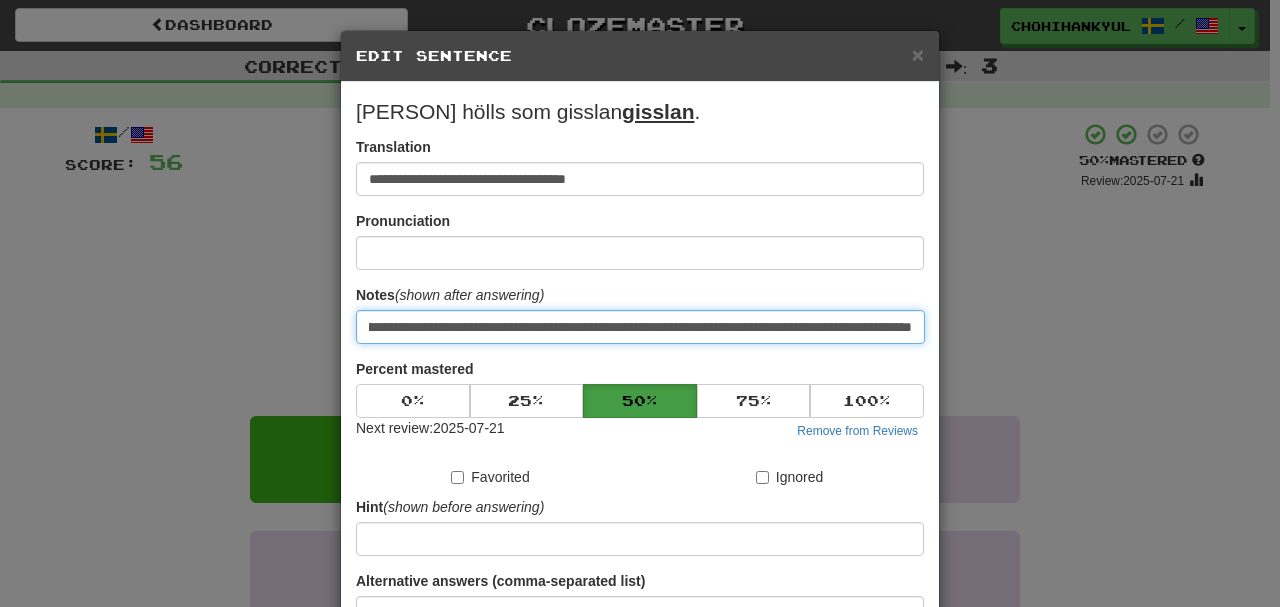 click on "**********" at bounding box center [640, 327] 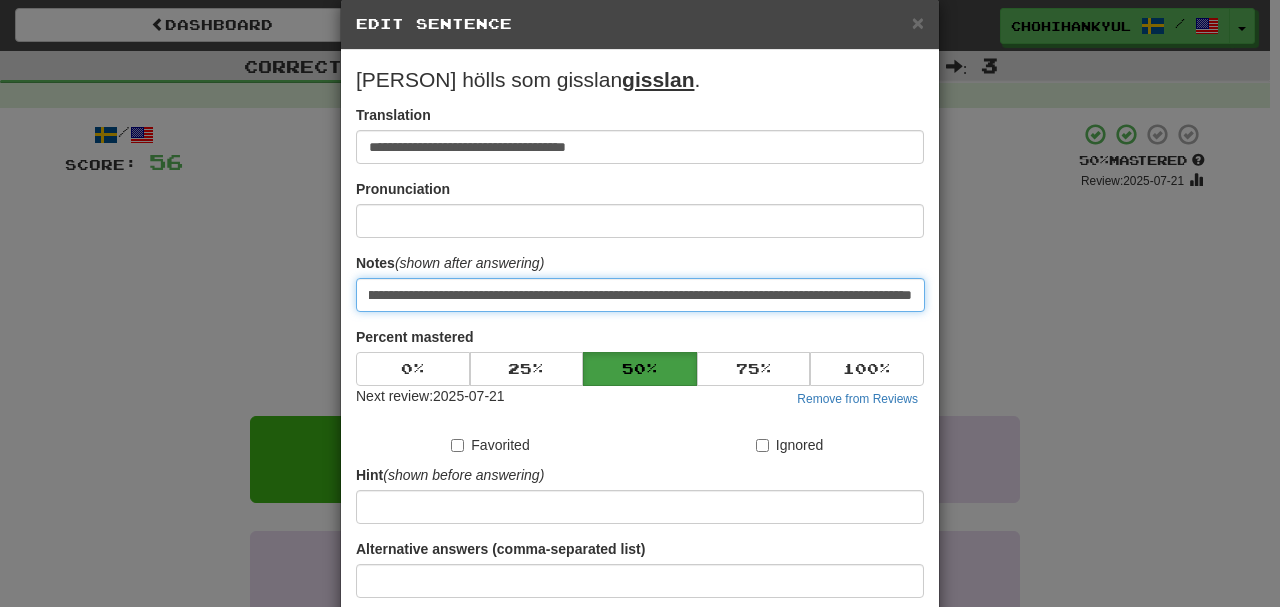 scroll, scrollTop: 190, scrollLeft: 0, axis: vertical 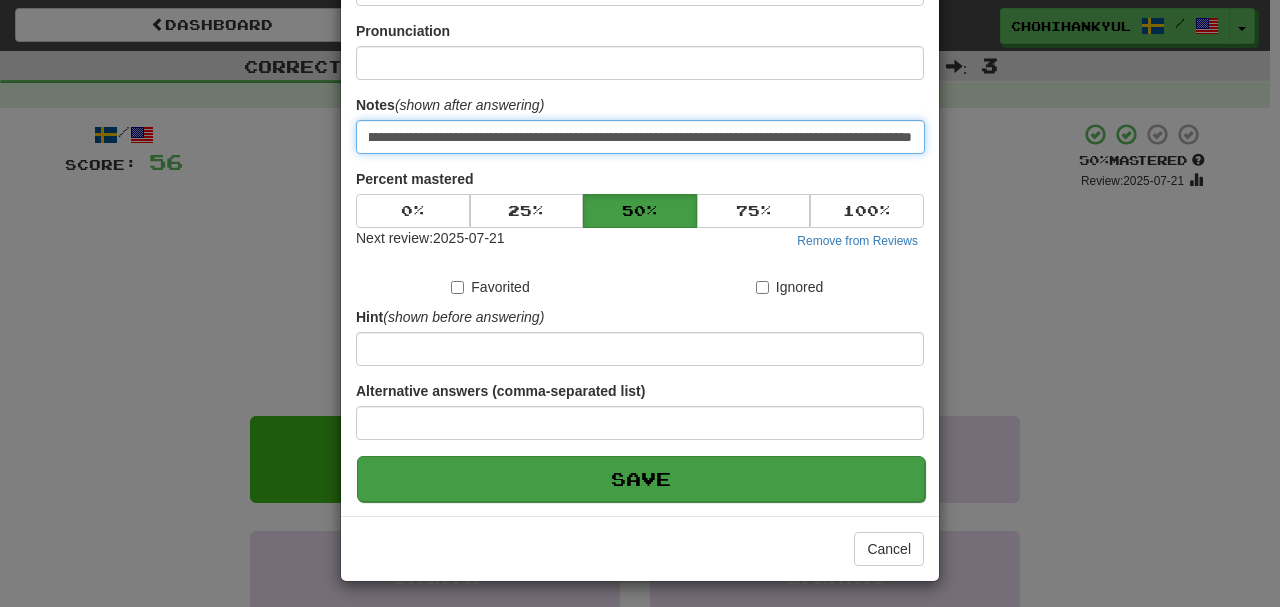 type on "**********" 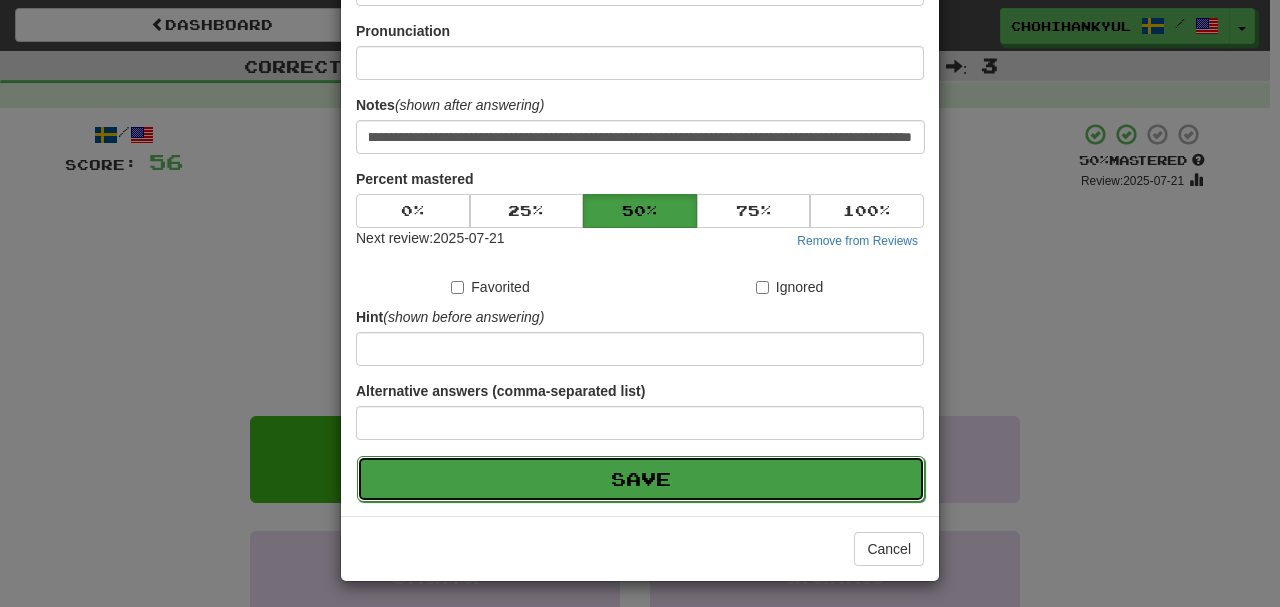 click on "Save" at bounding box center (641, 479) 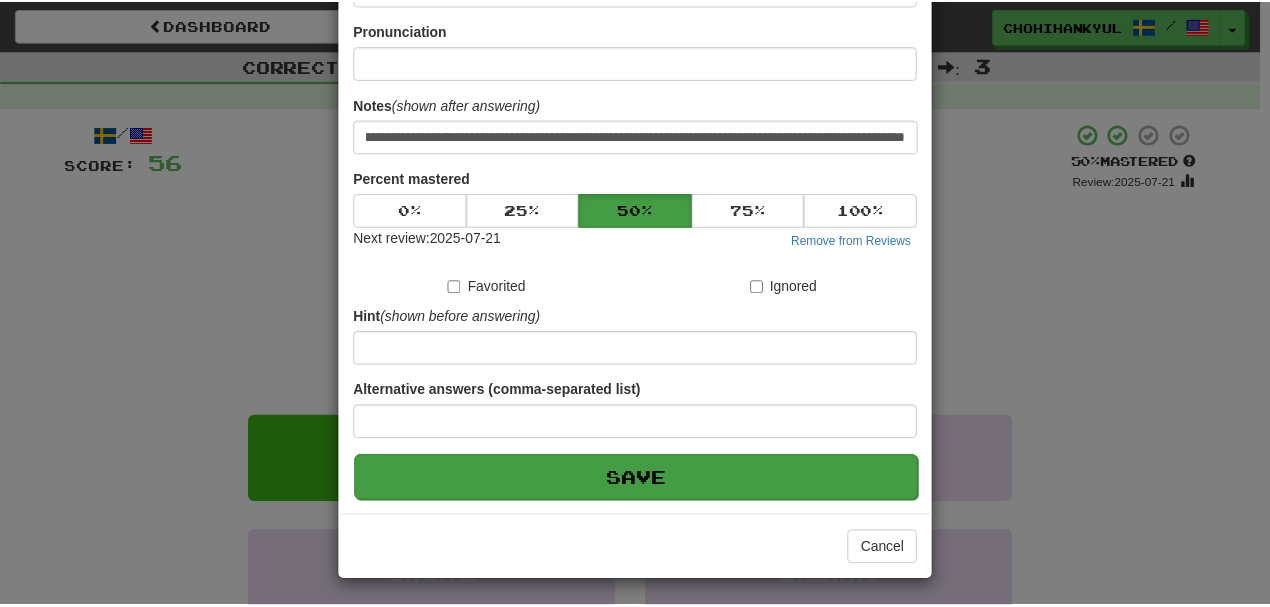 scroll, scrollTop: 0, scrollLeft: 0, axis: both 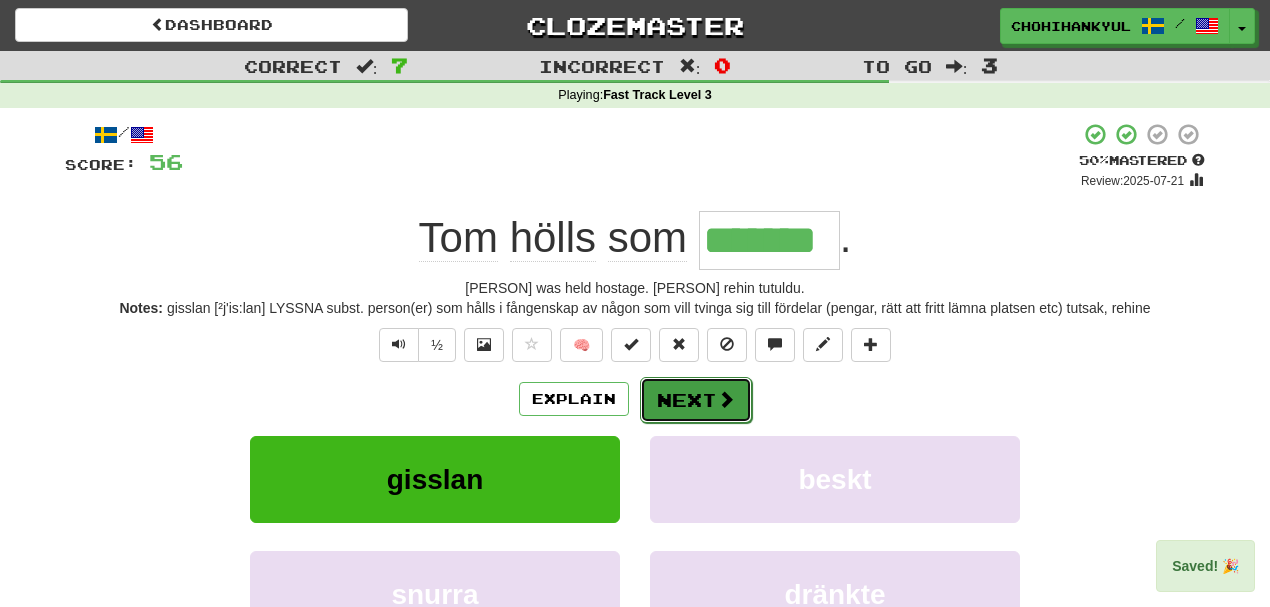 click on "Next" at bounding box center [696, 400] 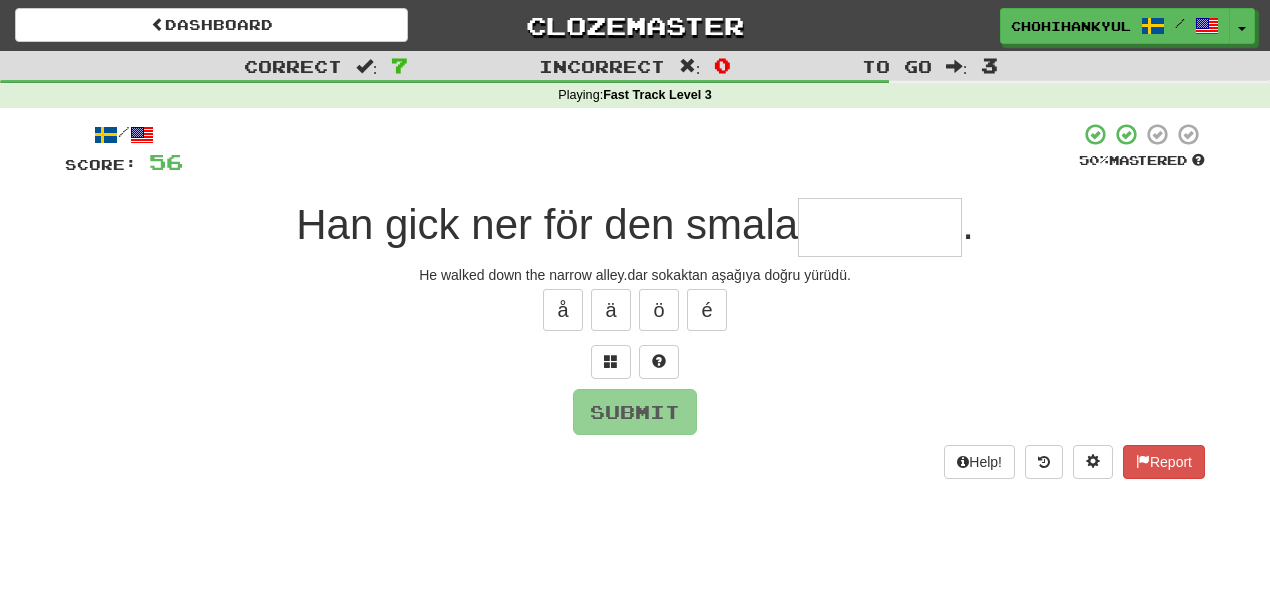 type on "*" 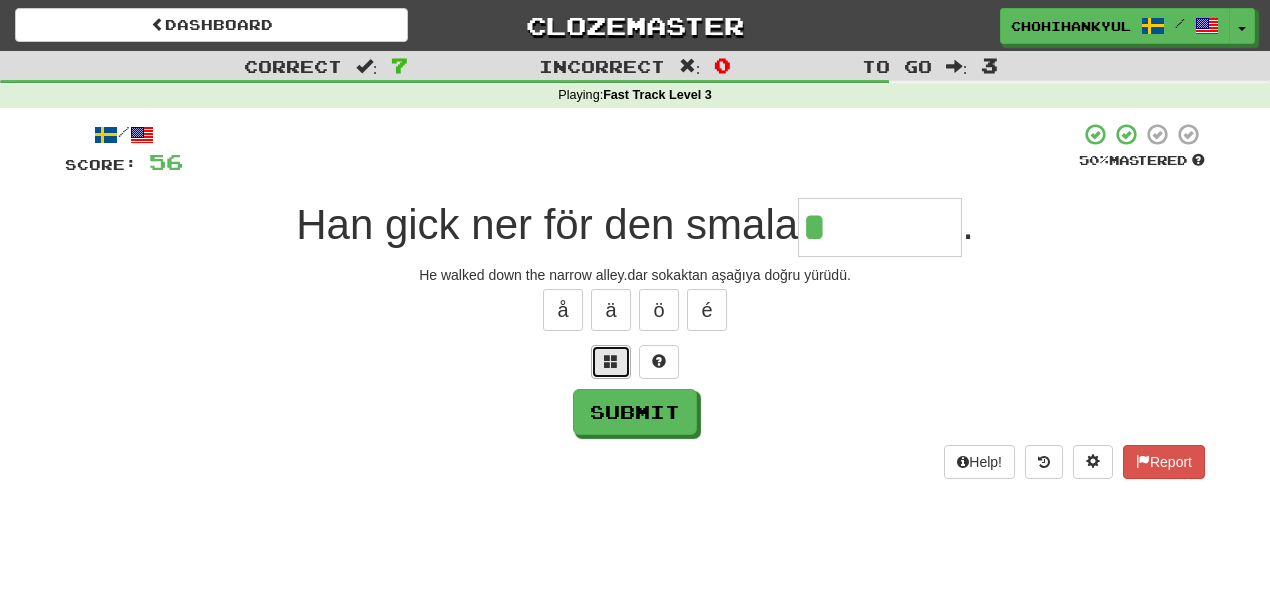 click at bounding box center [611, 362] 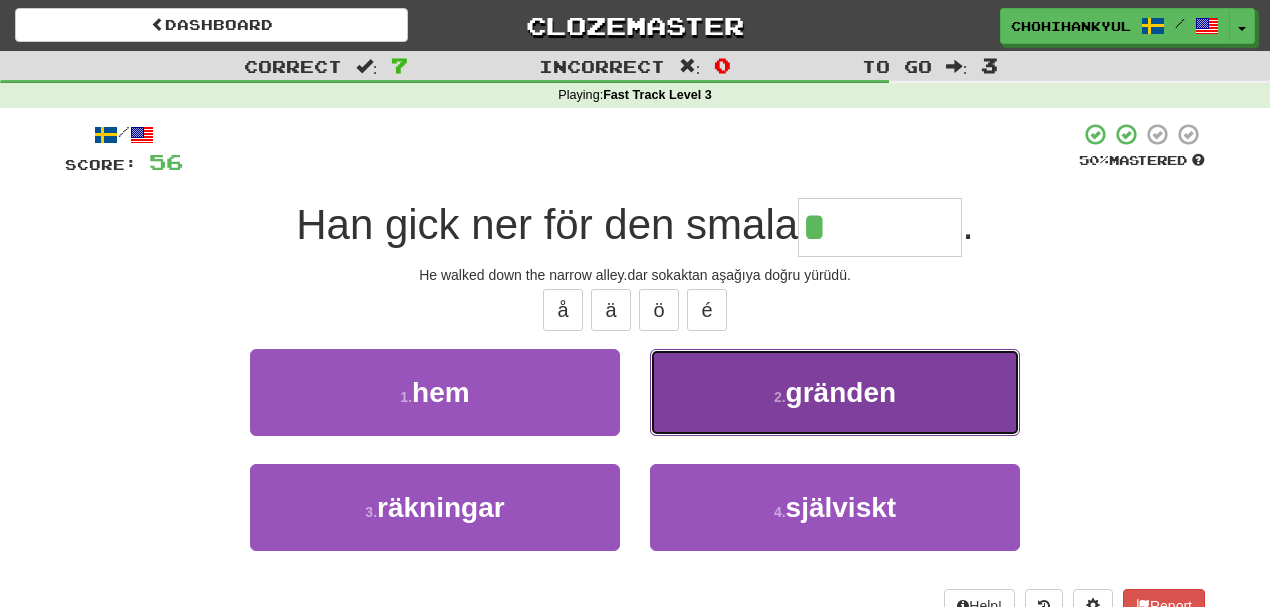 click on "2 .  gränden" at bounding box center [835, 392] 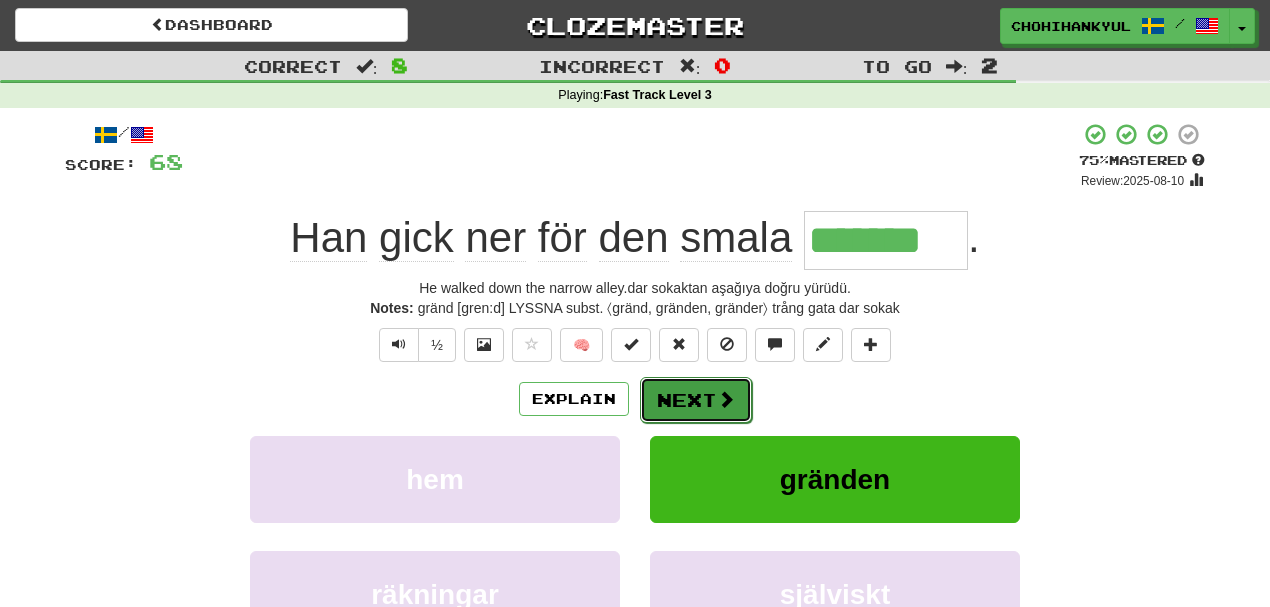 click on "Next" at bounding box center [696, 400] 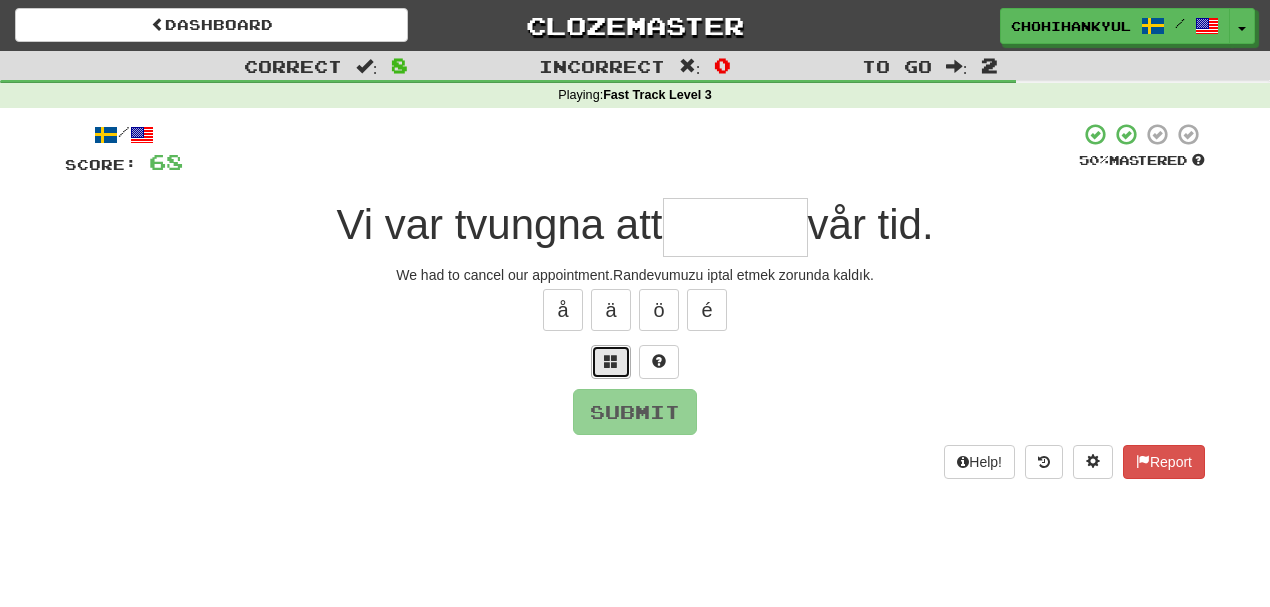 click at bounding box center (611, 361) 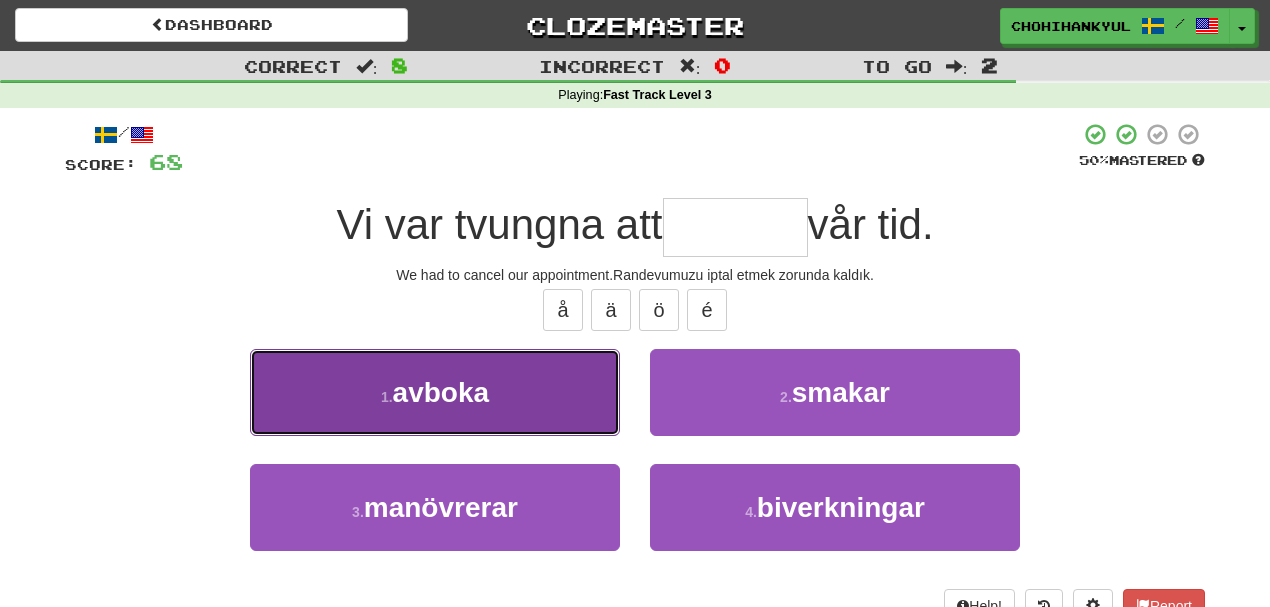 click on "1 .  avboka" at bounding box center (435, 392) 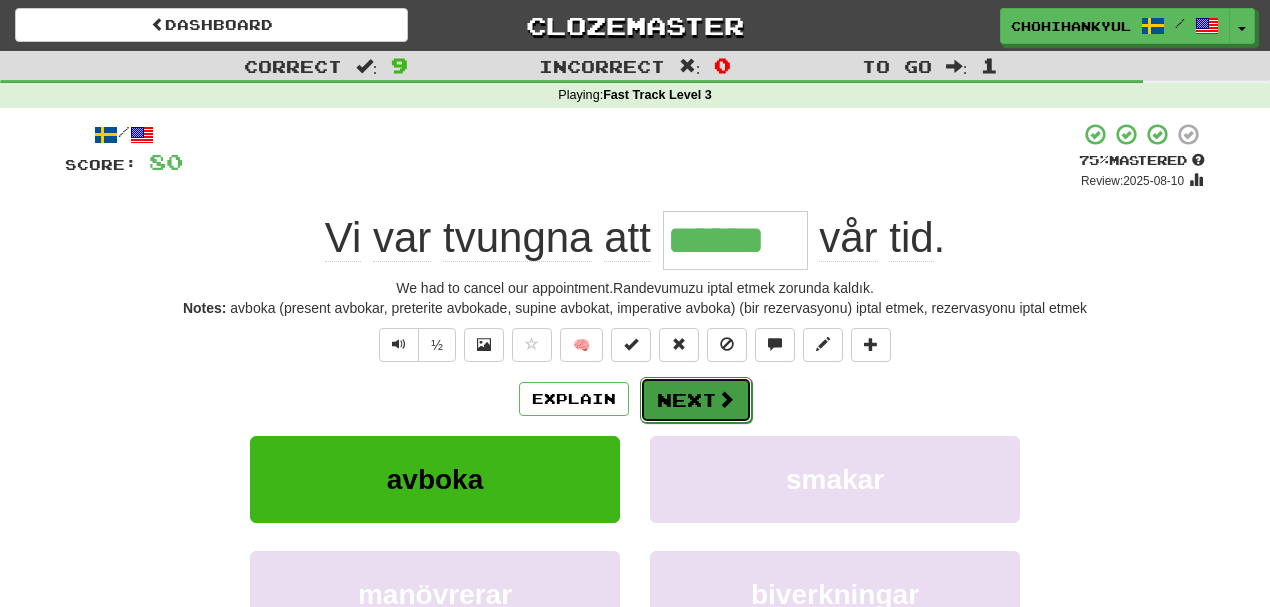 click on "Next" at bounding box center (696, 400) 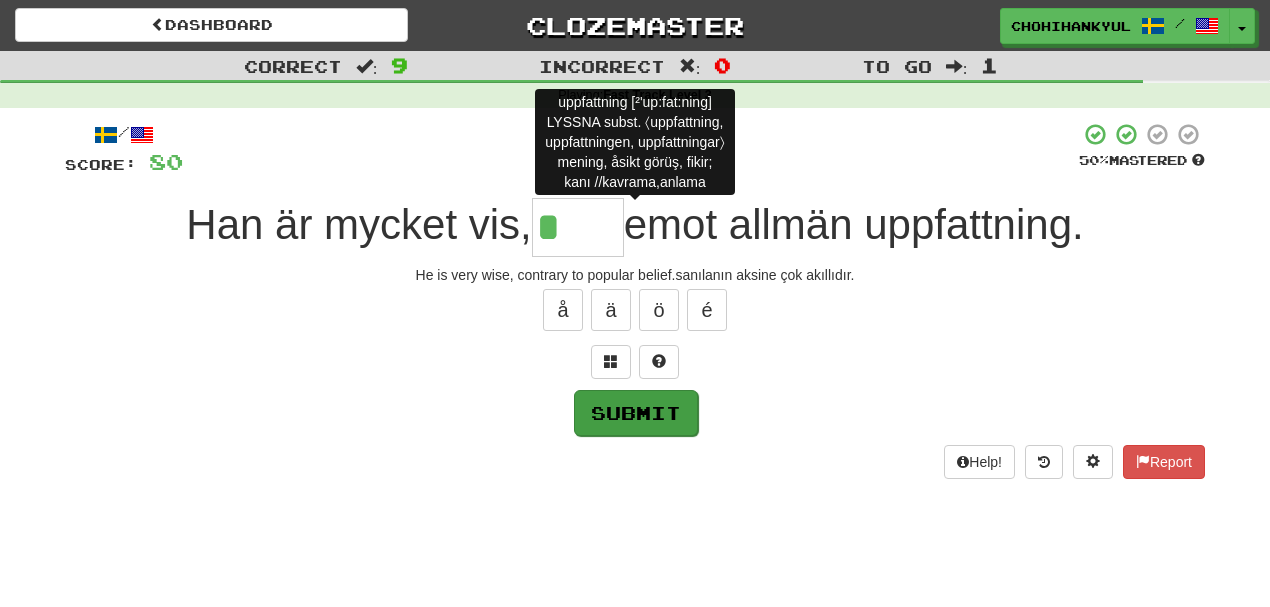 type on "*" 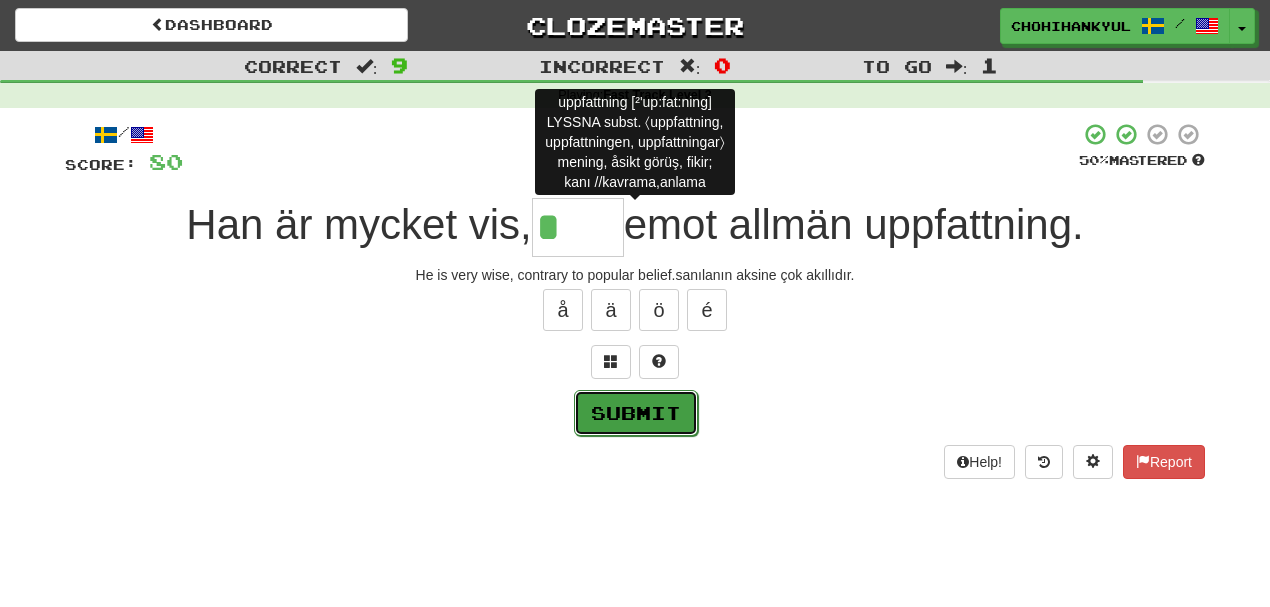 click on "Submit" at bounding box center (636, 413) 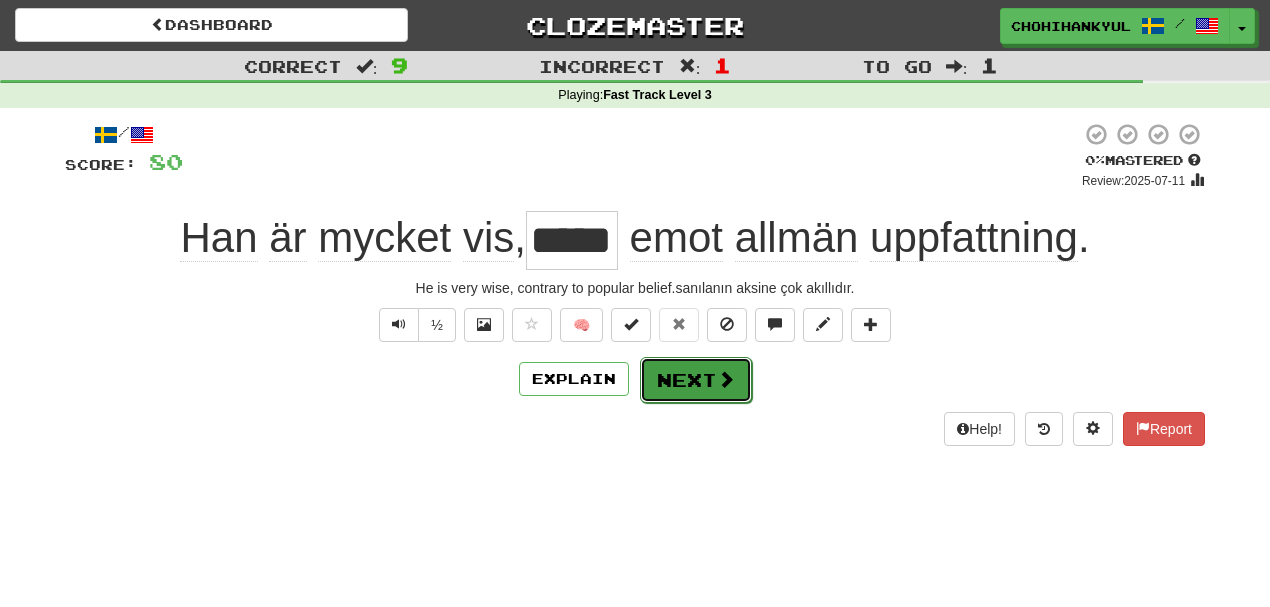 click on "Next" at bounding box center [696, 380] 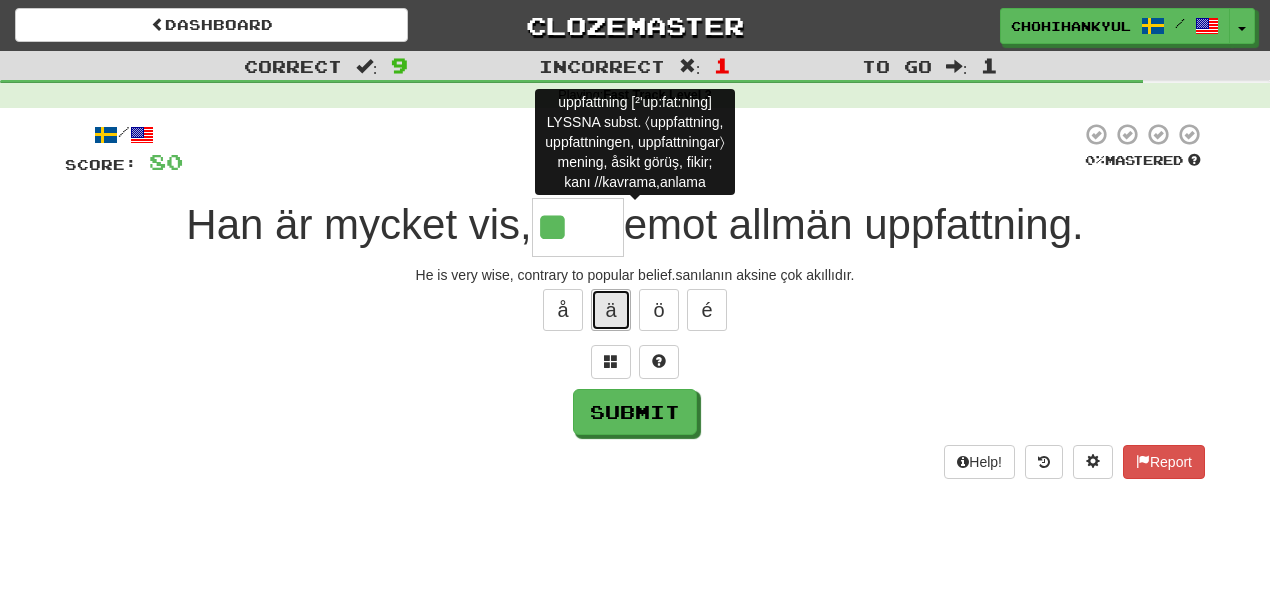 click on "ä" at bounding box center (611, 310) 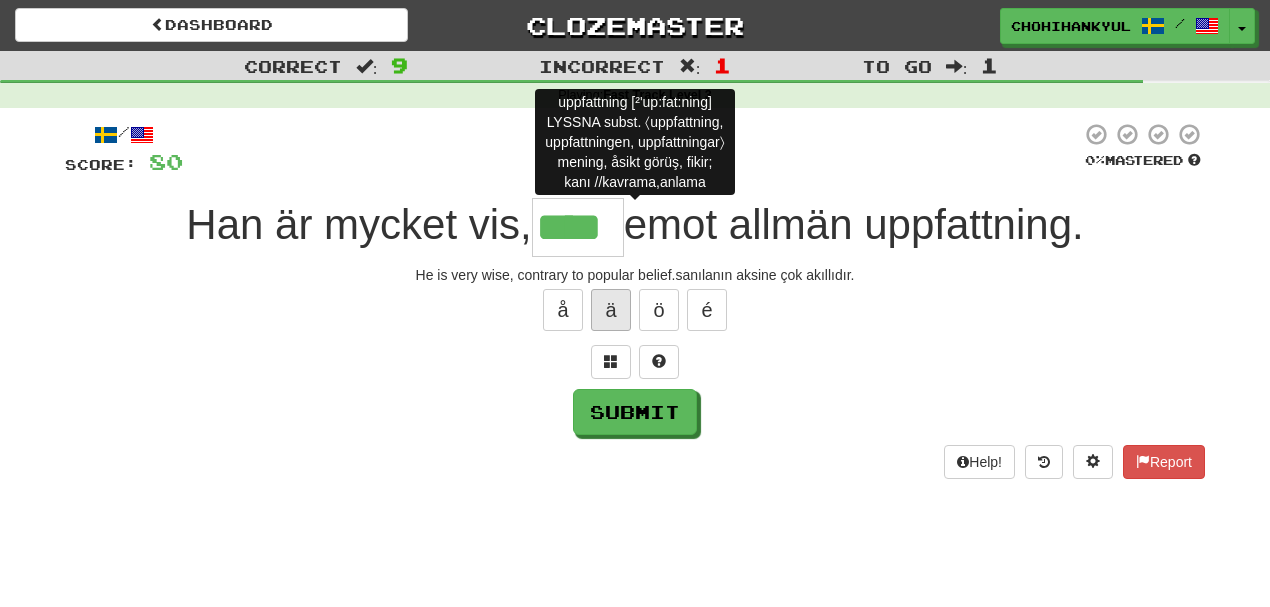 type on "*****" 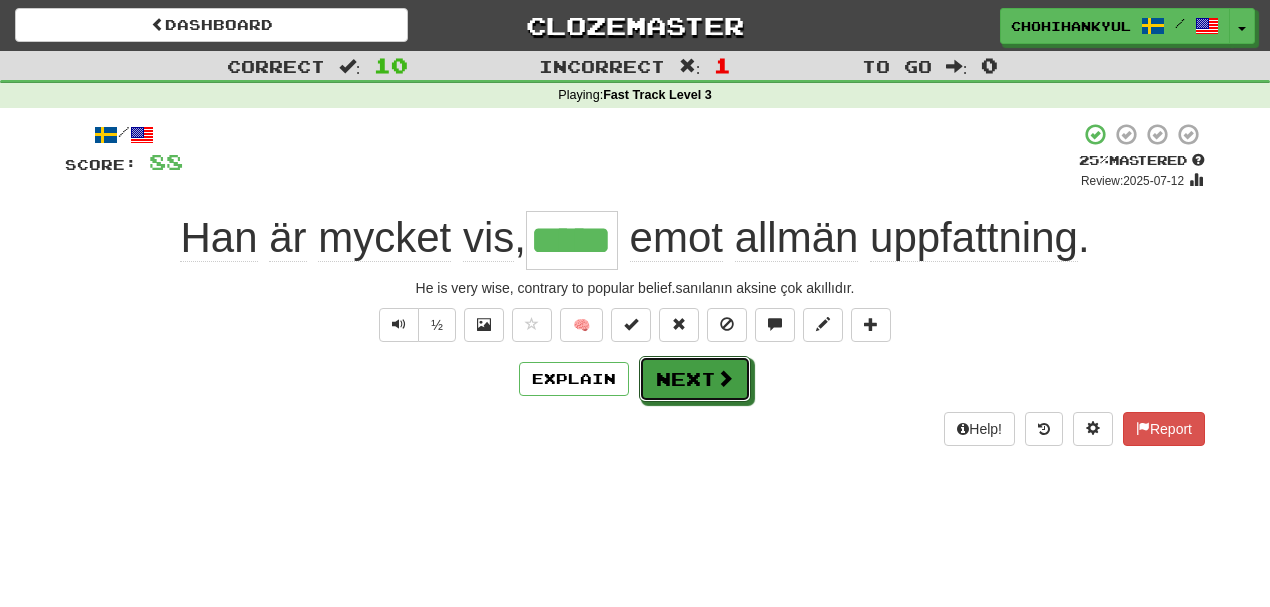 click on "Next" at bounding box center (695, 379) 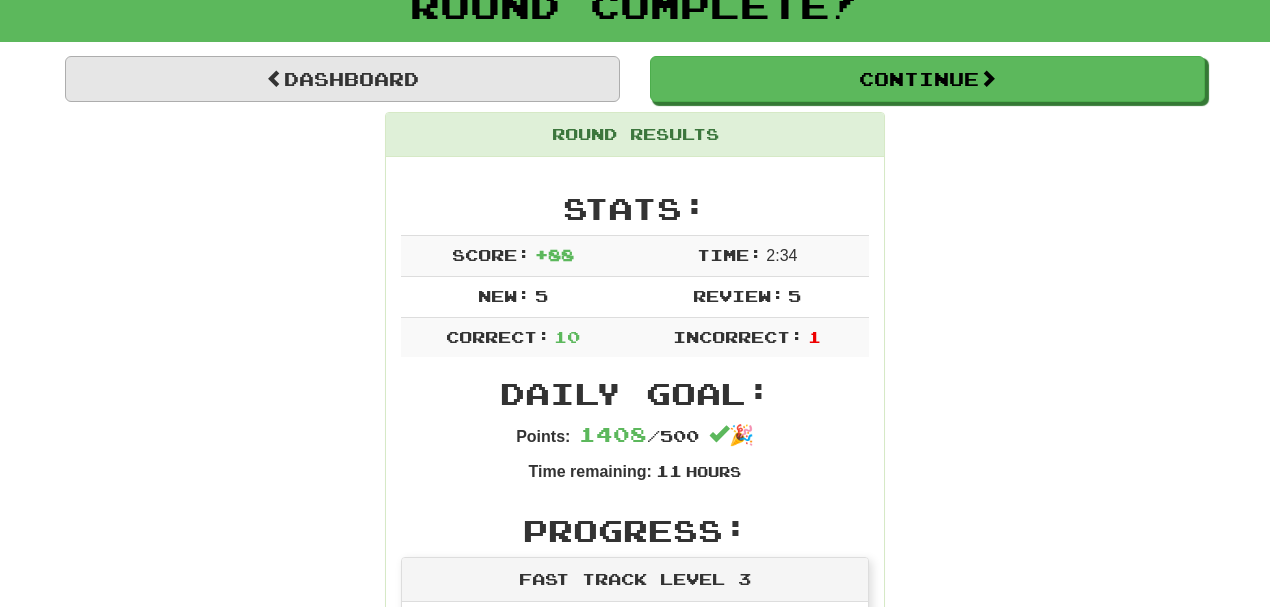 scroll, scrollTop: 133, scrollLeft: 0, axis: vertical 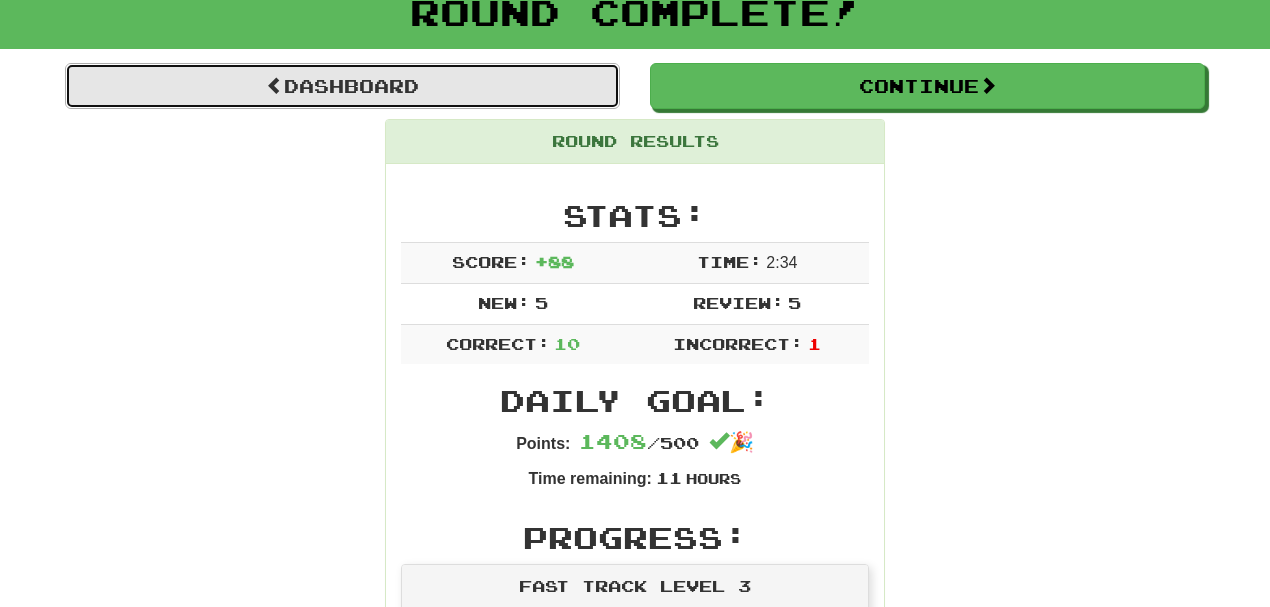 click on "Dashboard" at bounding box center [342, 86] 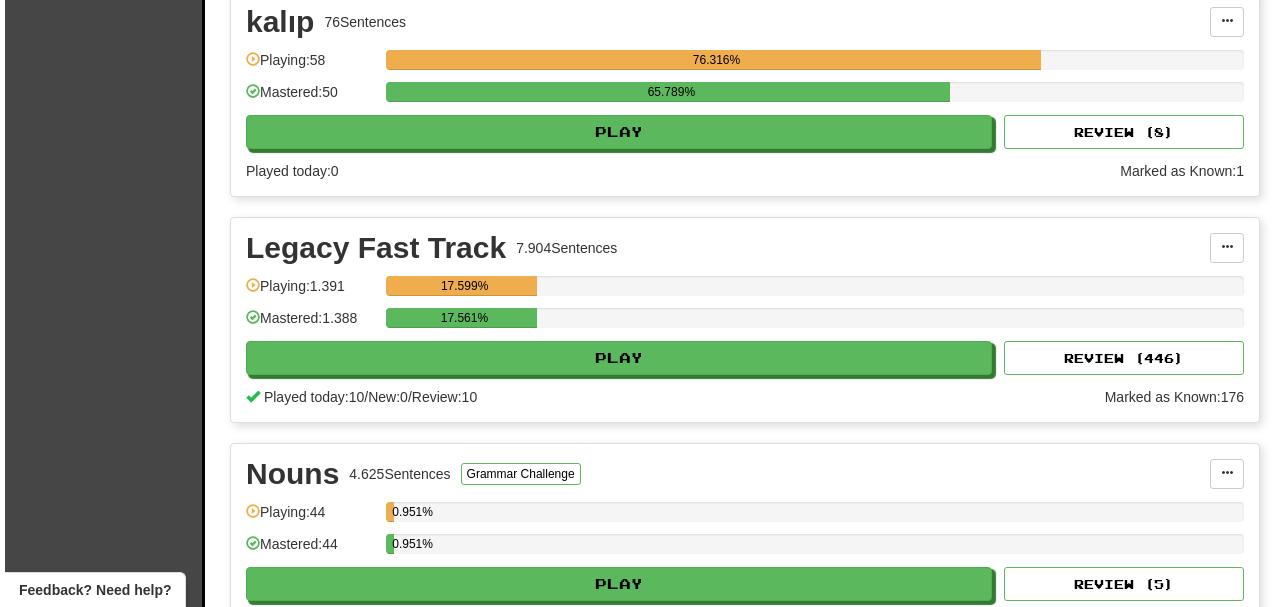 scroll, scrollTop: 2533, scrollLeft: 0, axis: vertical 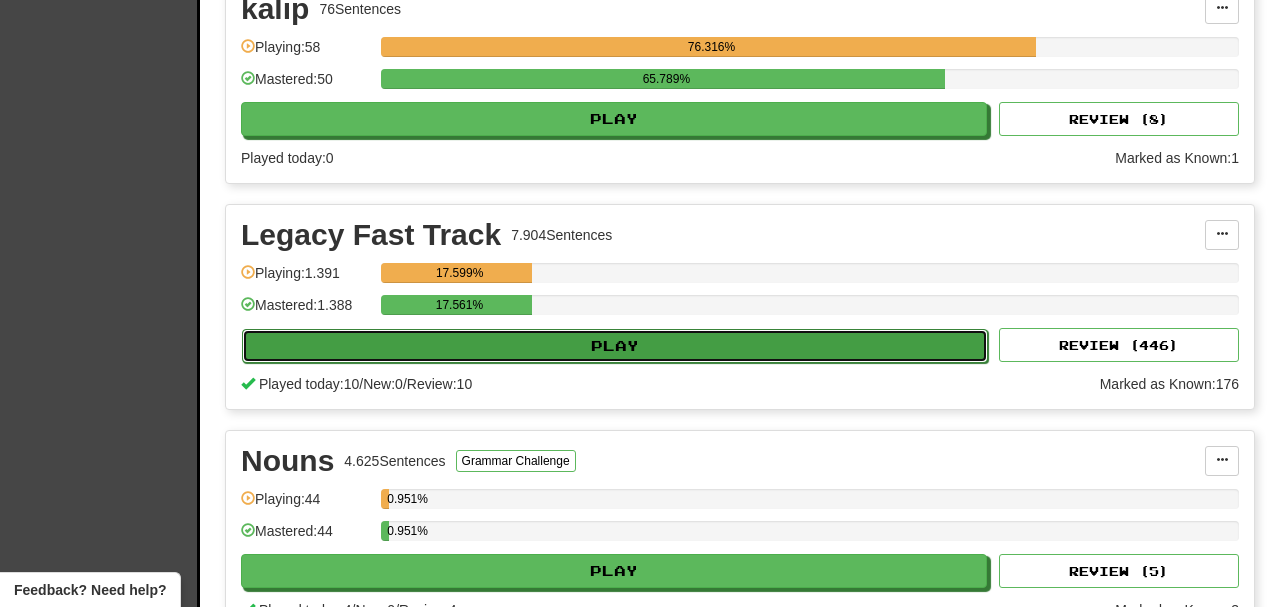 click on "Play" at bounding box center [615, 346] 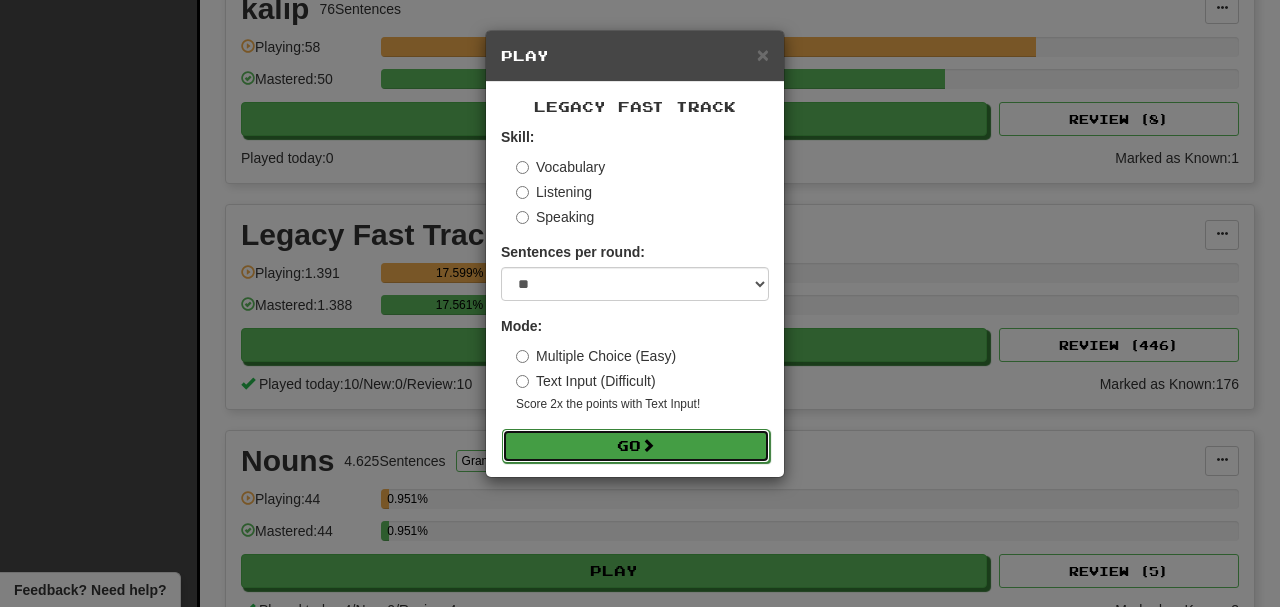 click on "Go" at bounding box center [636, 446] 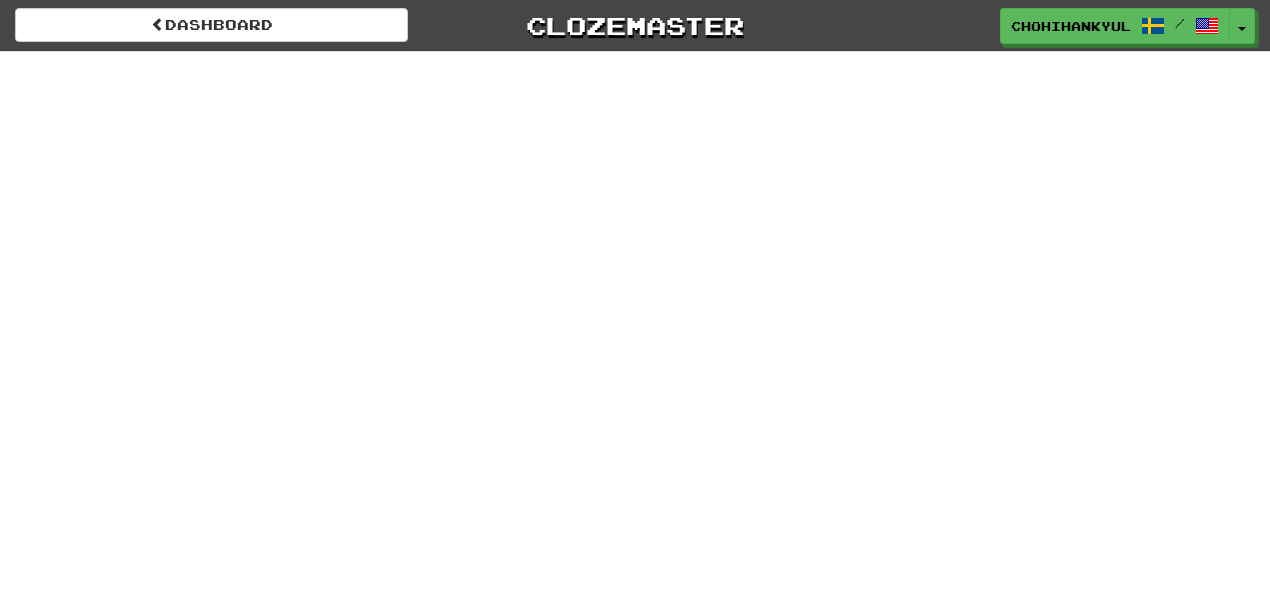 scroll, scrollTop: 0, scrollLeft: 0, axis: both 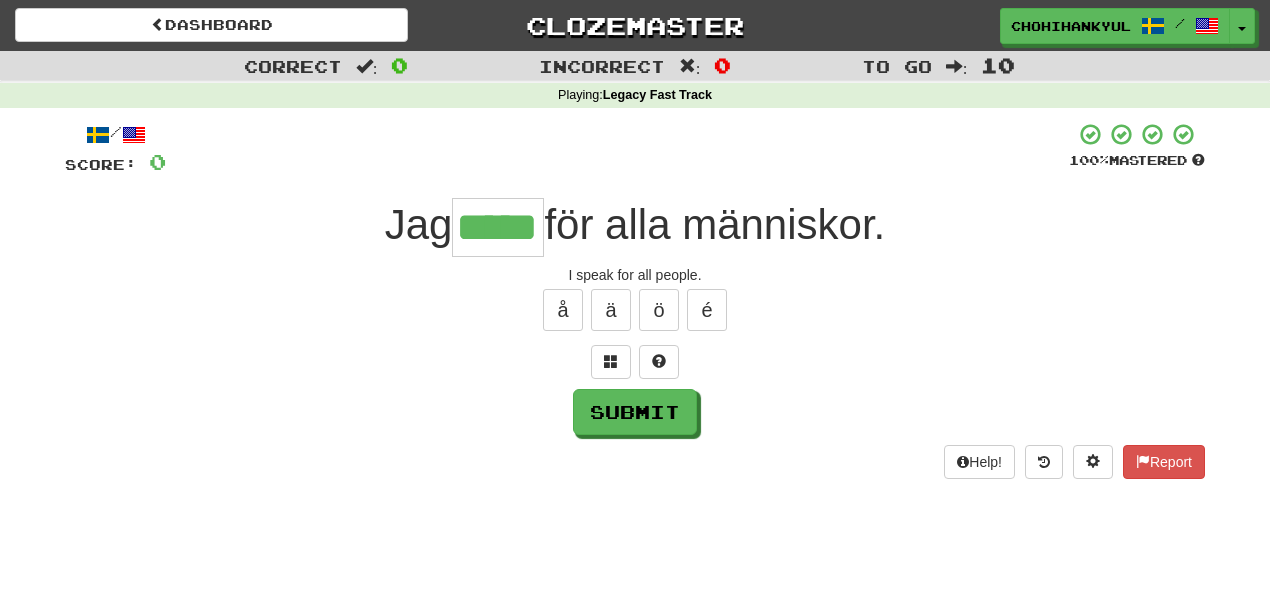 type on "*****" 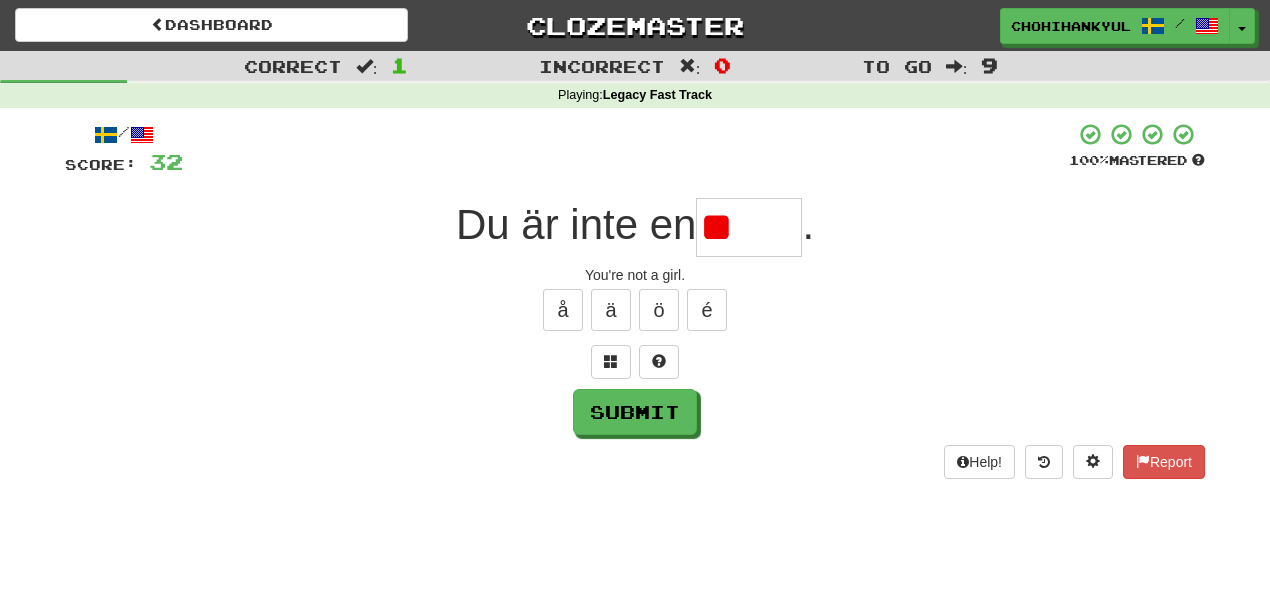 type on "*" 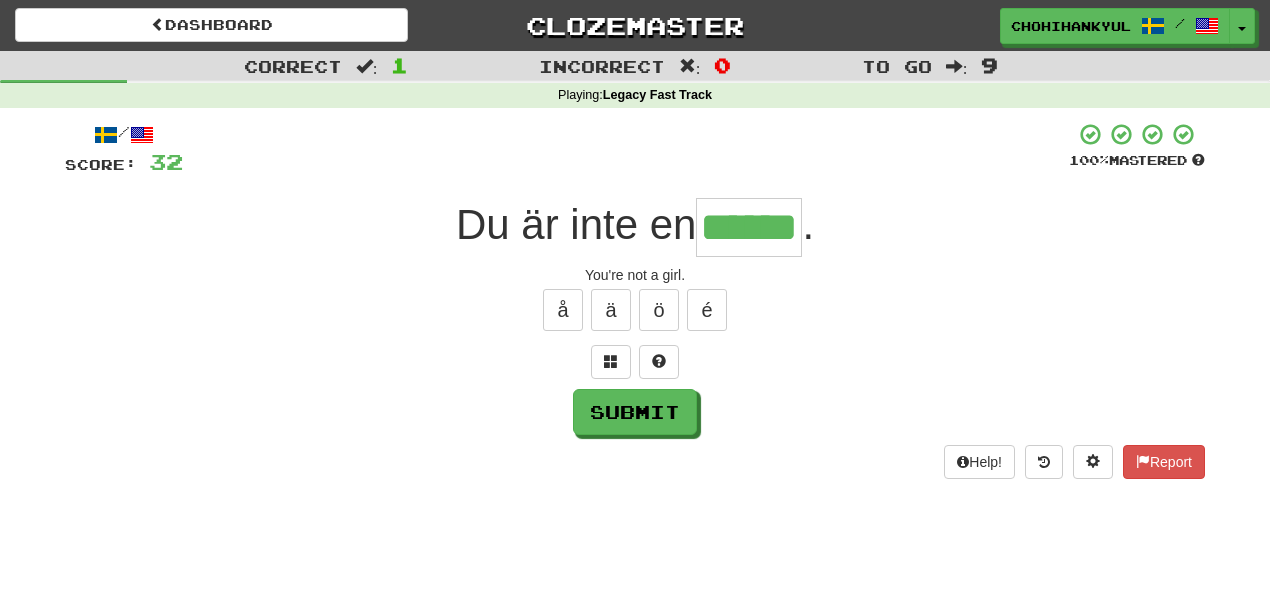 type on "******" 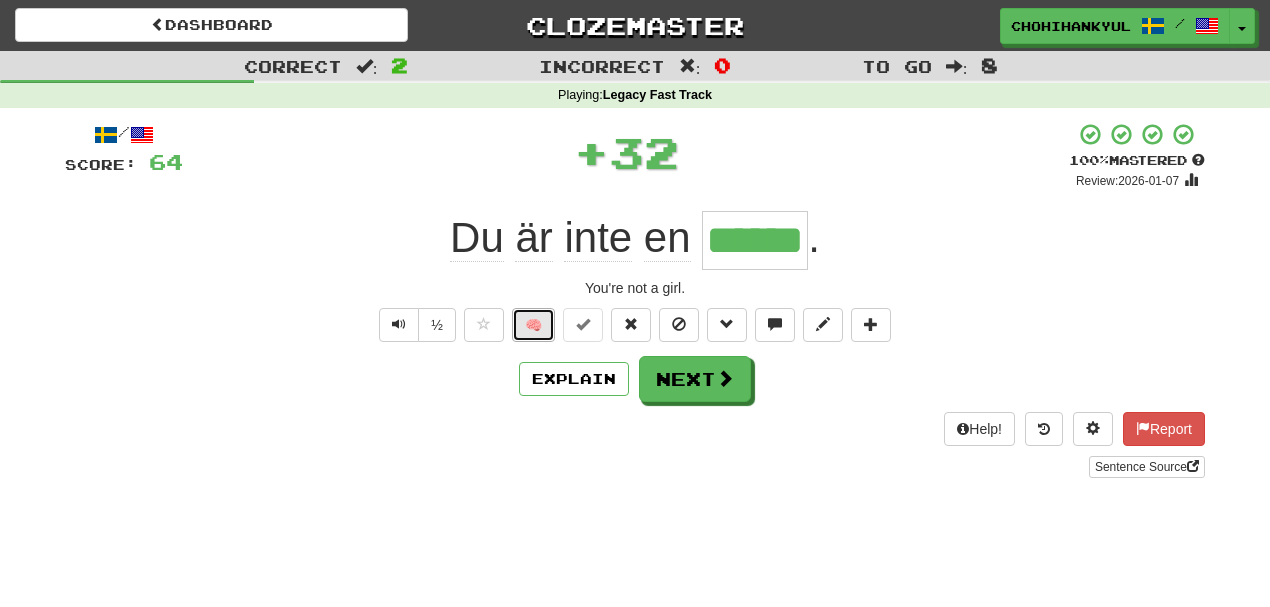 click on "🧠" at bounding box center (533, 325) 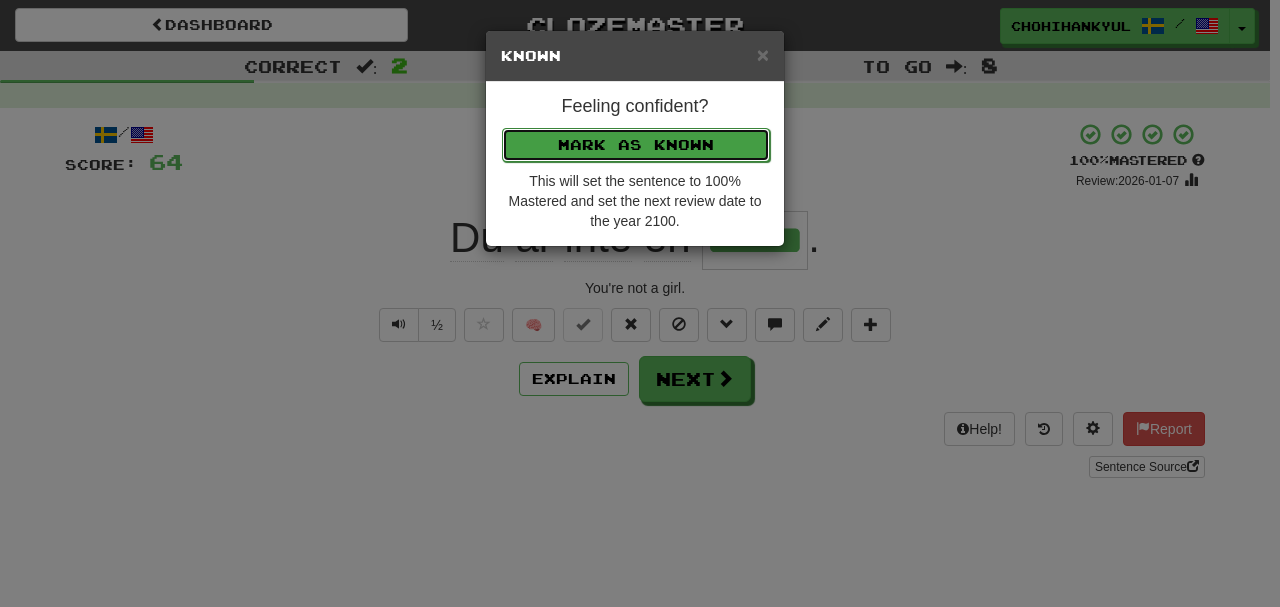 click on "Mark as Known" at bounding box center (636, 145) 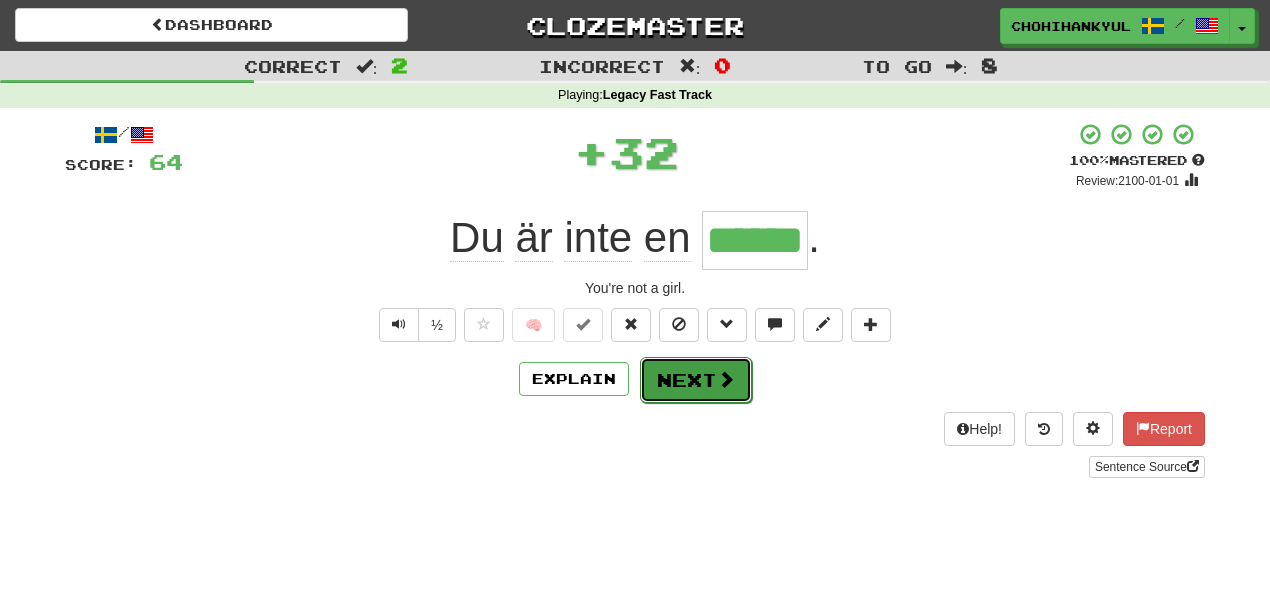 click on "Next" at bounding box center [696, 380] 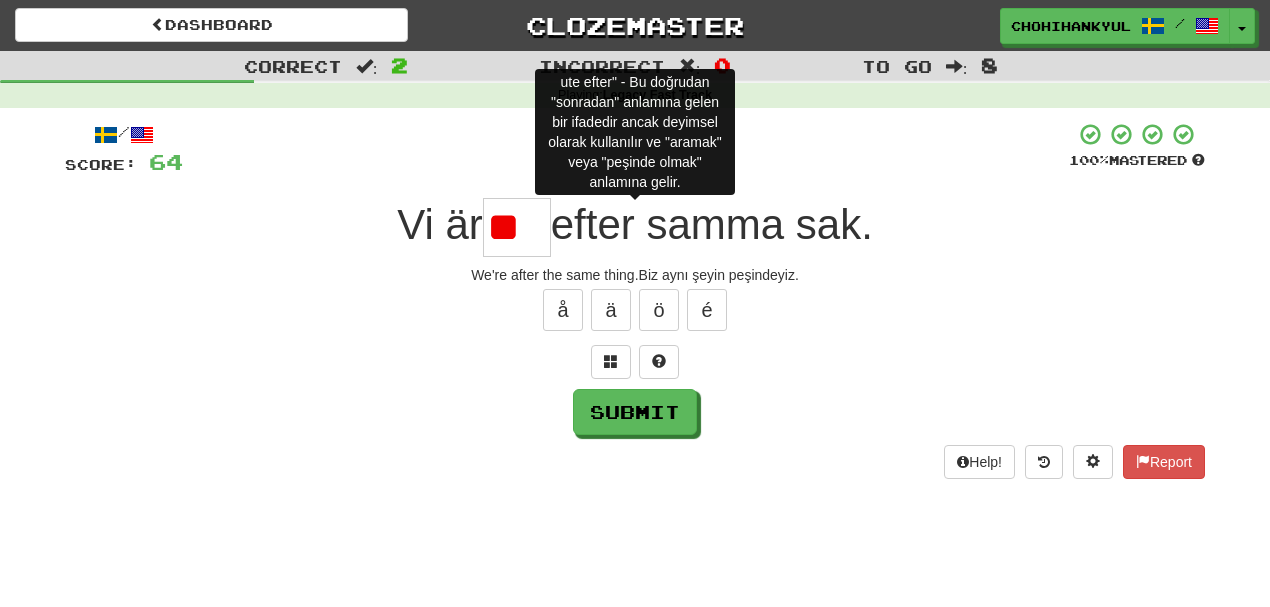 type on "*" 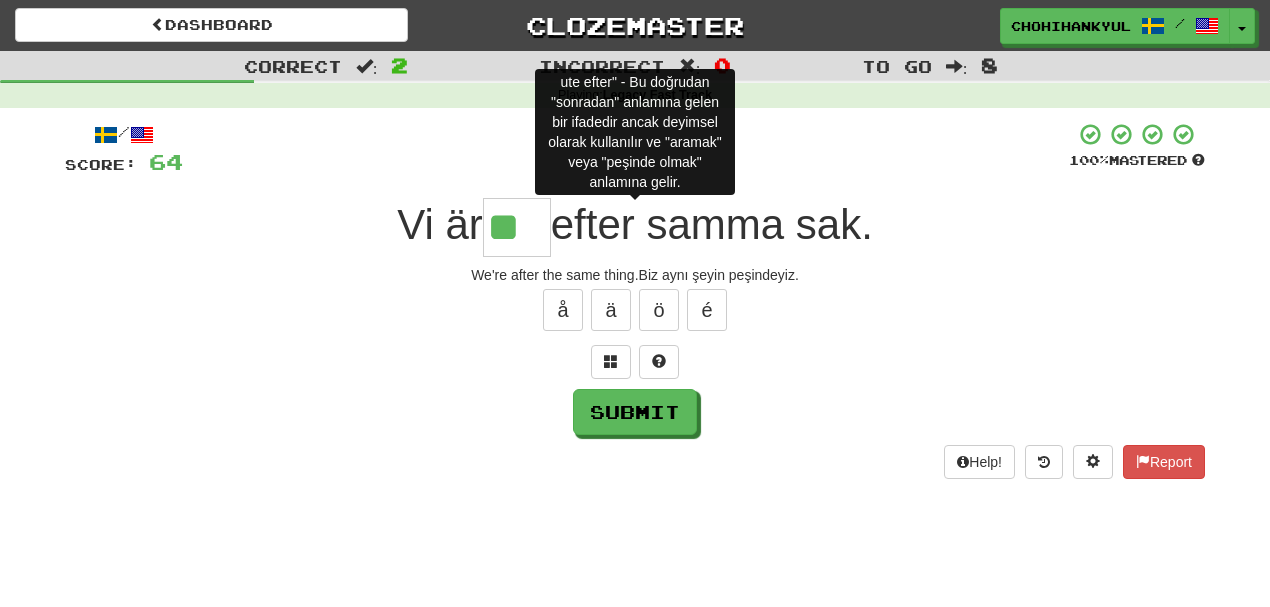 type on "***" 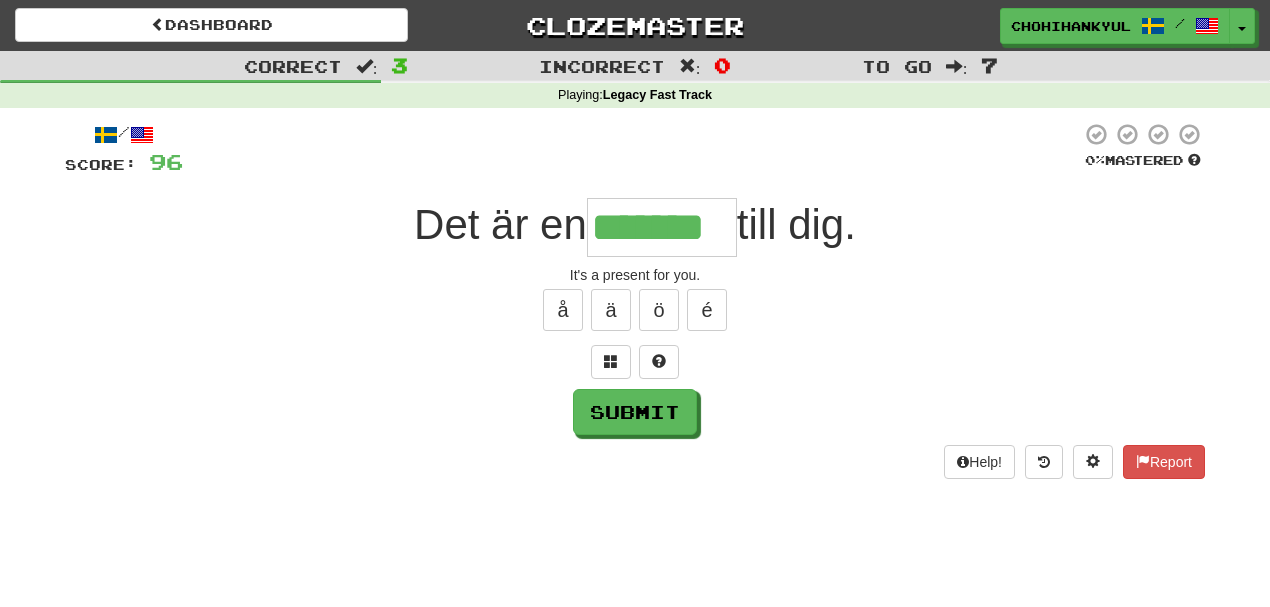 type on "*******" 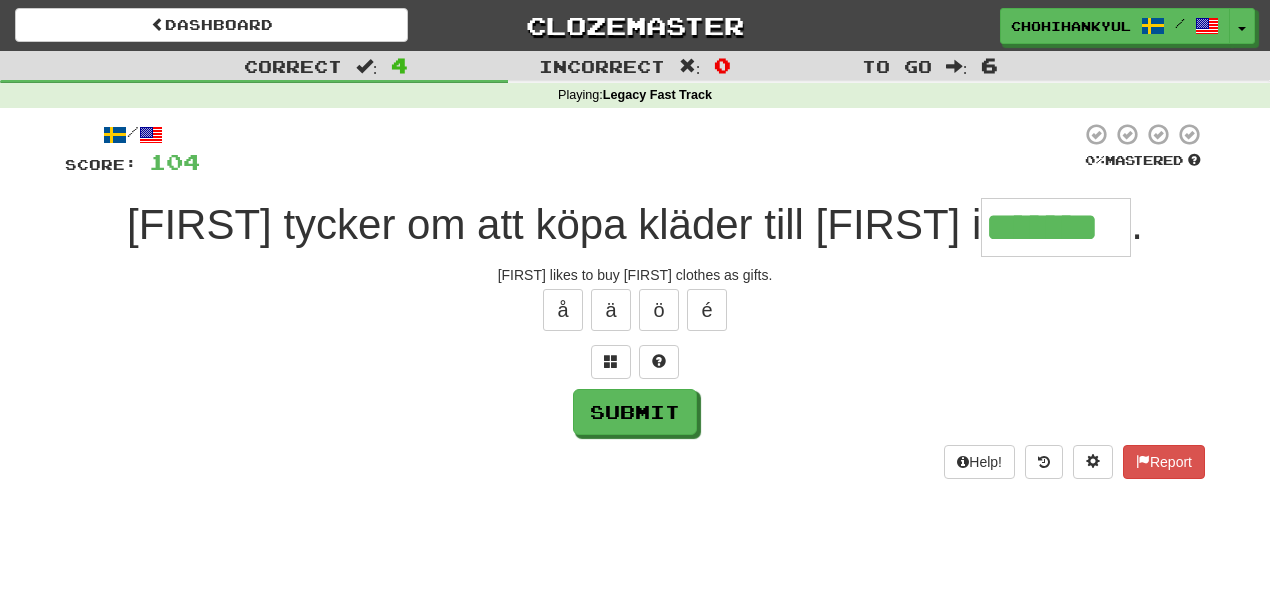 type on "*******" 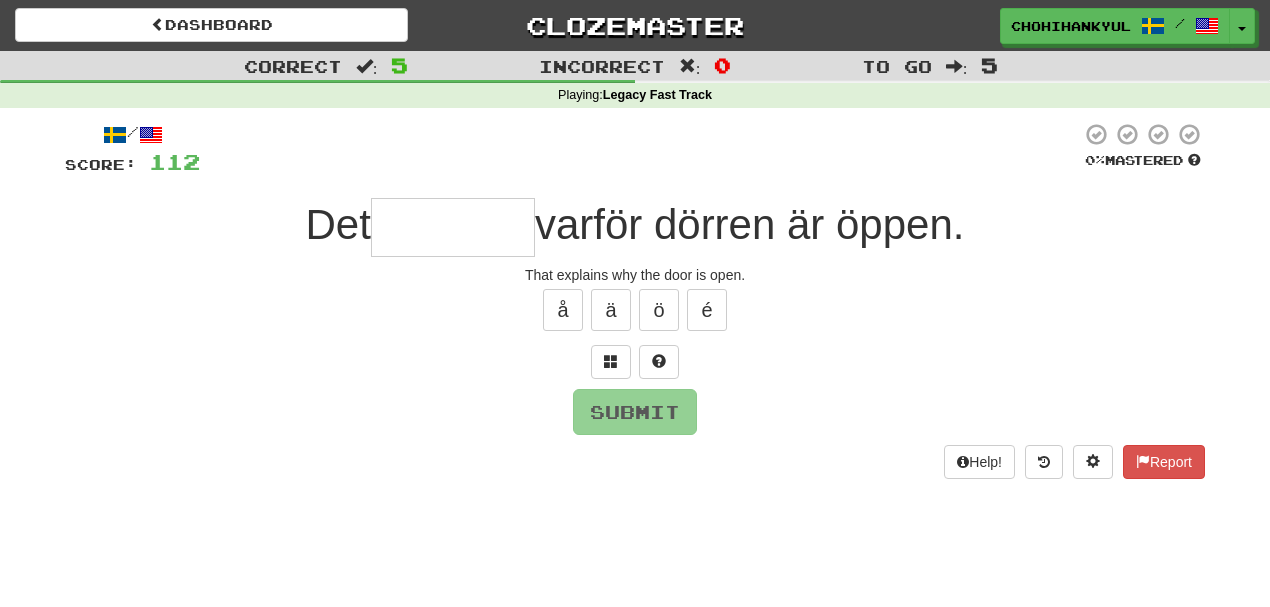type on "*" 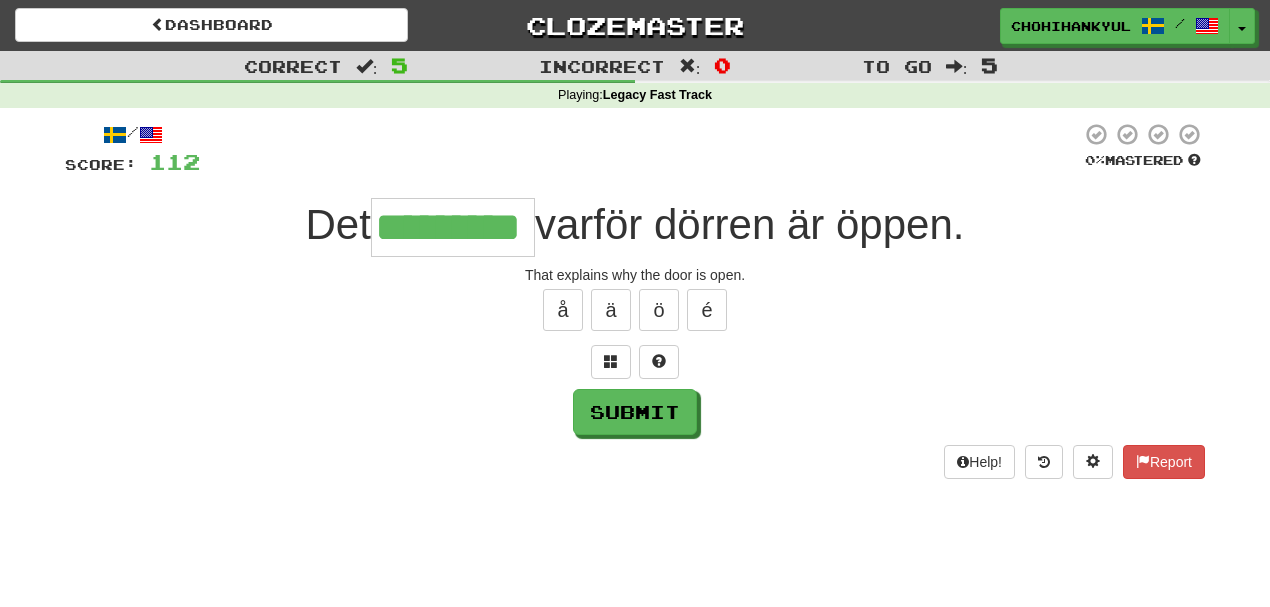type on "*********" 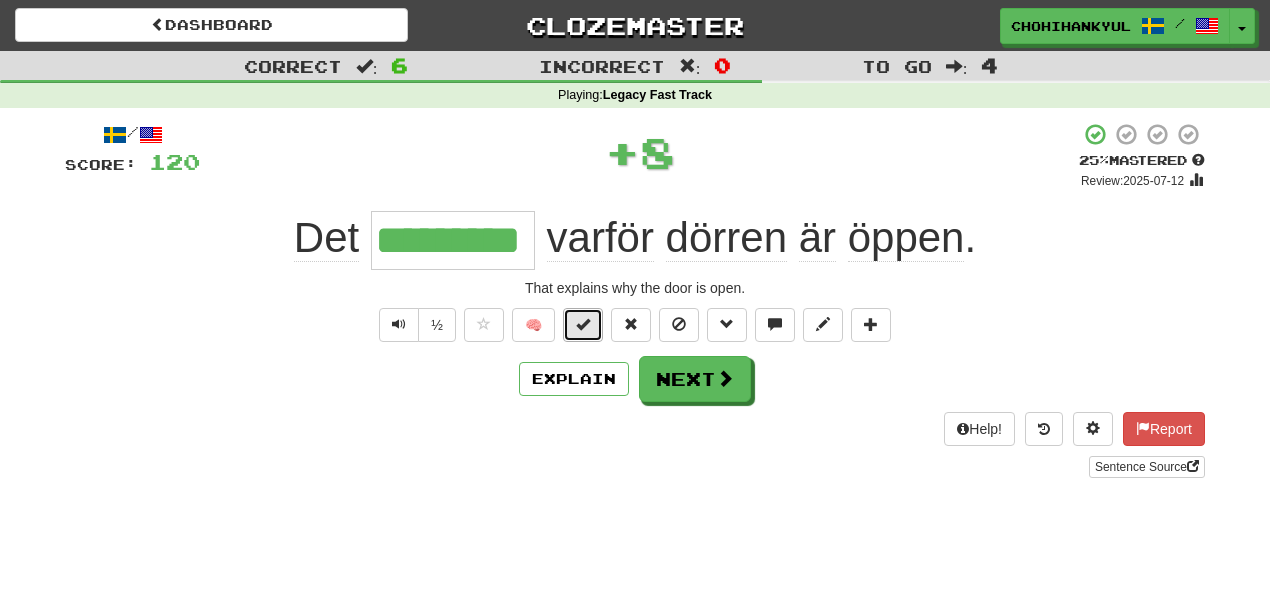 click at bounding box center [583, 325] 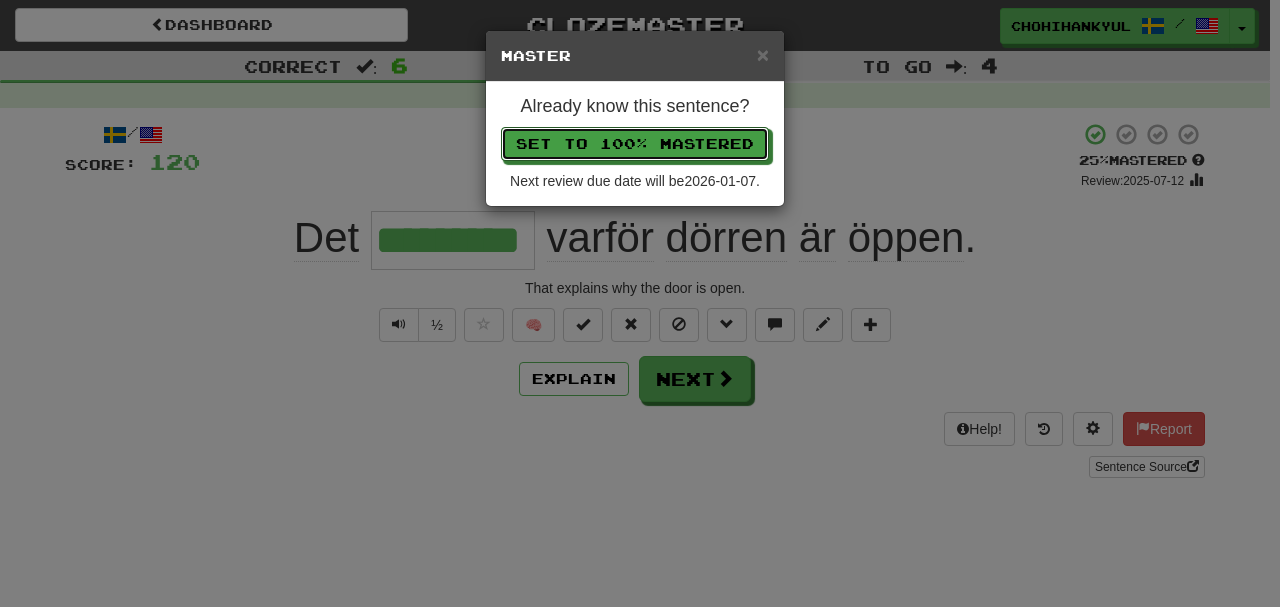 click on "Set to 100% Mastered" at bounding box center (635, 144) 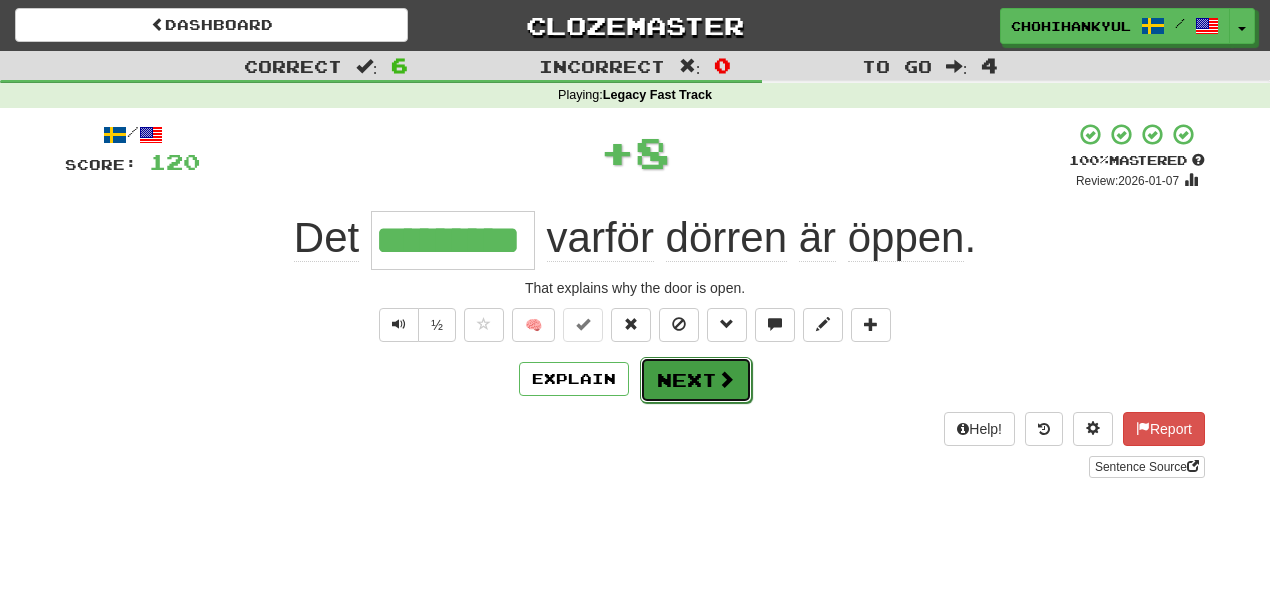click on "Next" at bounding box center [696, 380] 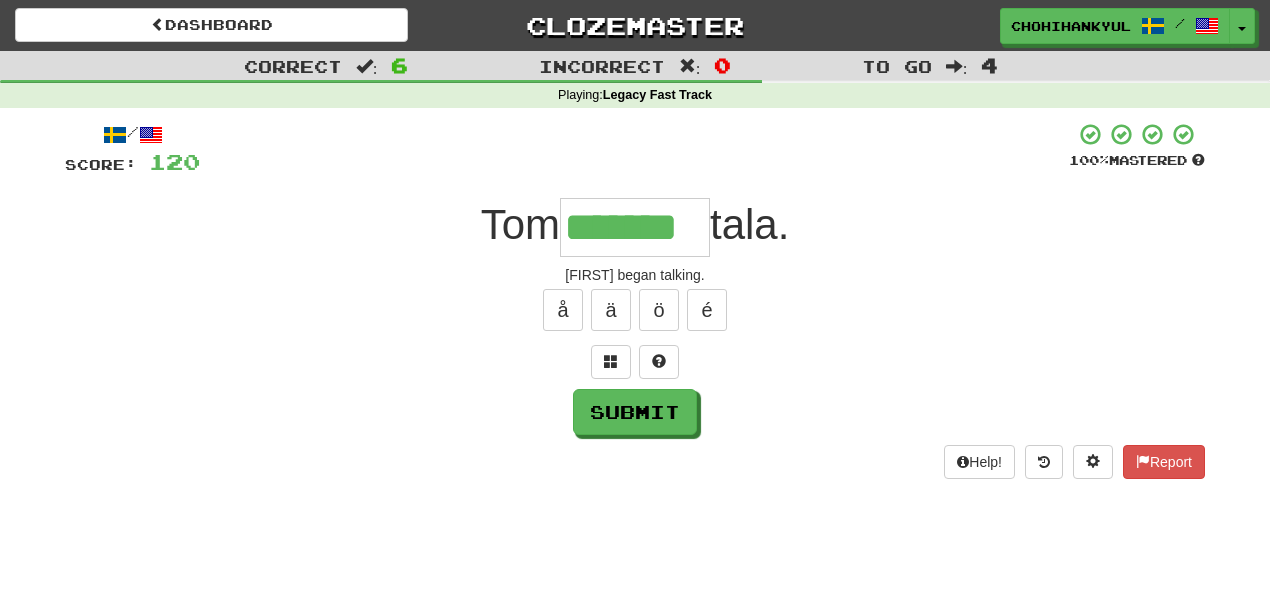 type on "*******" 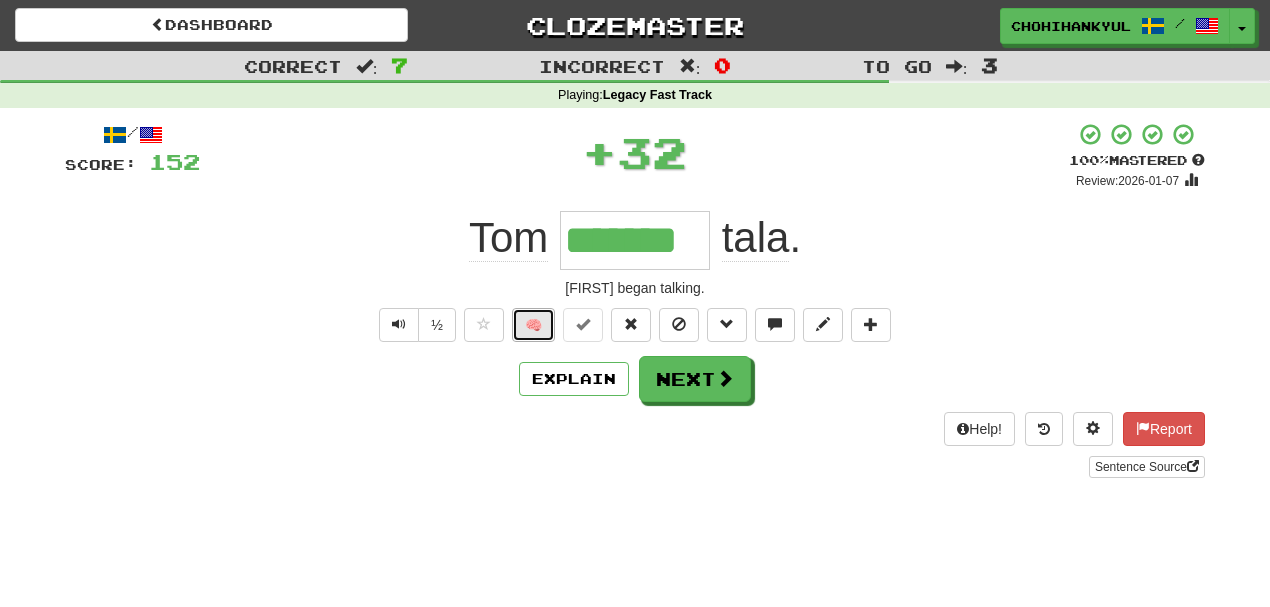 click on "🧠" at bounding box center [533, 325] 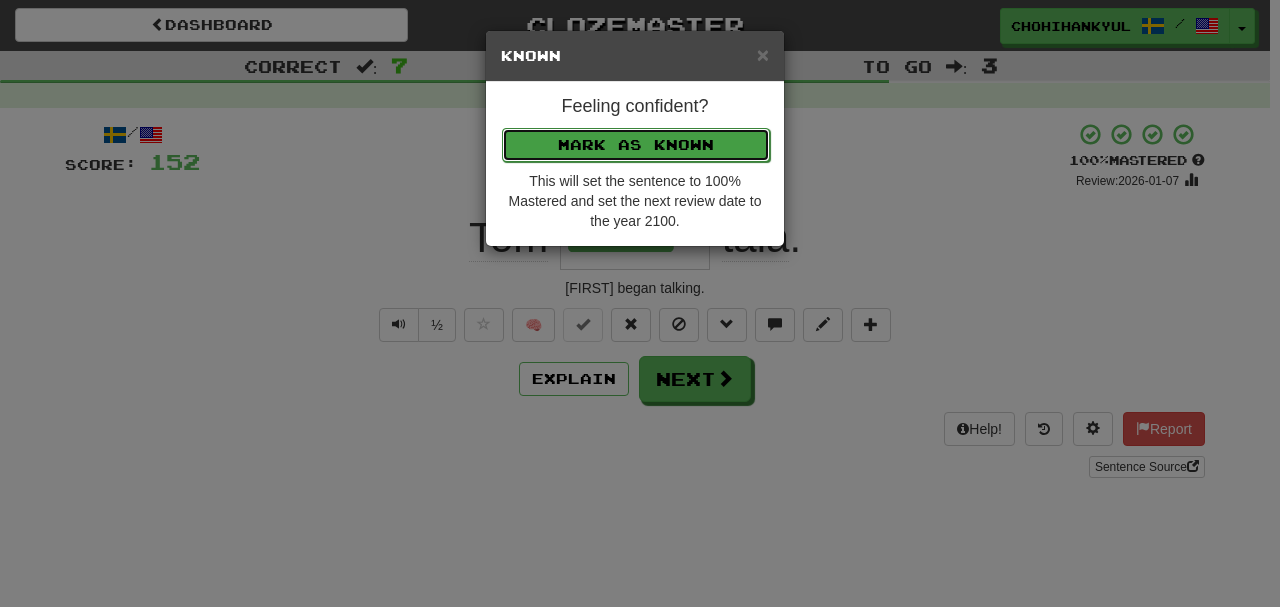 click on "Mark as Known" at bounding box center [636, 145] 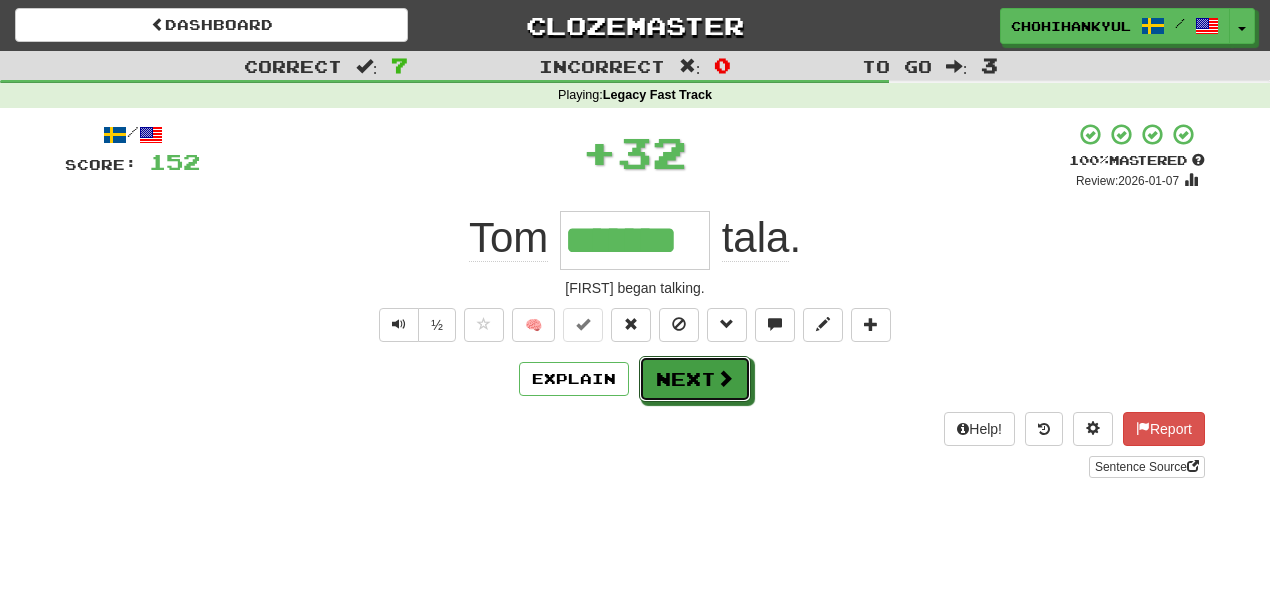 click on "Next" at bounding box center [695, 379] 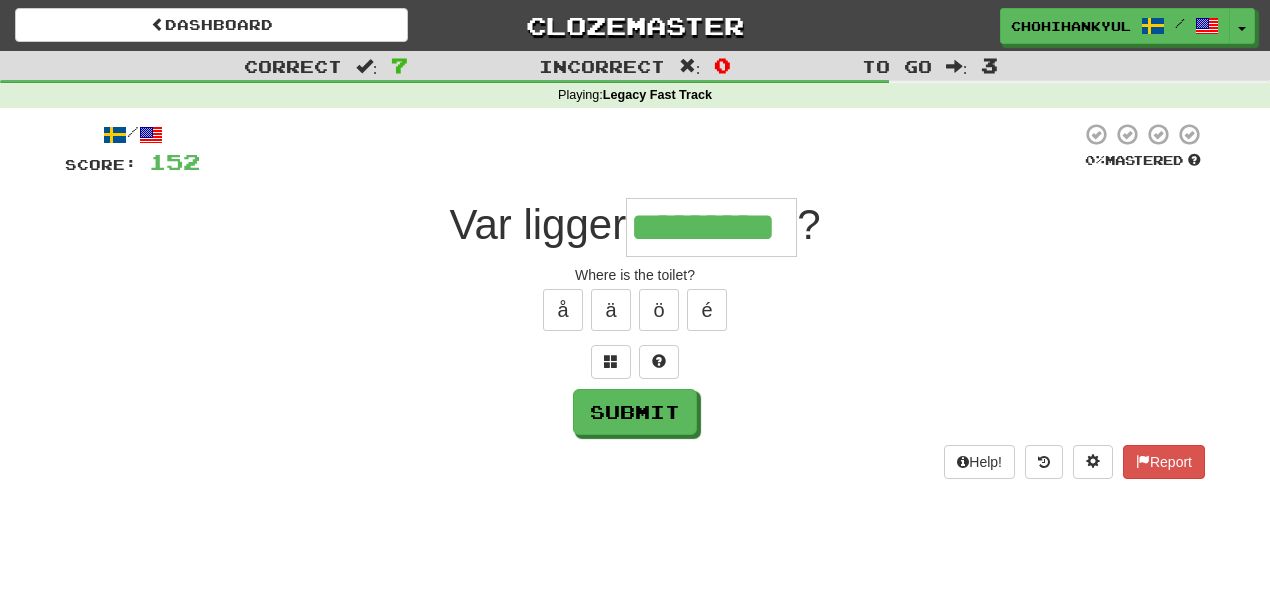 type on "*********" 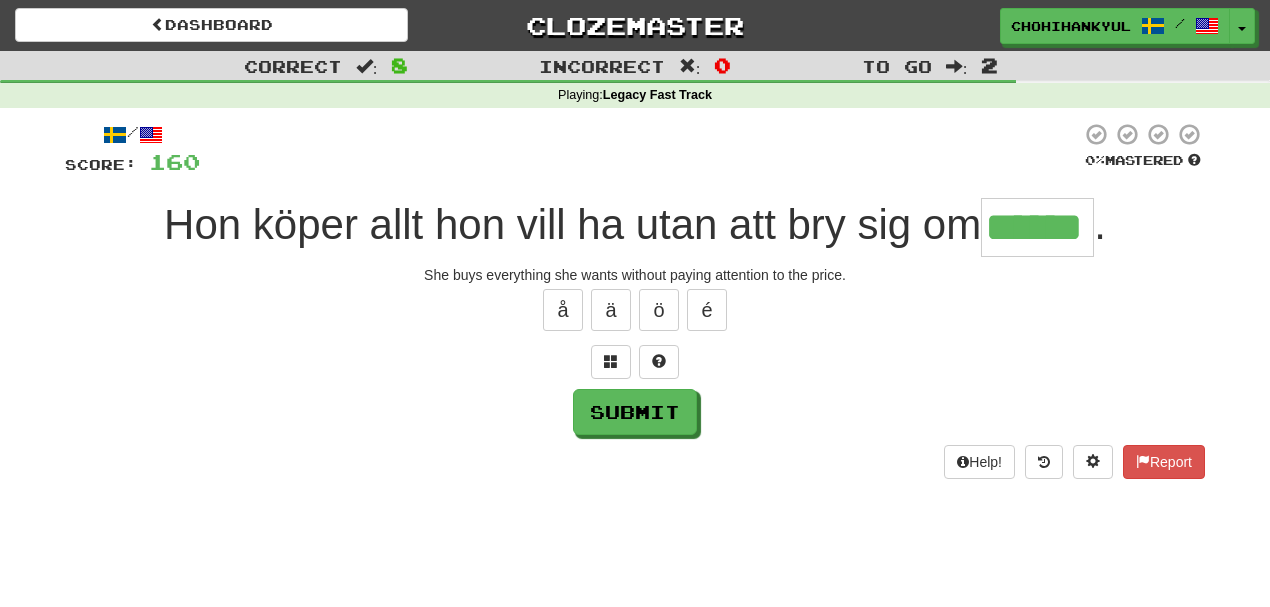 type on "******" 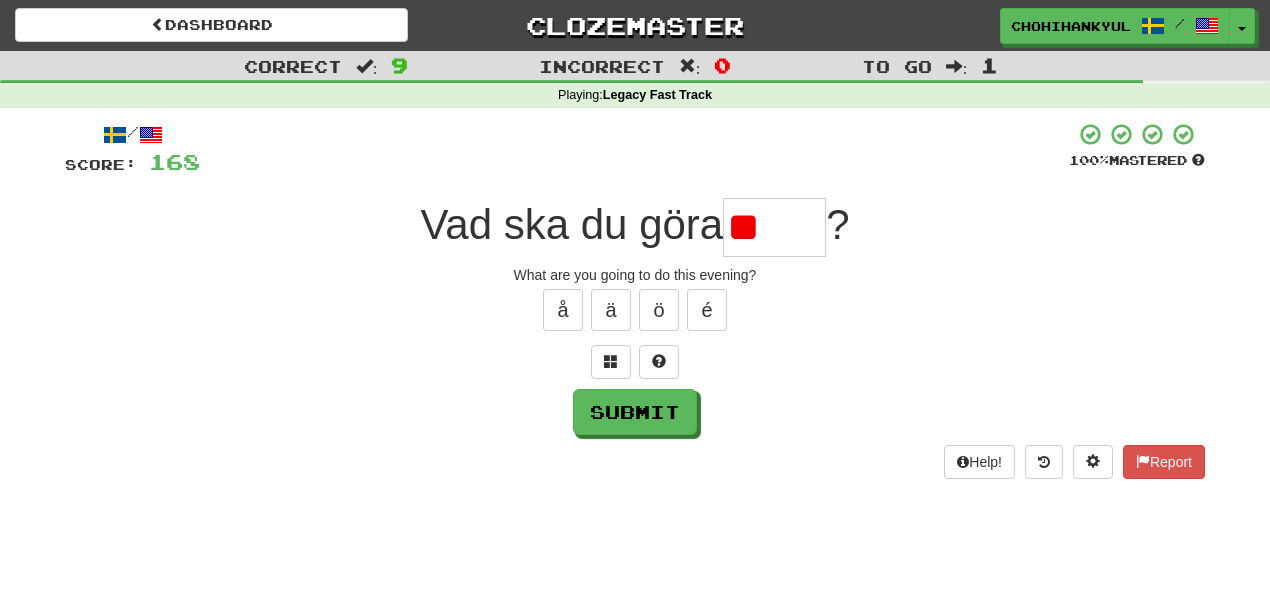 type on "*" 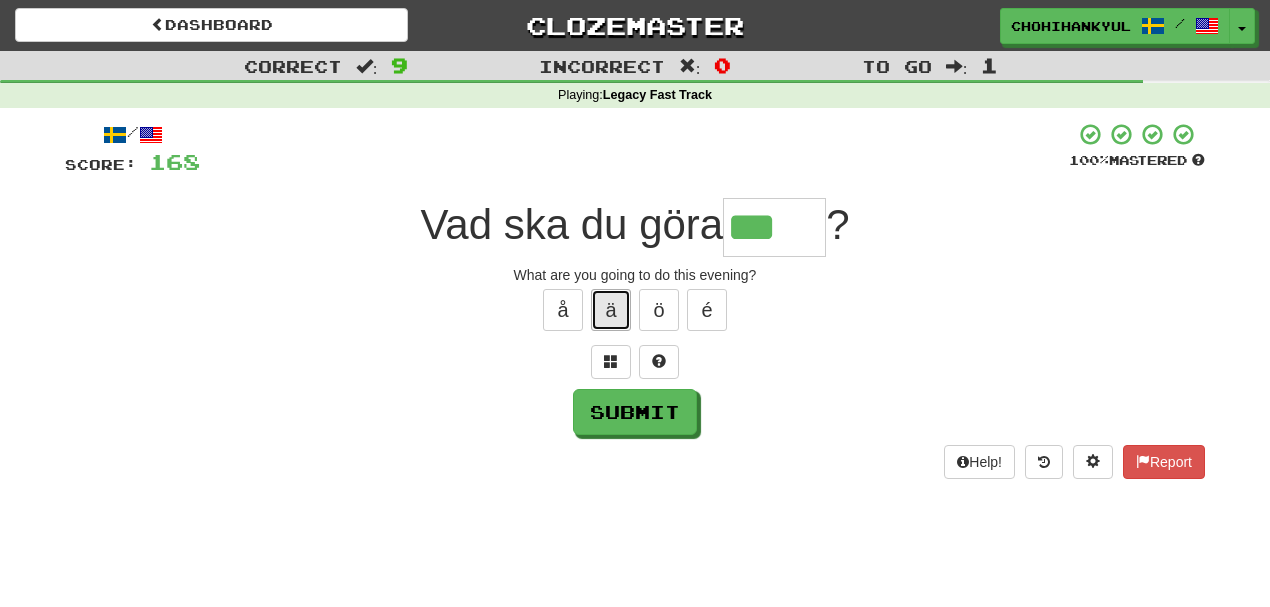 click on "ä" at bounding box center [611, 310] 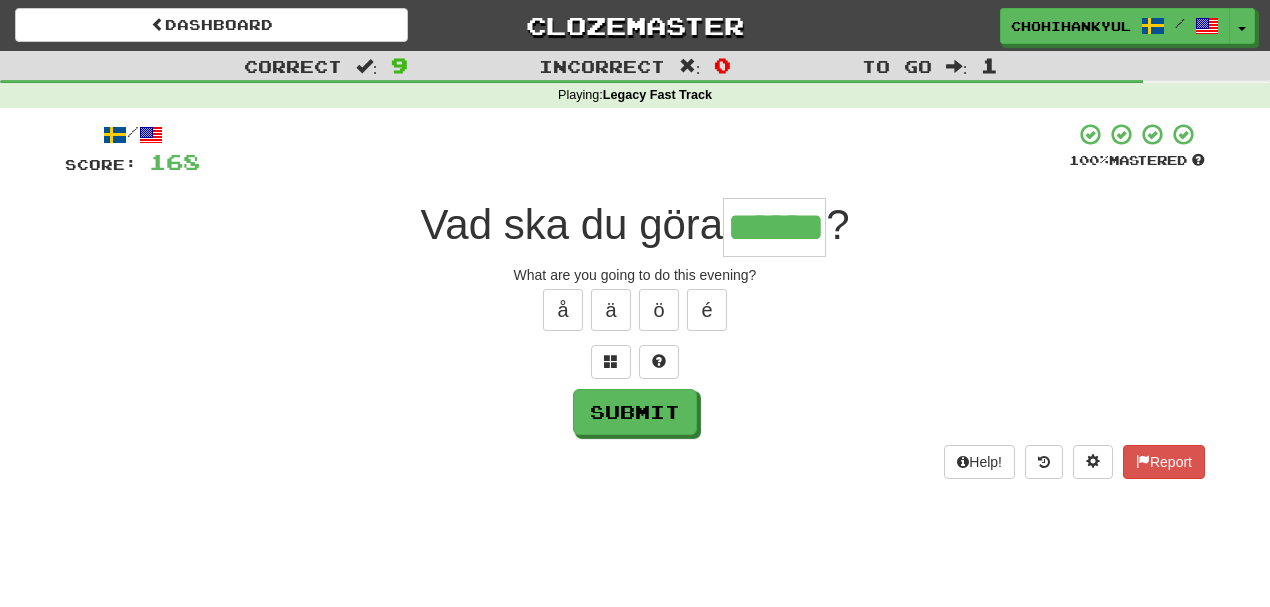 type on "******" 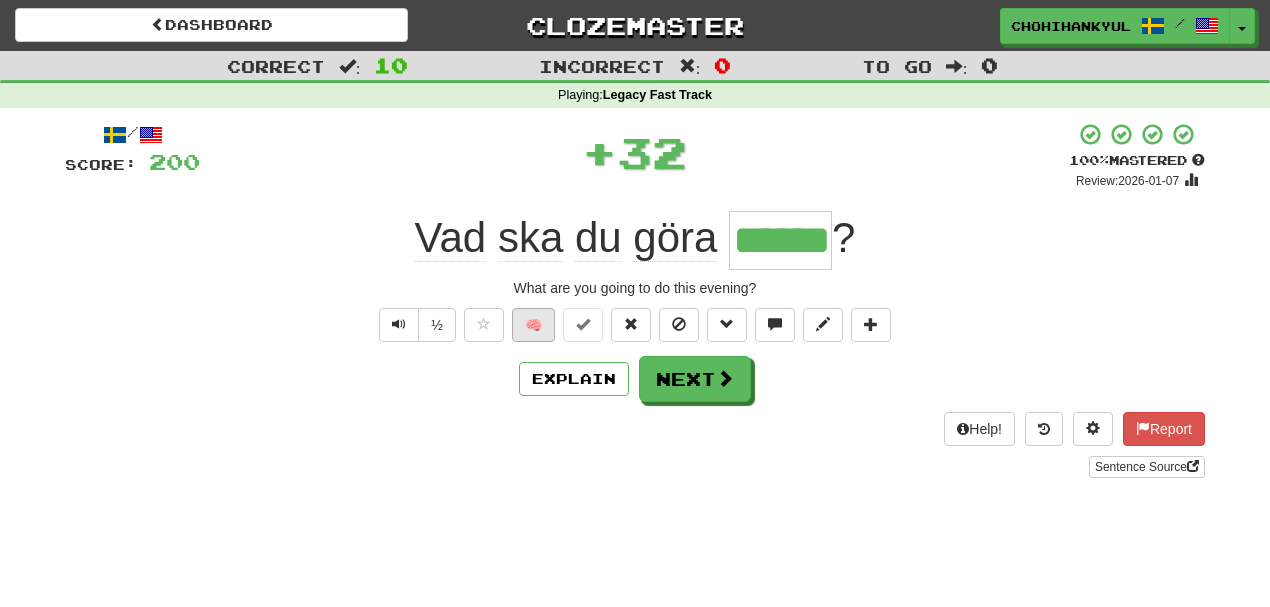 click on "½ 🧠" at bounding box center (635, 325) 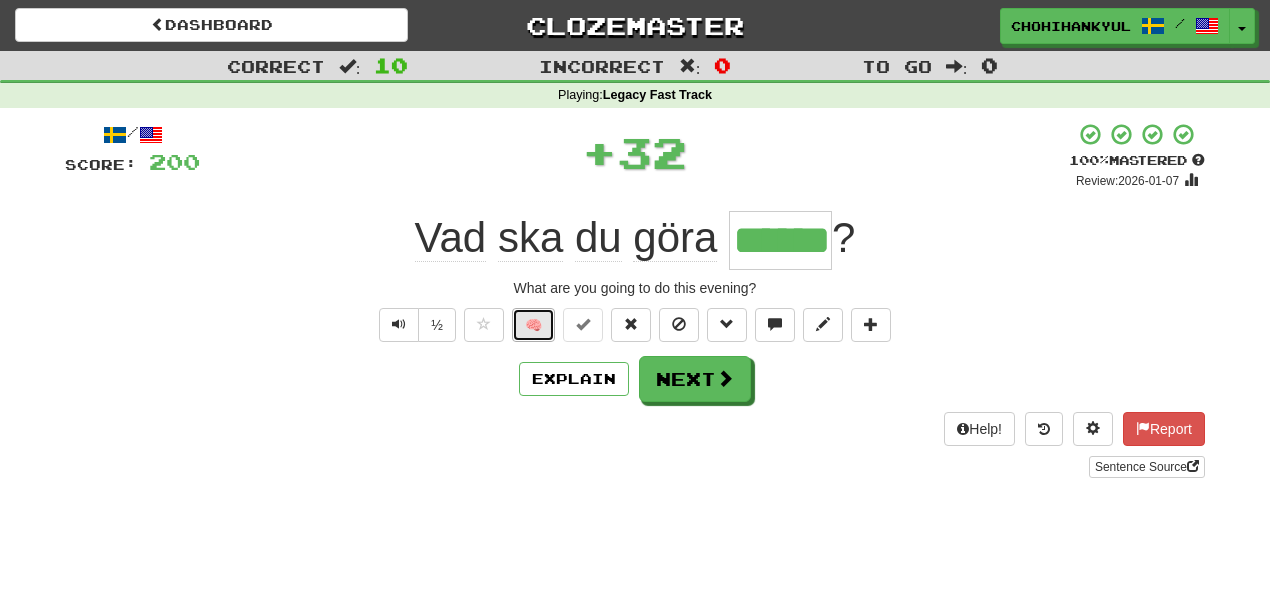 click on "🧠" at bounding box center (533, 325) 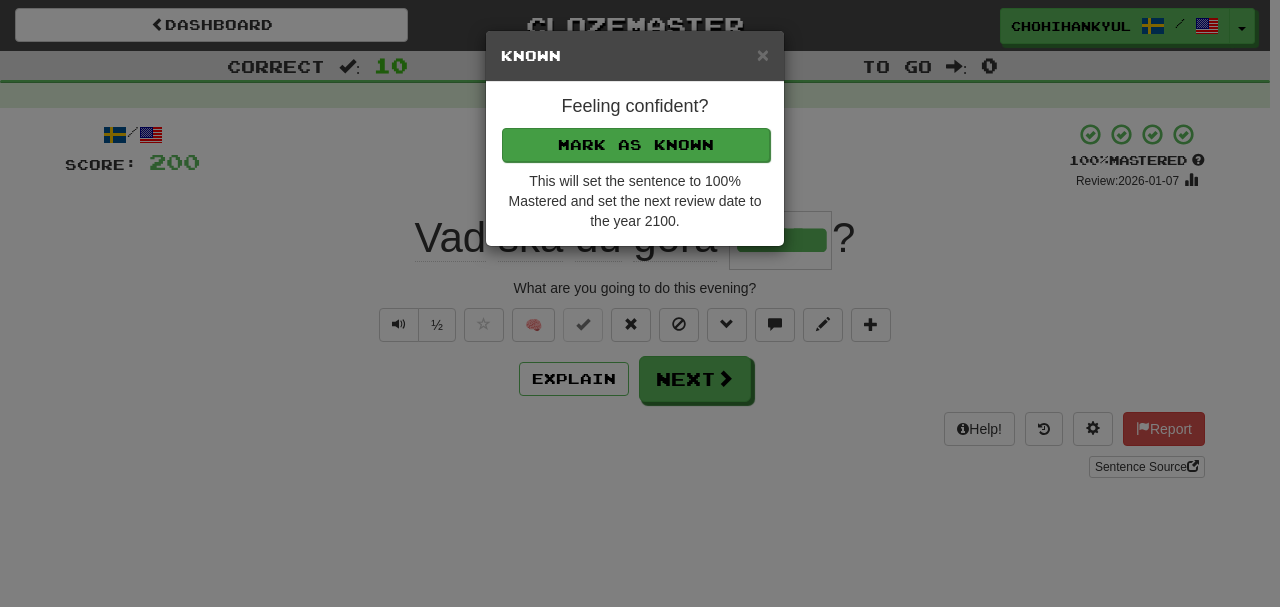 drag, startPoint x: 619, startPoint y: 96, endPoint x: 629, endPoint y: 130, distance: 35.44009 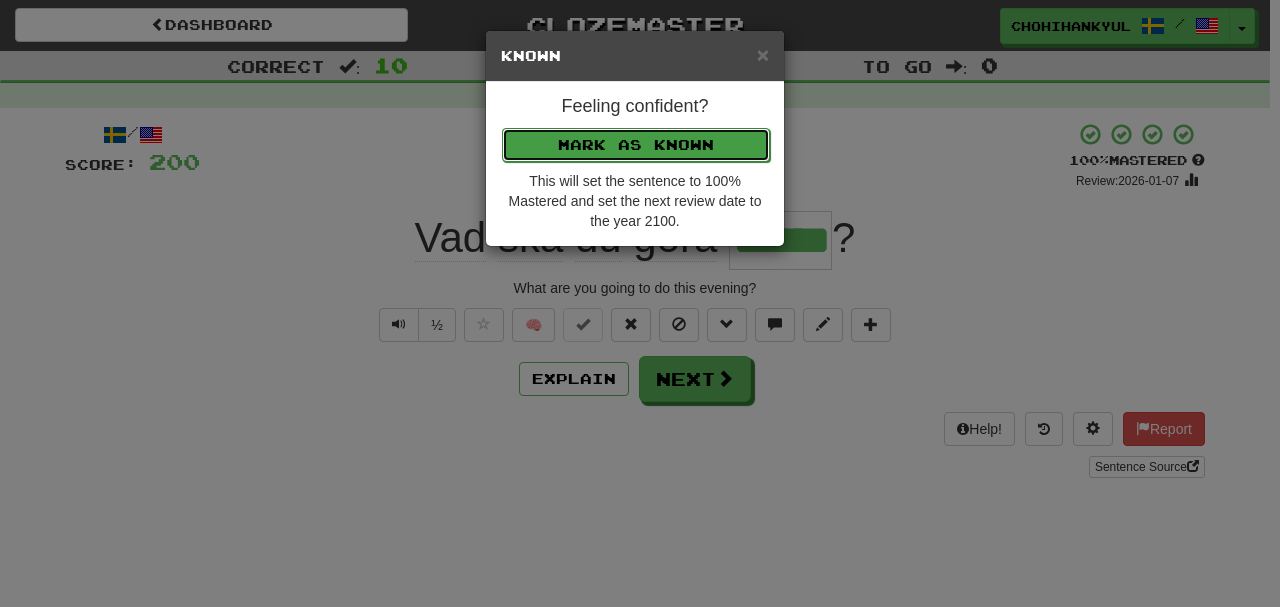 click on "Mark as Known" at bounding box center [636, 145] 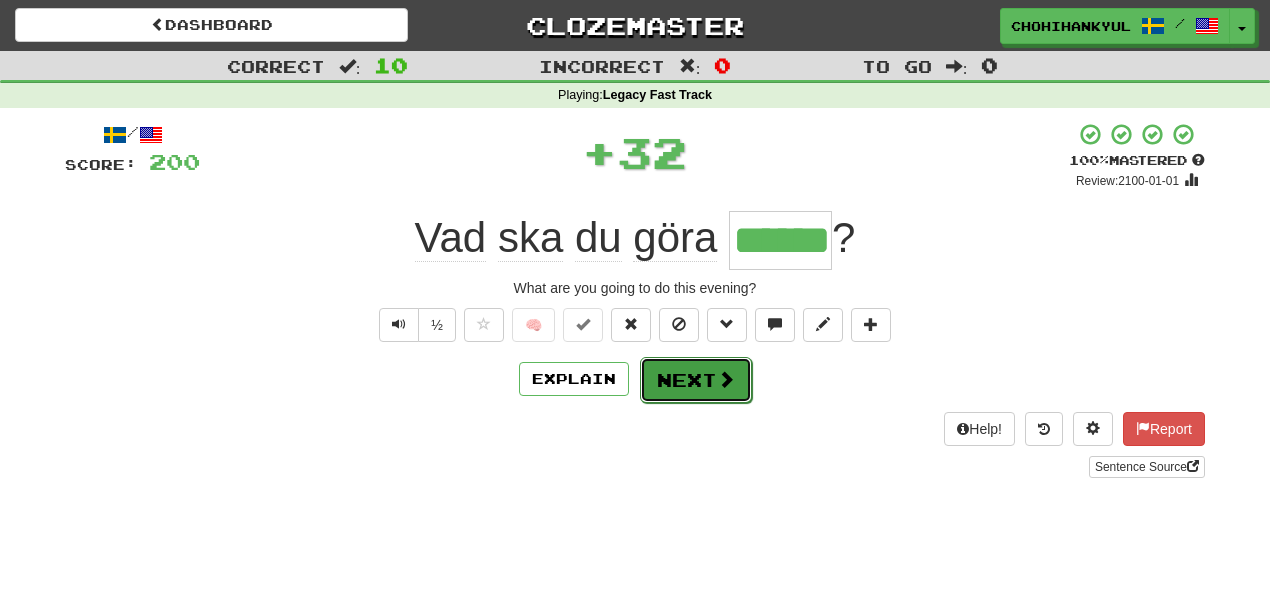 click on "Next" at bounding box center [696, 380] 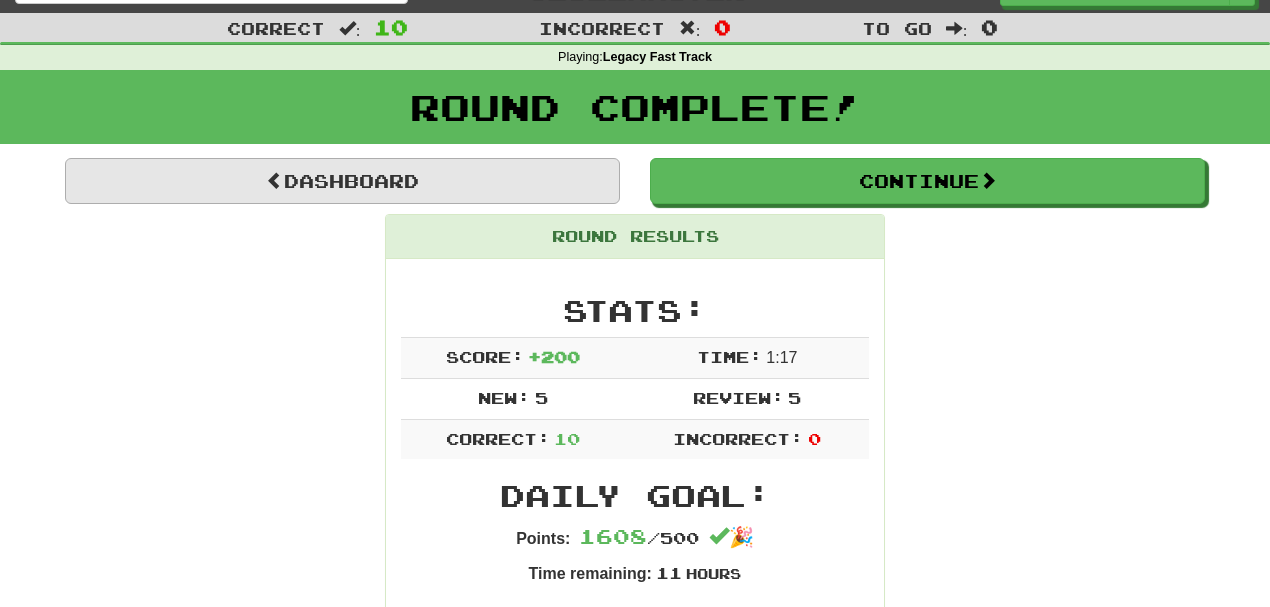scroll, scrollTop: 0, scrollLeft: 0, axis: both 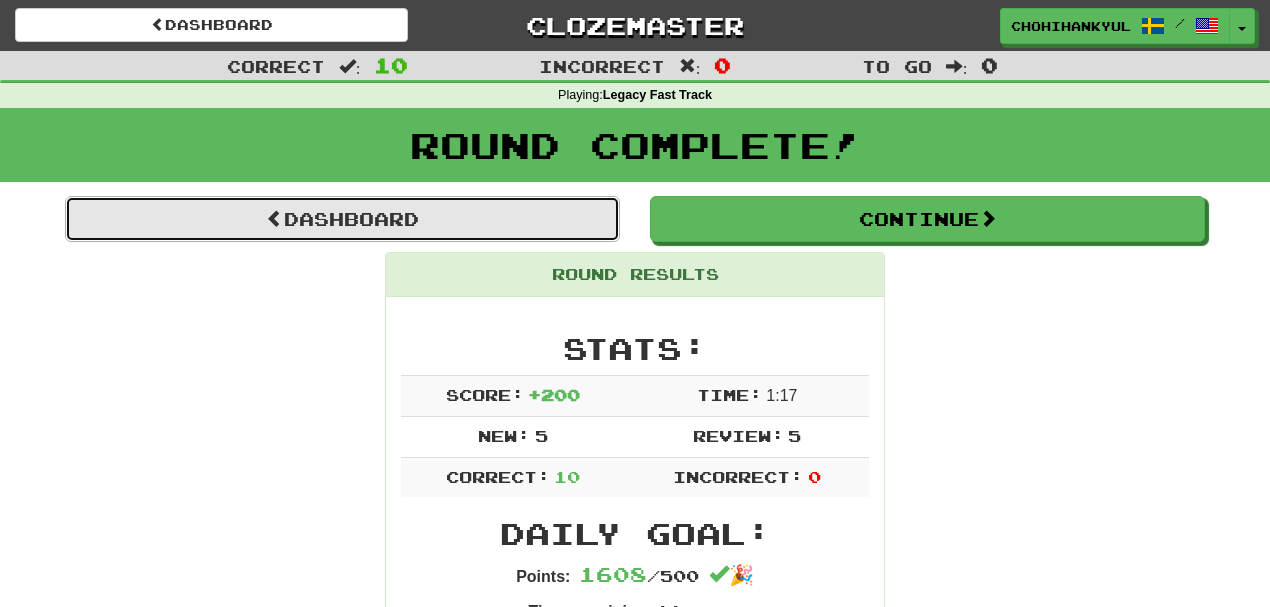 click on "Dashboard" at bounding box center [342, 219] 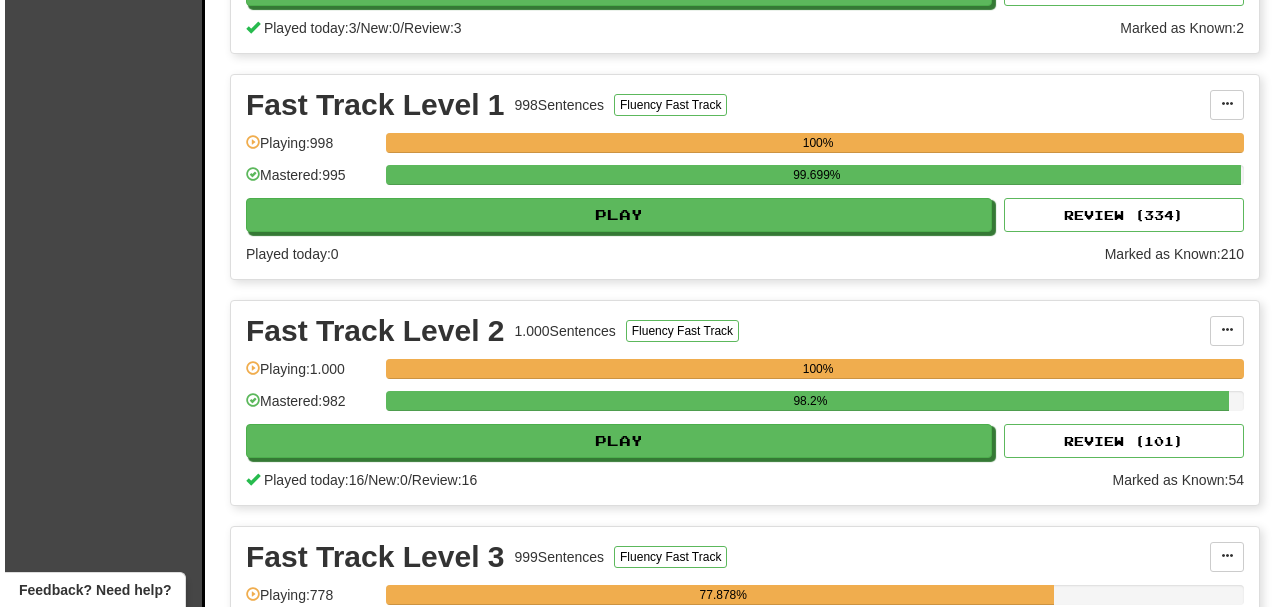 scroll, scrollTop: 1800, scrollLeft: 0, axis: vertical 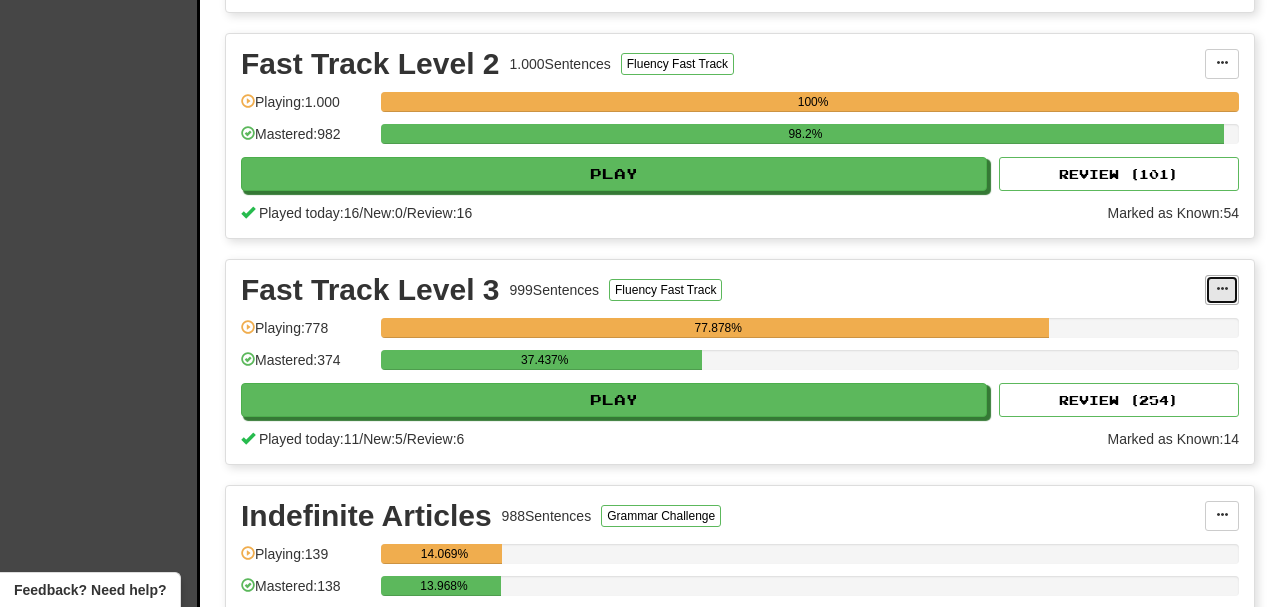 click at bounding box center [1222, 289] 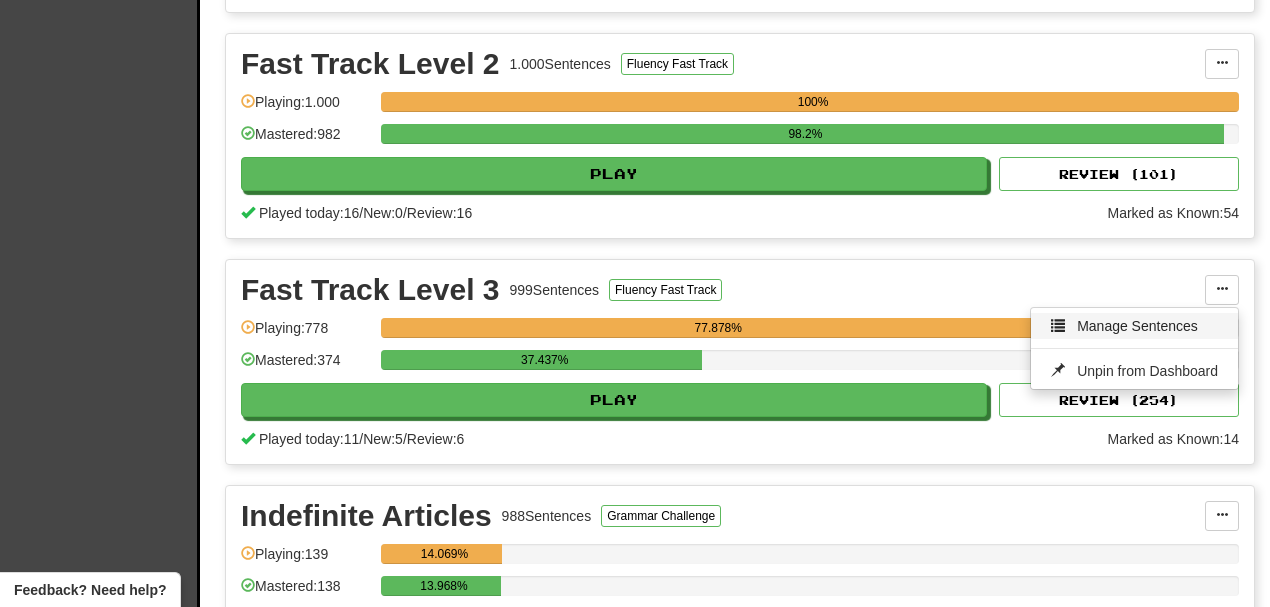 click on "Manage Sentences" at bounding box center (1137, 326) 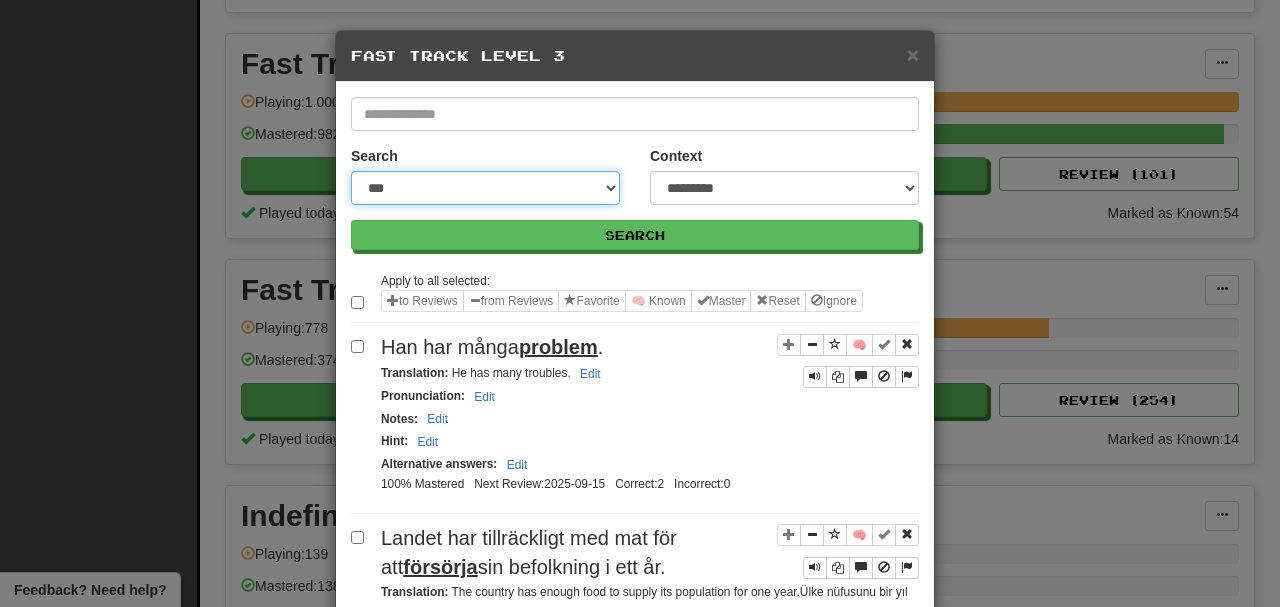 click on "**********" at bounding box center (485, 188) 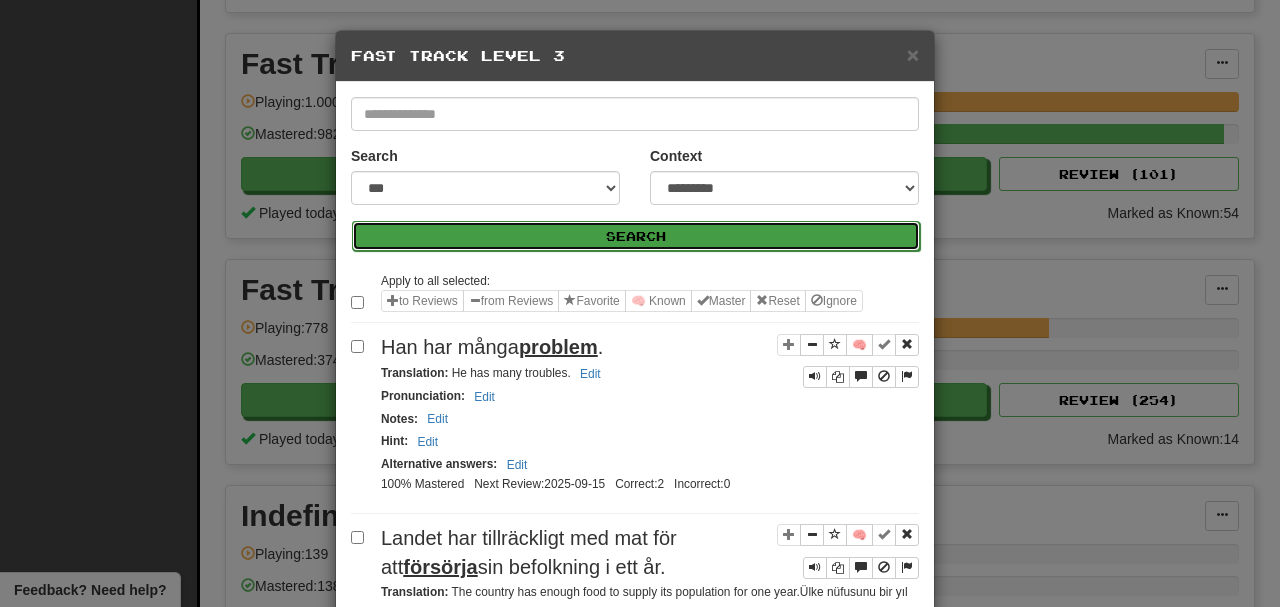 click on "Search" at bounding box center [636, 236] 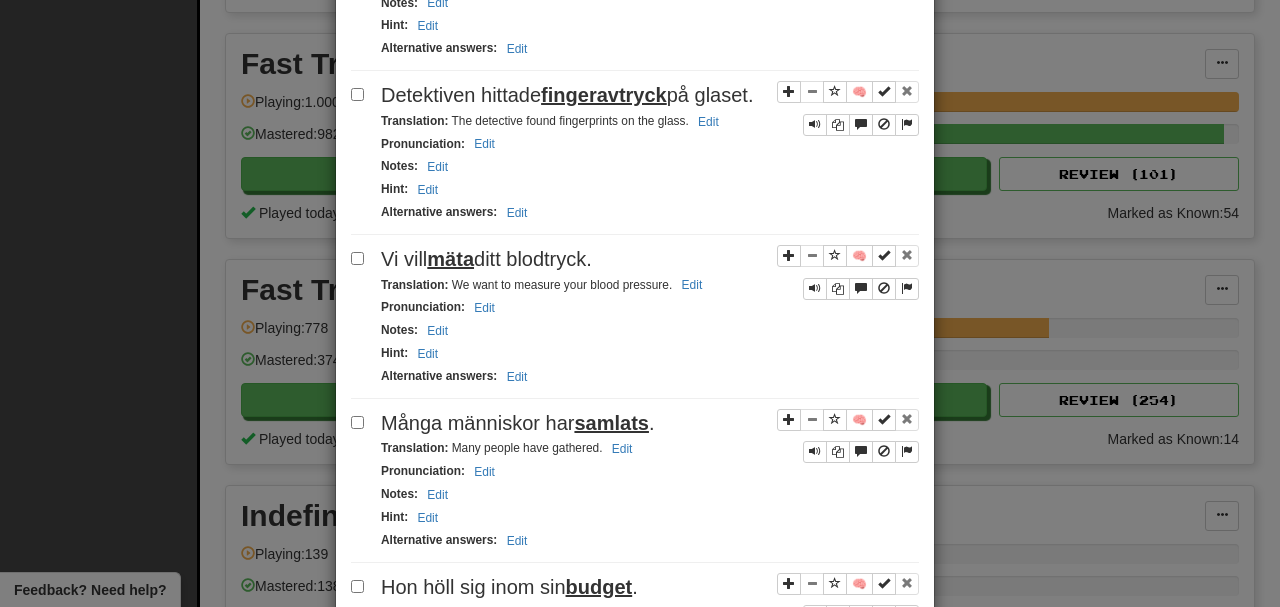 scroll, scrollTop: 400, scrollLeft: 0, axis: vertical 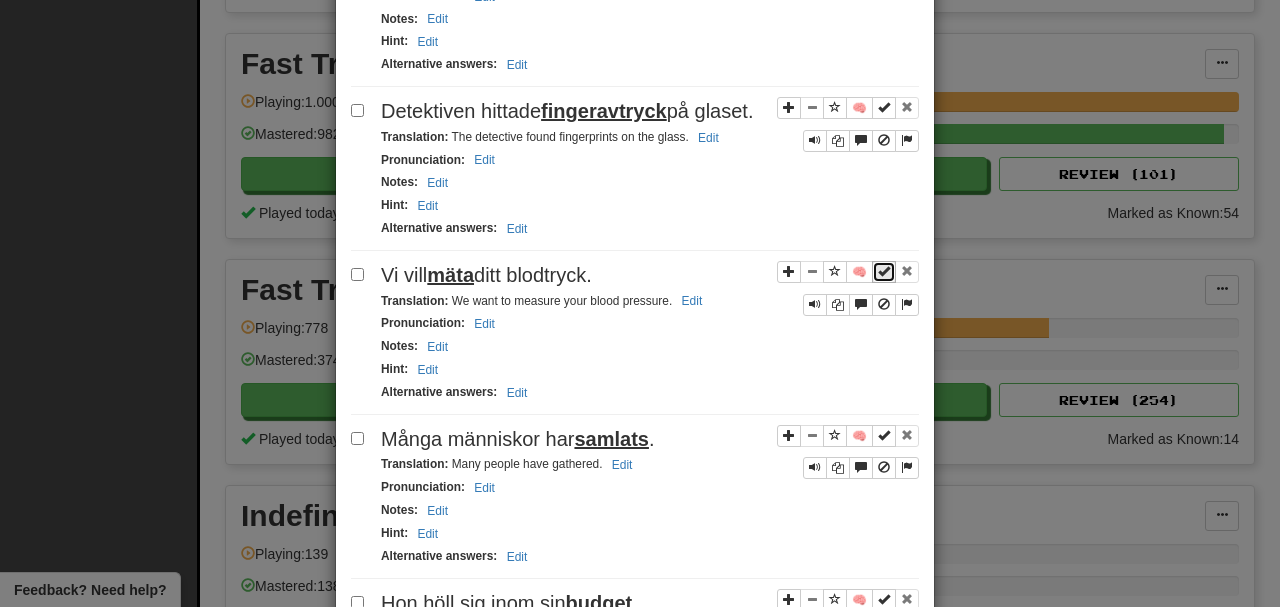 click at bounding box center (884, 271) 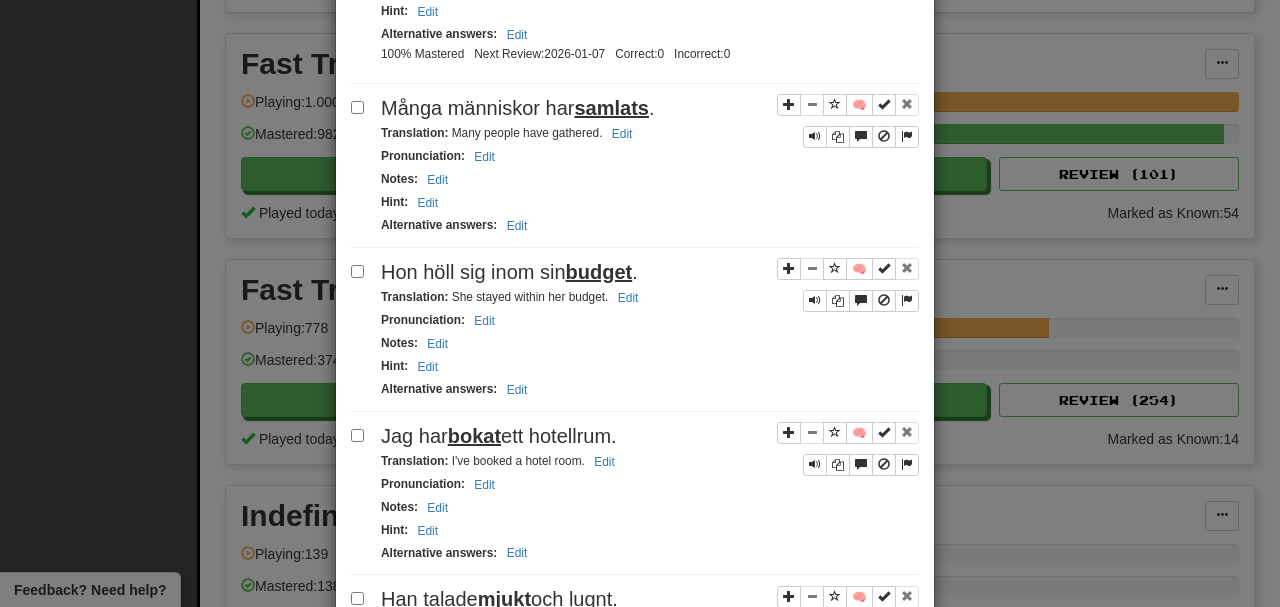 scroll, scrollTop: 800, scrollLeft: 0, axis: vertical 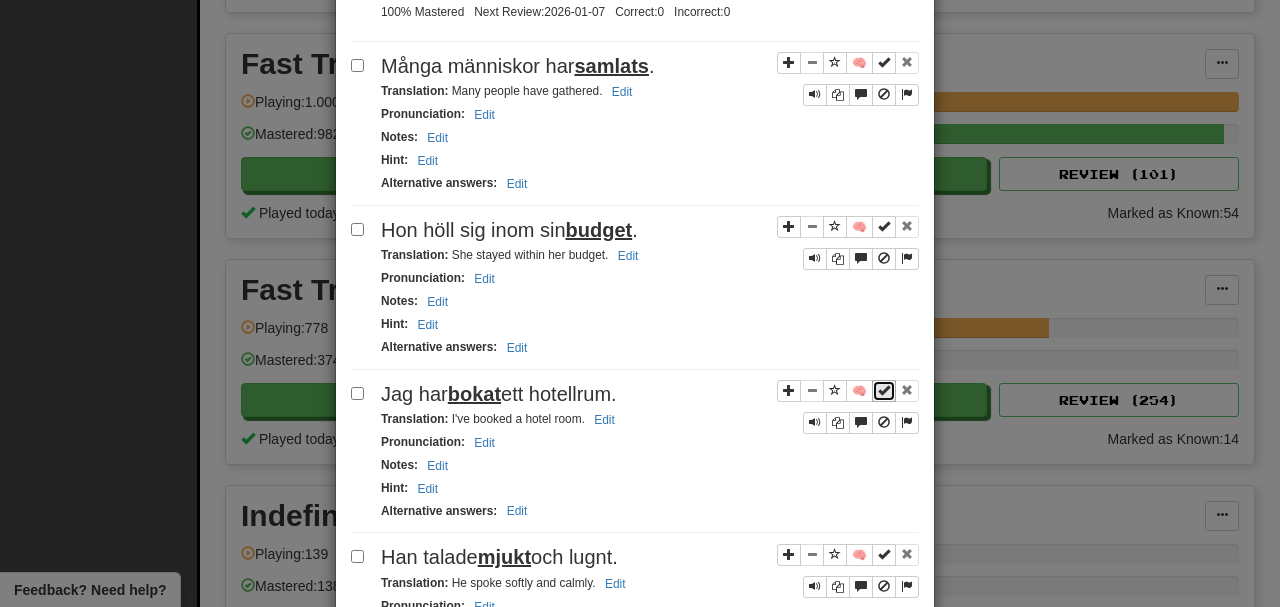 click at bounding box center (884, 390) 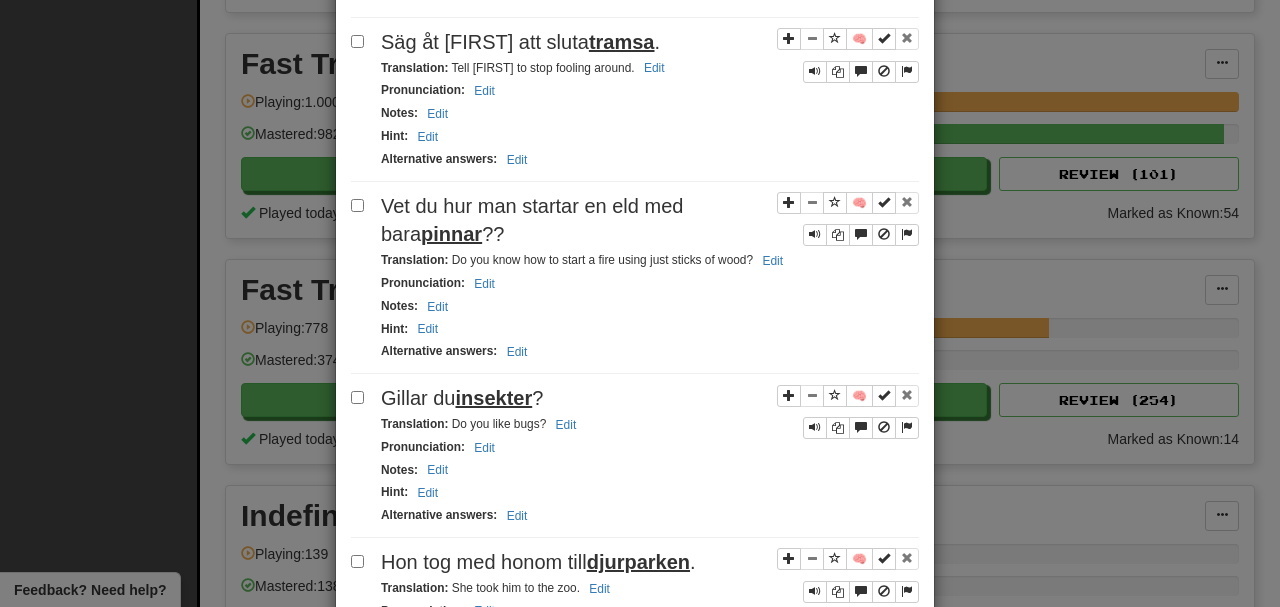 scroll, scrollTop: 2533, scrollLeft: 0, axis: vertical 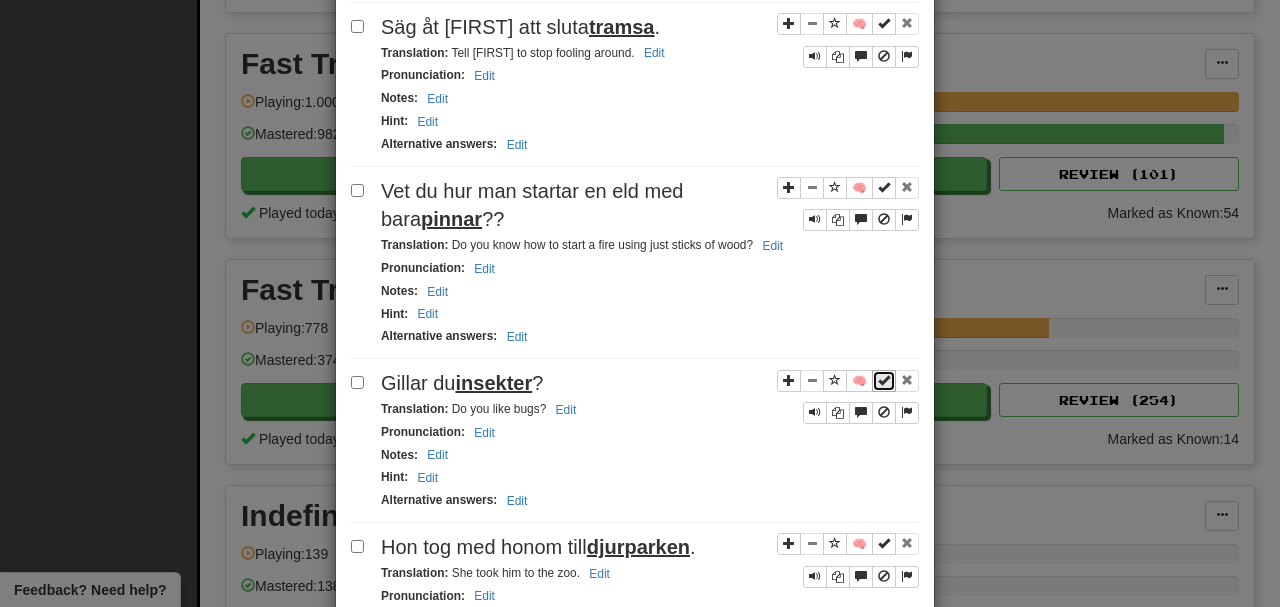 click at bounding box center [884, 381] 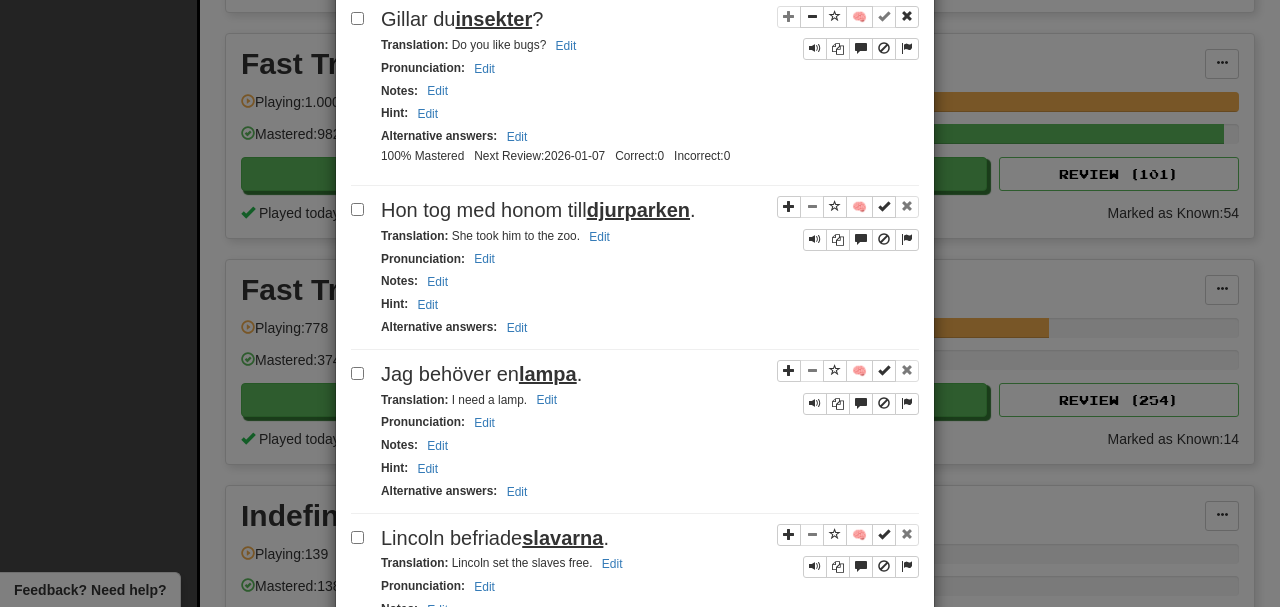 scroll, scrollTop: 2933, scrollLeft: 0, axis: vertical 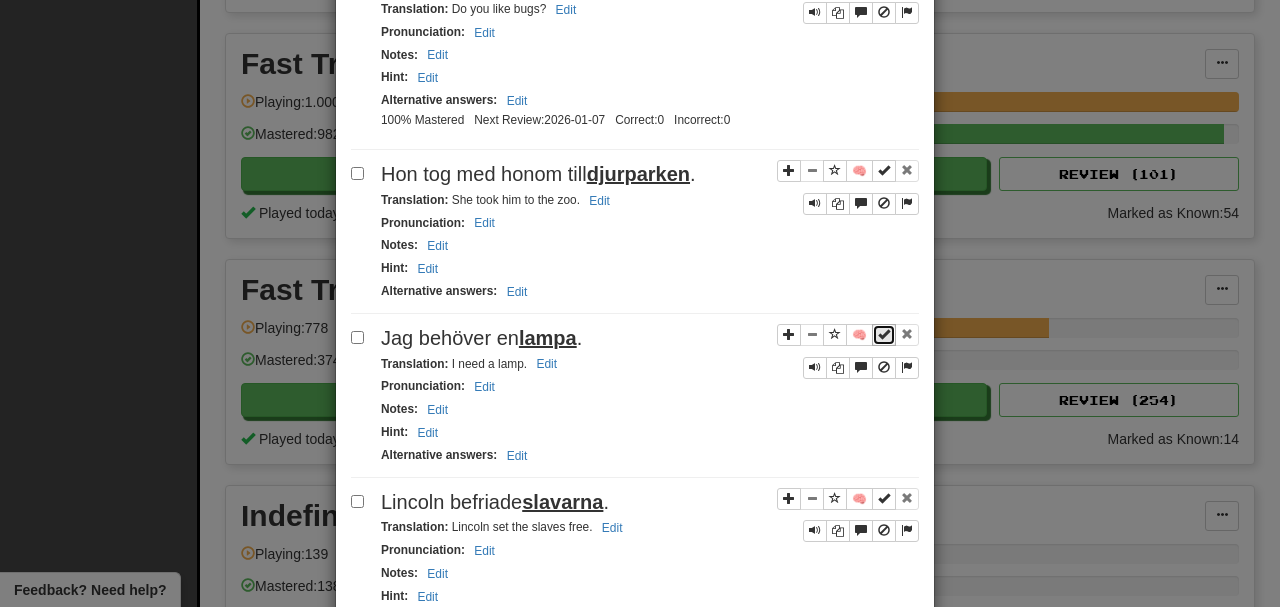 click at bounding box center (884, 334) 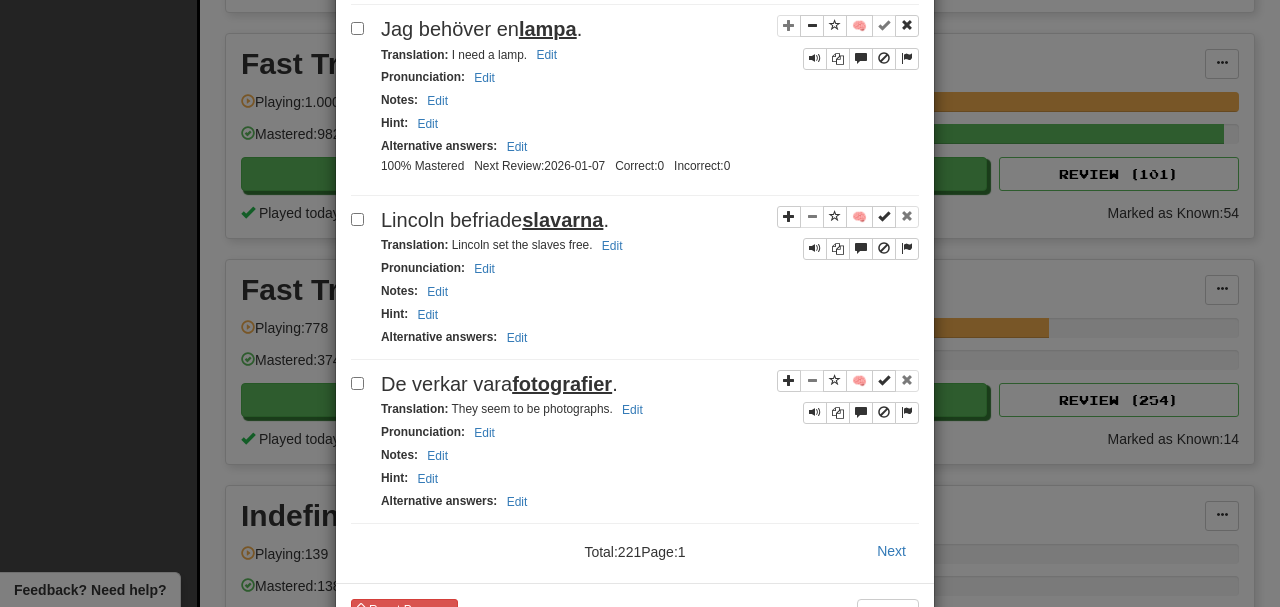 scroll, scrollTop: 3246, scrollLeft: 0, axis: vertical 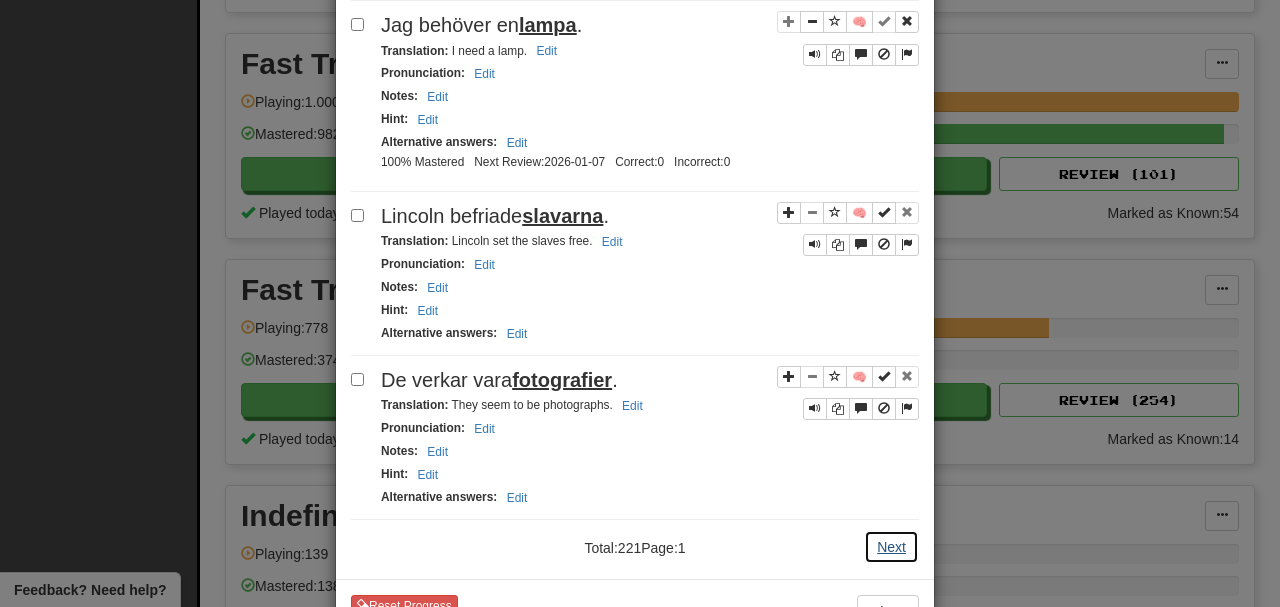 click on "Next" at bounding box center [891, 547] 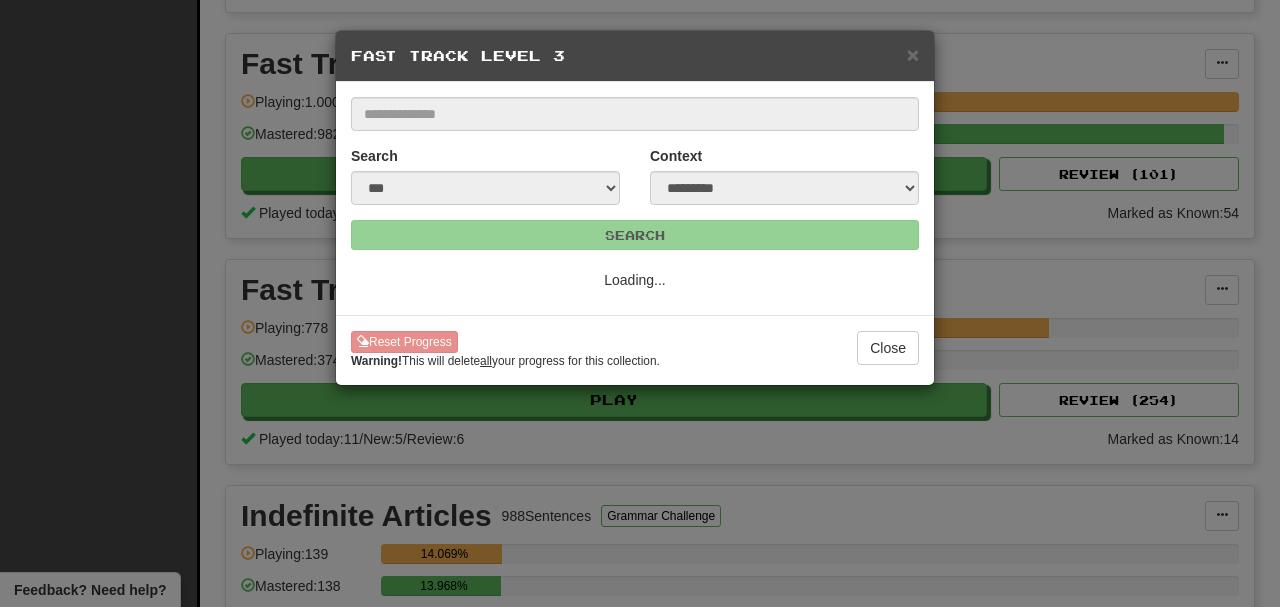 scroll, scrollTop: 0, scrollLeft: 0, axis: both 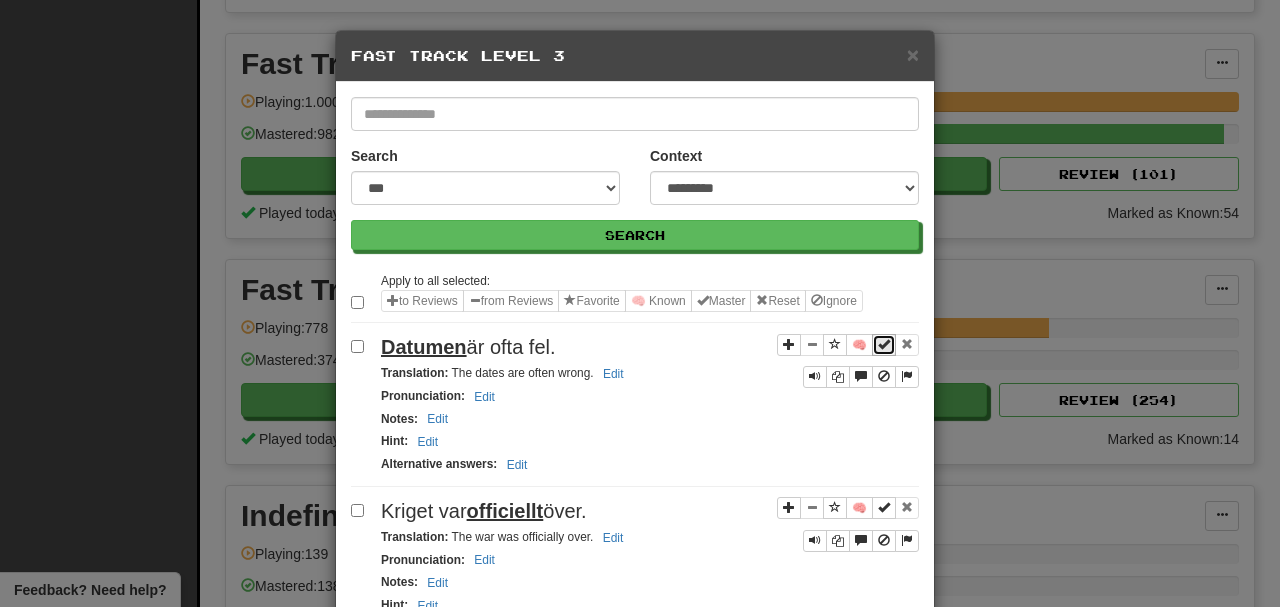 click at bounding box center [884, 344] 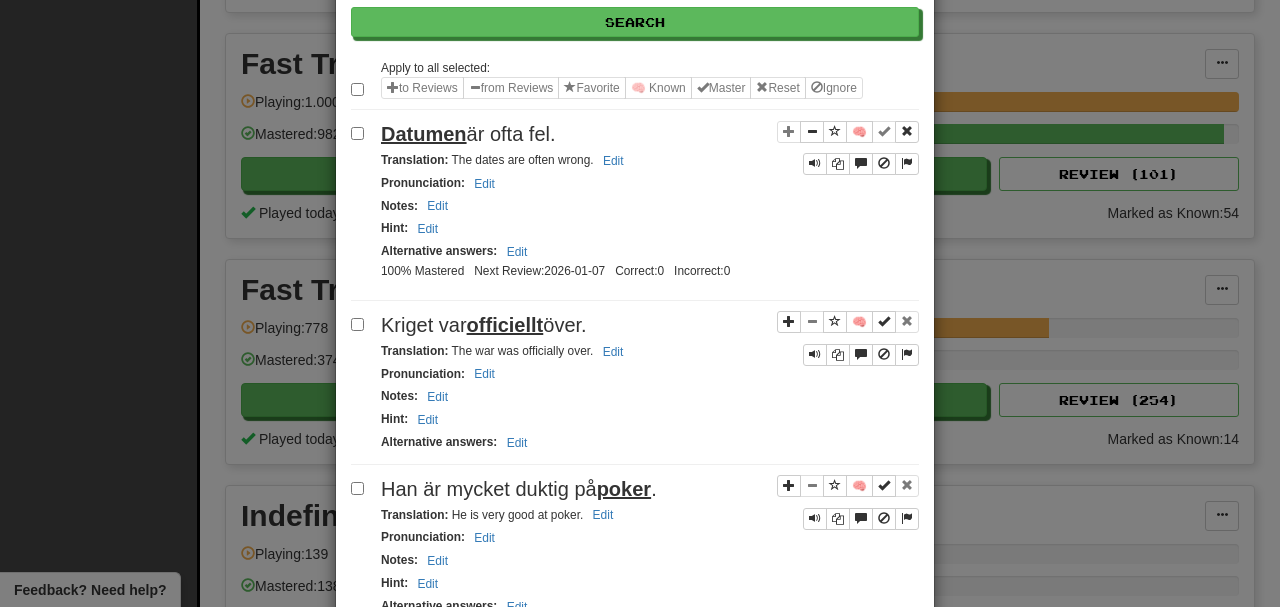 scroll, scrollTop: 266, scrollLeft: 0, axis: vertical 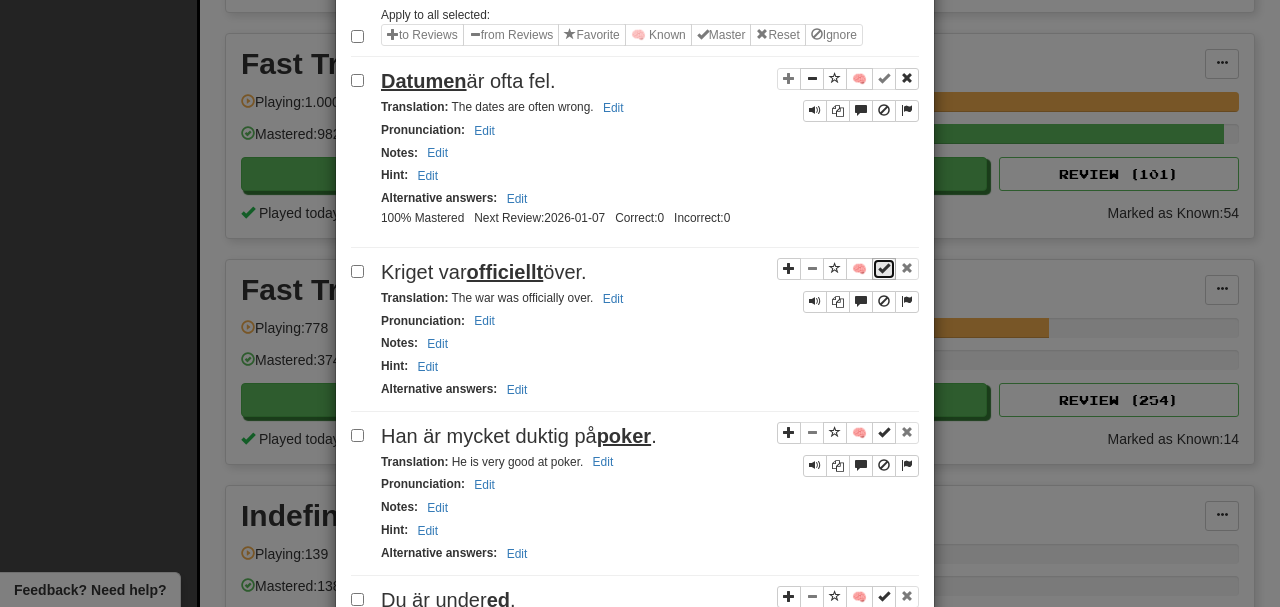 click at bounding box center [884, 268] 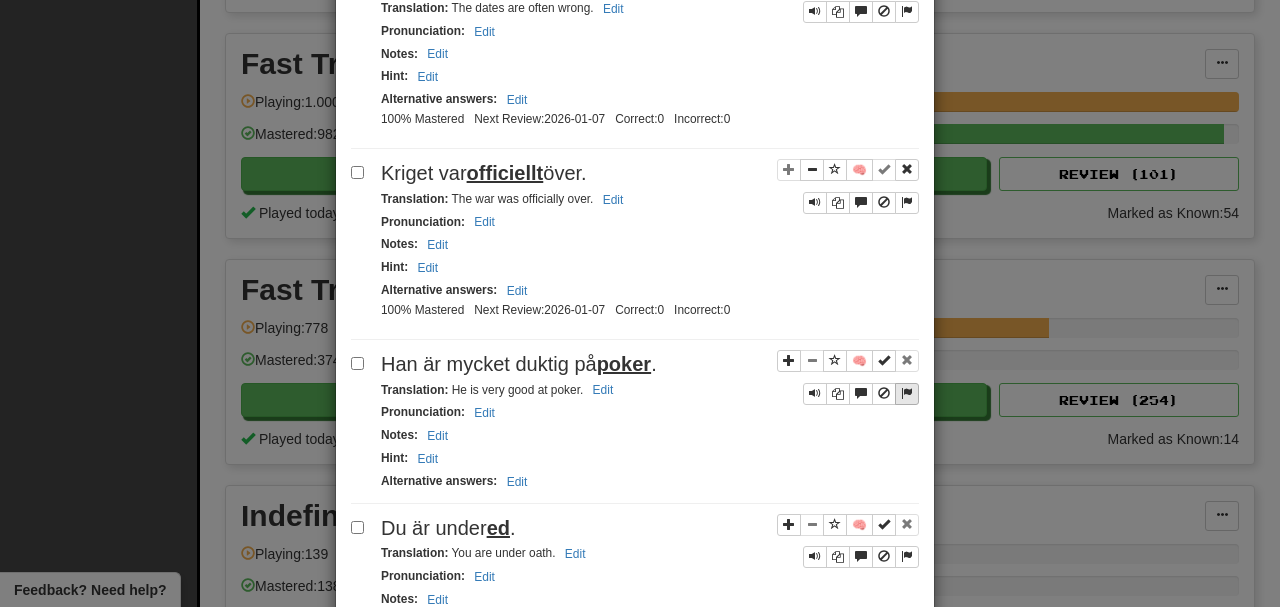 scroll, scrollTop: 400, scrollLeft: 0, axis: vertical 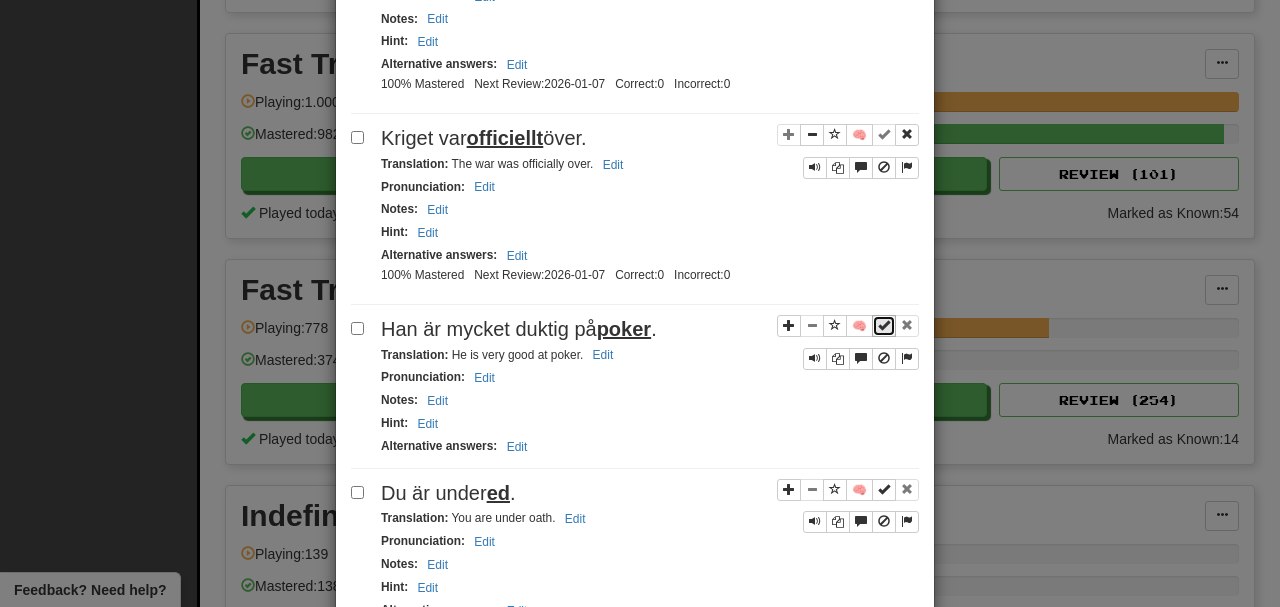 click at bounding box center (884, 326) 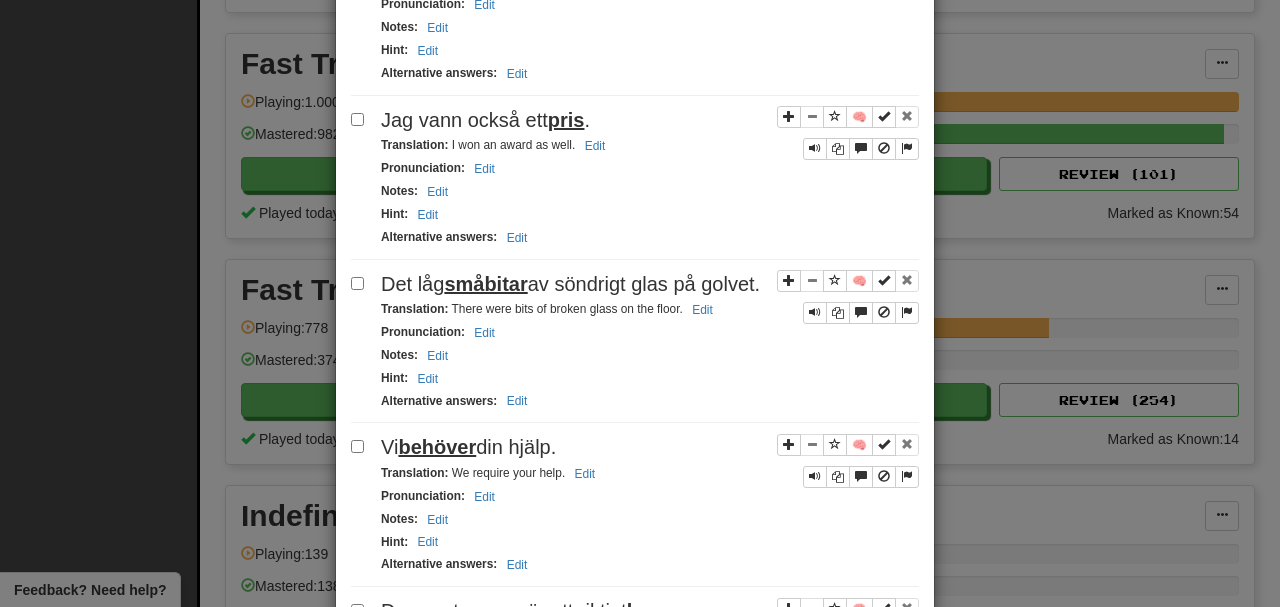 scroll, scrollTop: 1000, scrollLeft: 0, axis: vertical 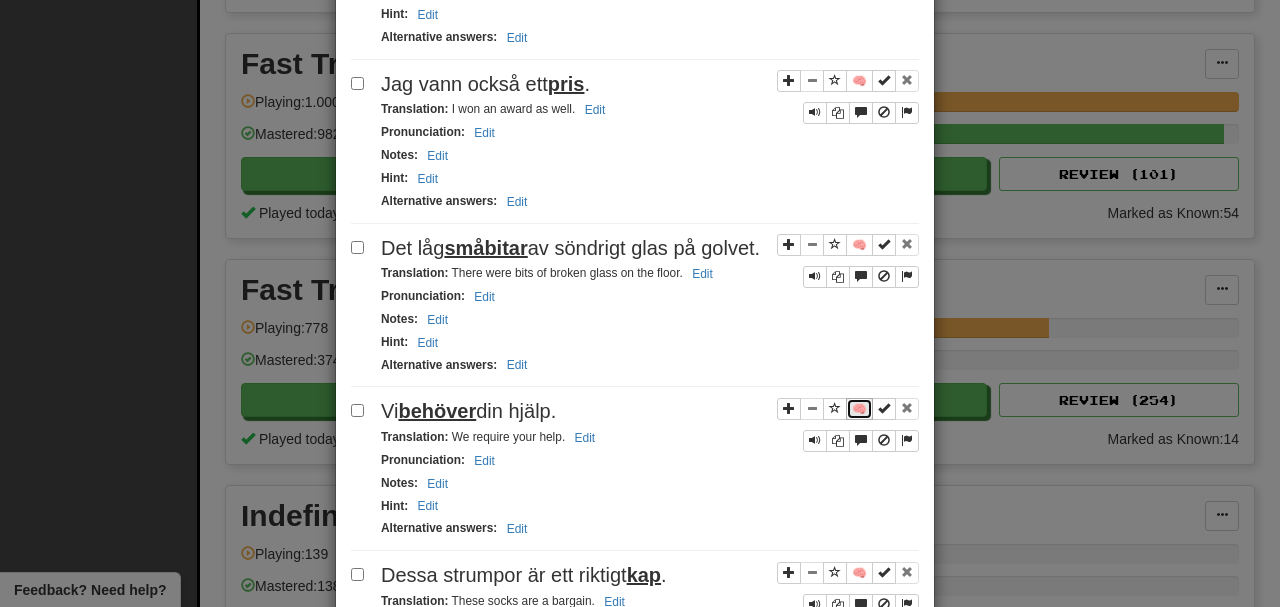 click on "🧠" at bounding box center (859, 409) 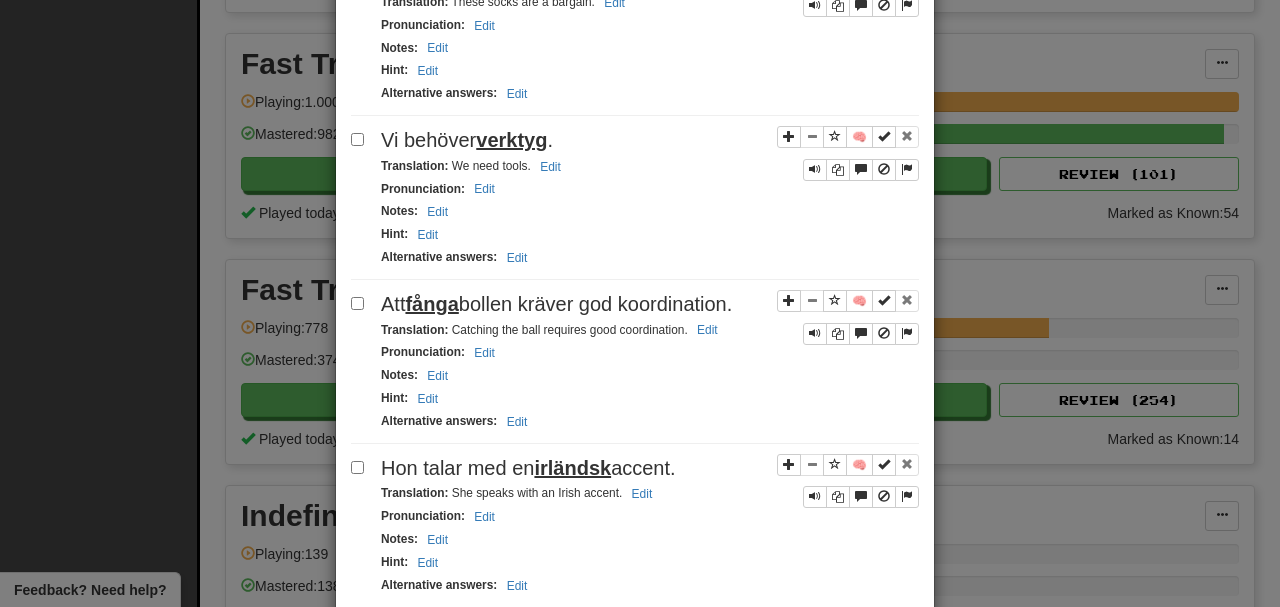 scroll, scrollTop: 1733, scrollLeft: 0, axis: vertical 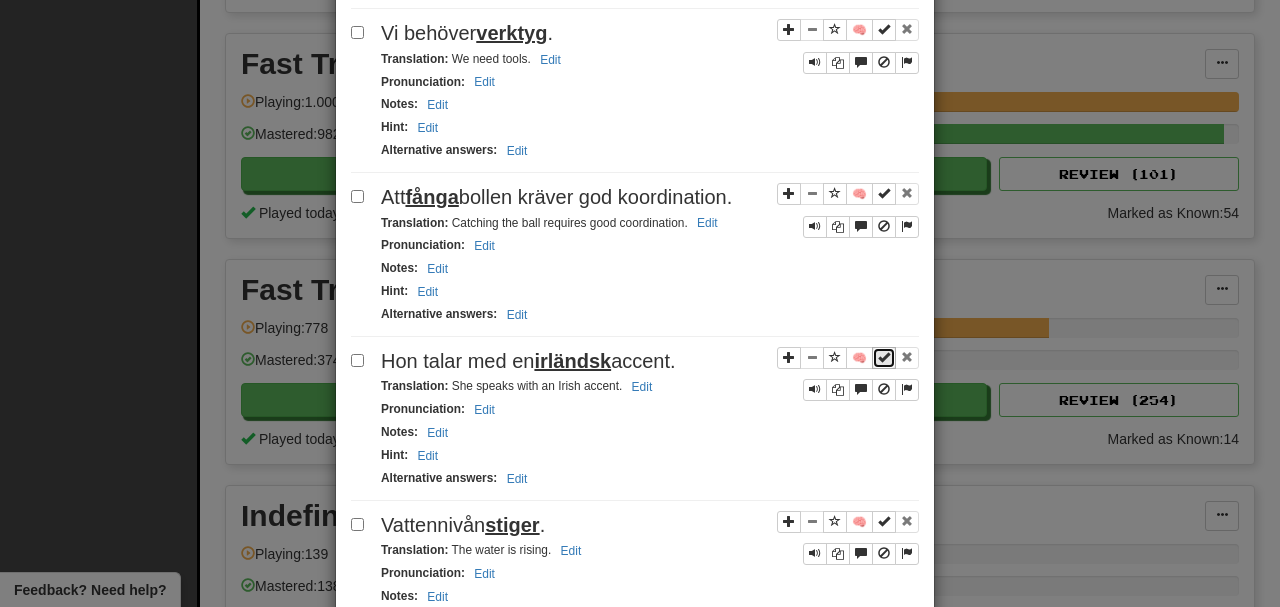 click at bounding box center (884, 357) 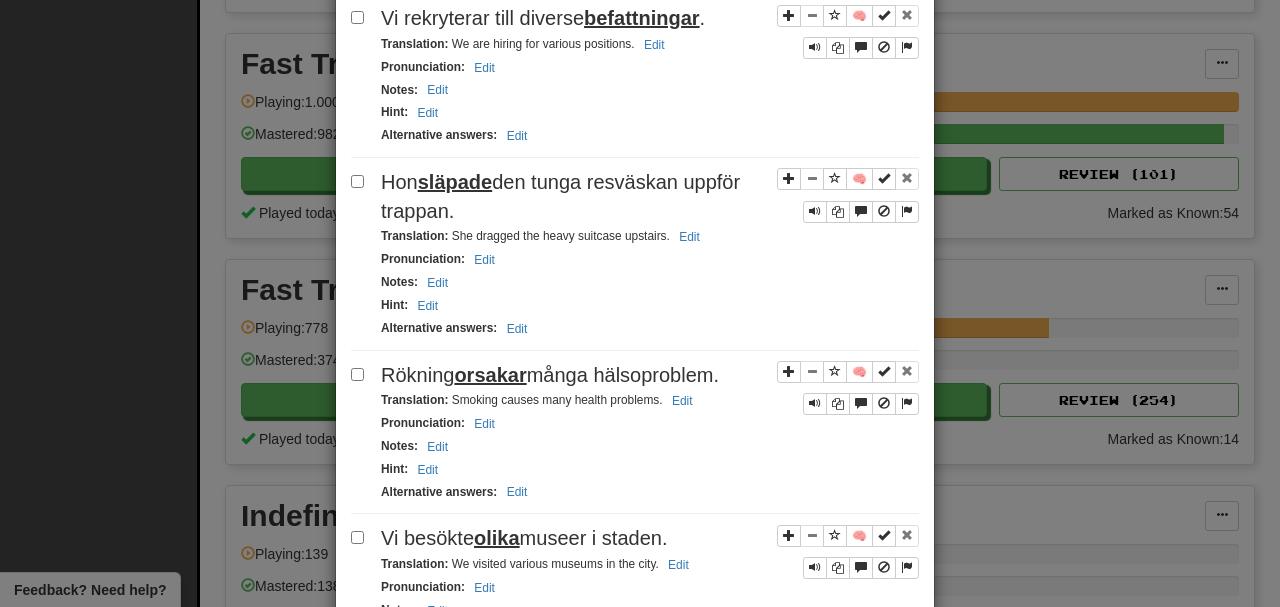 scroll, scrollTop: 2800, scrollLeft: 0, axis: vertical 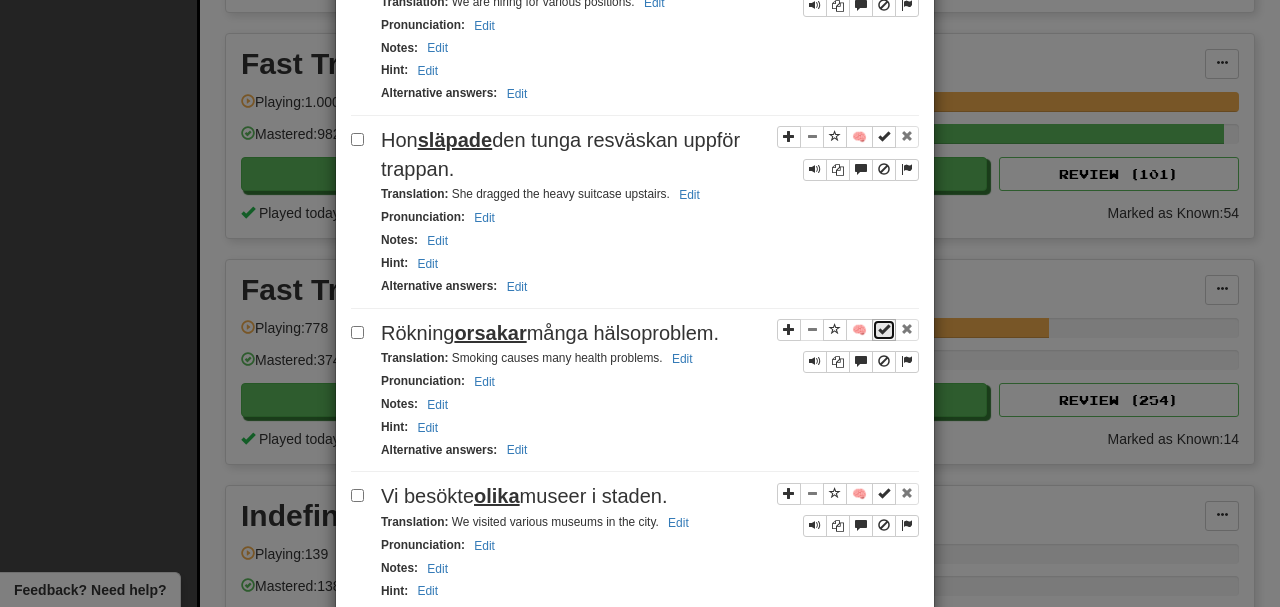 click at bounding box center [884, 329] 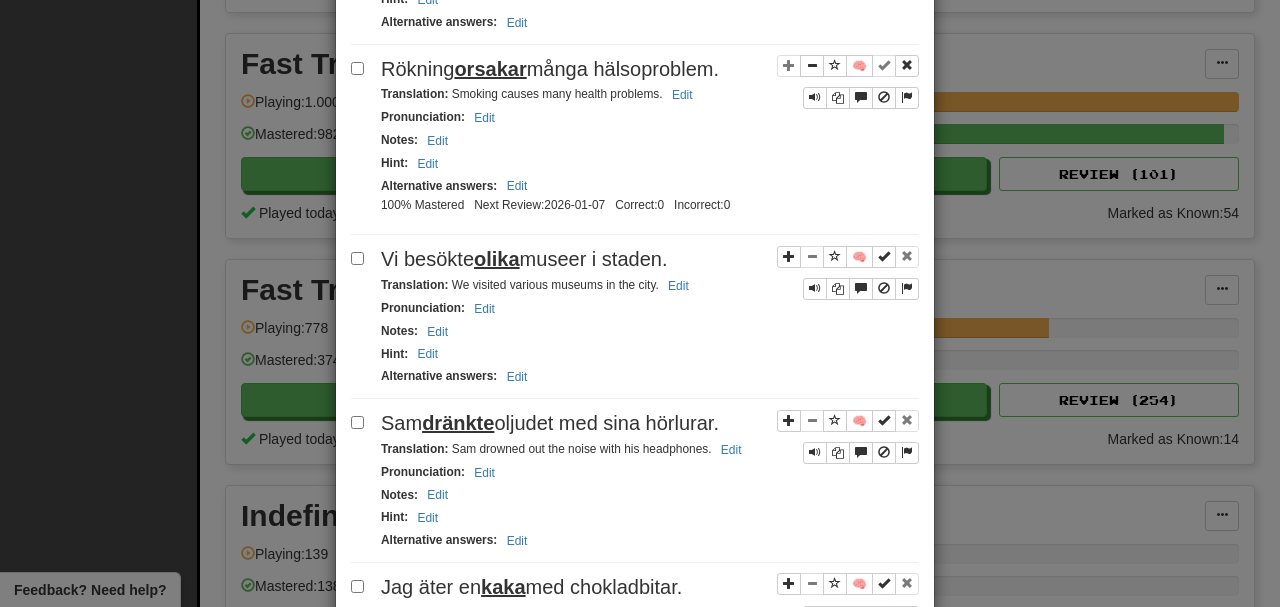 scroll, scrollTop: 3066, scrollLeft: 0, axis: vertical 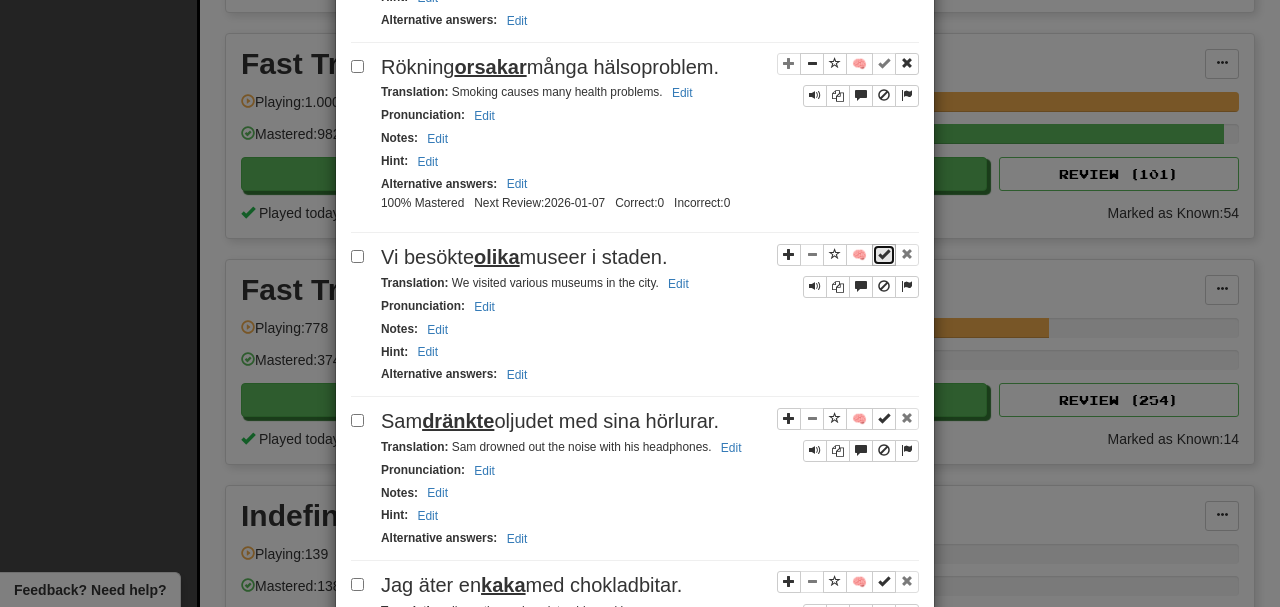 click at bounding box center (884, 254) 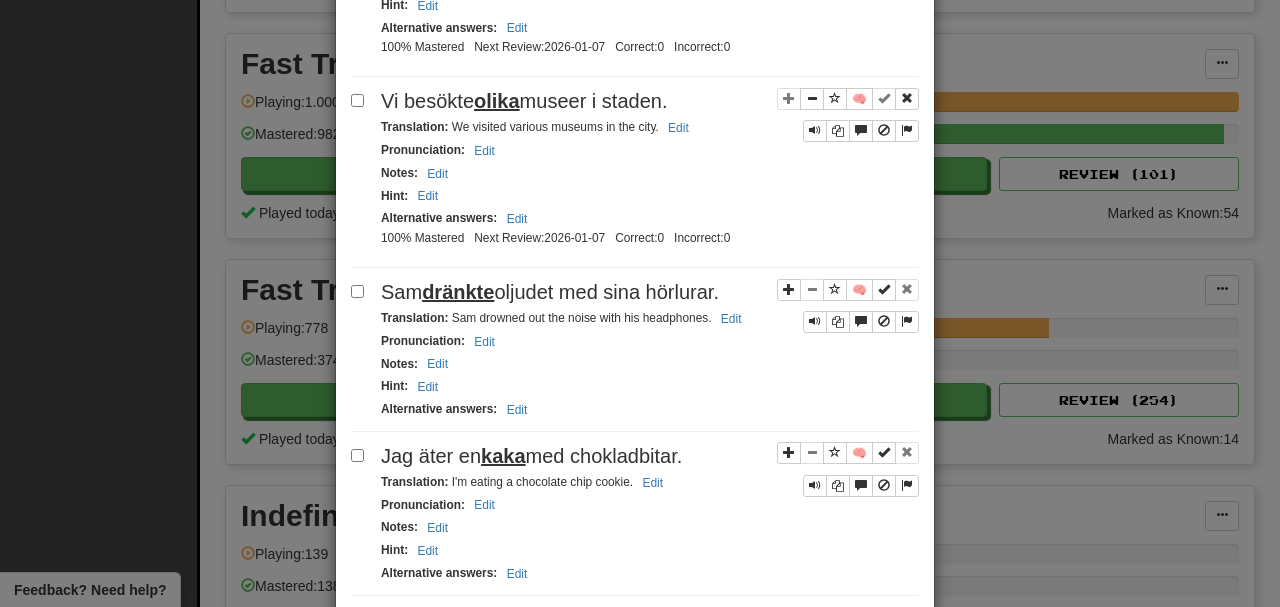scroll, scrollTop: 3266, scrollLeft: 0, axis: vertical 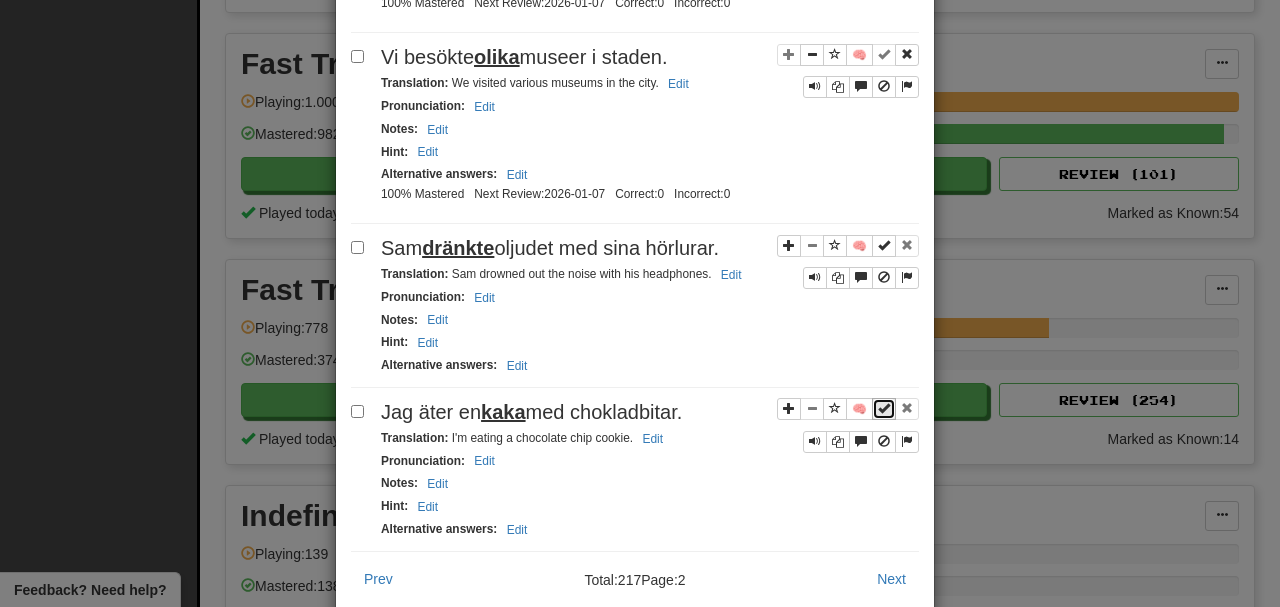click at bounding box center (884, 409) 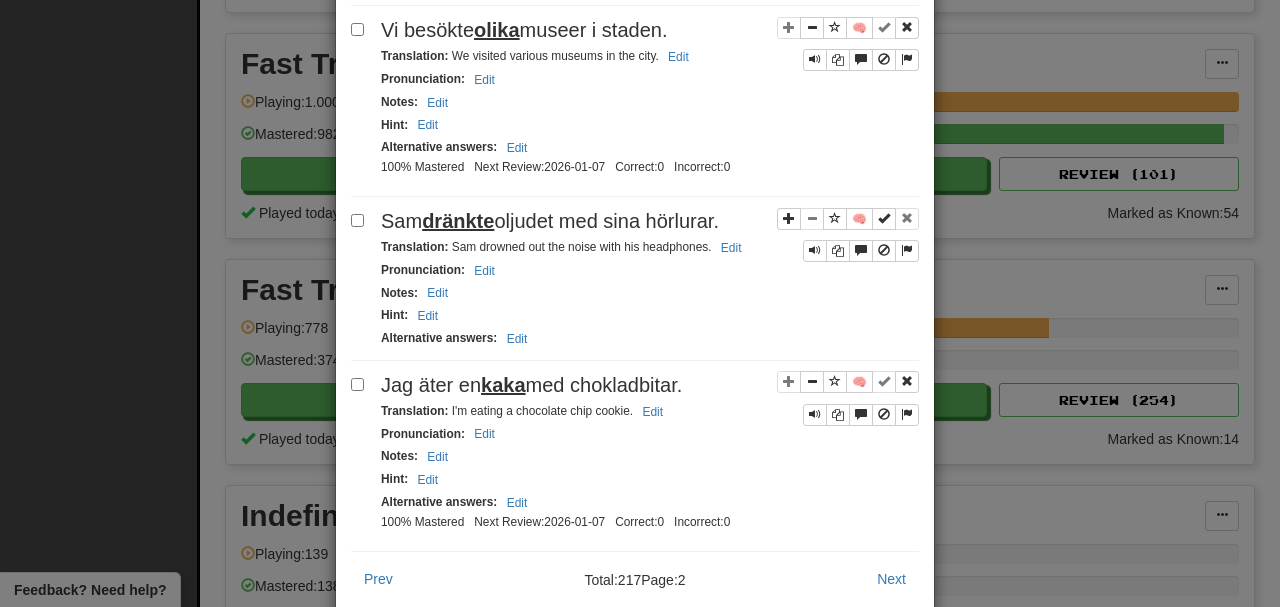 scroll, scrollTop: 3354, scrollLeft: 0, axis: vertical 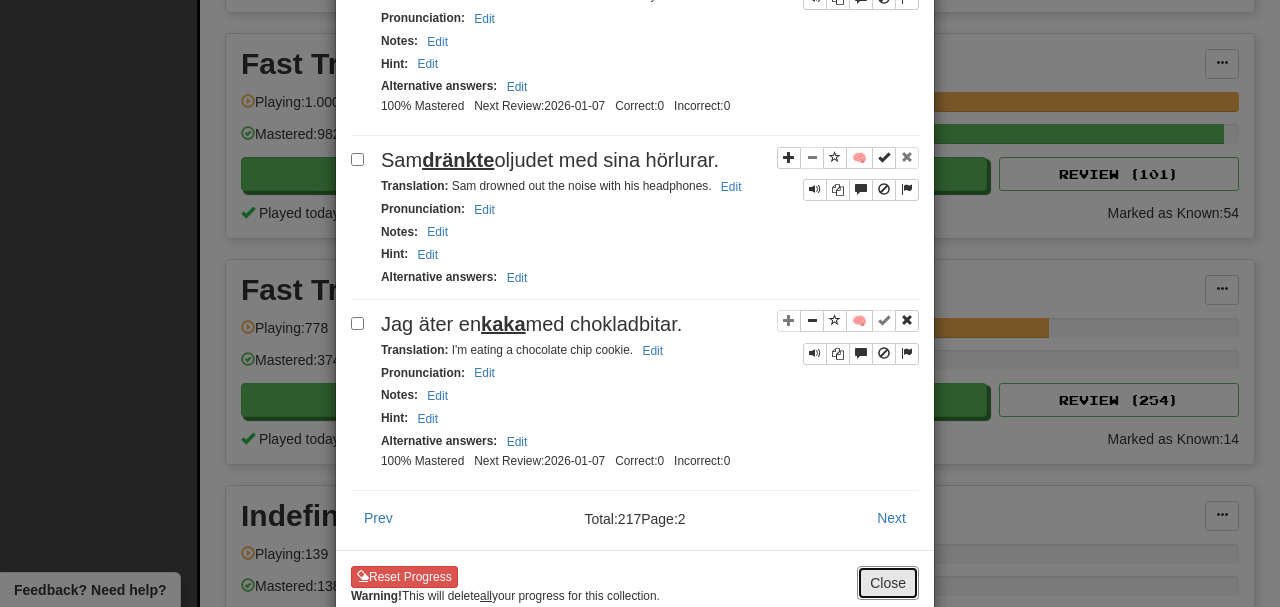 click on "Close" at bounding box center (888, 583) 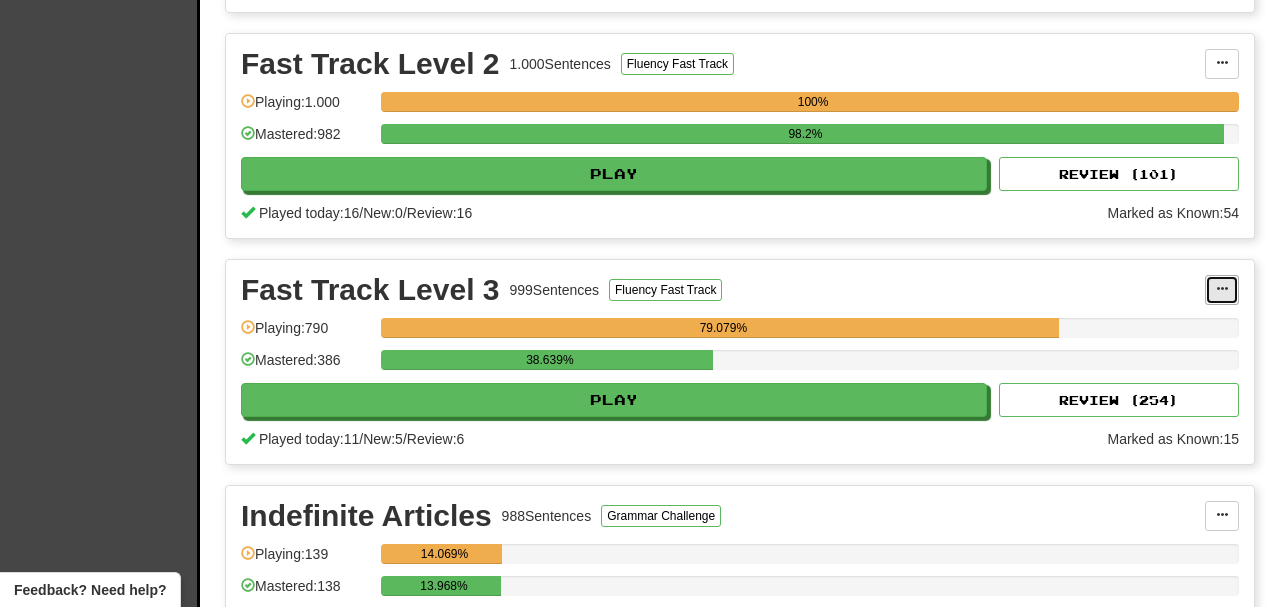 click at bounding box center (1222, 290) 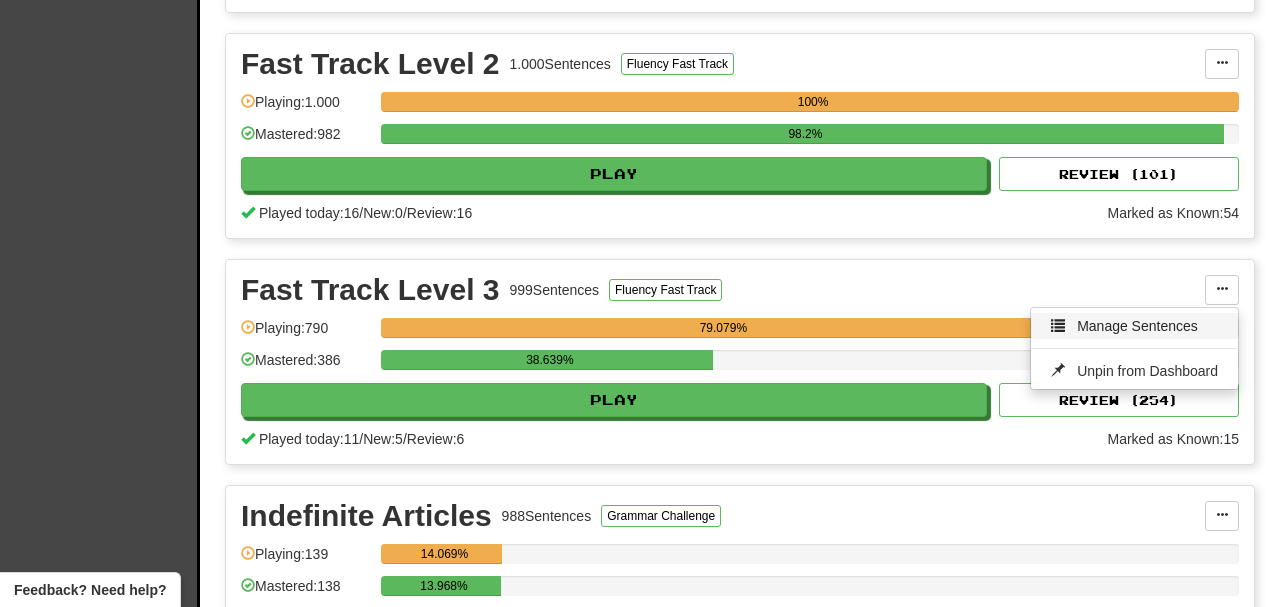 click on "Manage Sentences" at bounding box center [1134, 326] 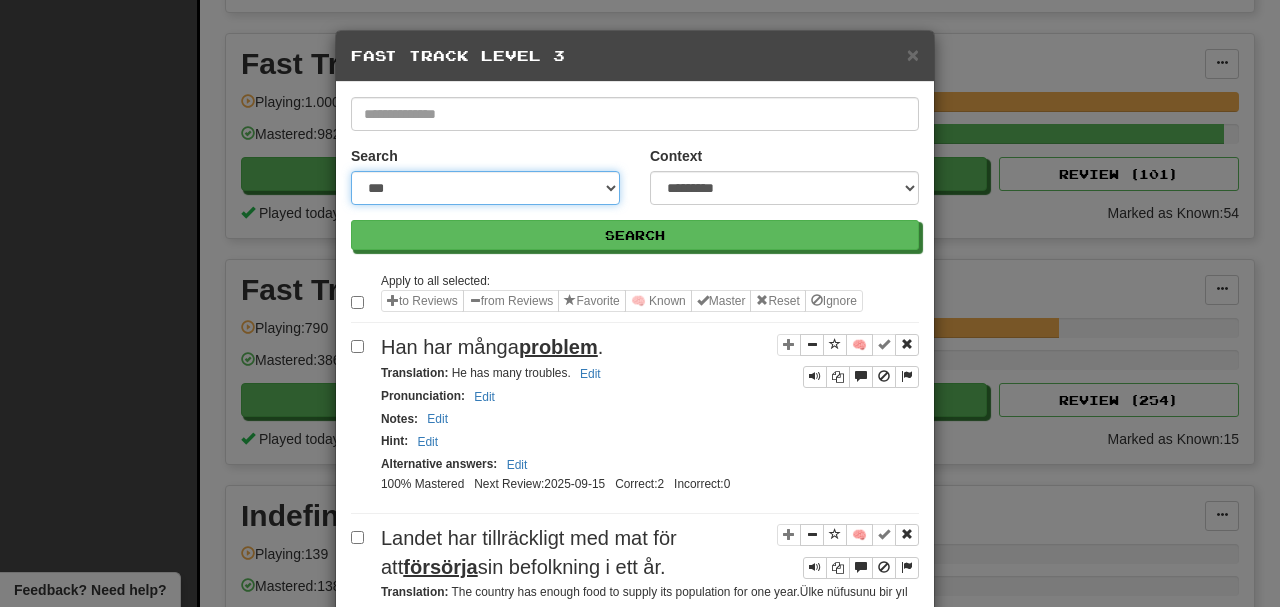click on "**********" at bounding box center (485, 188) 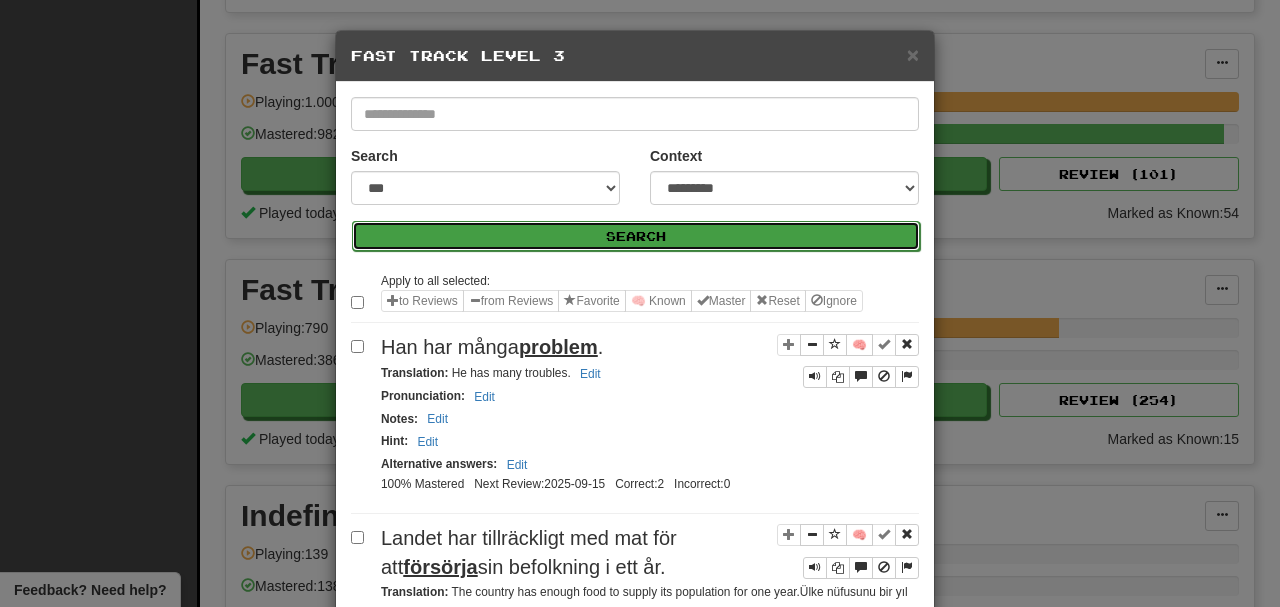 click on "Search" at bounding box center [636, 236] 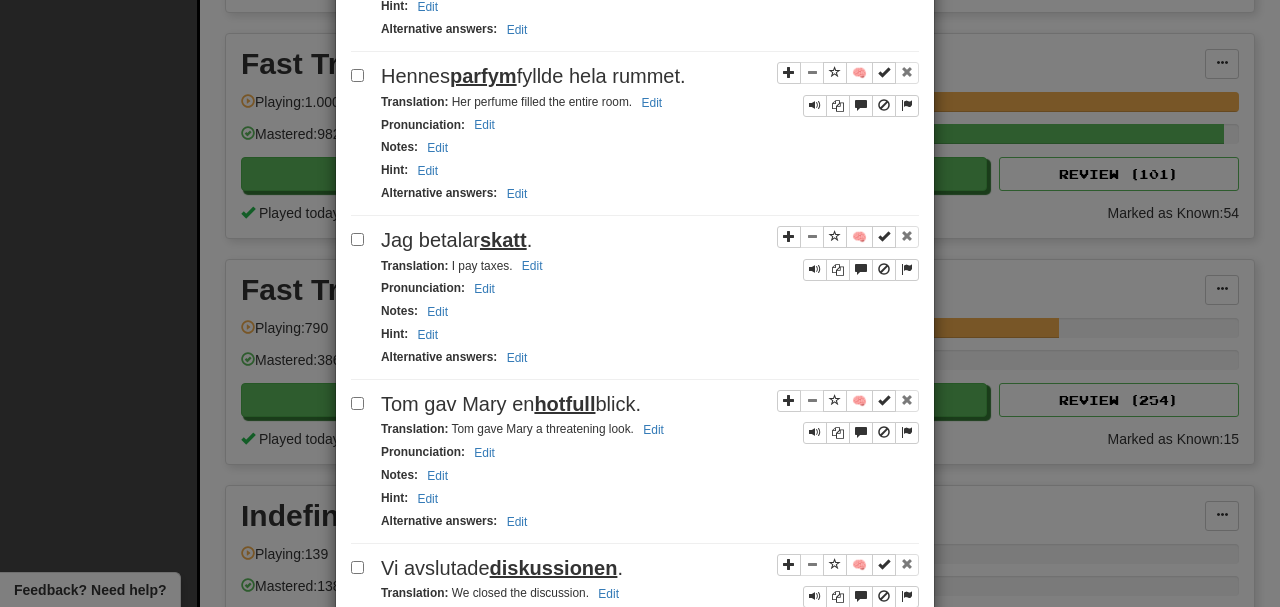 scroll, scrollTop: 3138, scrollLeft: 0, axis: vertical 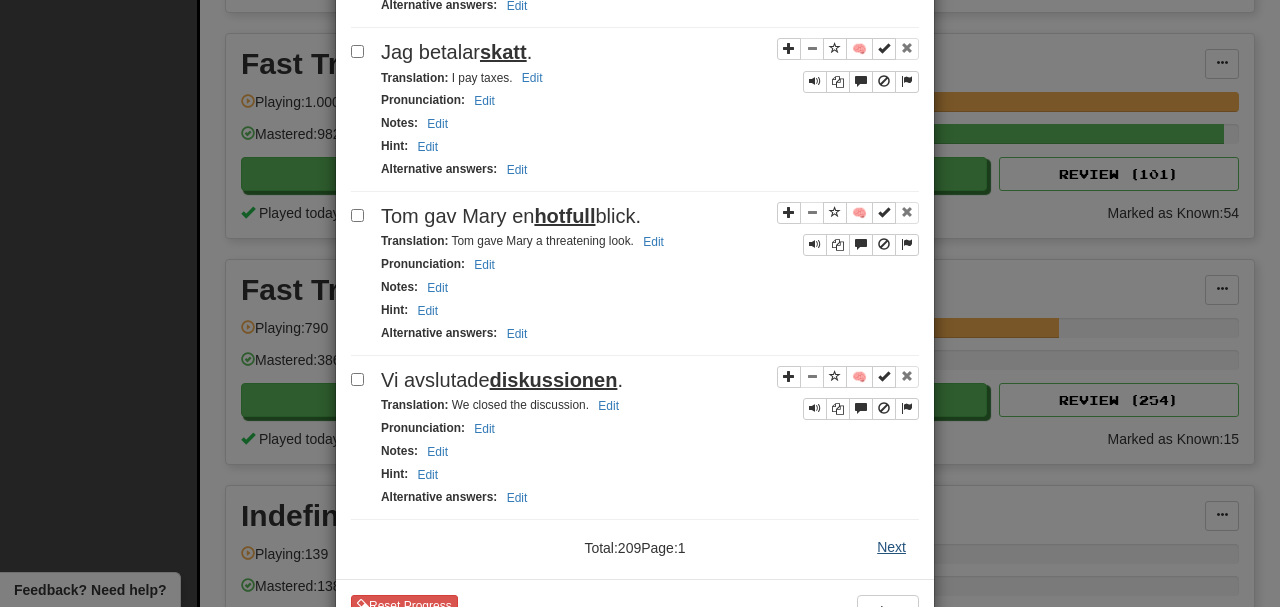 drag, startPoint x: 858, startPoint y: 474, endPoint x: 872, endPoint y: 475, distance: 14.035668 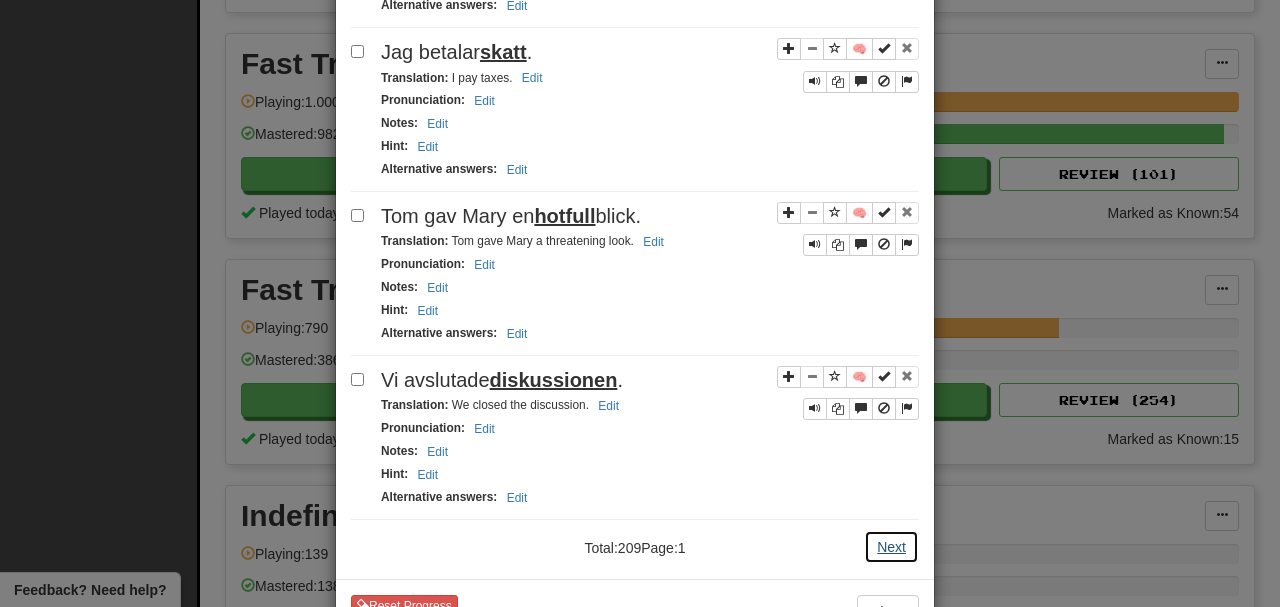 click on "Next" at bounding box center (891, 547) 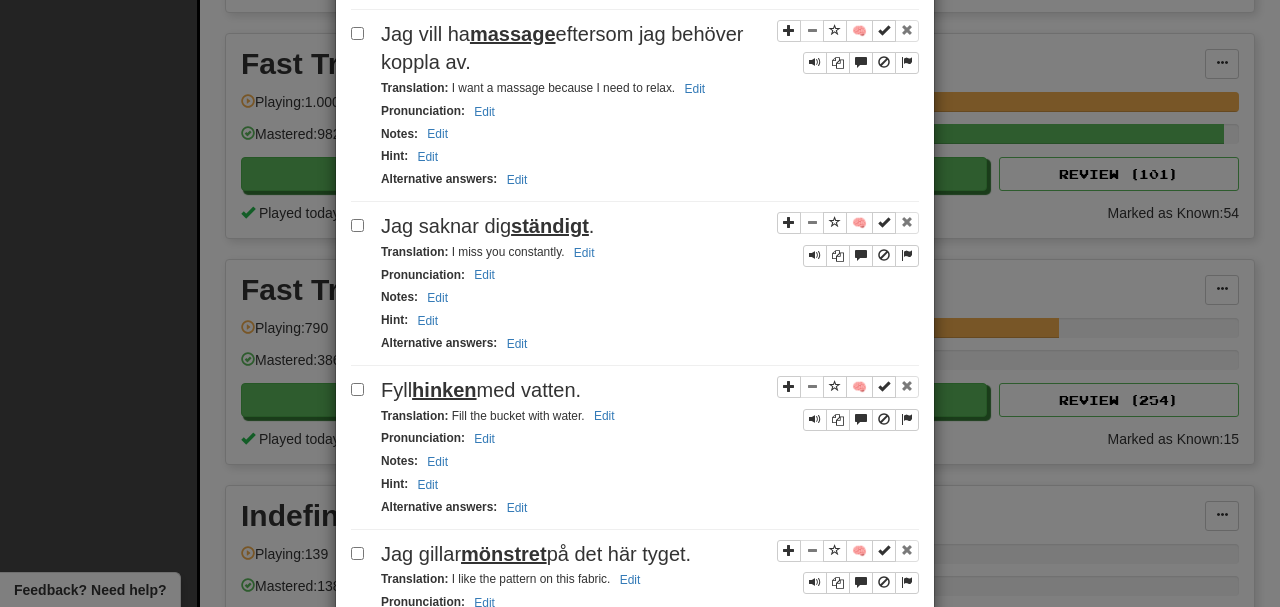 scroll, scrollTop: 3167, scrollLeft: 0, axis: vertical 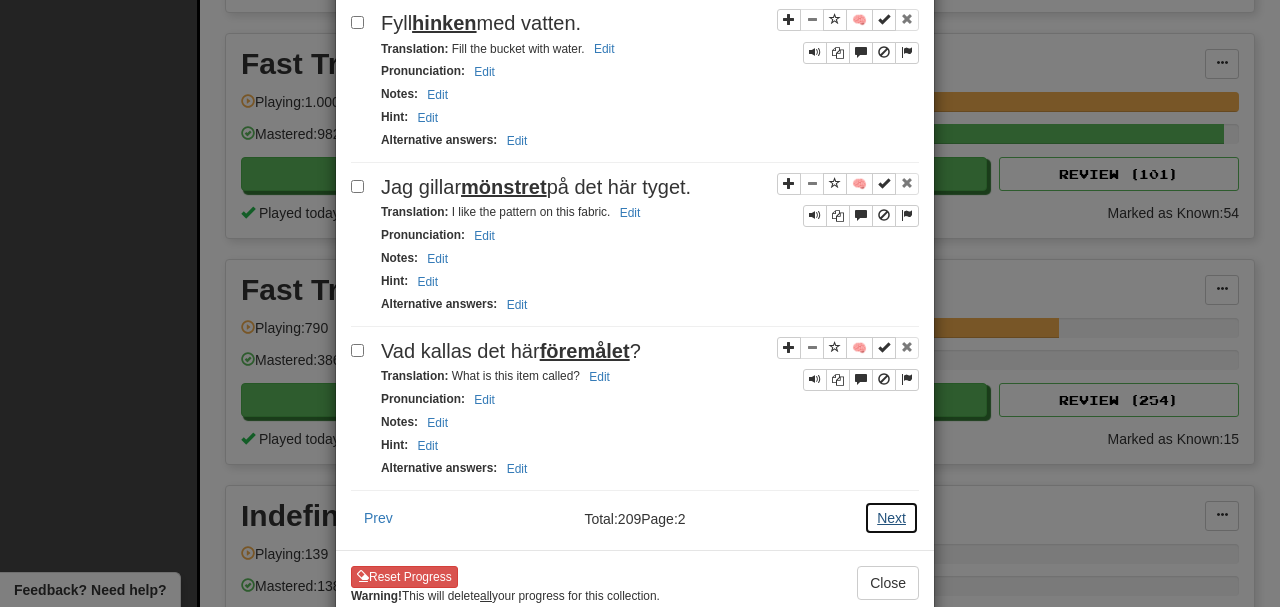 click on "Next" at bounding box center (891, 518) 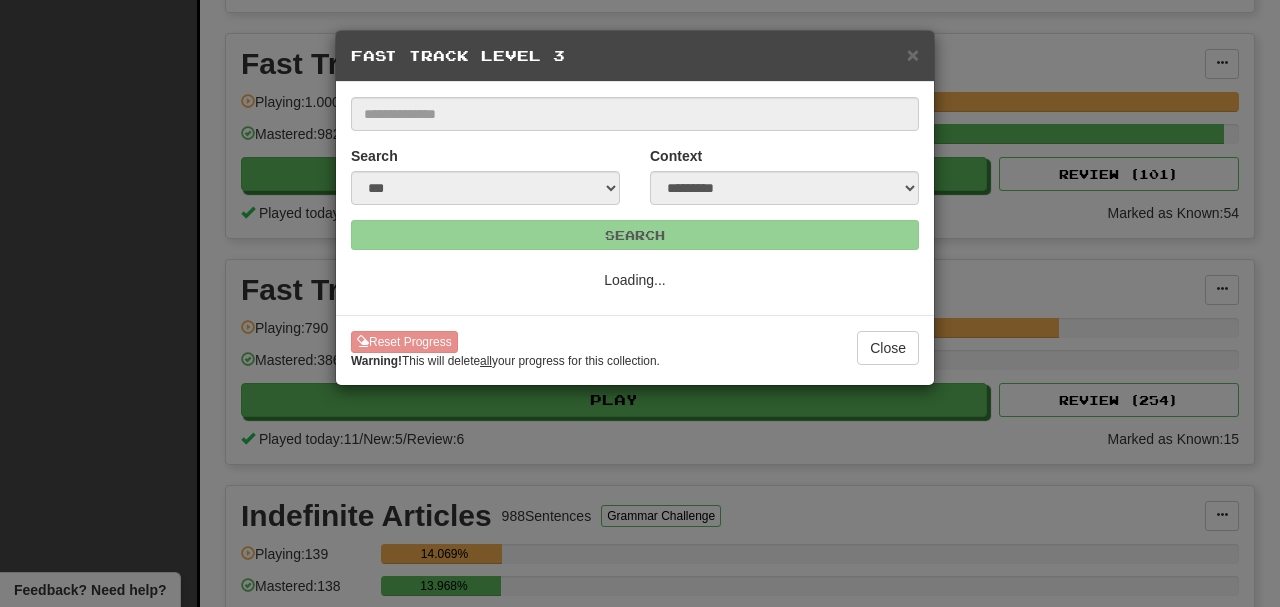 scroll, scrollTop: 0, scrollLeft: 0, axis: both 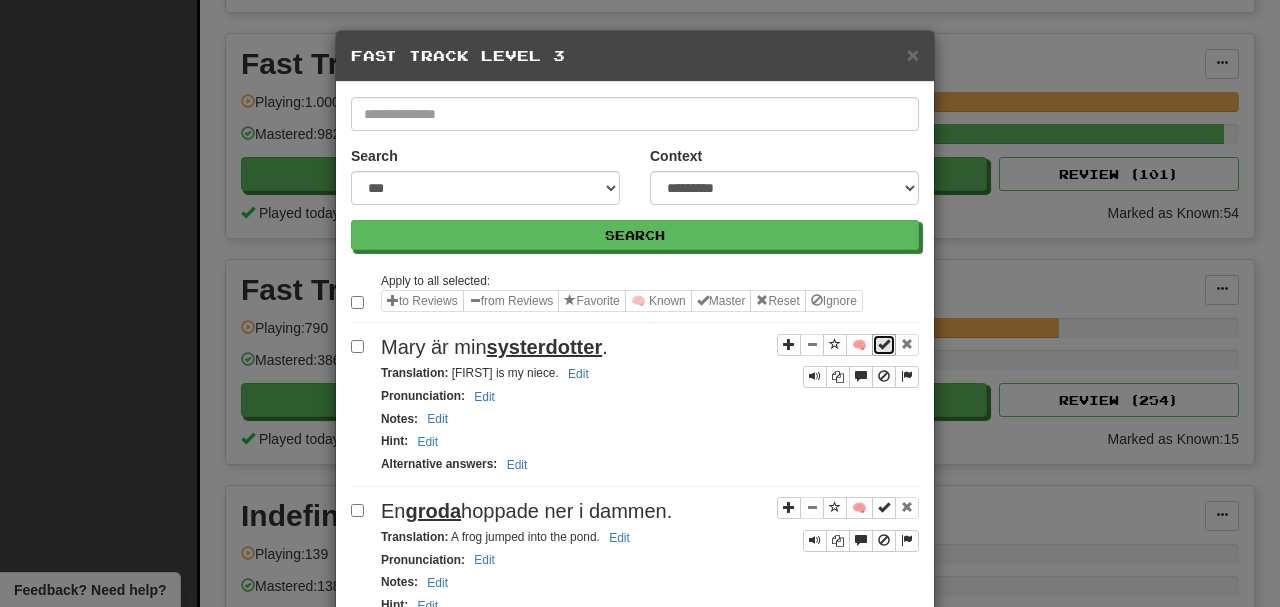click at bounding box center [884, 344] 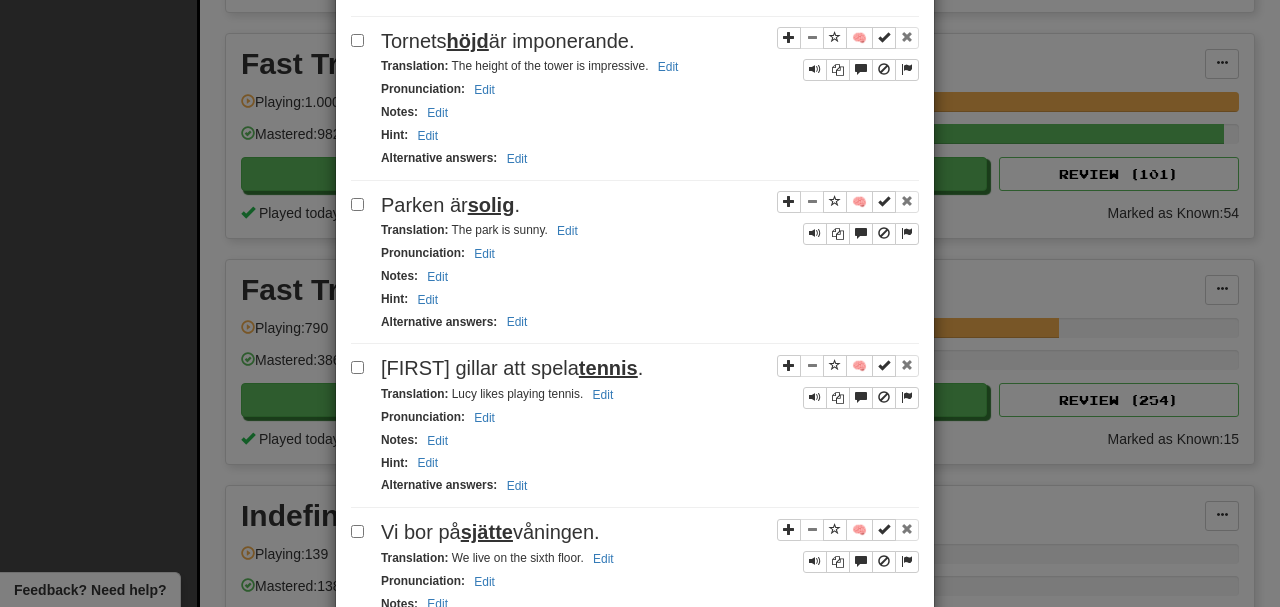 scroll, scrollTop: 1000, scrollLeft: 0, axis: vertical 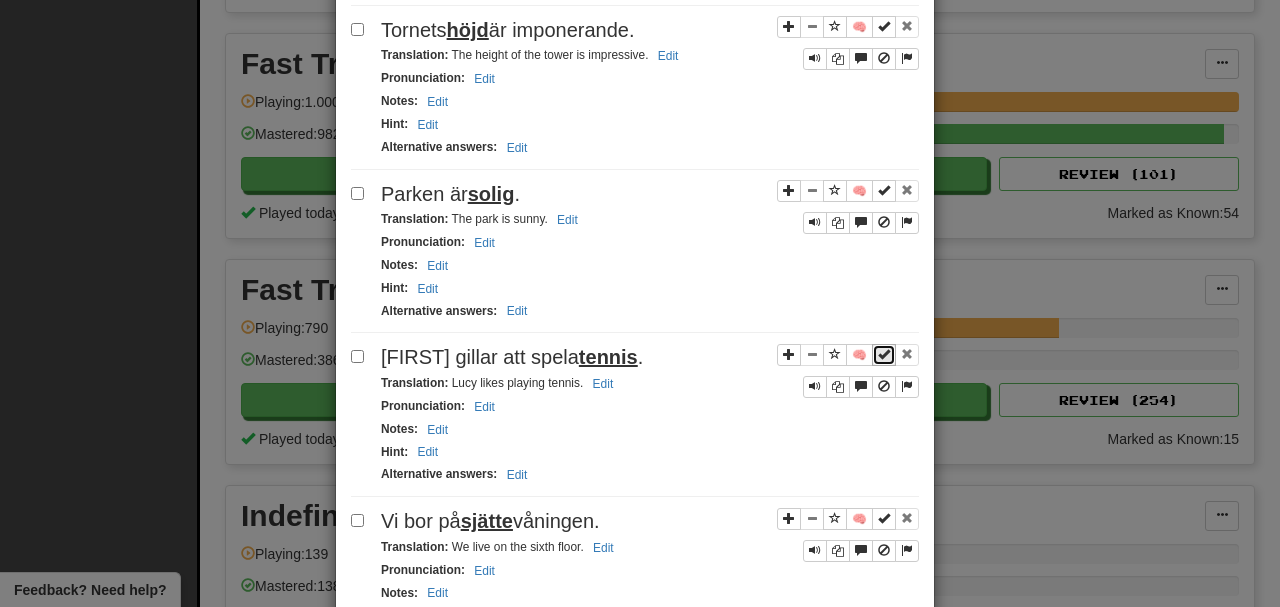 click at bounding box center [884, 354] 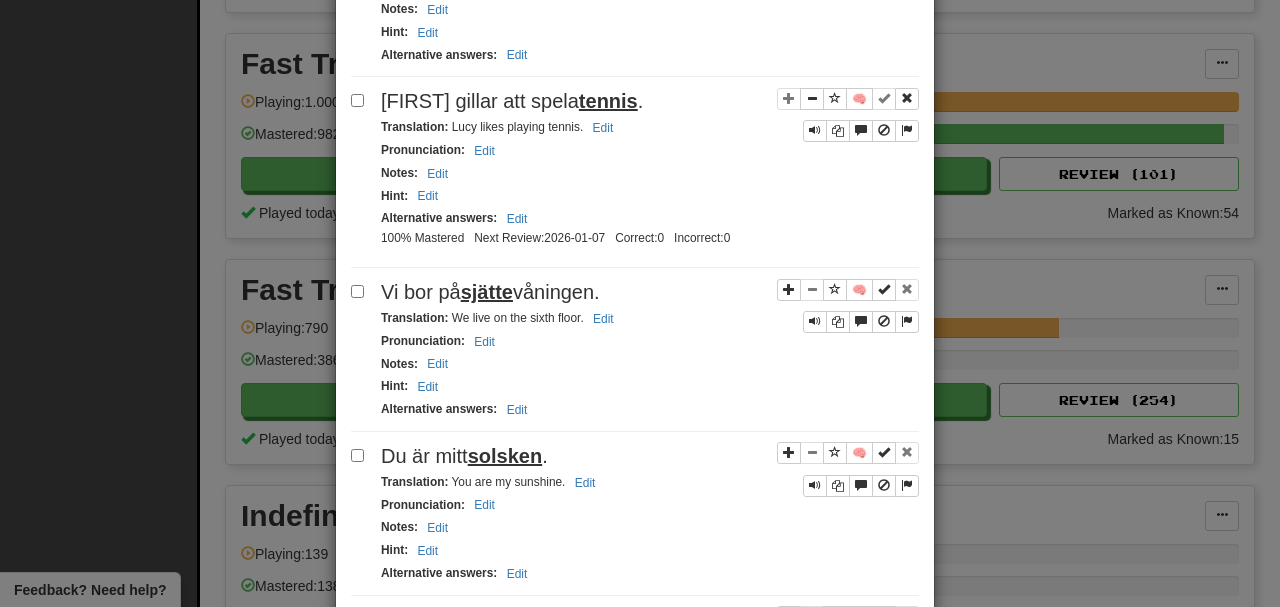 scroll, scrollTop: 1266, scrollLeft: 0, axis: vertical 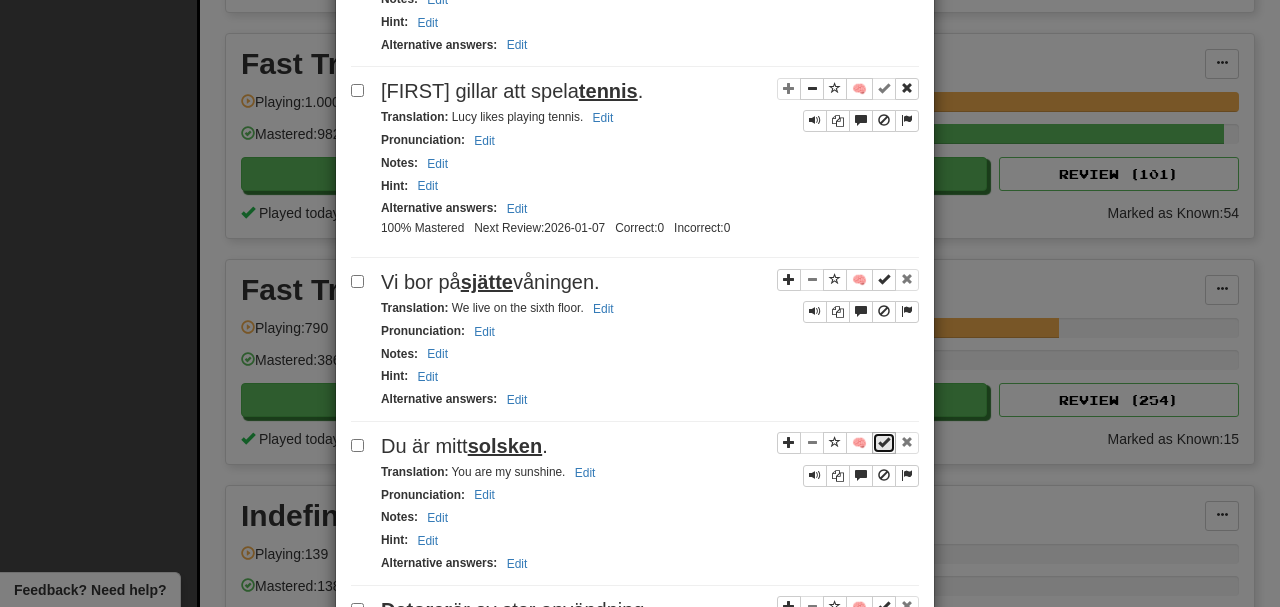 click at bounding box center [884, 442] 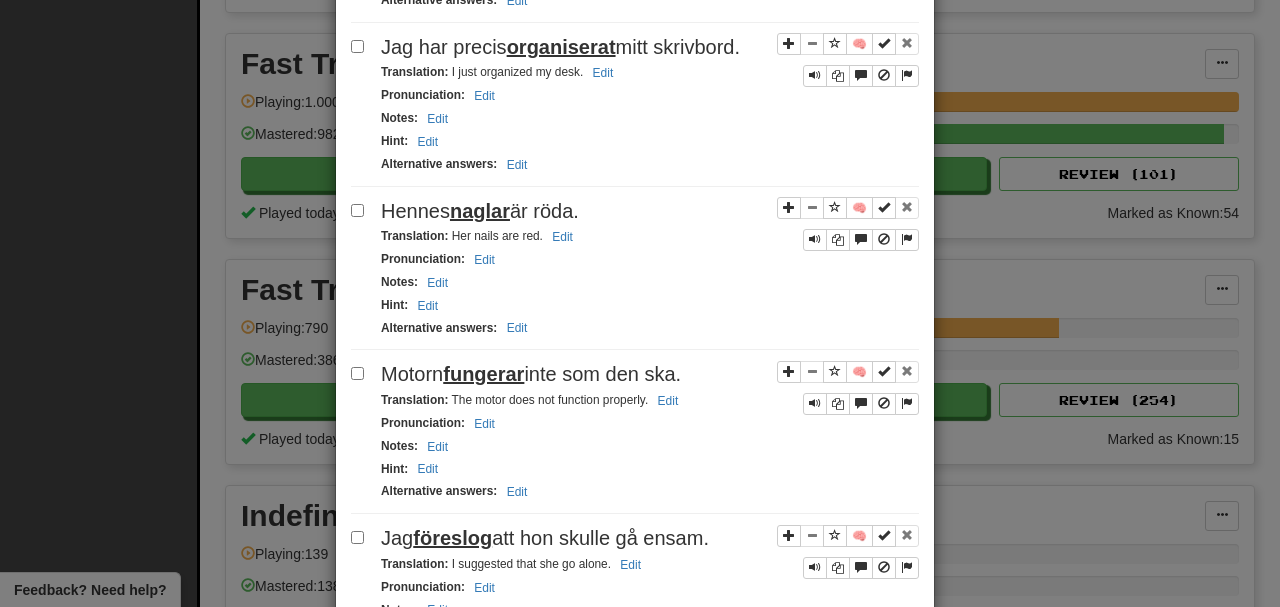scroll, scrollTop: 2266, scrollLeft: 0, axis: vertical 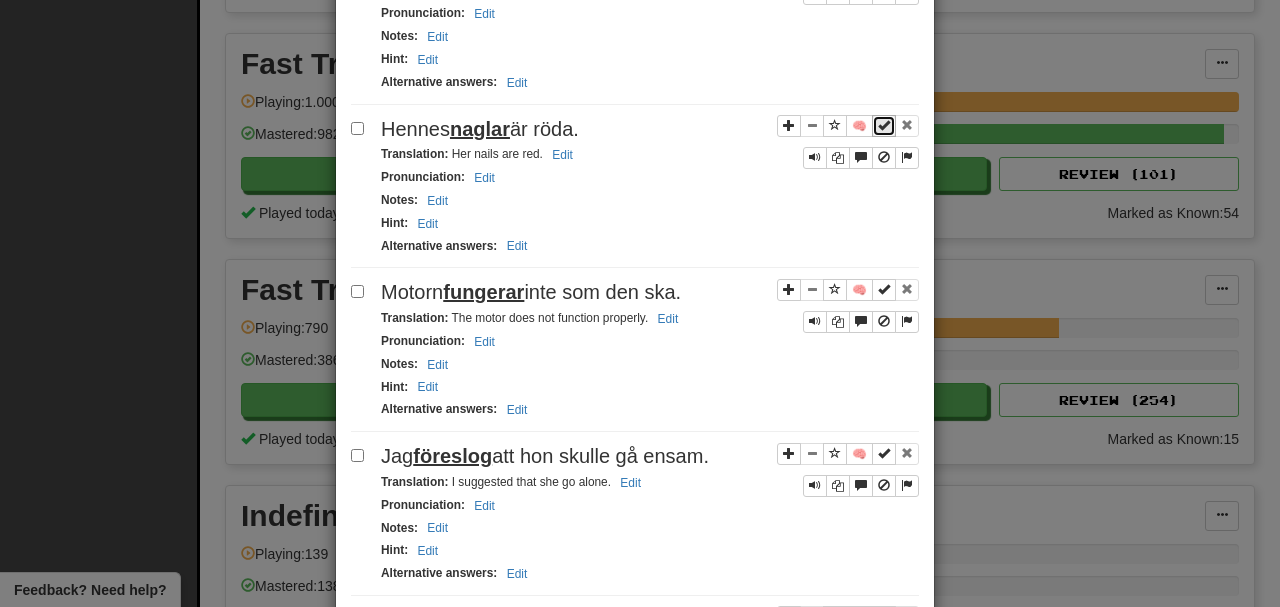 click at bounding box center [884, 125] 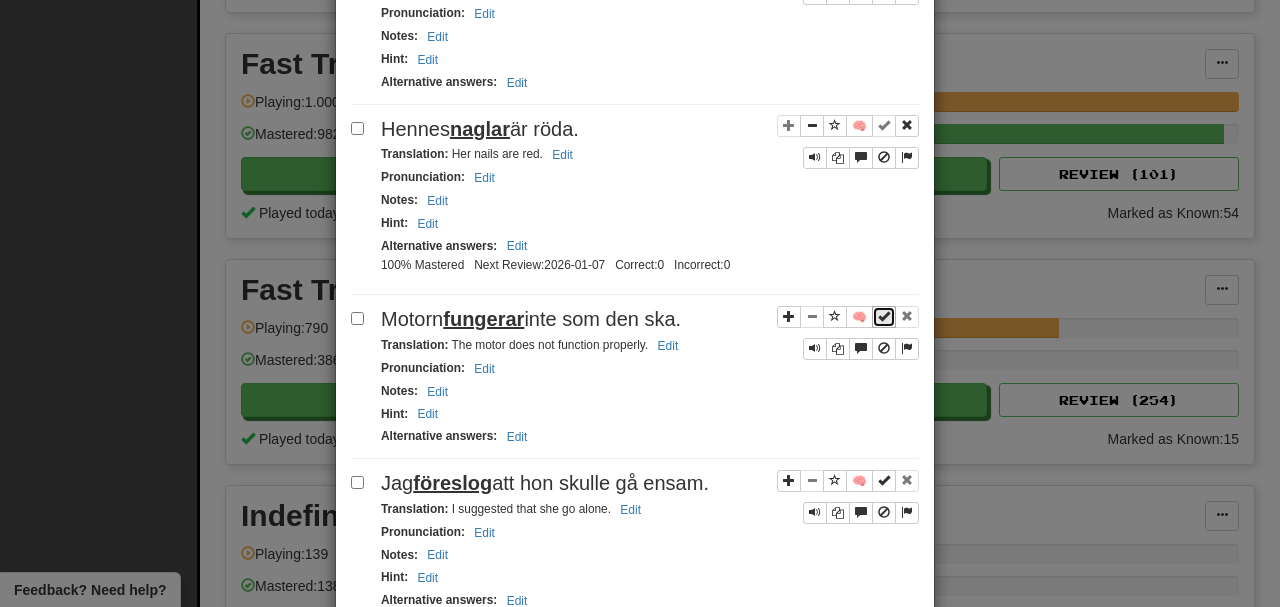 click at bounding box center (884, 317) 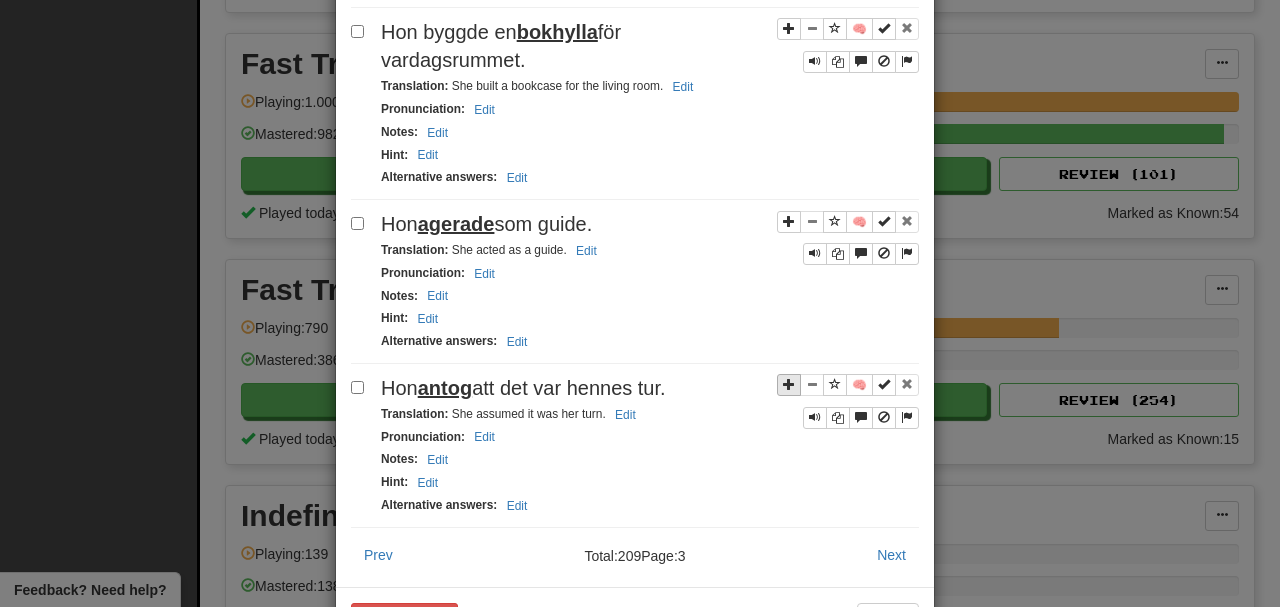 scroll, scrollTop: 3245, scrollLeft: 0, axis: vertical 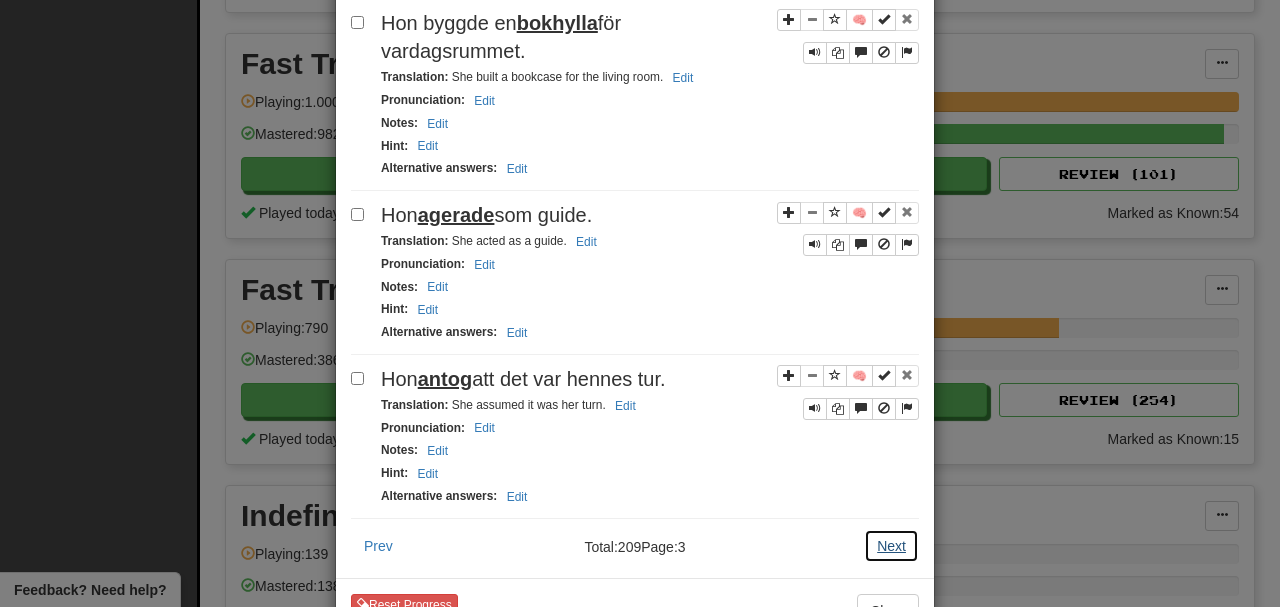 click on "Next" at bounding box center (891, 546) 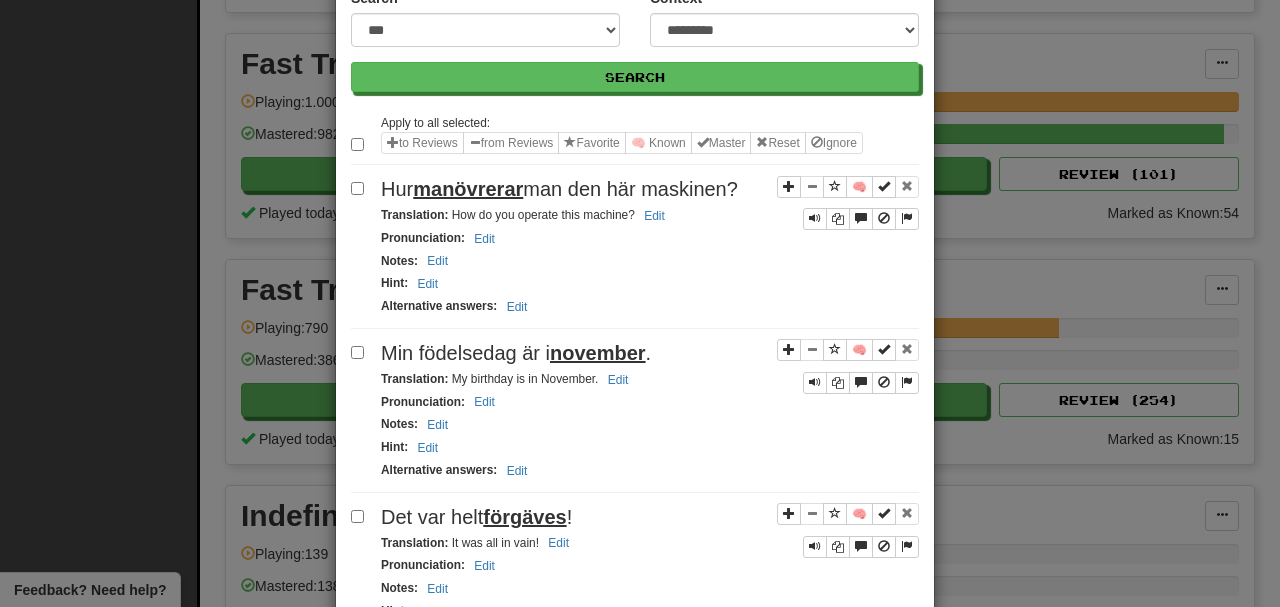 scroll, scrollTop: 200, scrollLeft: 0, axis: vertical 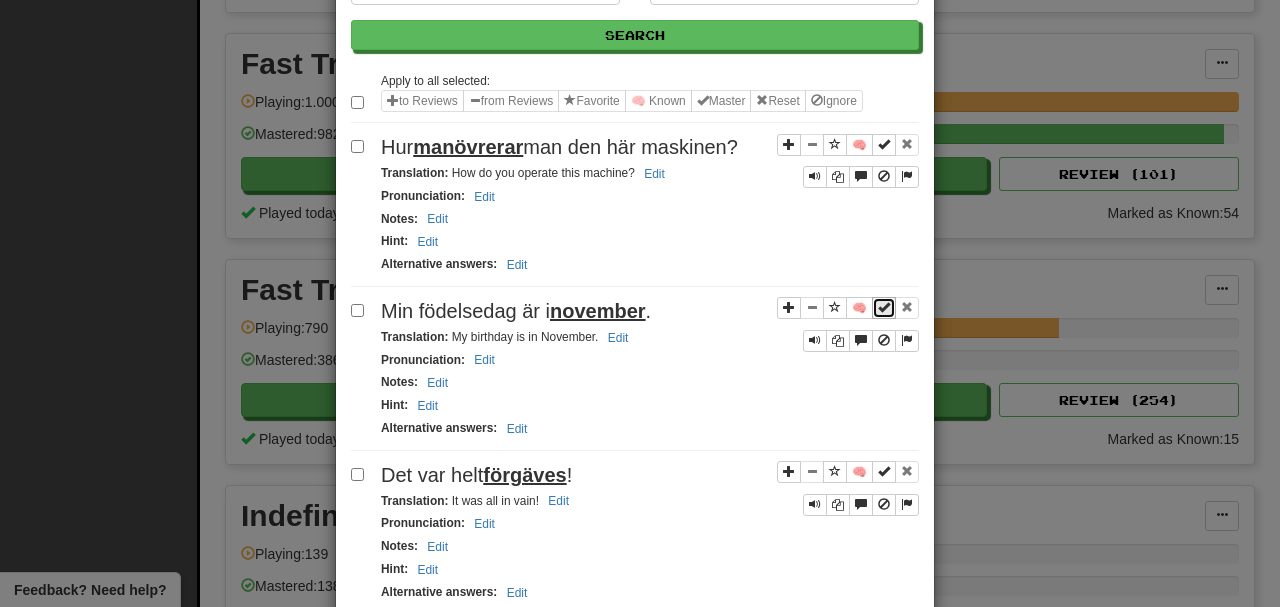 click at bounding box center (884, 307) 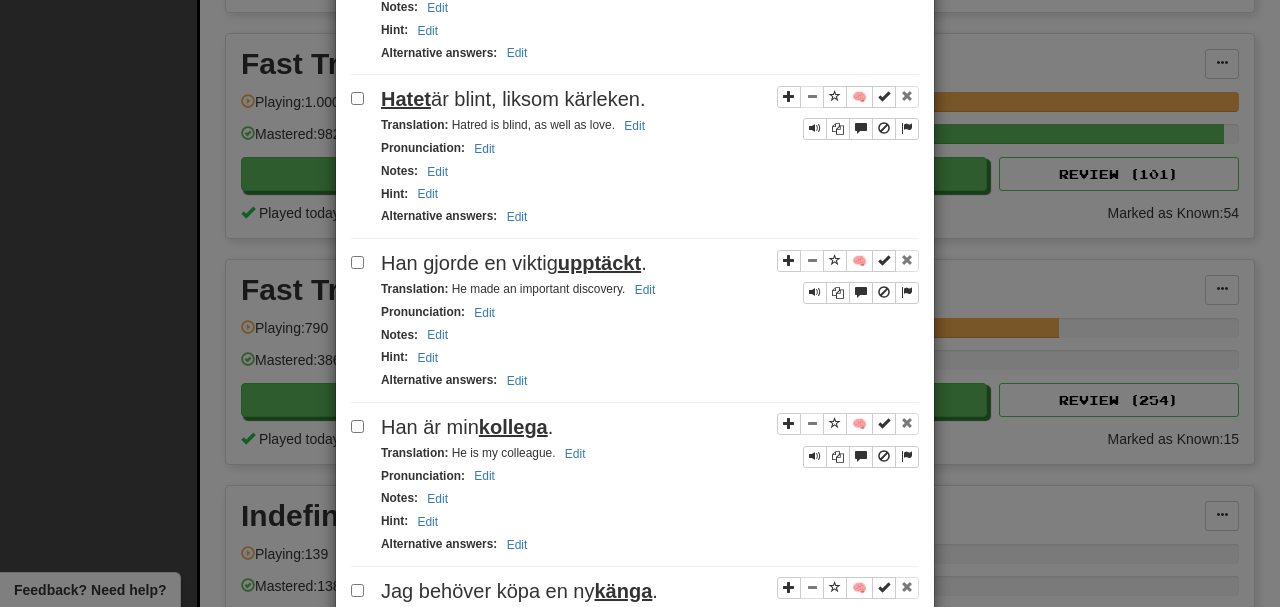 scroll, scrollTop: 1266, scrollLeft: 0, axis: vertical 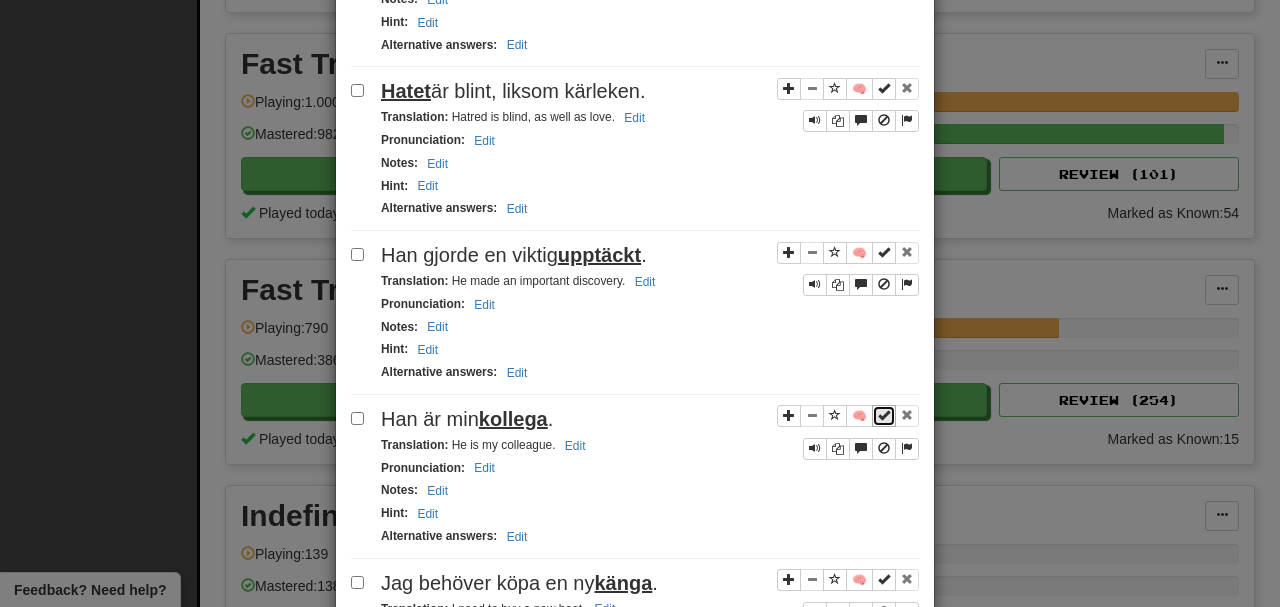 click at bounding box center [884, 415] 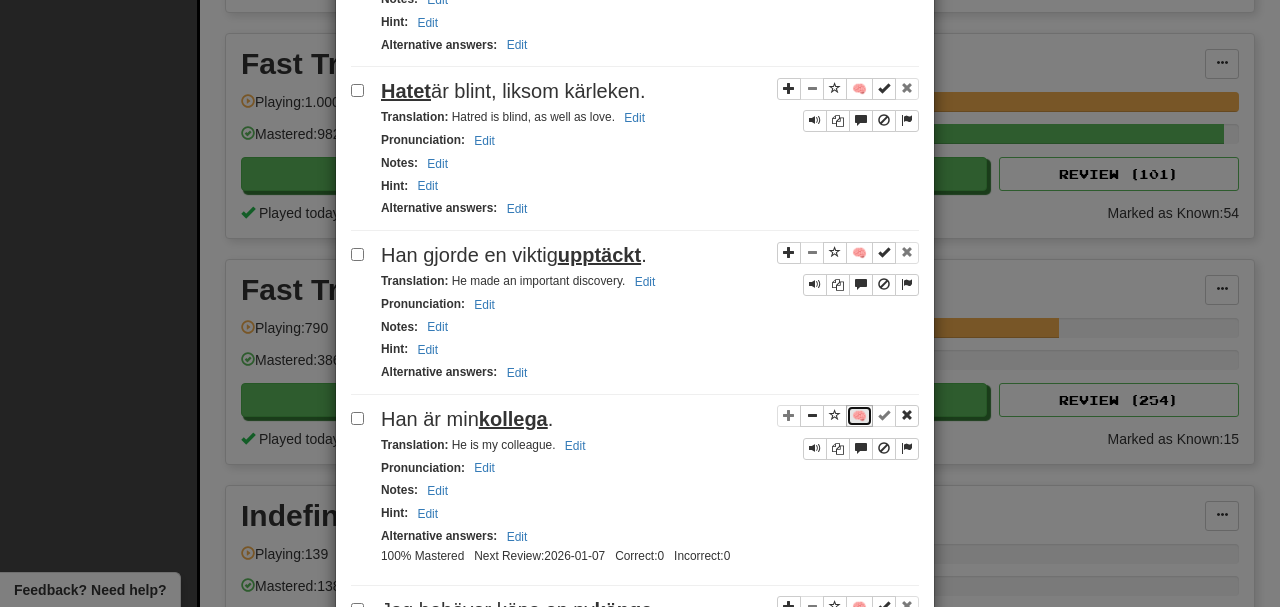 click on "🧠" at bounding box center [859, 416] 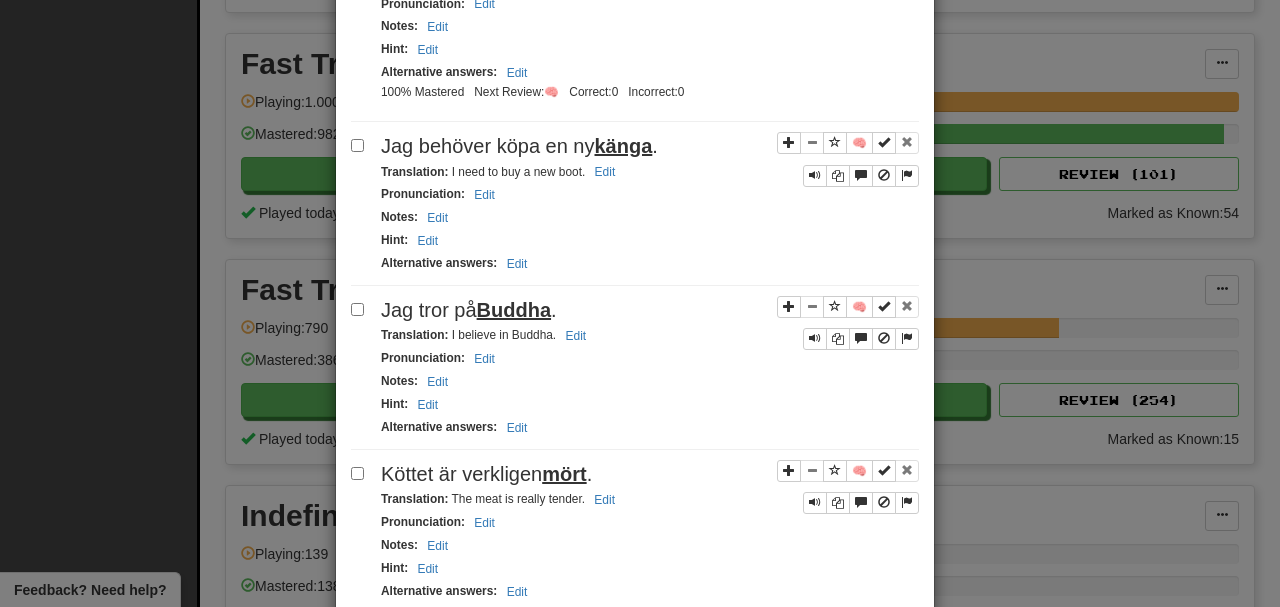 scroll, scrollTop: 1733, scrollLeft: 0, axis: vertical 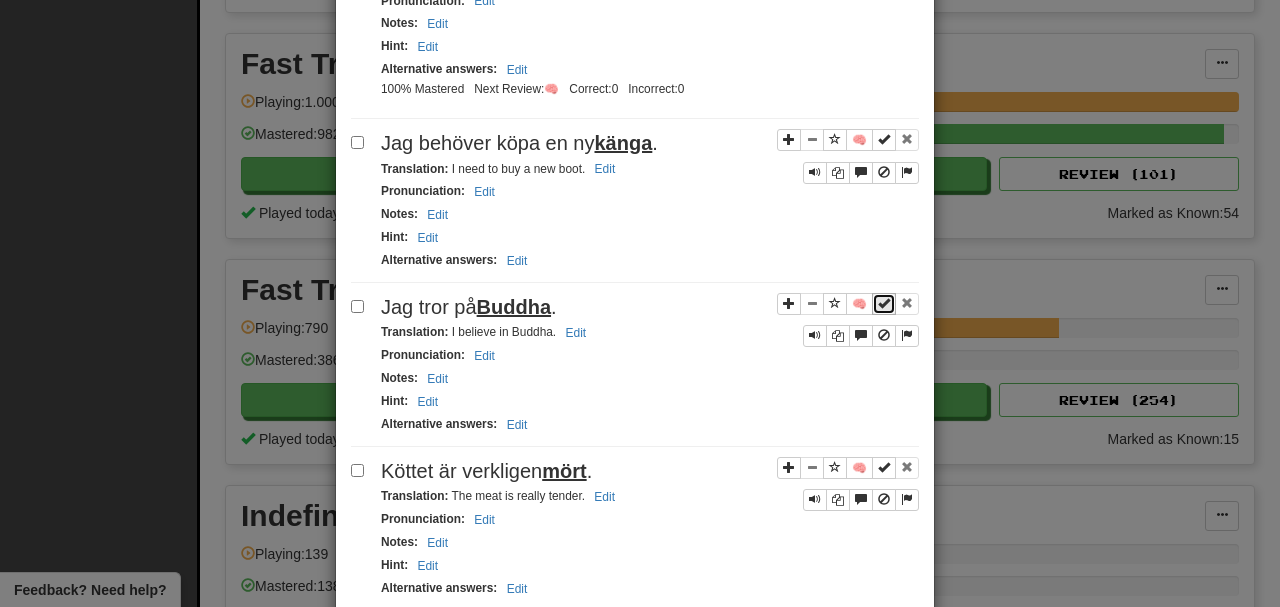 click at bounding box center (884, 303) 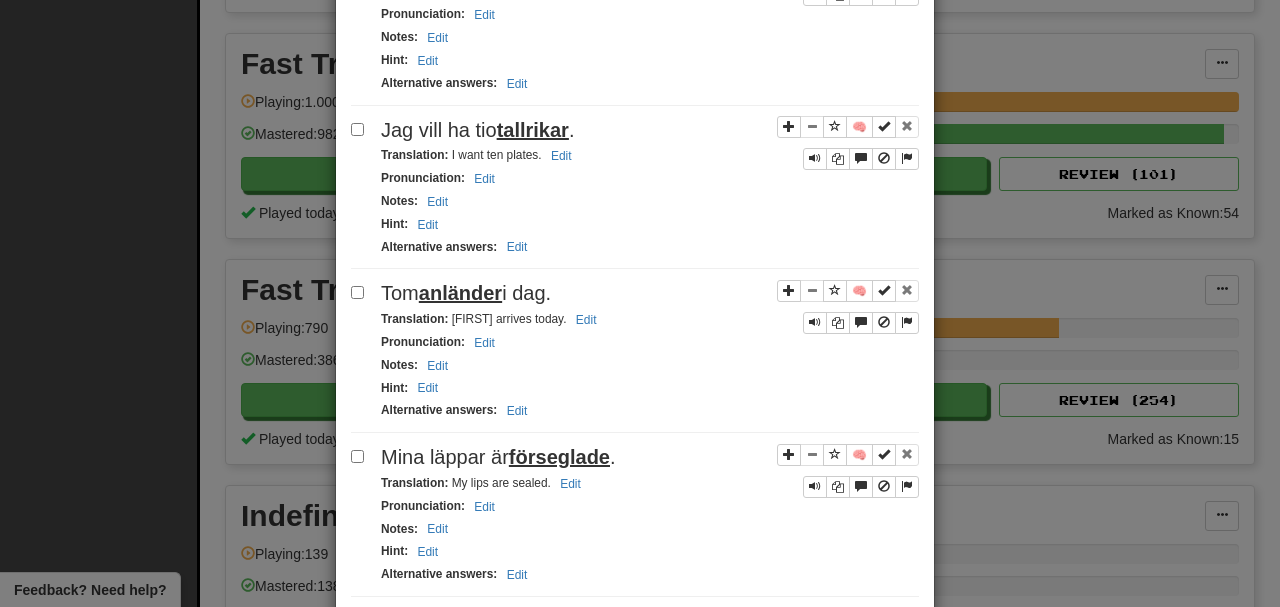 scroll, scrollTop: 2266, scrollLeft: 0, axis: vertical 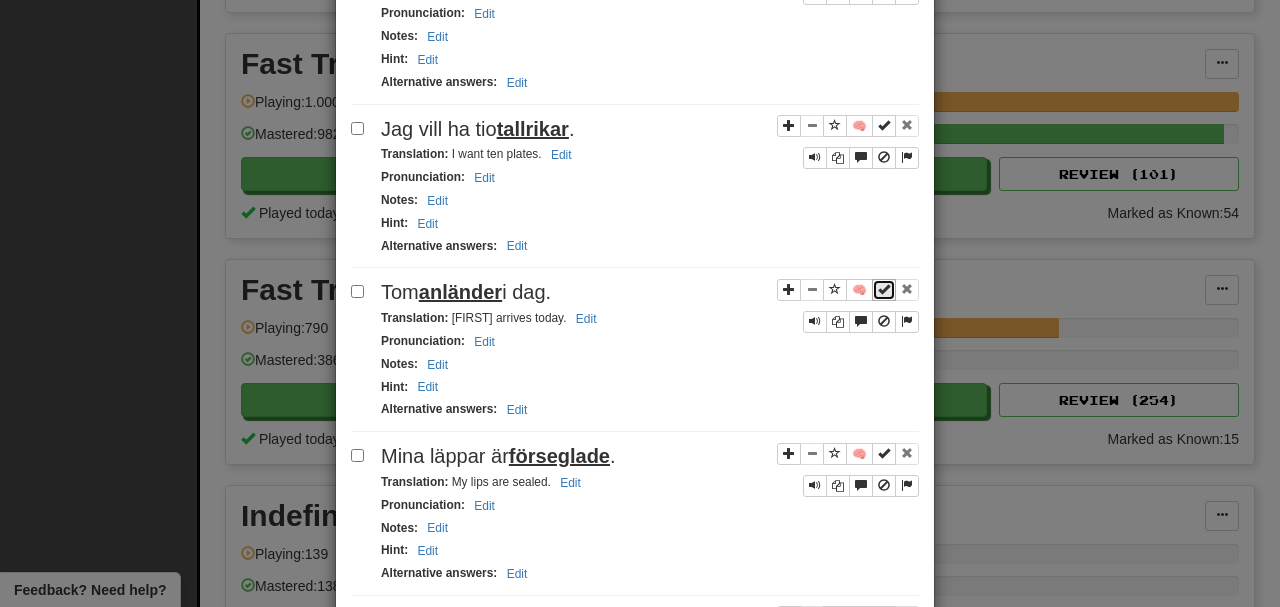 click at bounding box center (884, 290) 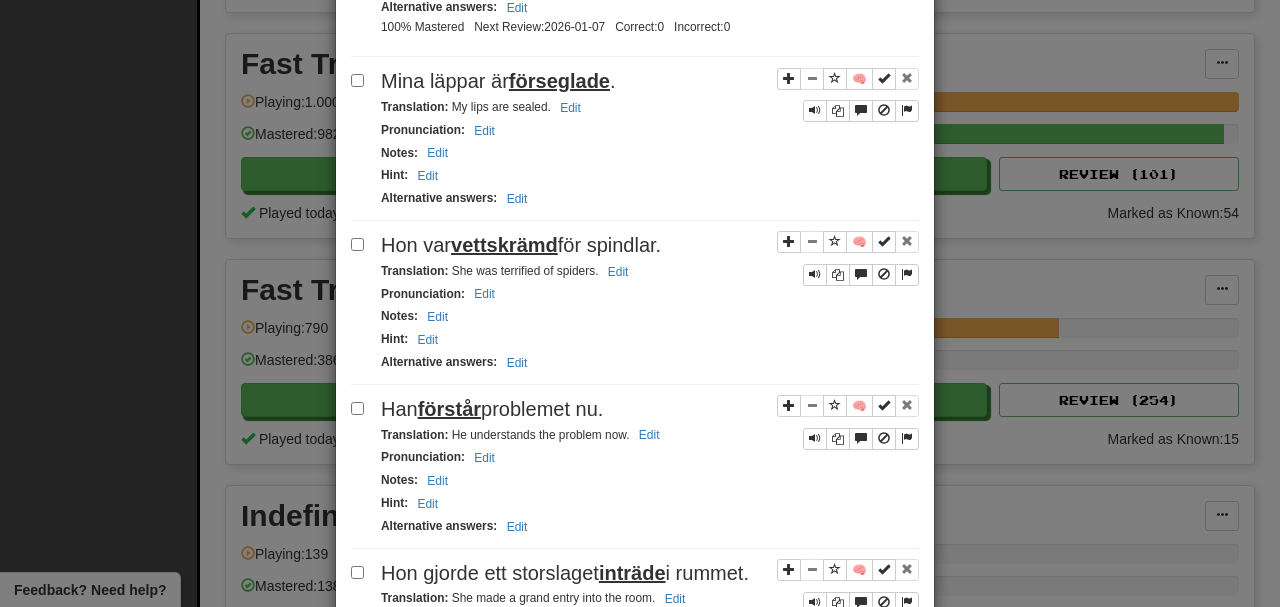 scroll, scrollTop: 2800, scrollLeft: 0, axis: vertical 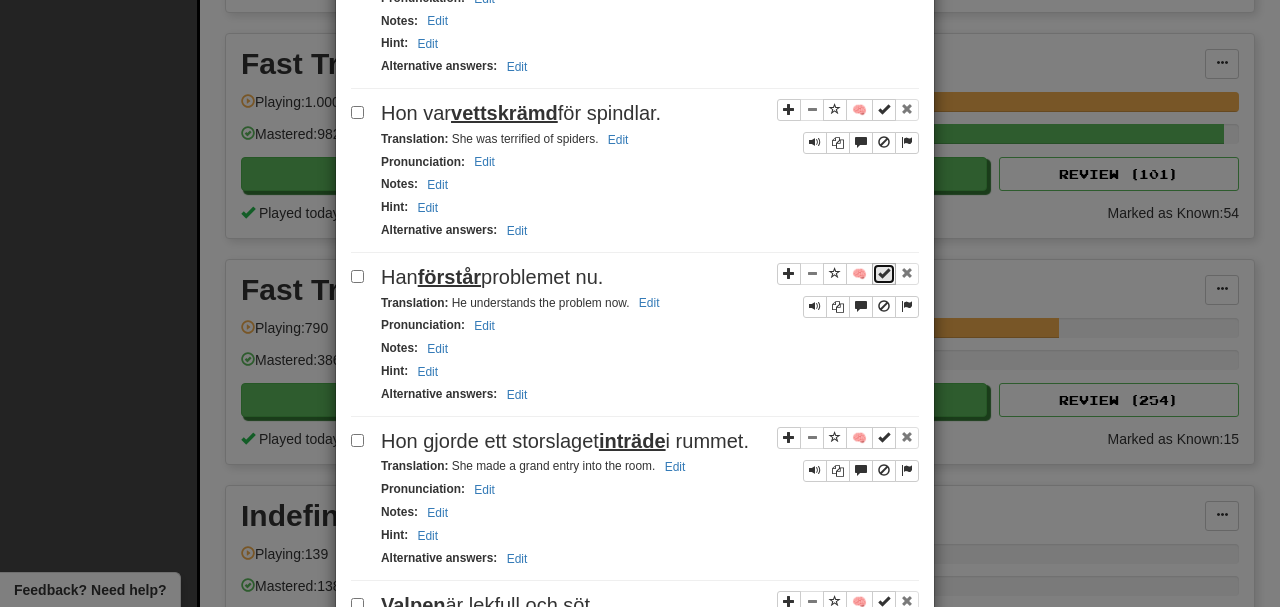 click at bounding box center [884, 273] 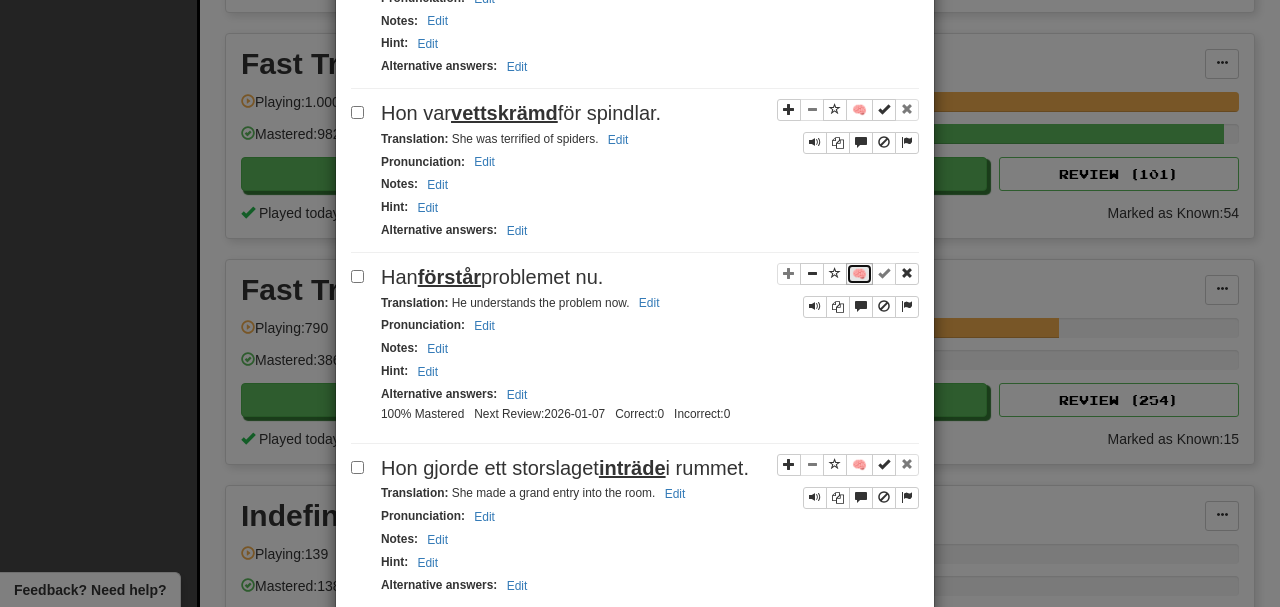 click on "🧠" at bounding box center (859, 274) 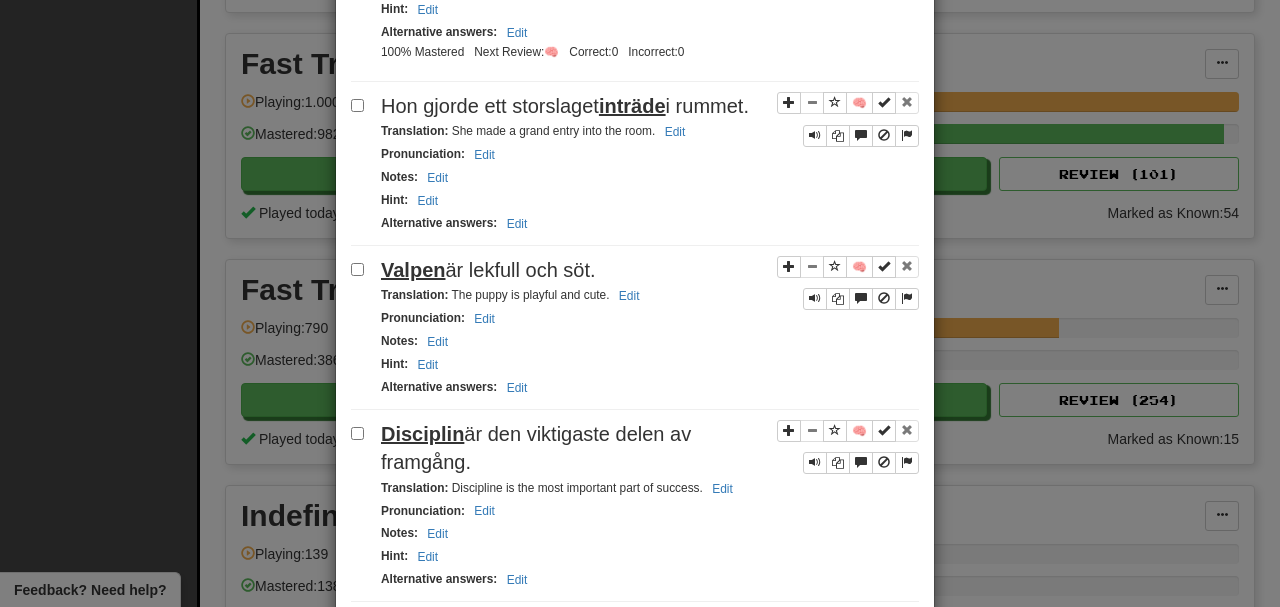 scroll, scrollTop: 3200, scrollLeft: 0, axis: vertical 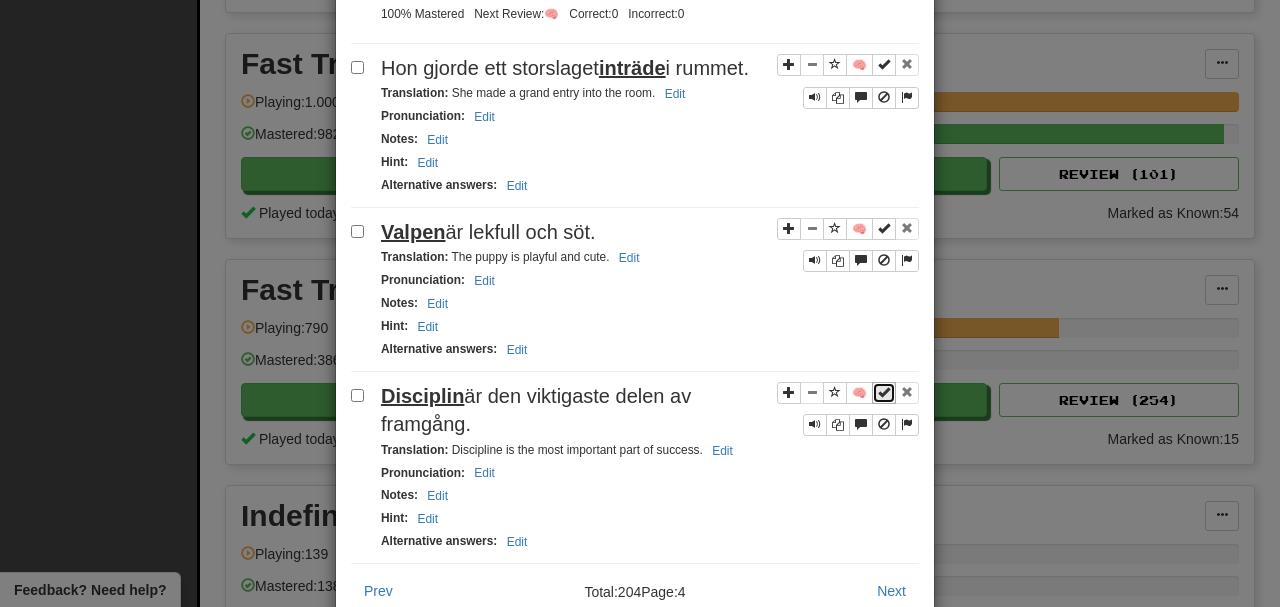 click at bounding box center [884, 392] 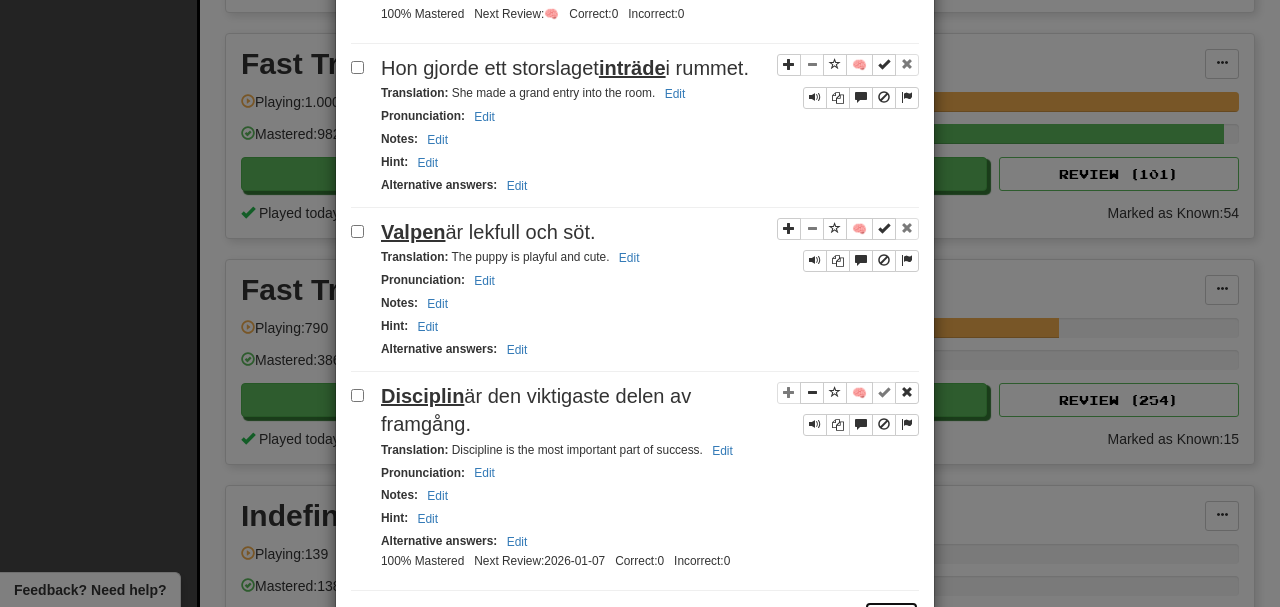 drag, startPoint x: 894, startPoint y: 536, endPoint x: 896, endPoint y: 546, distance: 10.198039 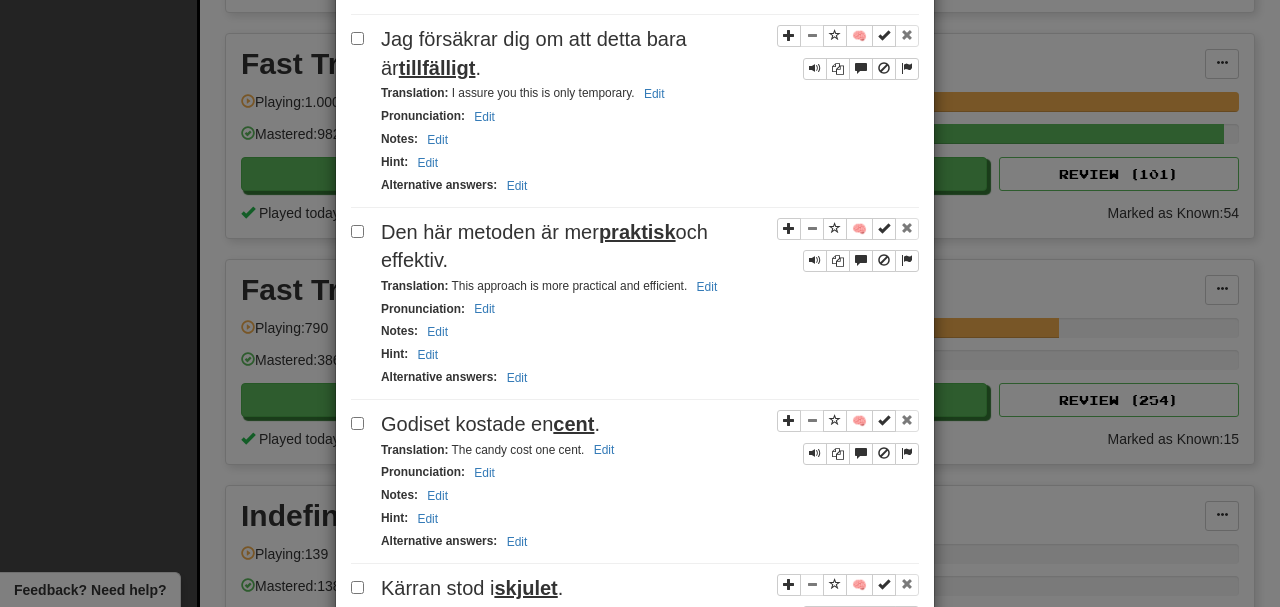 scroll, scrollTop: 1200, scrollLeft: 0, axis: vertical 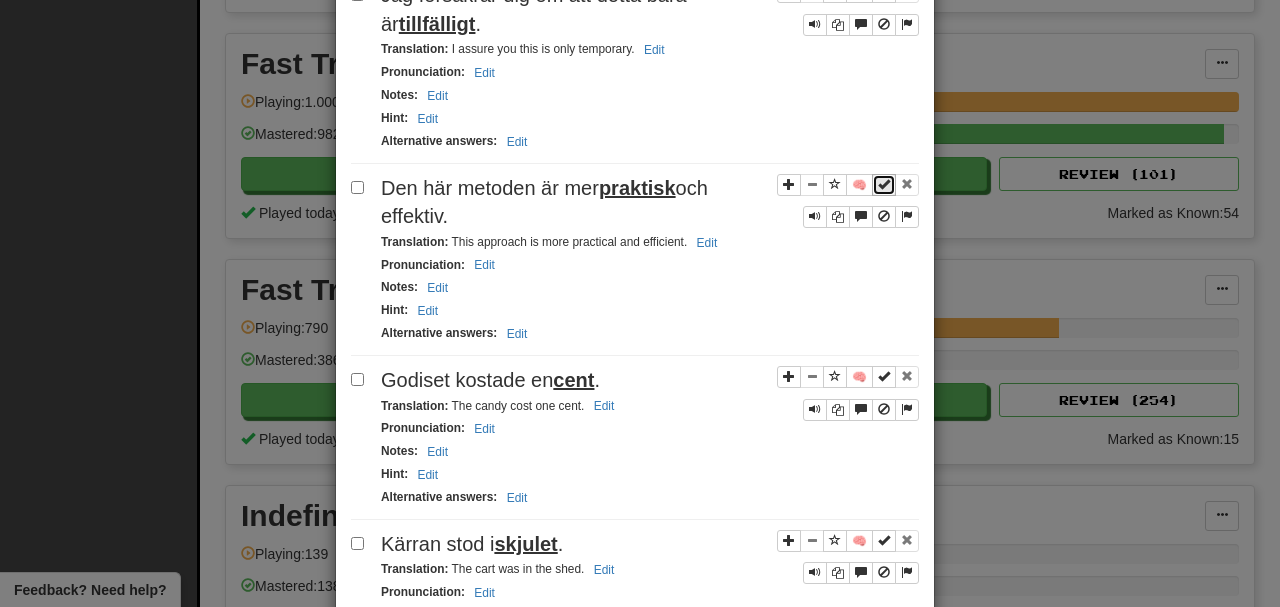 click at bounding box center [884, 184] 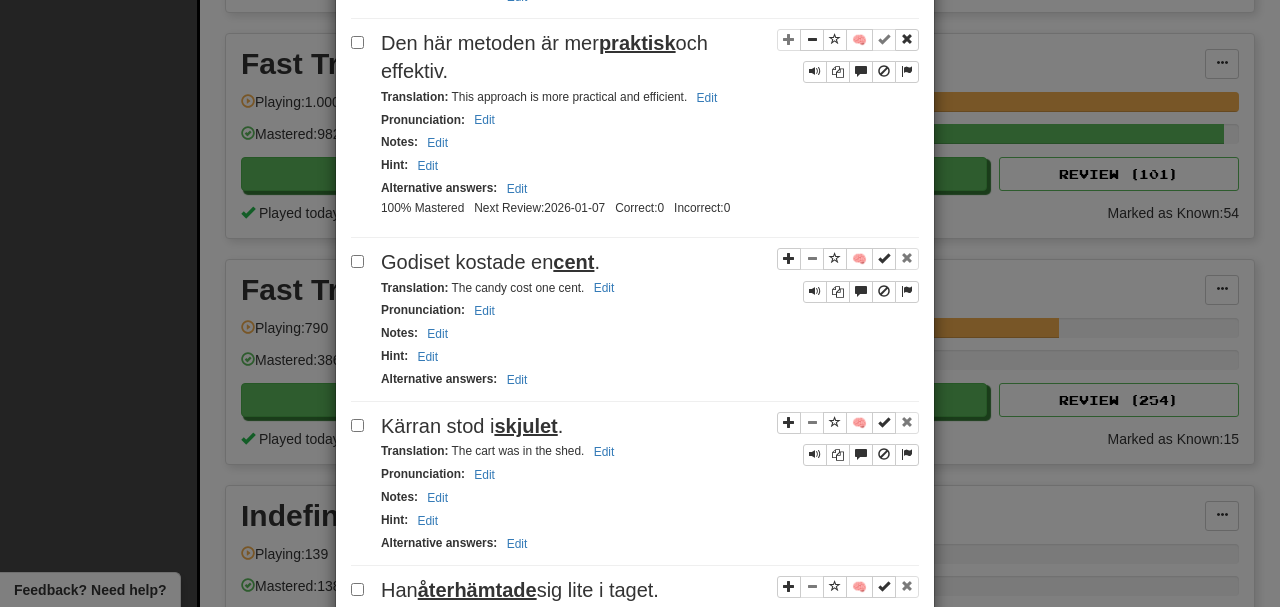 scroll, scrollTop: 1400, scrollLeft: 0, axis: vertical 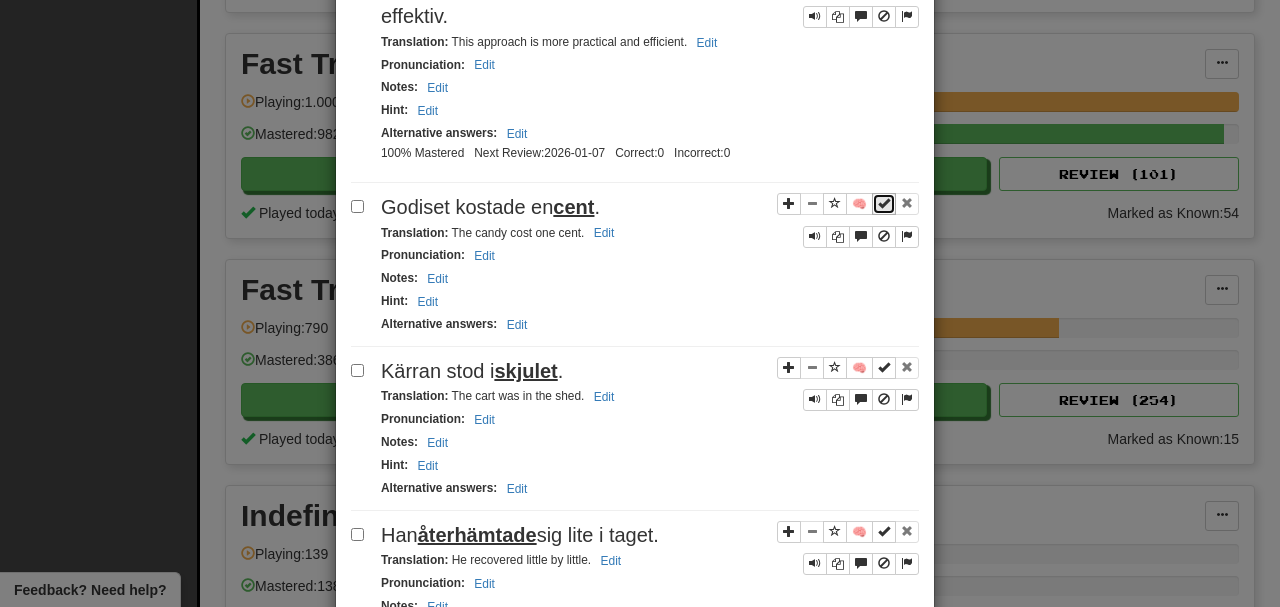 click at bounding box center (884, 203) 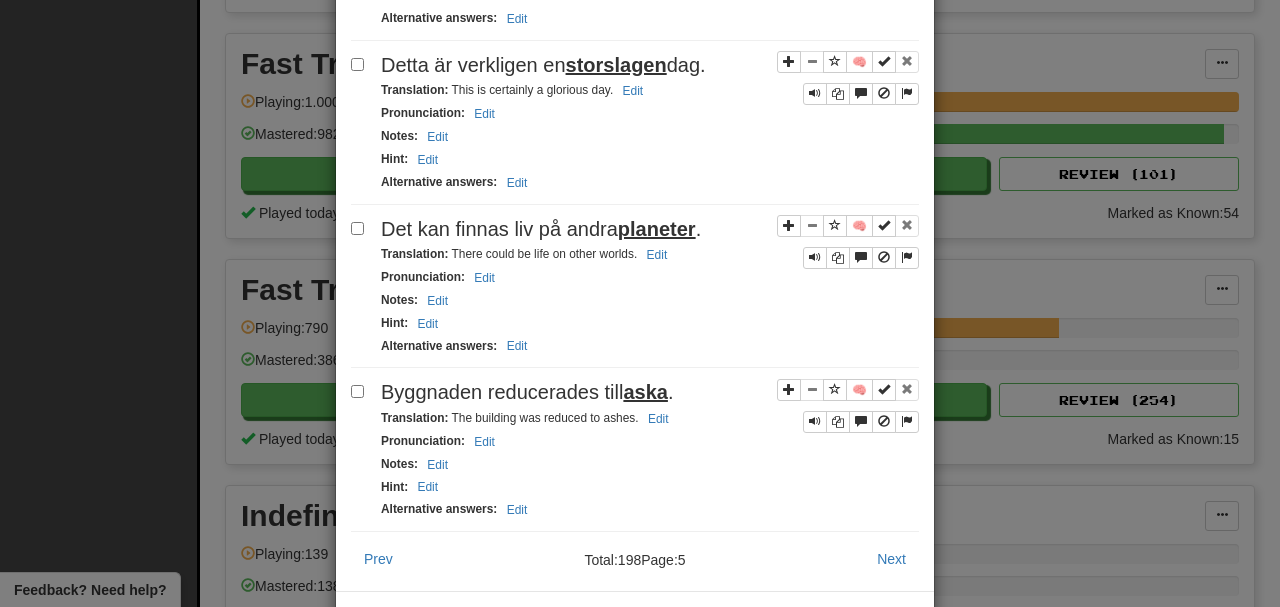 scroll, scrollTop: 3278, scrollLeft: 0, axis: vertical 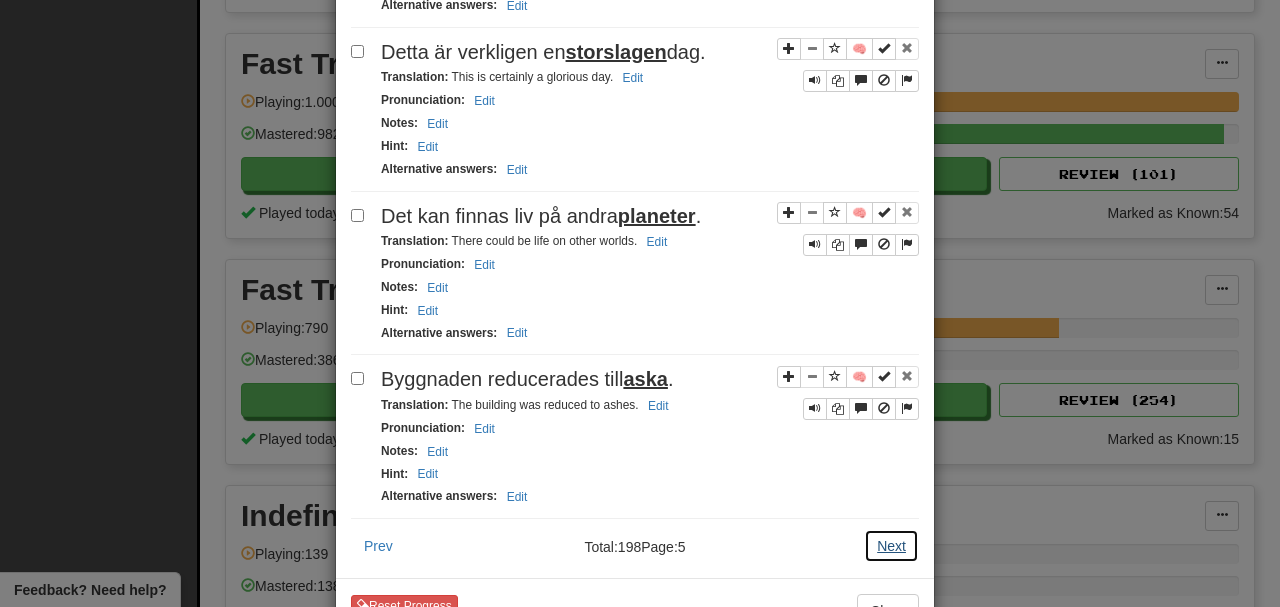 click on "Next" at bounding box center (891, 546) 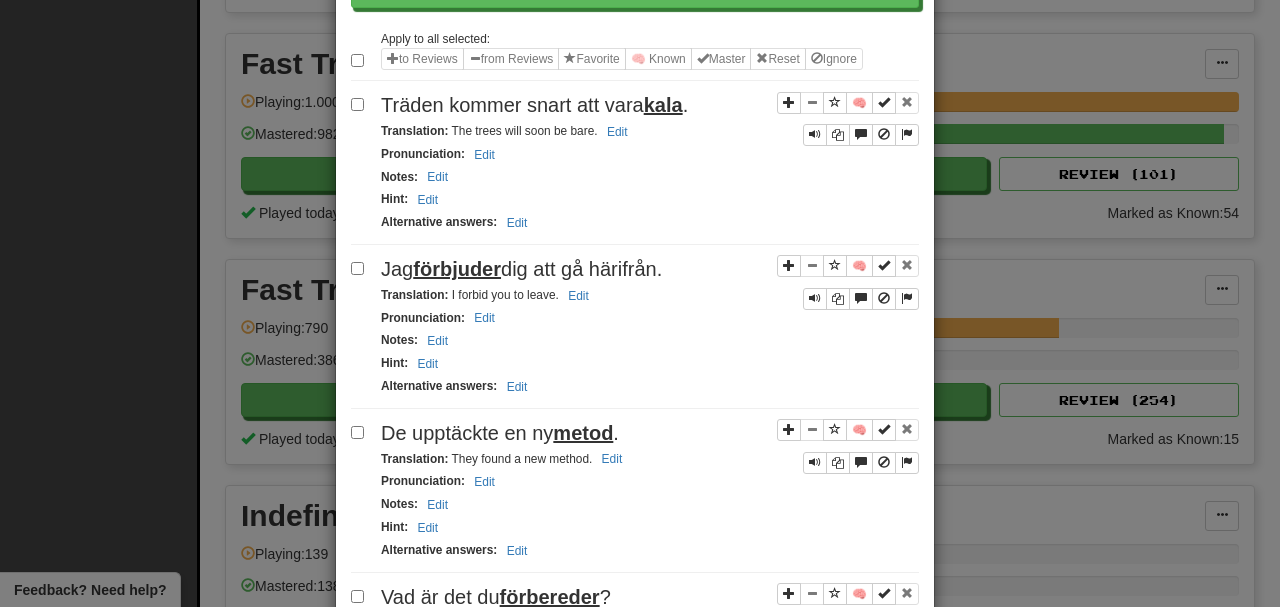 scroll, scrollTop: 266, scrollLeft: 0, axis: vertical 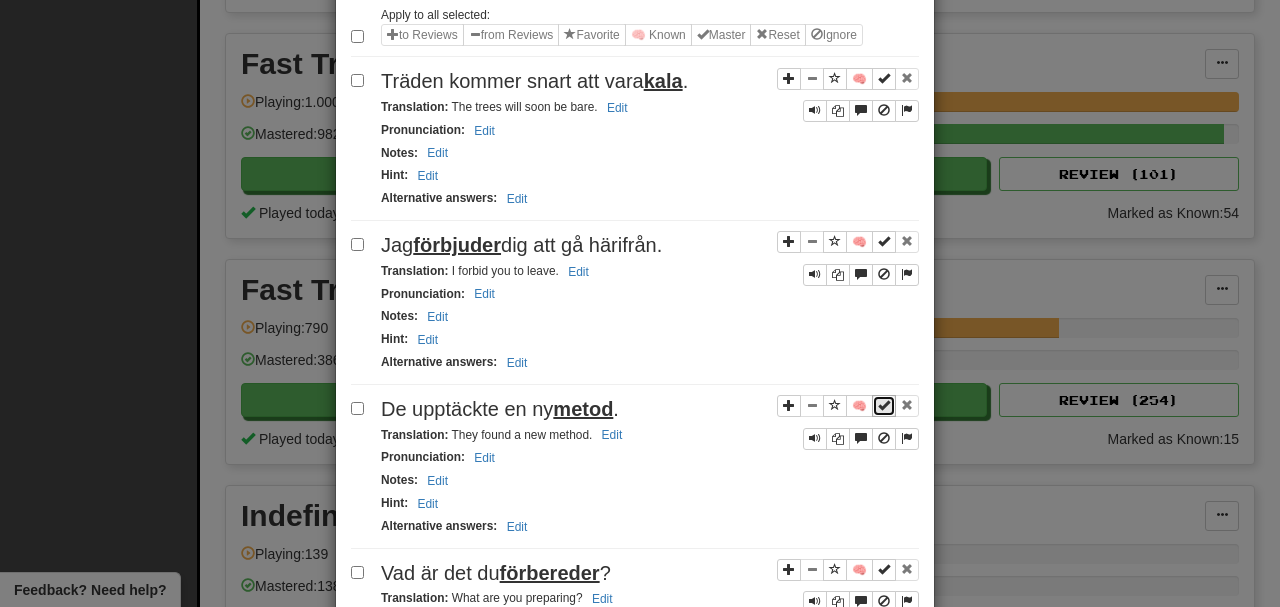 click at bounding box center [884, 406] 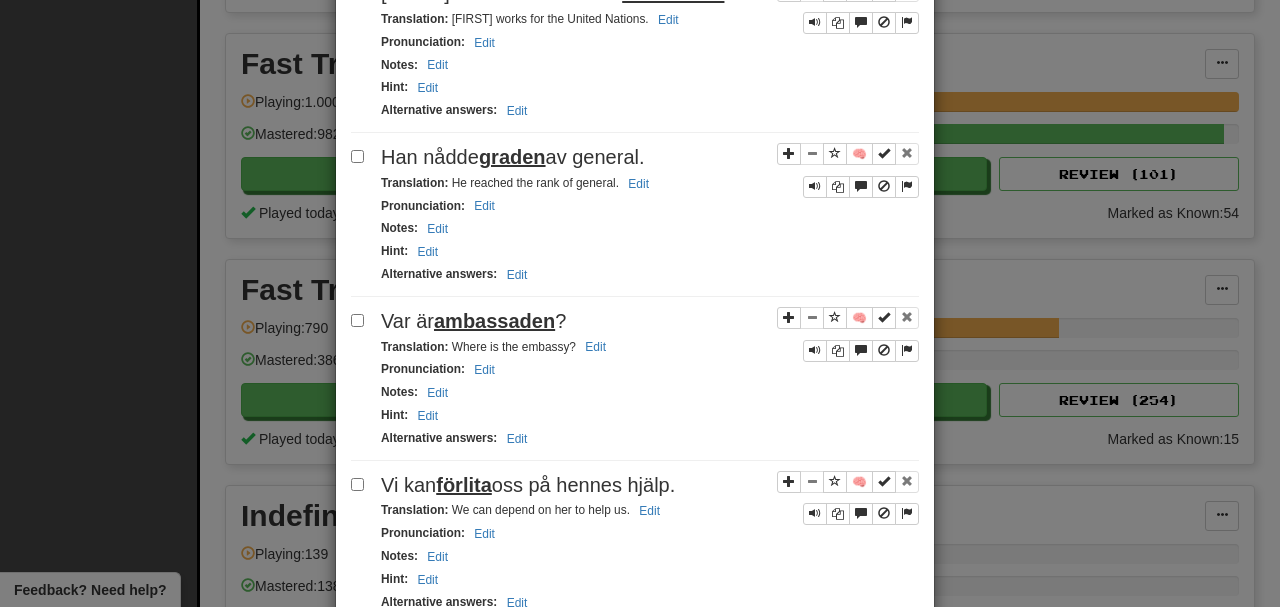 scroll, scrollTop: 1533, scrollLeft: 0, axis: vertical 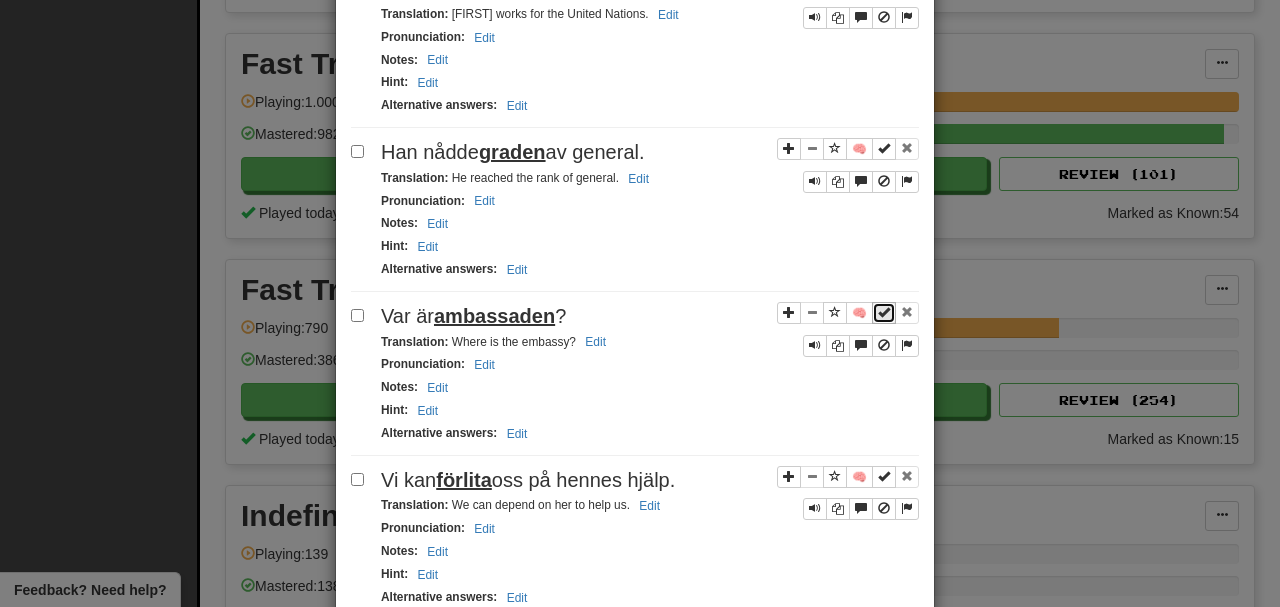 click at bounding box center (884, 312) 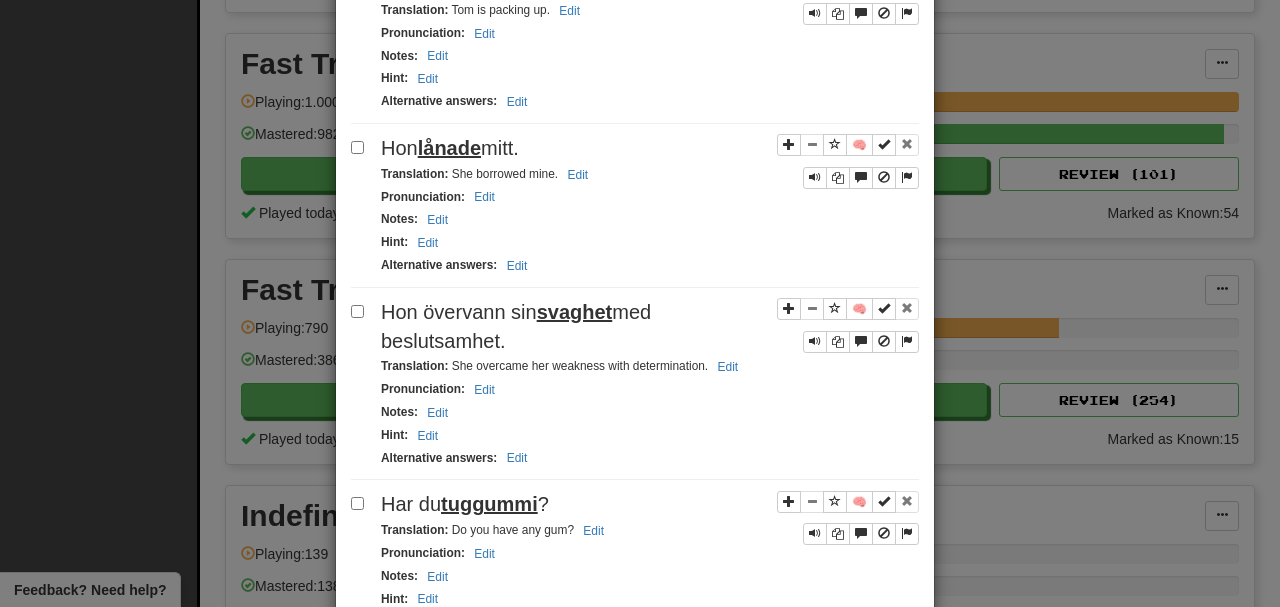 scroll, scrollTop: 2933, scrollLeft: 0, axis: vertical 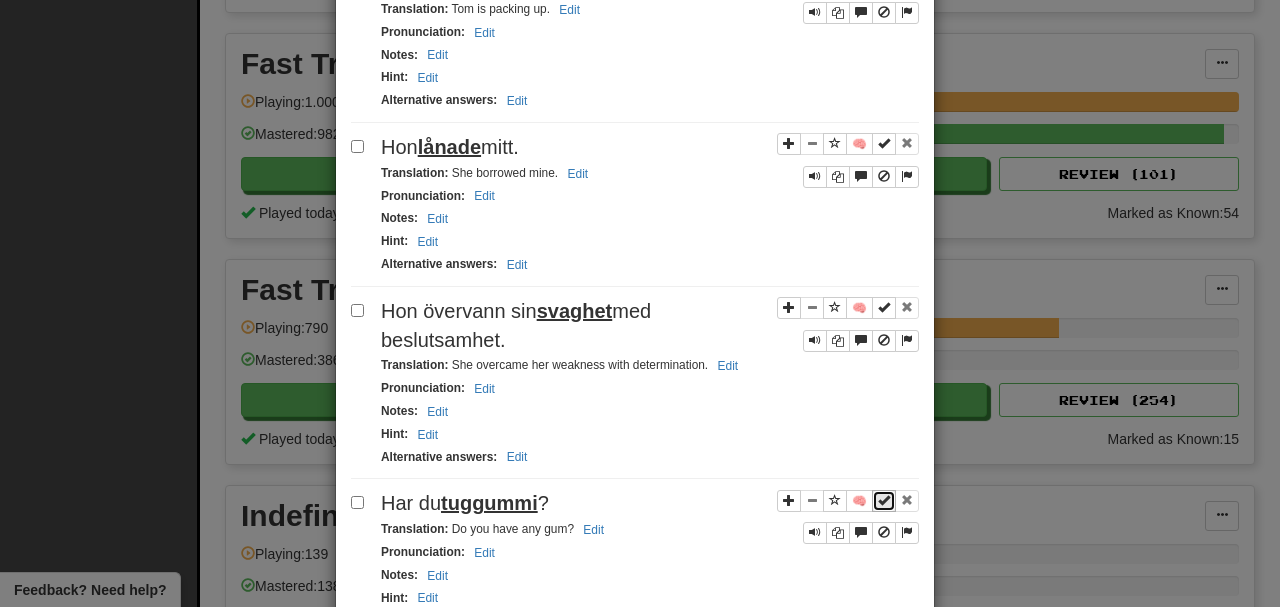 click at bounding box center [884, 500] 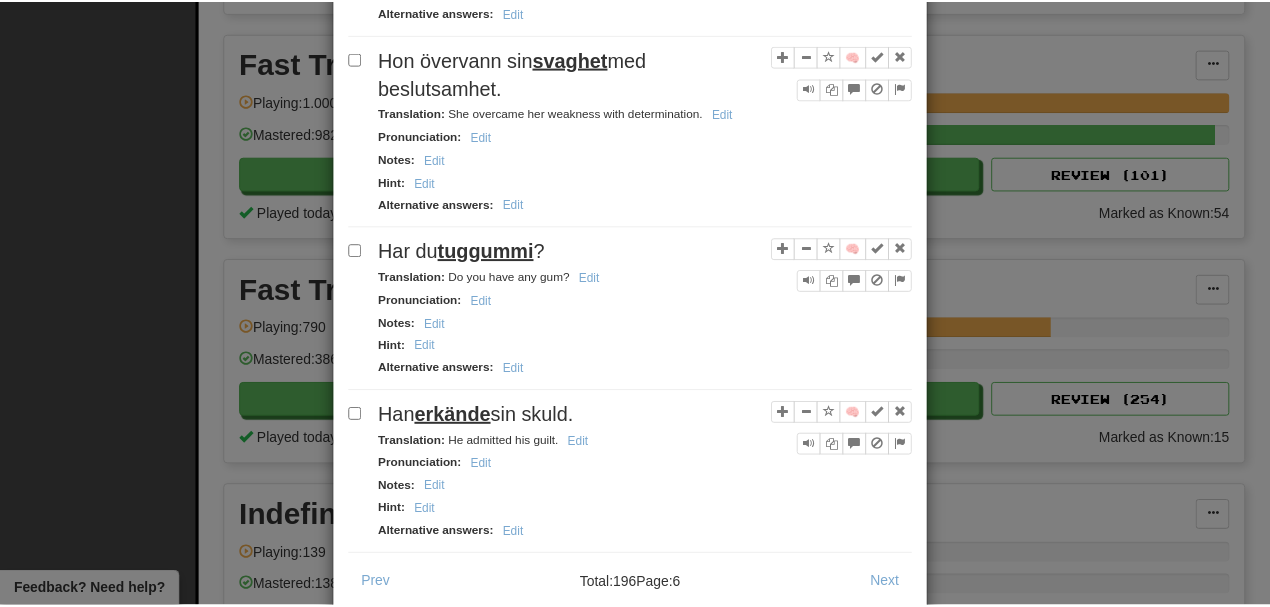 scroll, scrollTop: 3200, scrollLeft: 0, axis: vertical 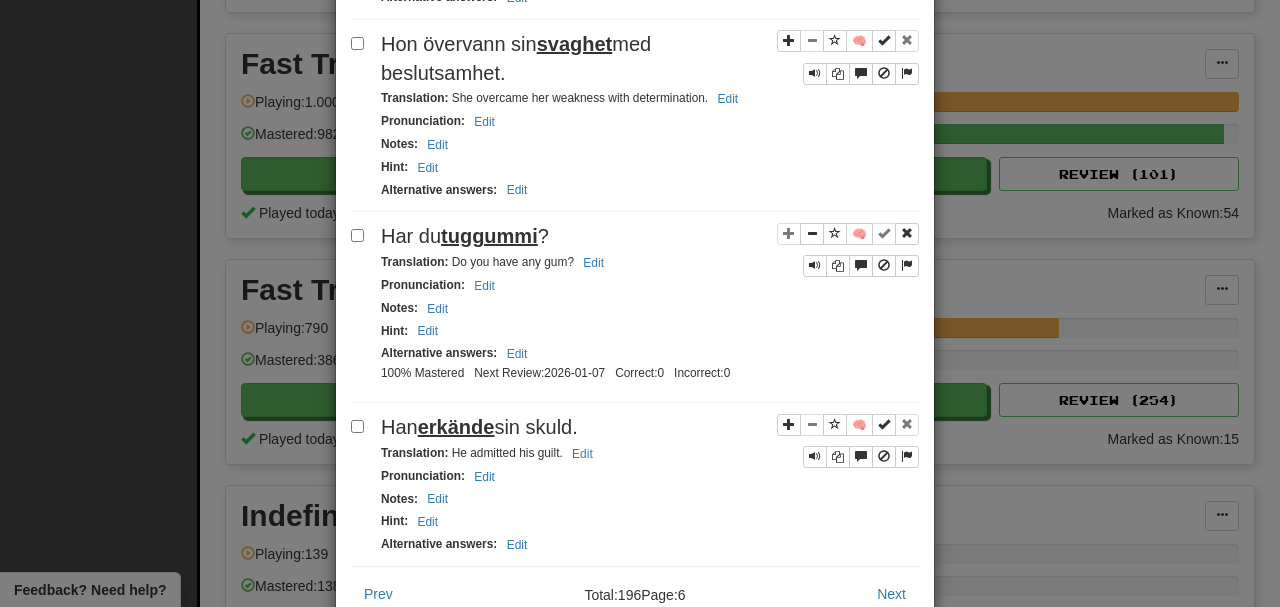click on "Close" at bounding box center (888, 659) 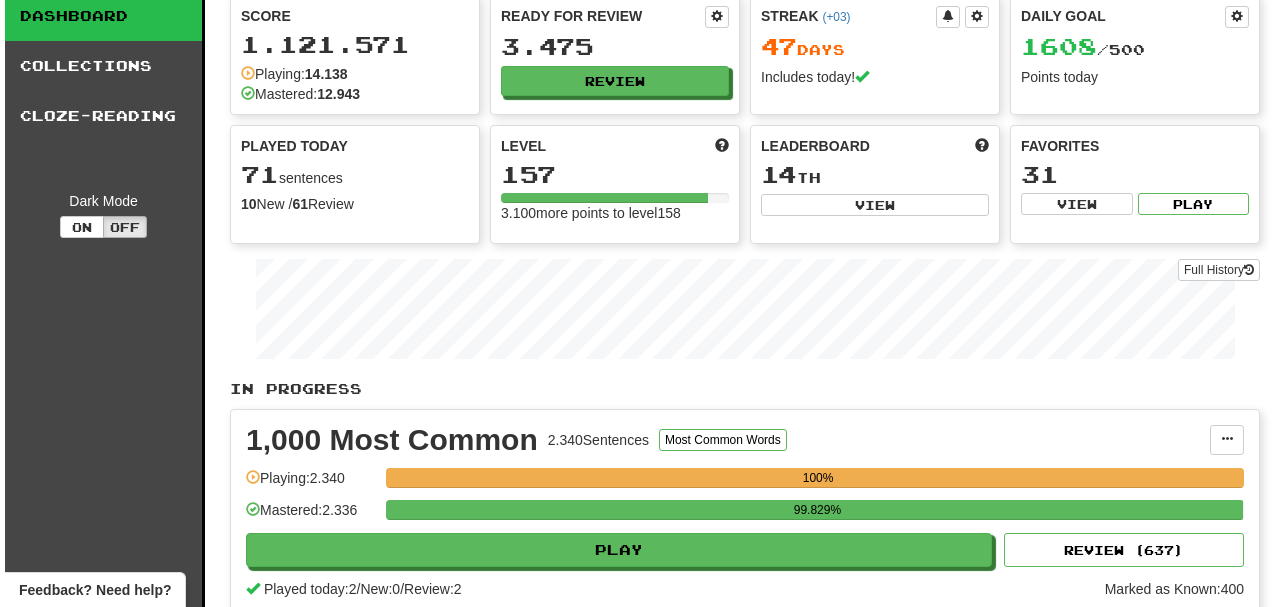 scroll, scrollTop: 66, scrollLeft: 0, axis: vertical 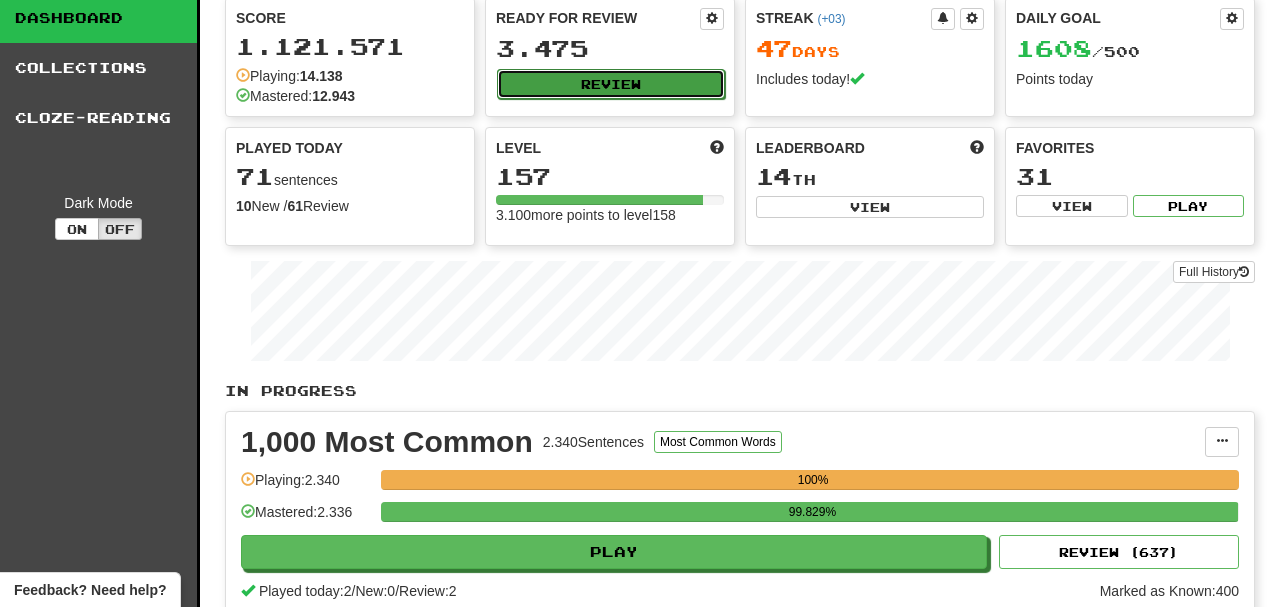 click on "Review" at bounding box center [611, 84] 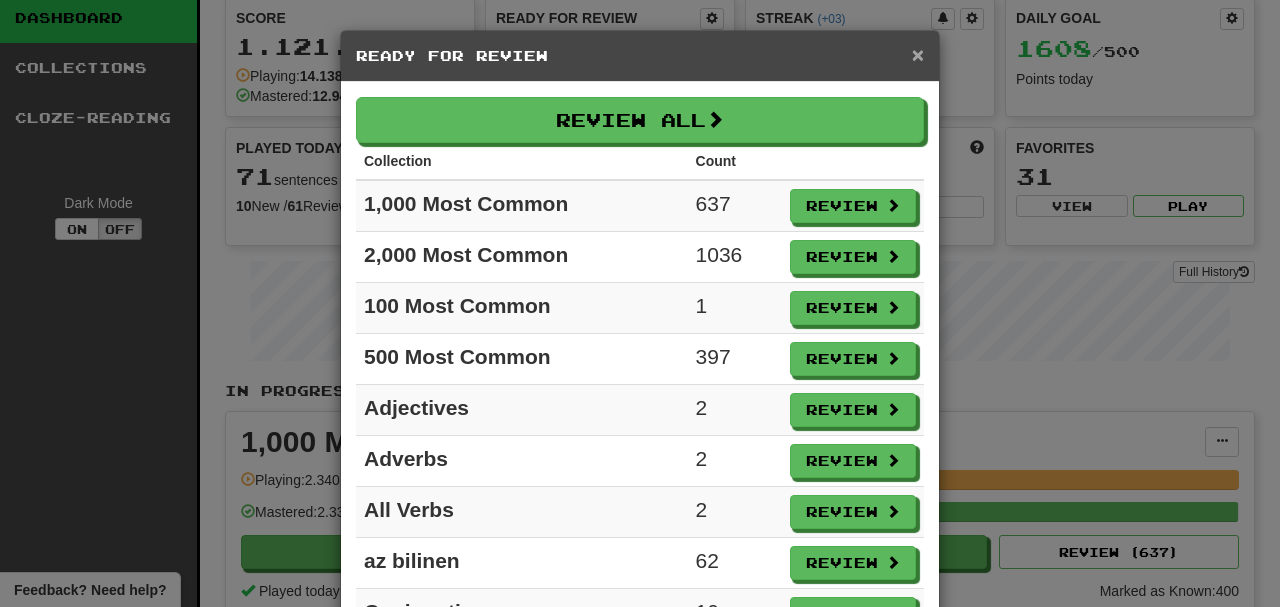 click on "×" at bounding box center [918, 54] 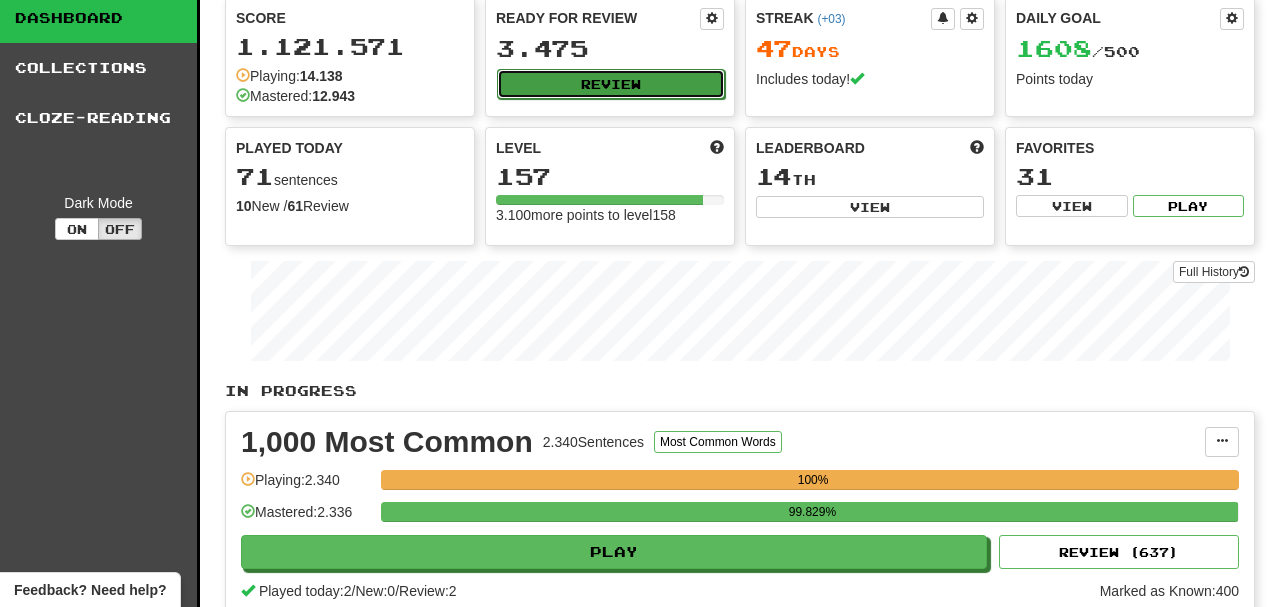 click on "Review" at bounding box center [611, 84] 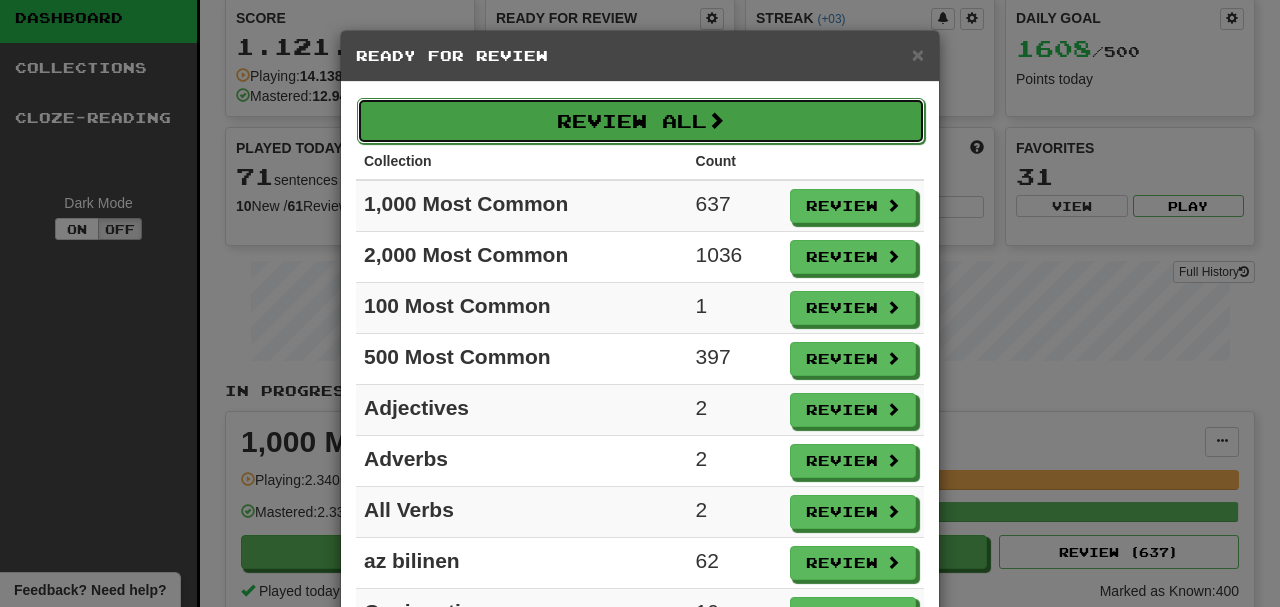 click on "Review All" at bounding box center [641, 121] 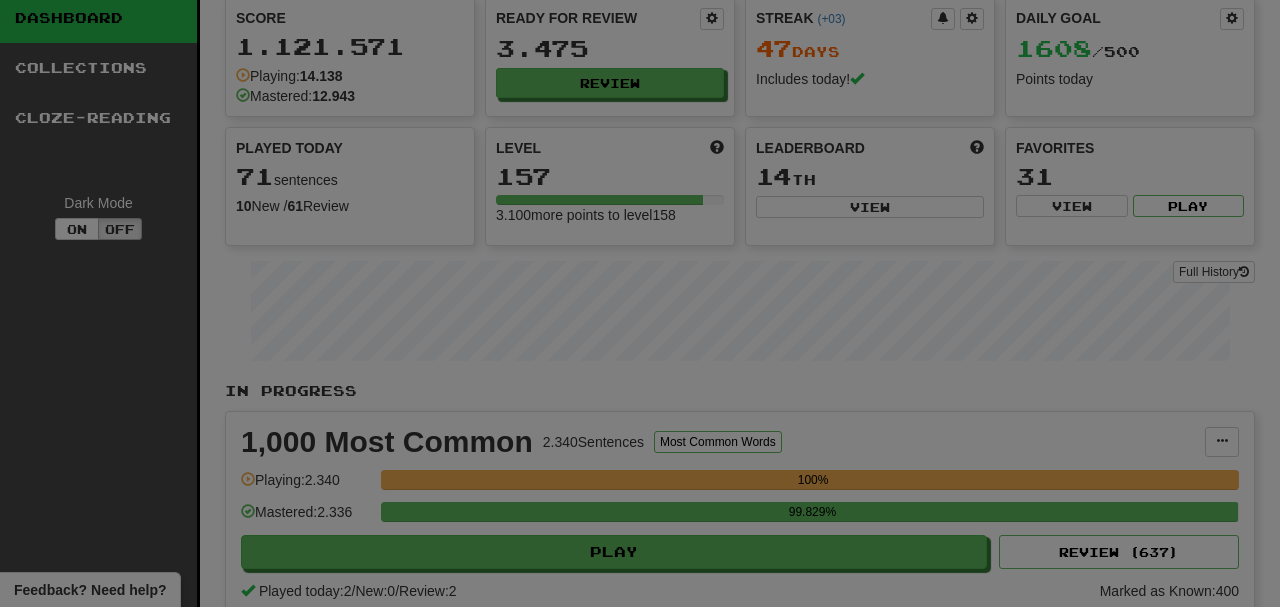 select on "**" 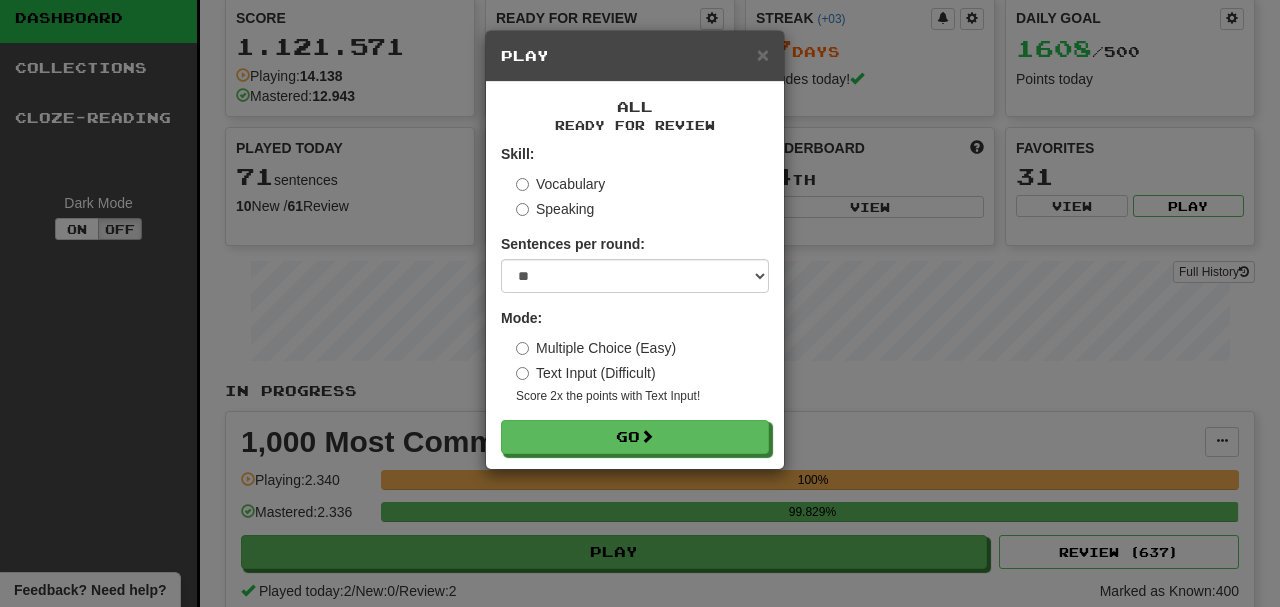 click on "Multiple Choice (Easy) Text Input (Difficult) Score 2x the points with Text Input !" at bounding box center [642, 371] 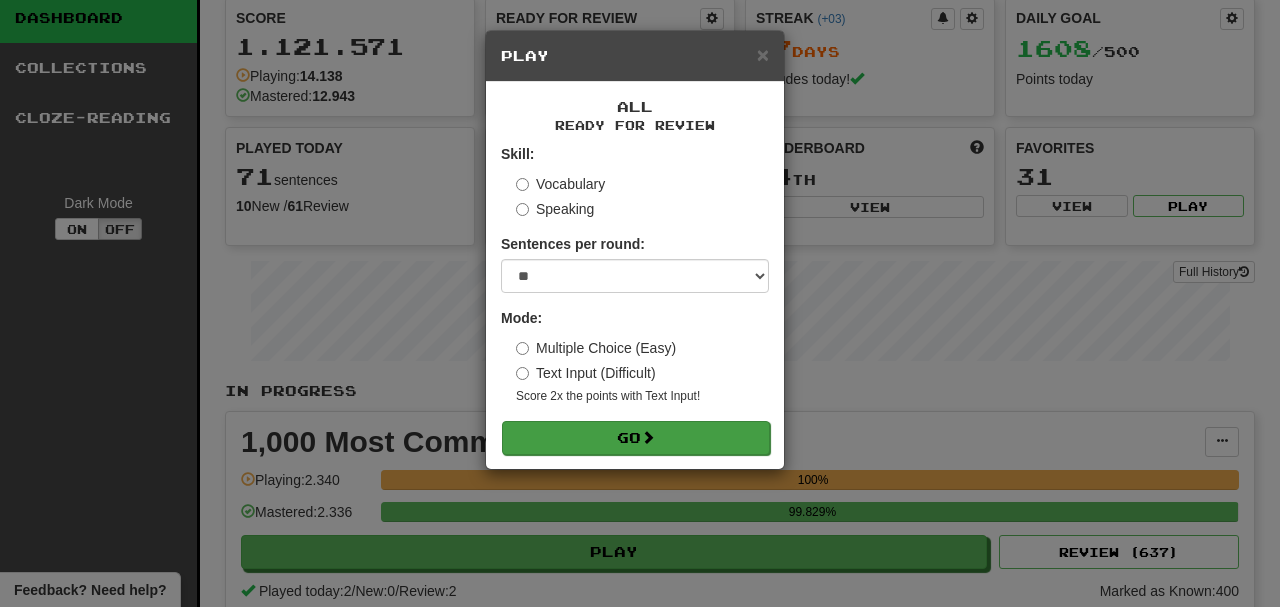 click on "Skill: Vocabulary Speaking Sentences per round: * ** ** ** ** ** *** ******** Mode: Multiple Choice (Easy) Text Input (Difficult) Score 2x the points with Text Input ! Go" at bounding box center (635, 299) 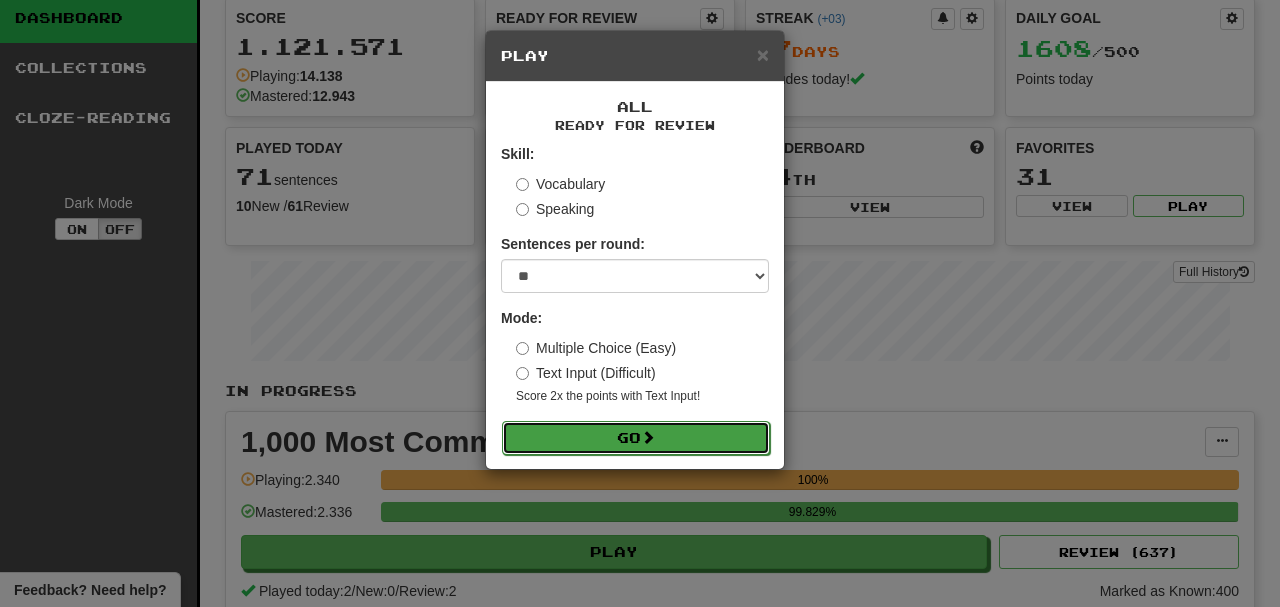 click on "Go" at bounding box center [636, 438] 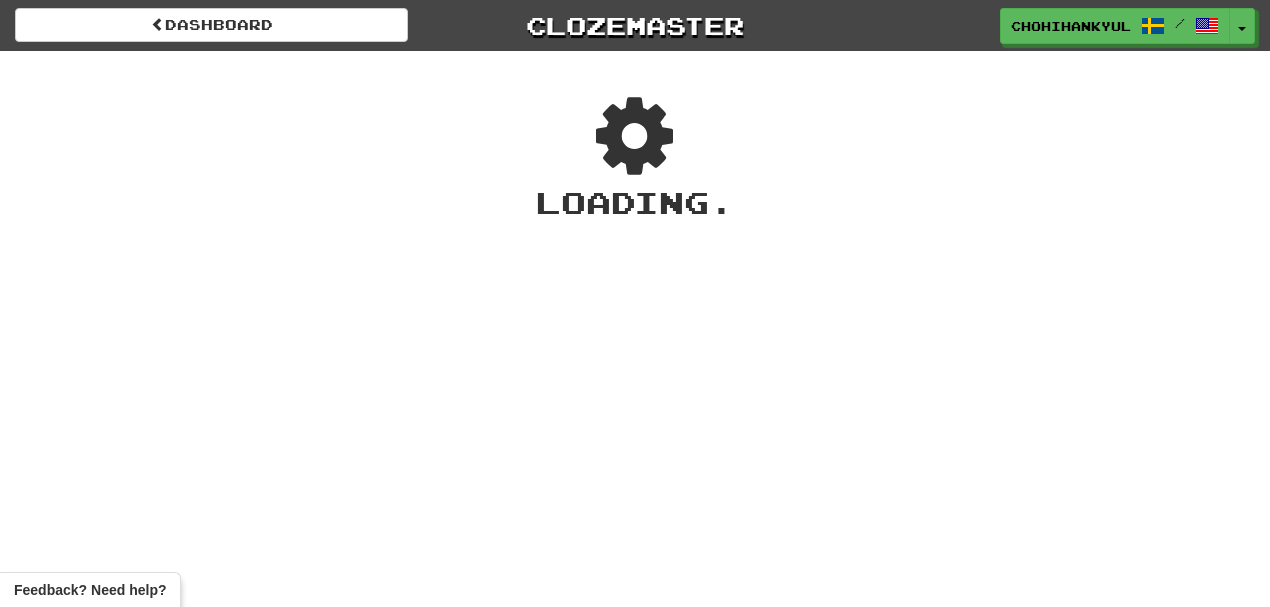 scroll, scrollTop: 0, scrollLeft: 0, axis: both 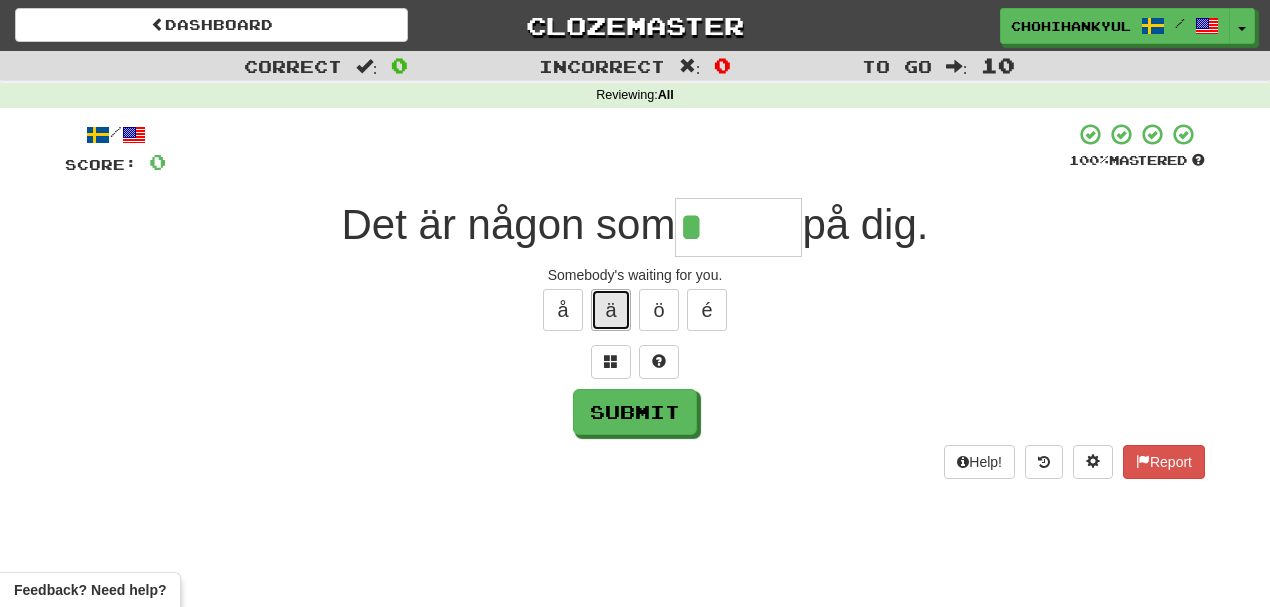 click on "ä" at bounding box center [611, 310] 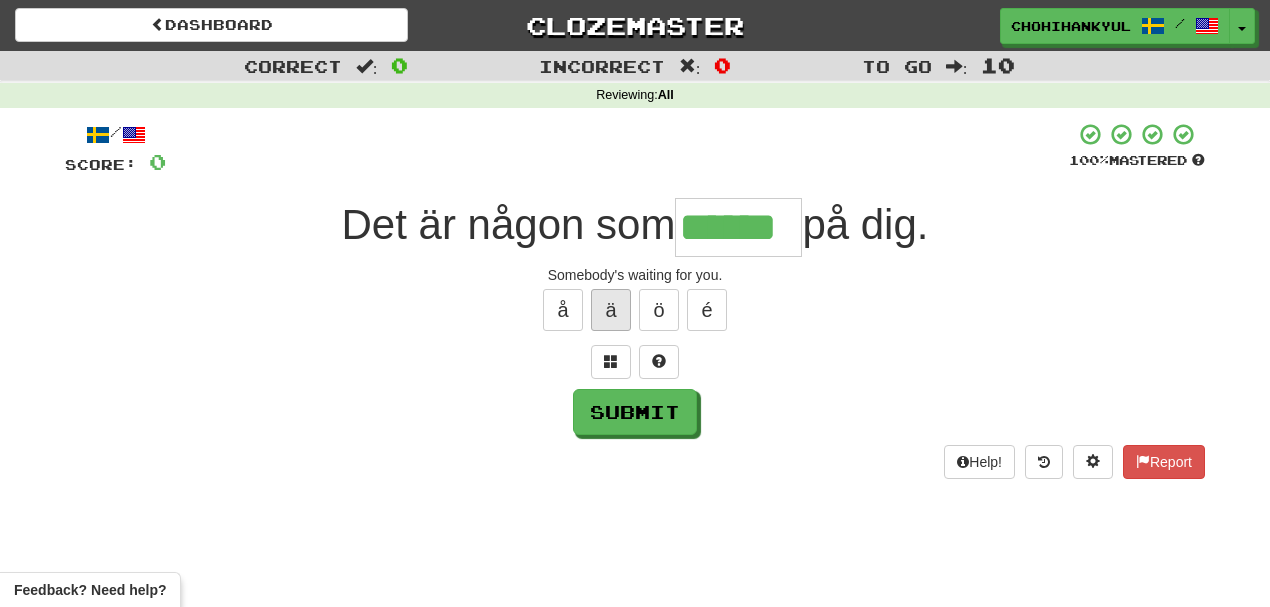type on "******" 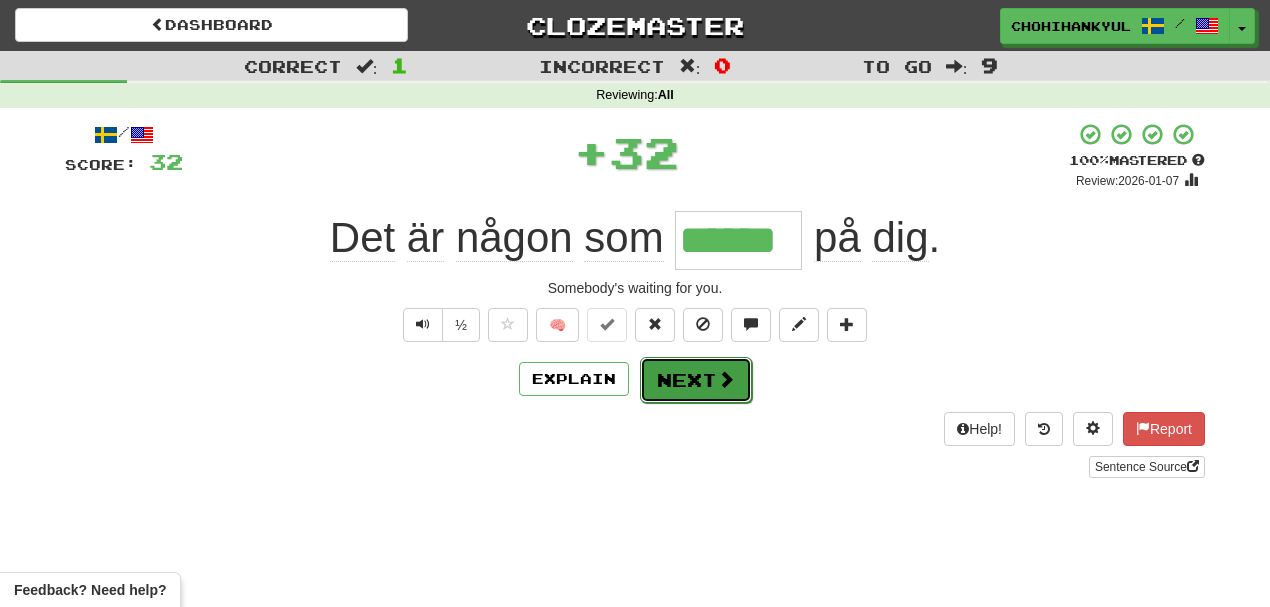 click on "Next" at bounding box center [696, 380] 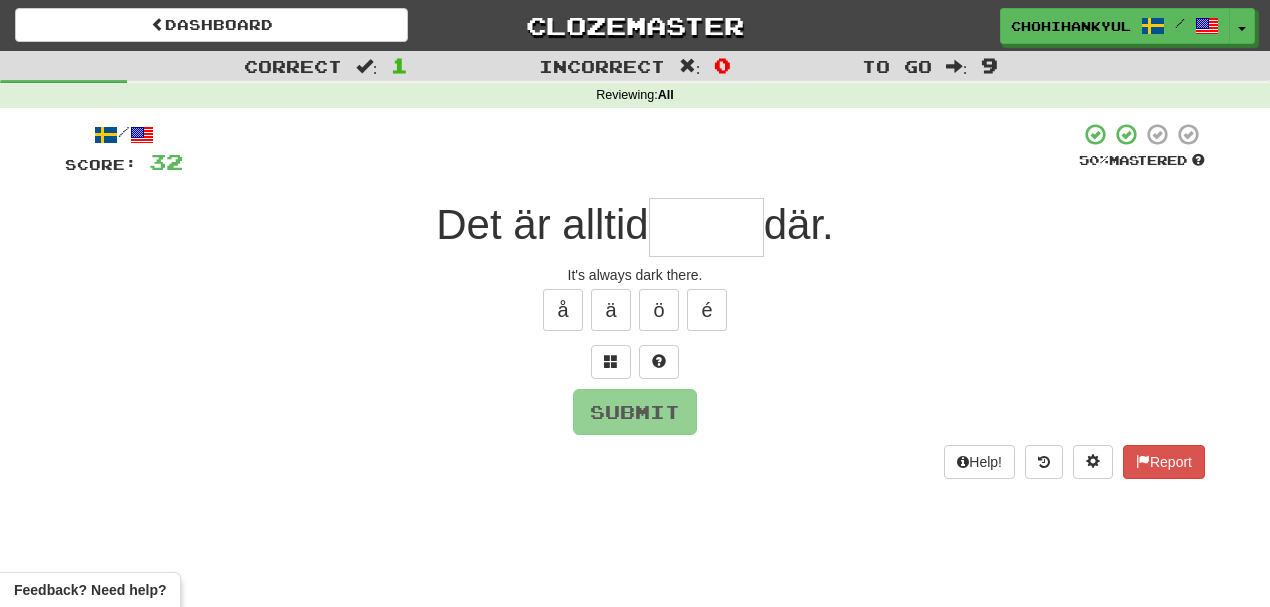 type on "*" 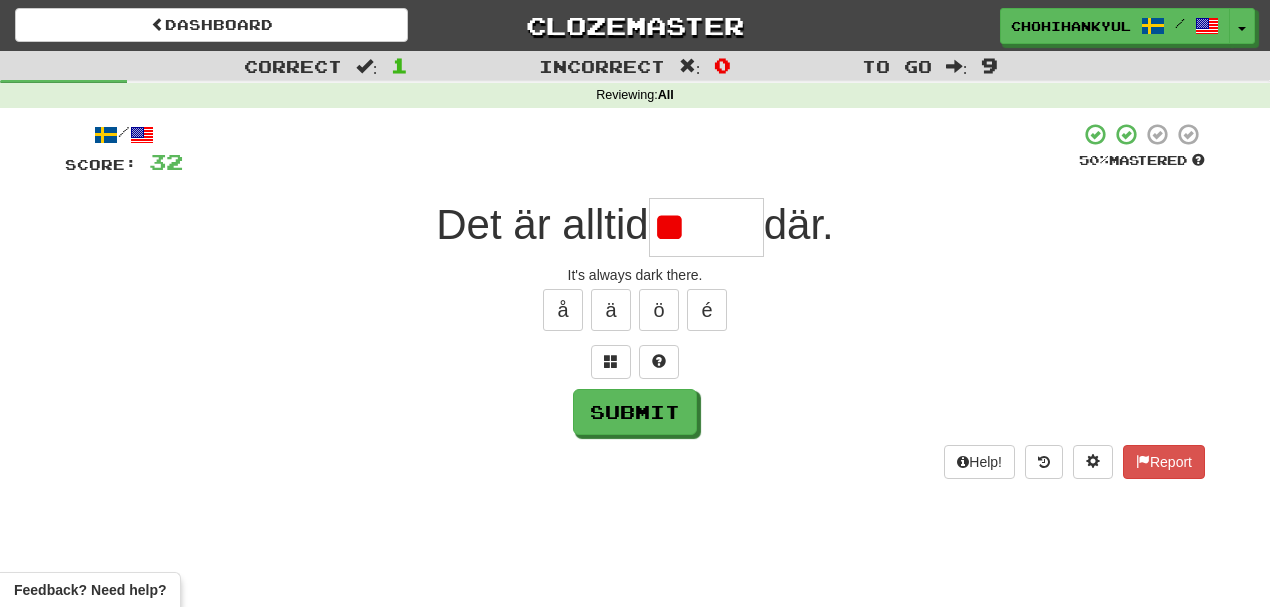 type on "*" 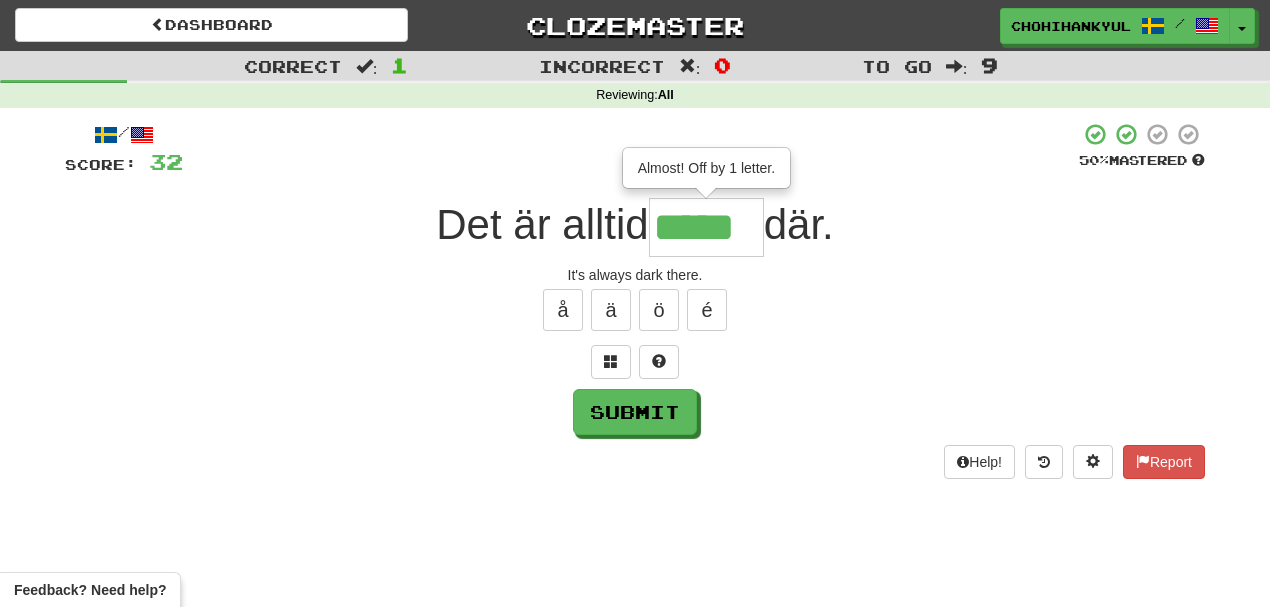 type on "*****" 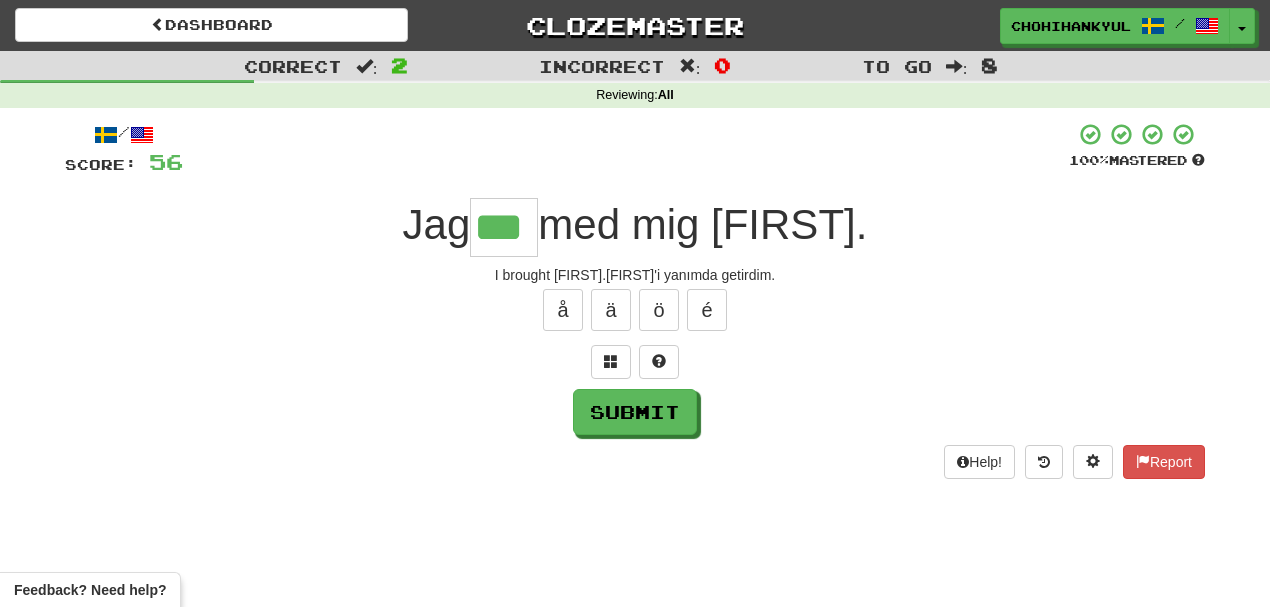 type on "***" 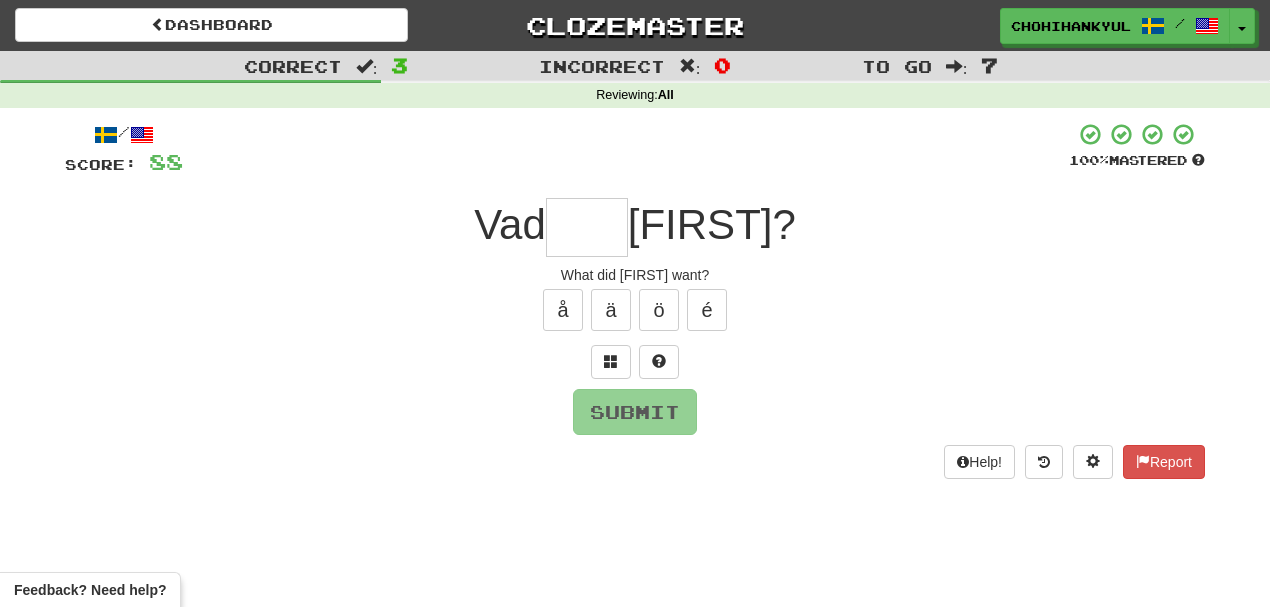 type on "*" 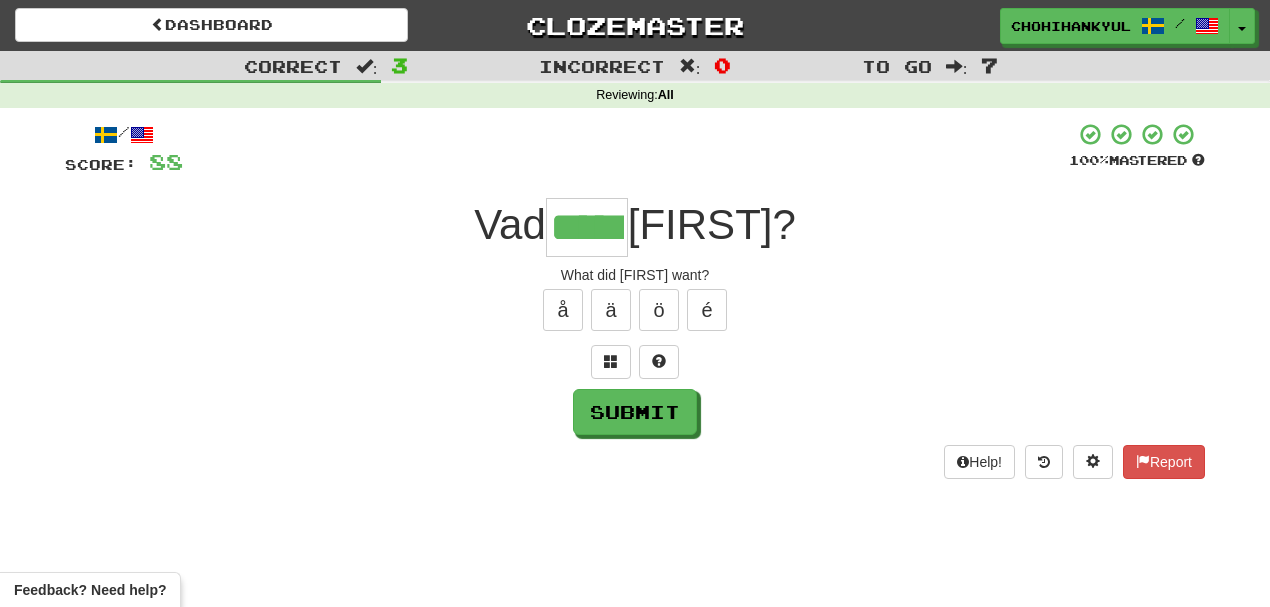 type on "*****" 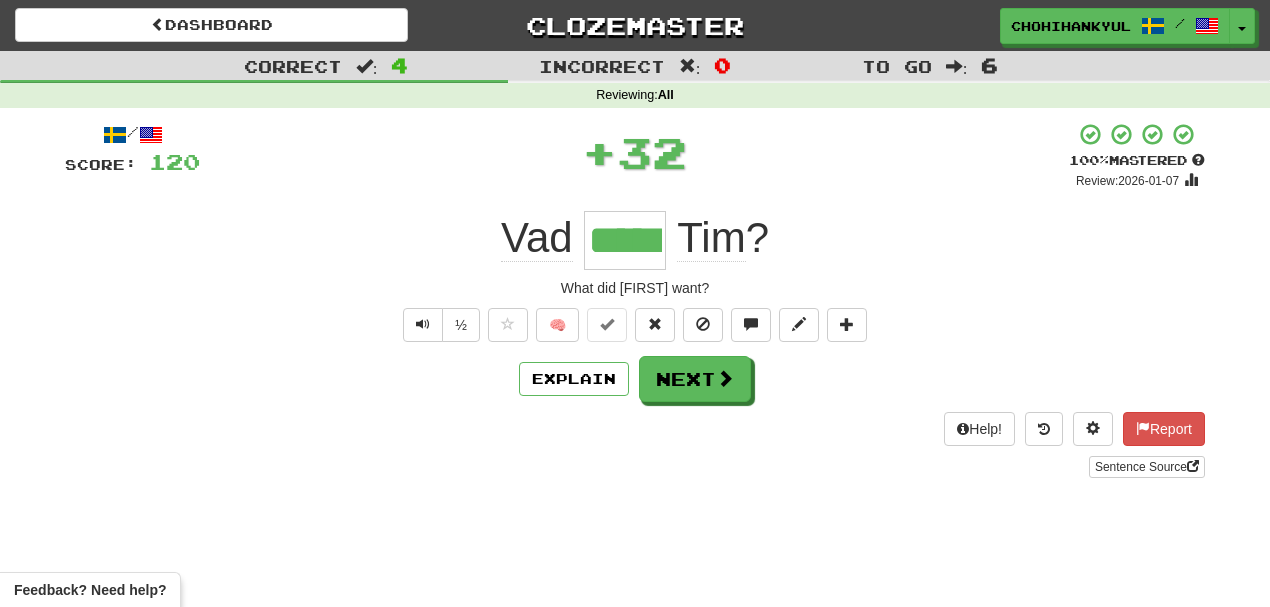 click on "½ 🧠" at bounding box center [635, 325] 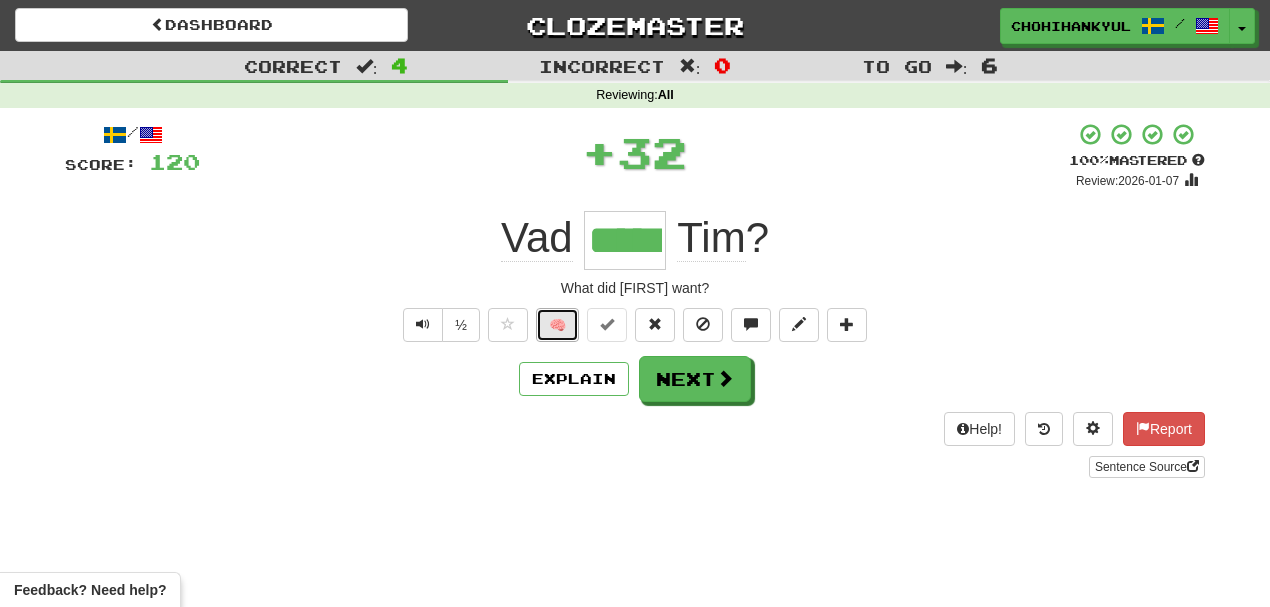 click on "🧠" at bounding box center [557, 325] 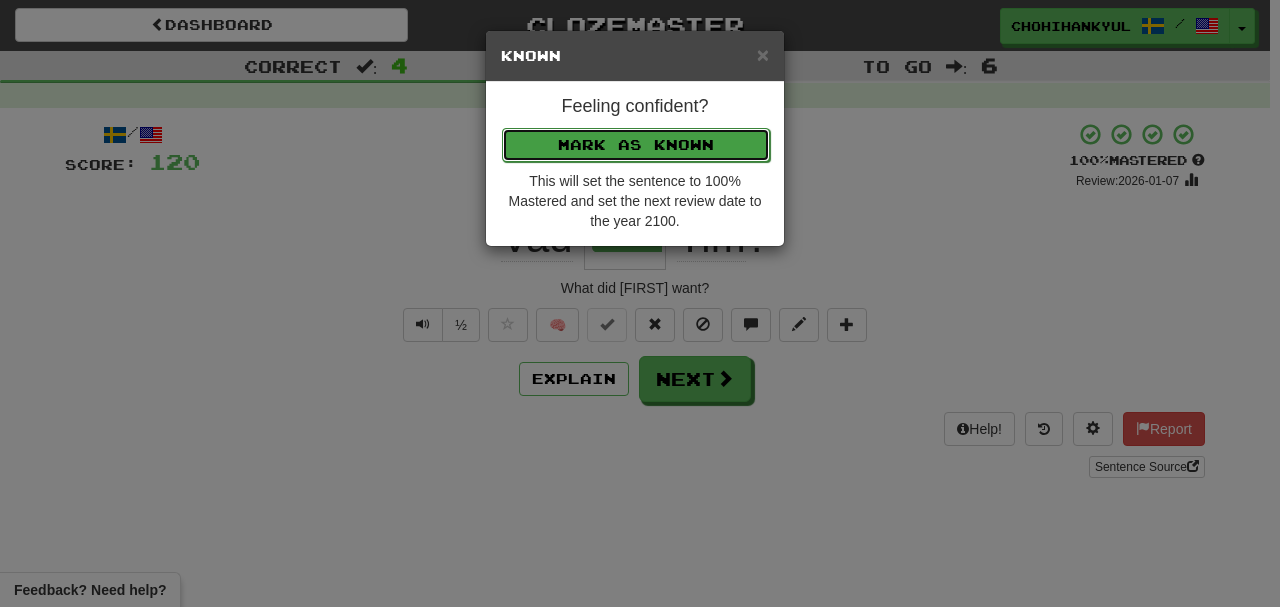 click on "Mark as Known" at bounding box center [636, 145] 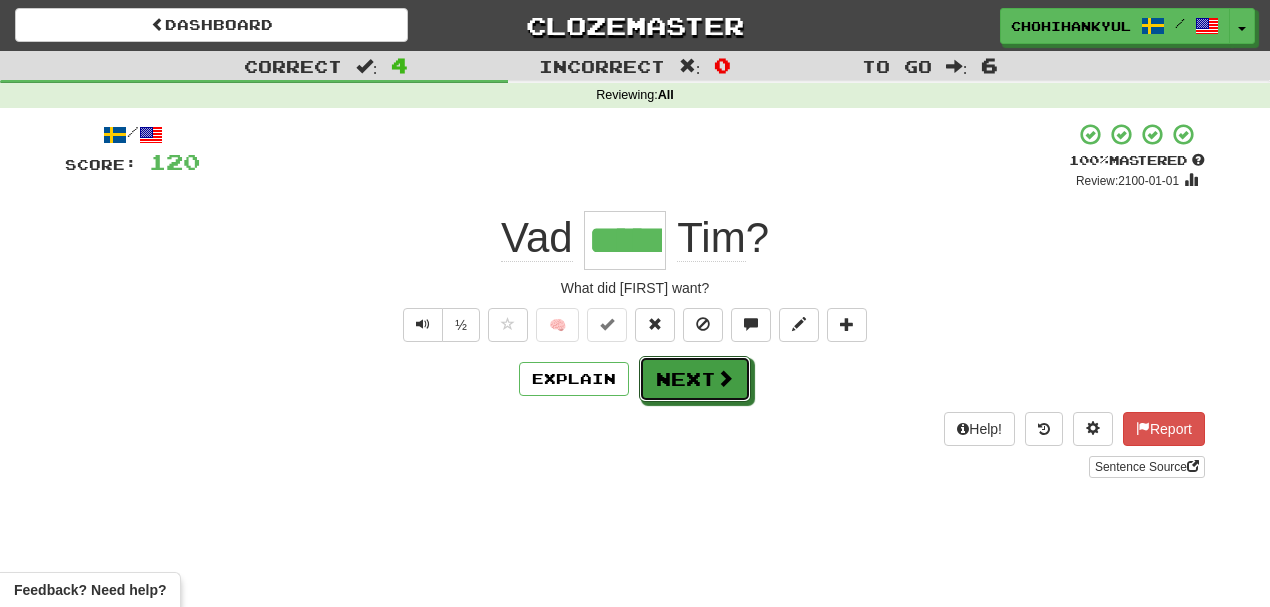 click on "Next" at bounding box center [695, 379] 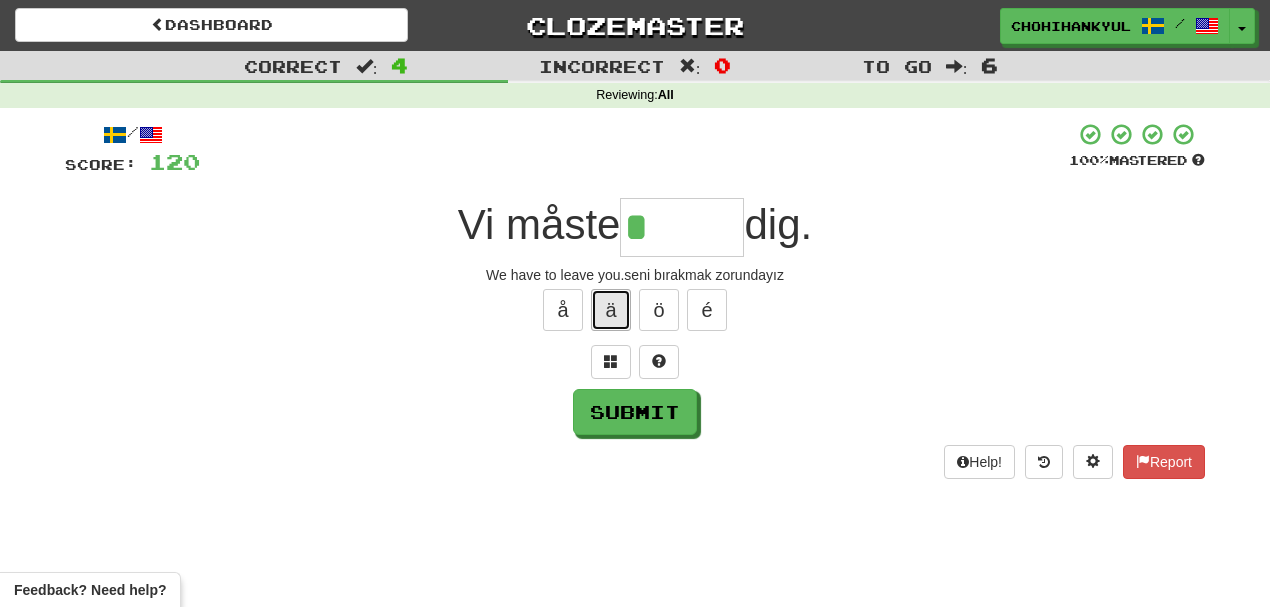 click on "ä" at bounding box center [611, 310] 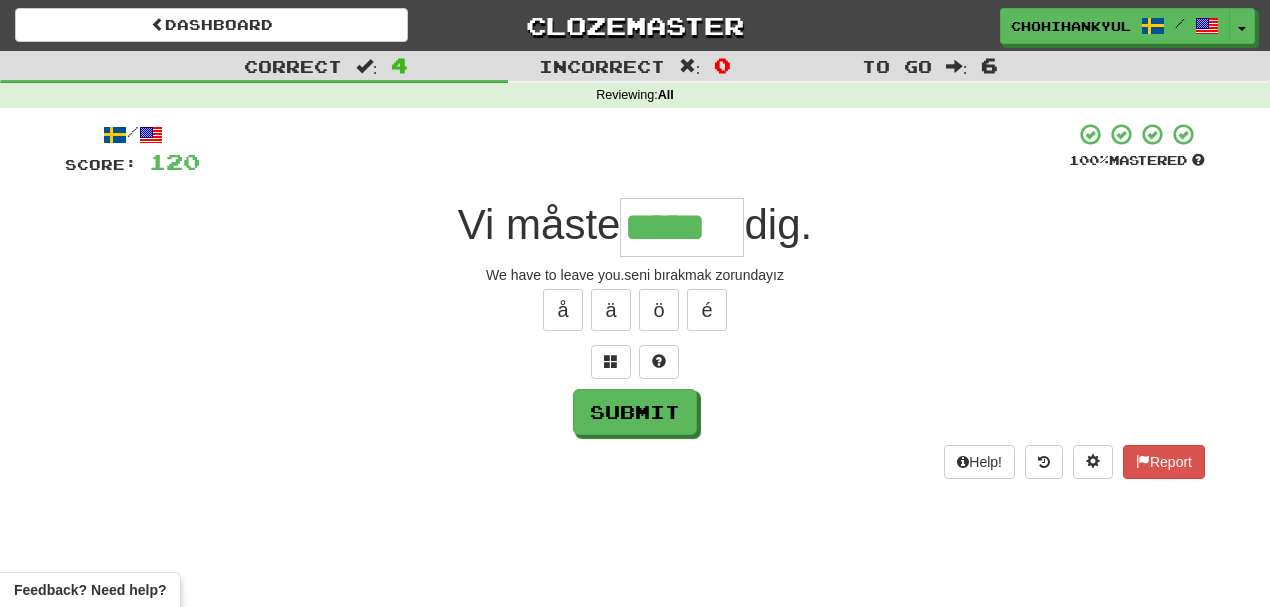 type on "*****" 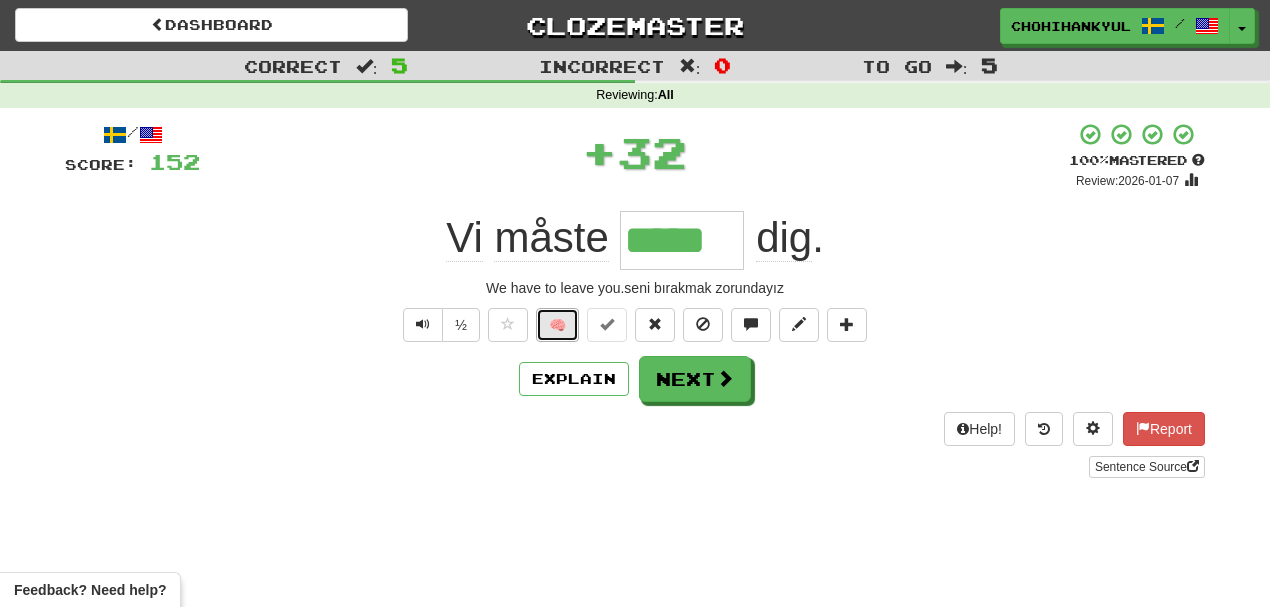 click on "🧠" at bounding box center (557, 325) 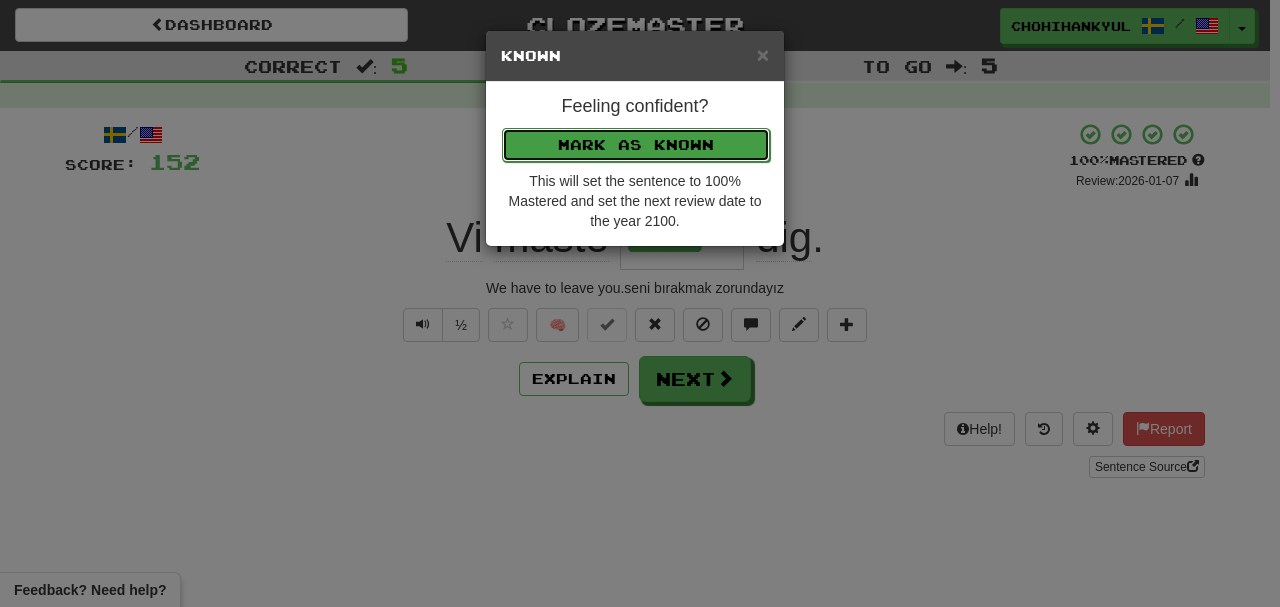 click on "Feeling confident? Mark as Known This will set the sentence to 100% Mastered and set the next review date to the year 2100." at bounding box center (635, 164) 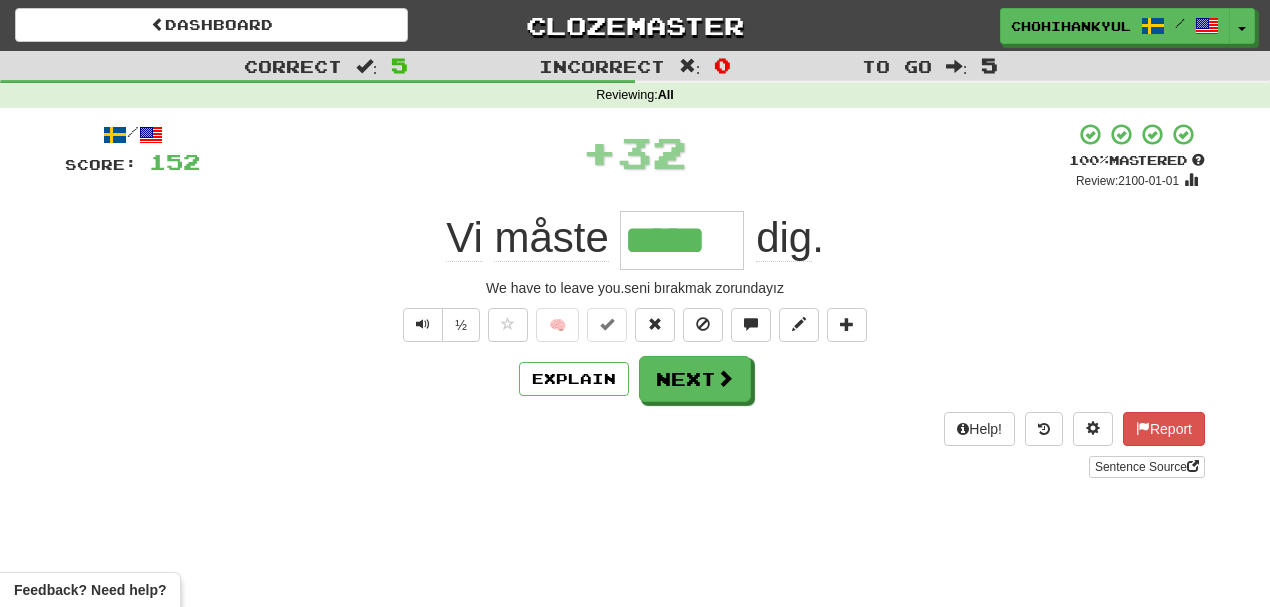 click on "/ Score: 152 + 32 100 % Mastered Review: 2100-01-01 Vi måste ***** dig . We have to leave you.seni bırakmak zorundayız ½ 🧠 Explain Next Help! Report Sentence Source" at bounding box center [635, 300] 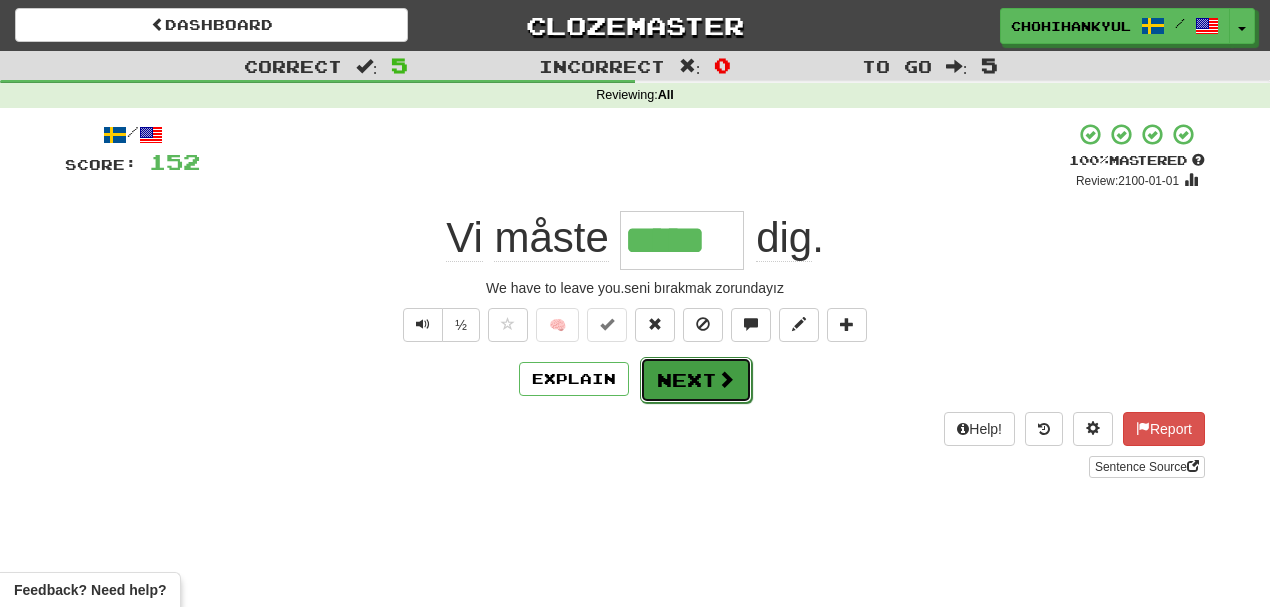 click on "Next" at bounding box center (696, 380) 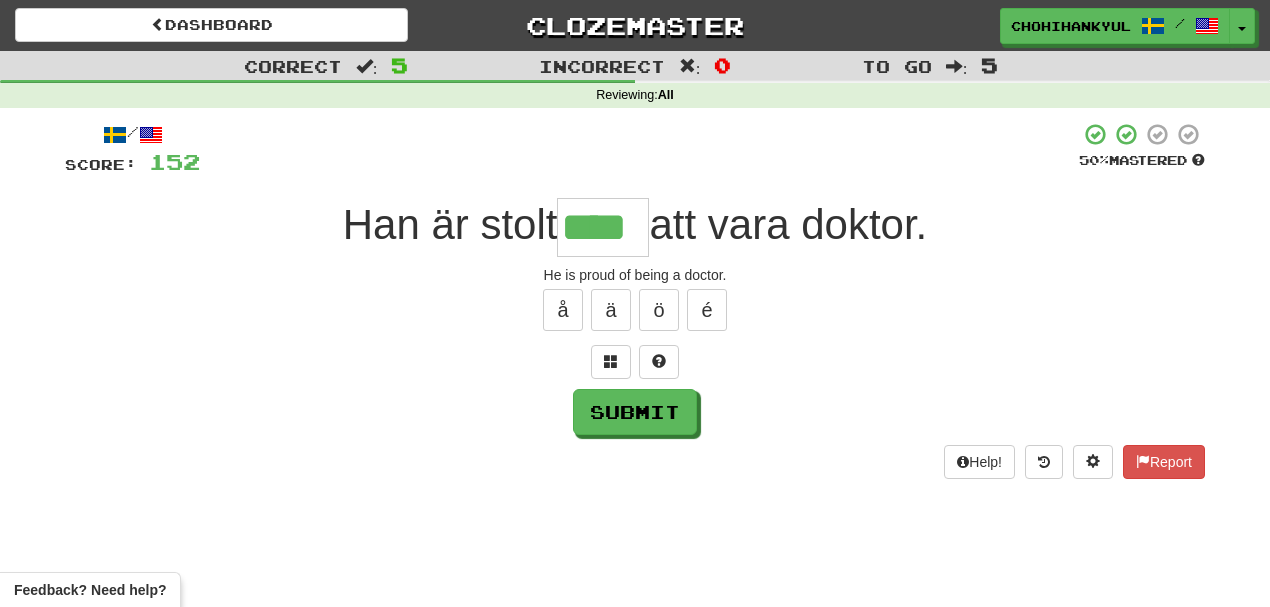 type on "****" 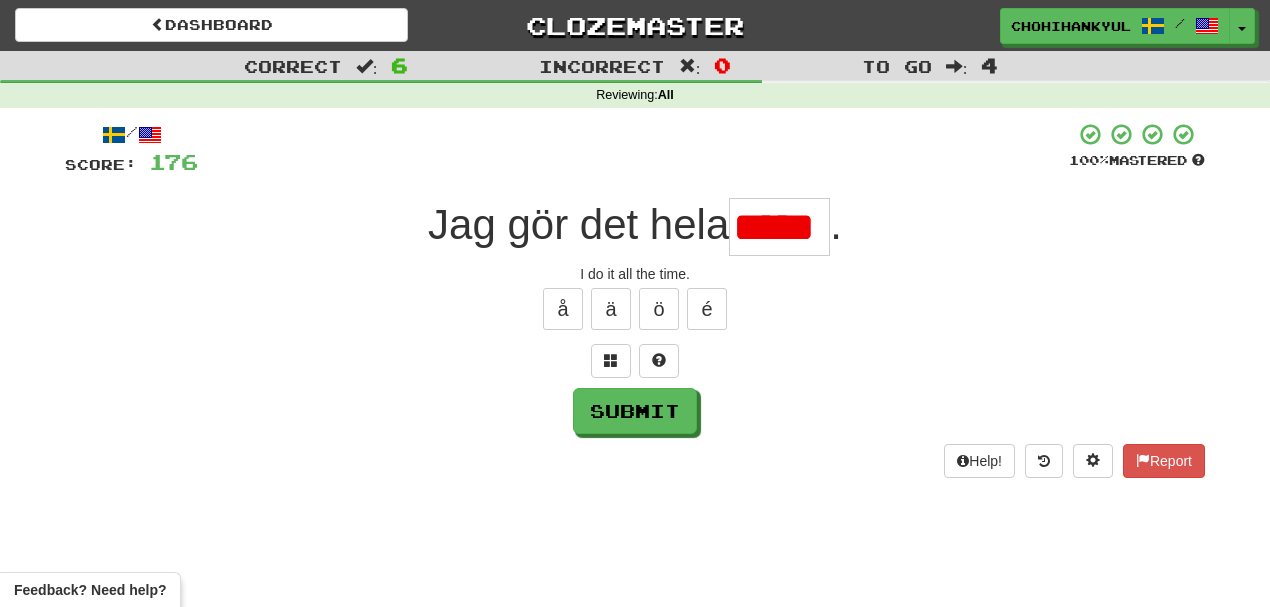 scroll, scrollTop: 0, scrollLeft: 0, axis: both 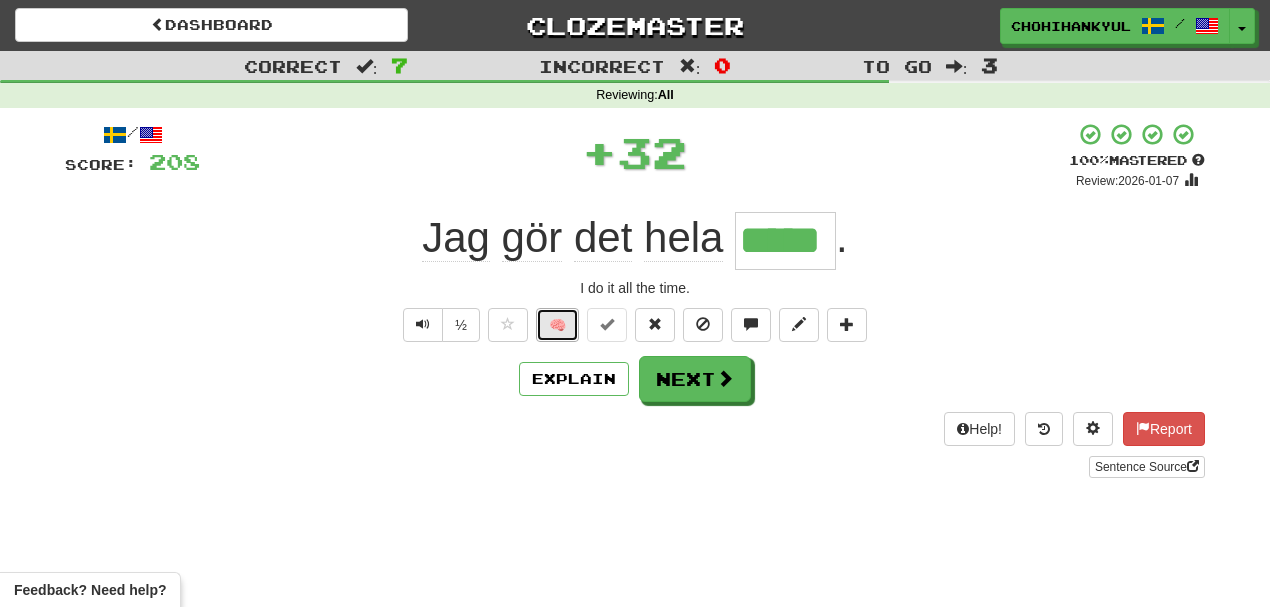 click on "🧠" at bounding box center (557, 325) 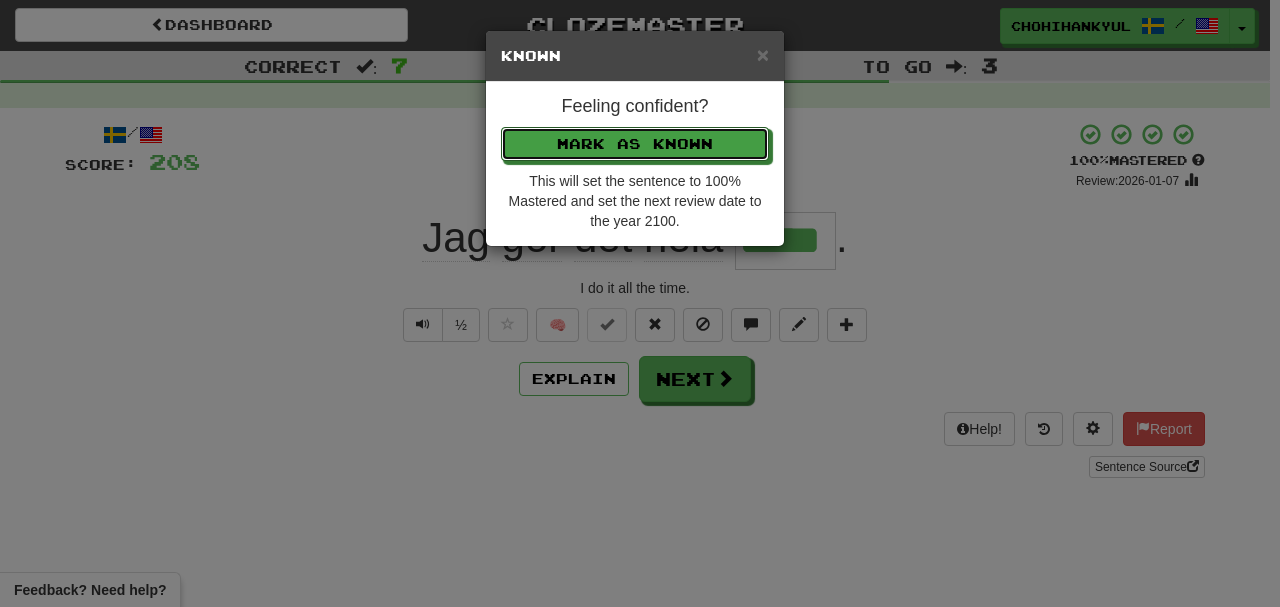 click on "Feeling confident? Mark as Known This will set the sentence to 100% Mastered and set the next review date to the year 2100." at bounding box center (635, 164) 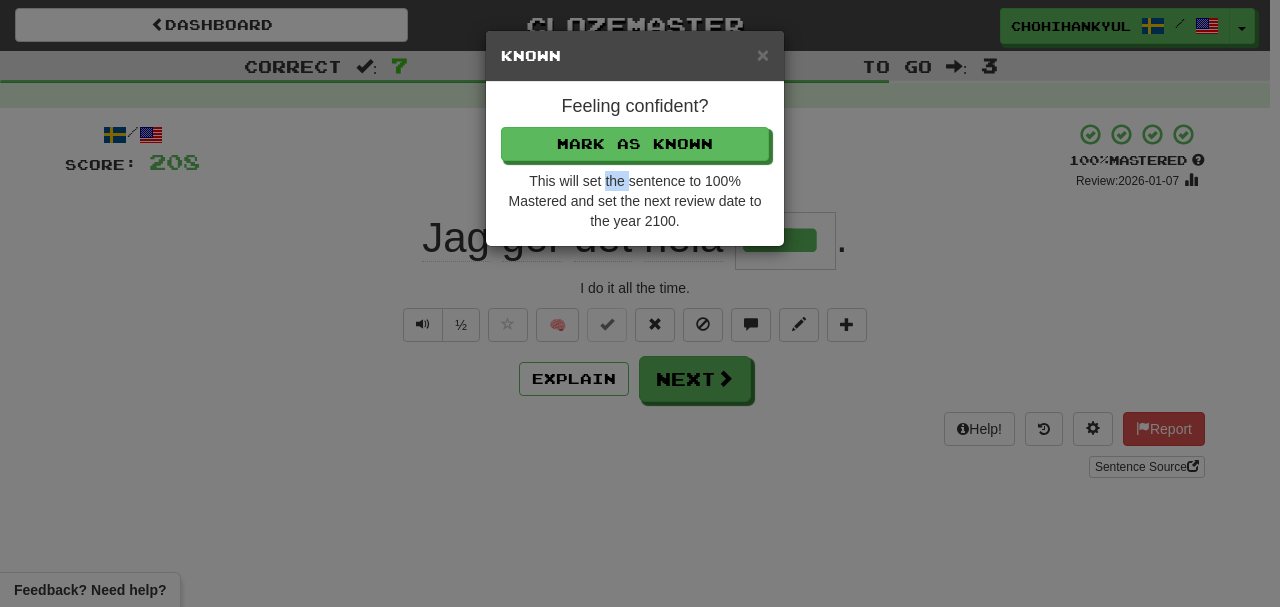 click on "Feeling confident? Mark as Known This will set the sentence to 100% Mastered and set the next review date to the year 2100." at bounding box center [635, 164] 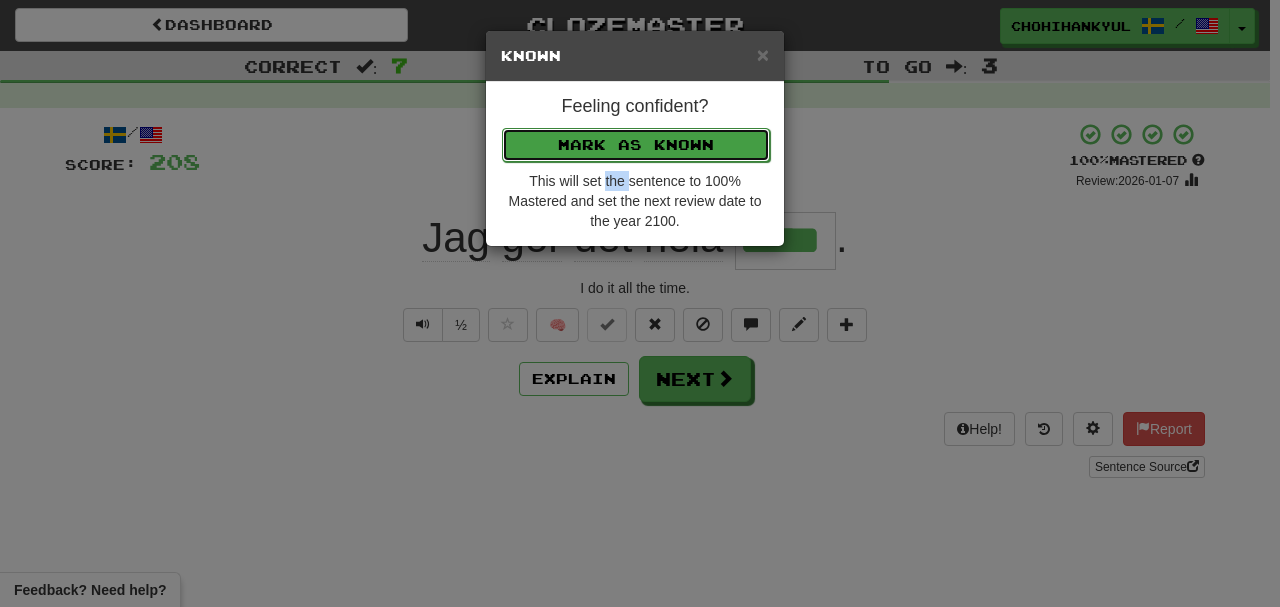 click on "Mark as Known" at bounding box center (636, 145) 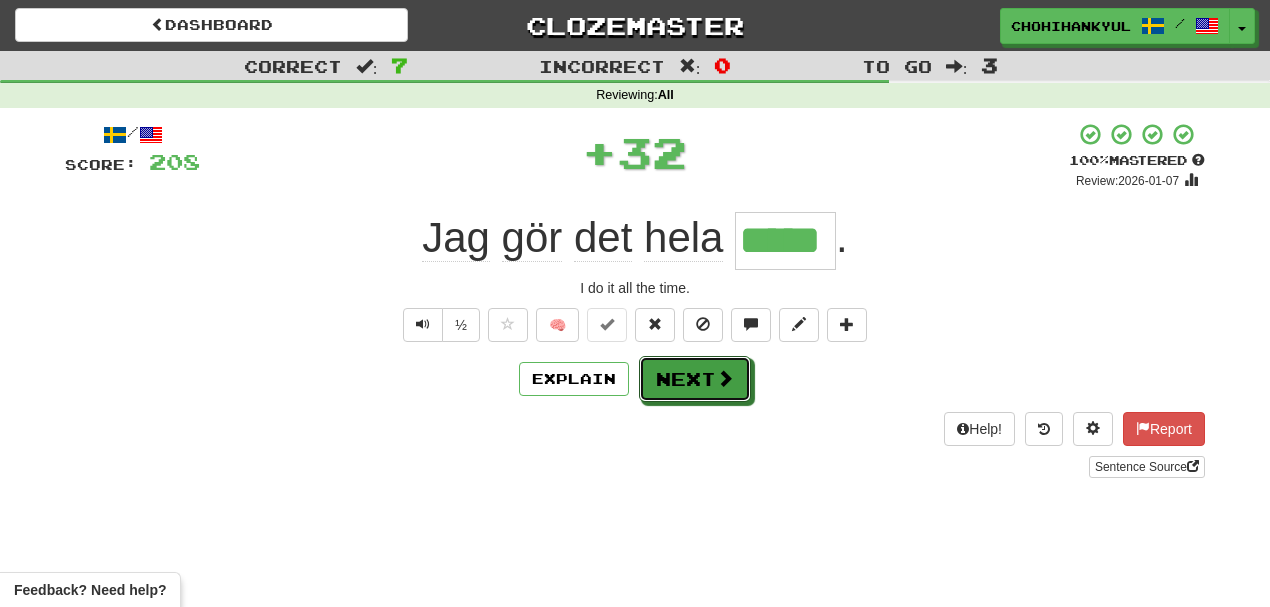 click on "Next" at bounding box center (695, 379) 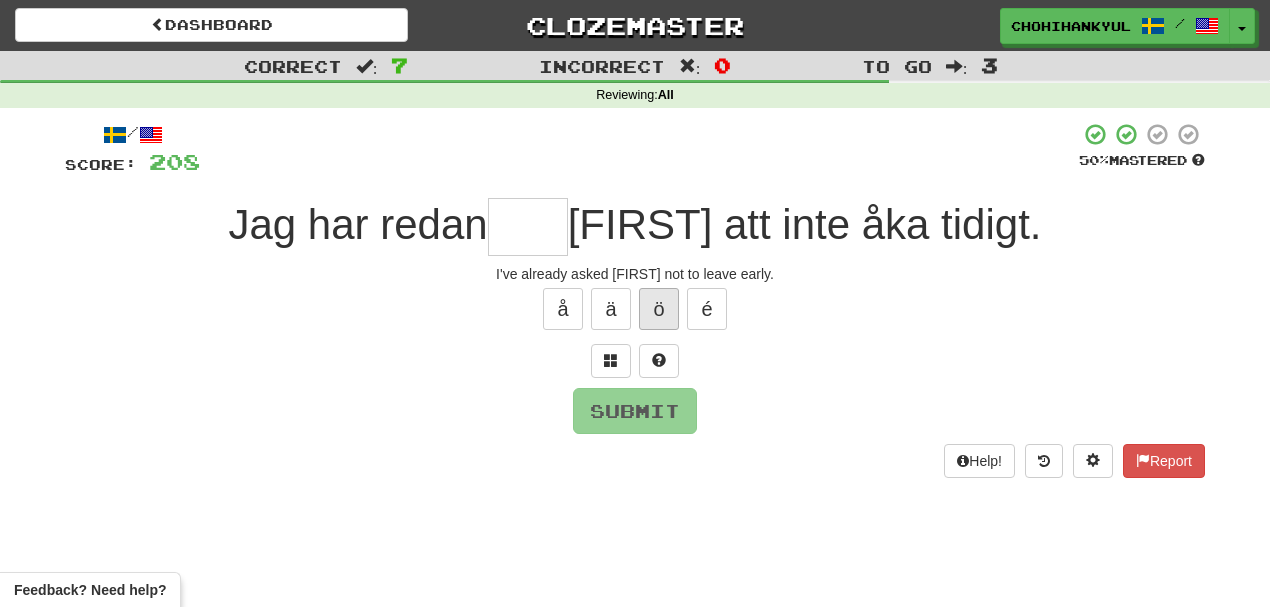 type on "*" 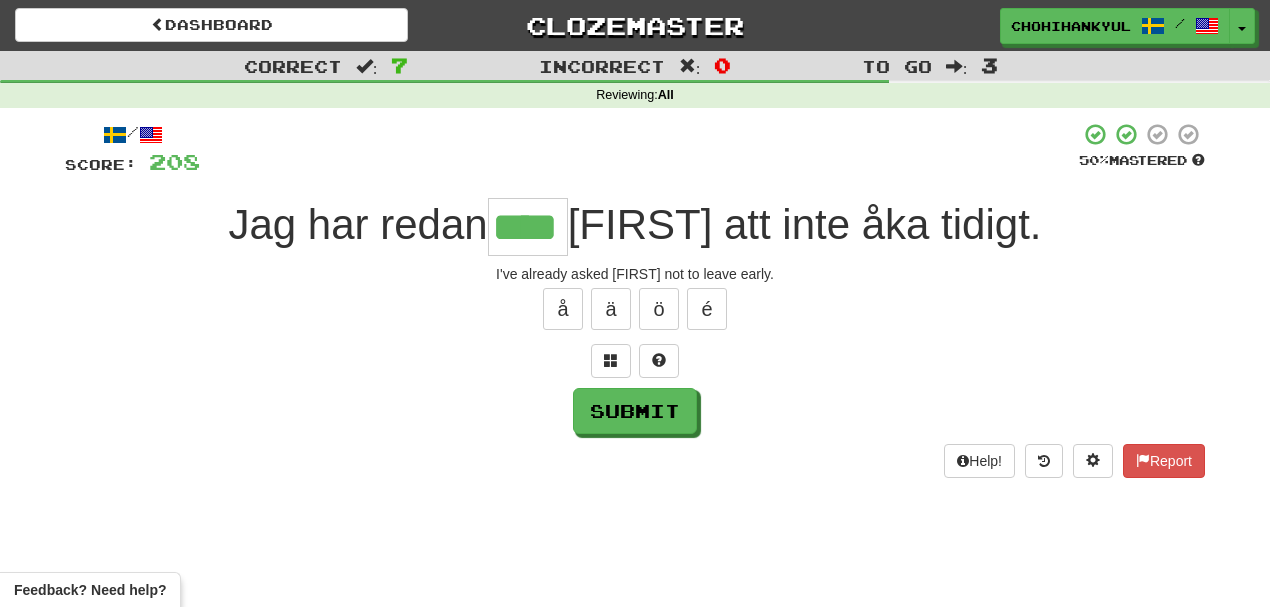 type on "****" 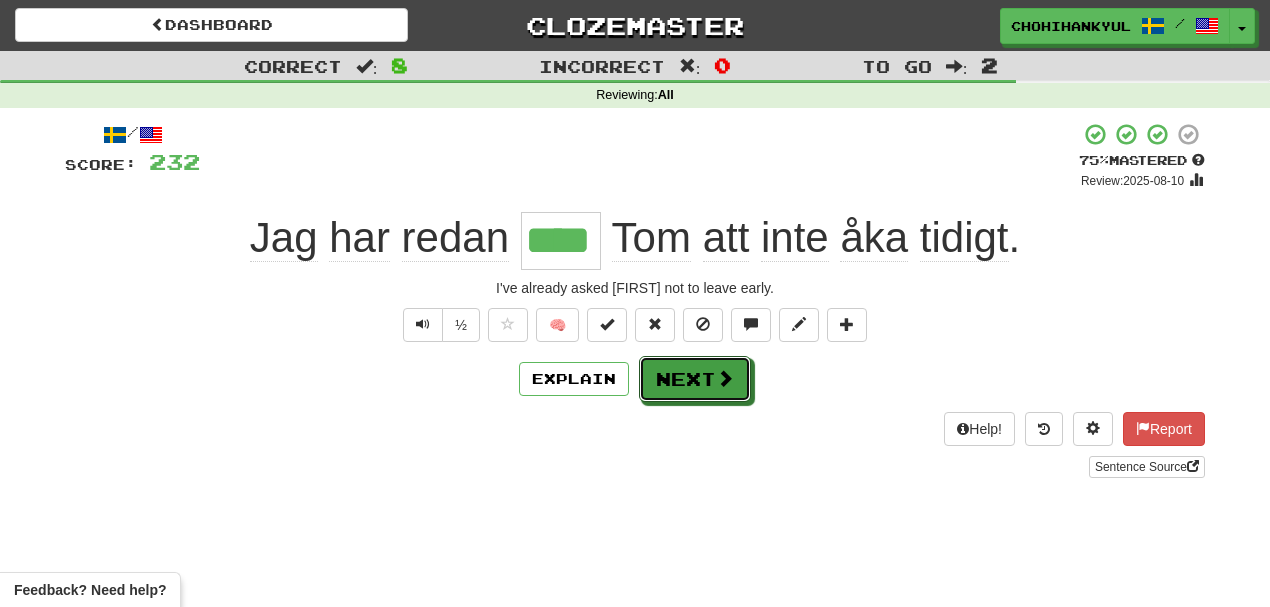 click on "Next" at bounding box center (695, 379) 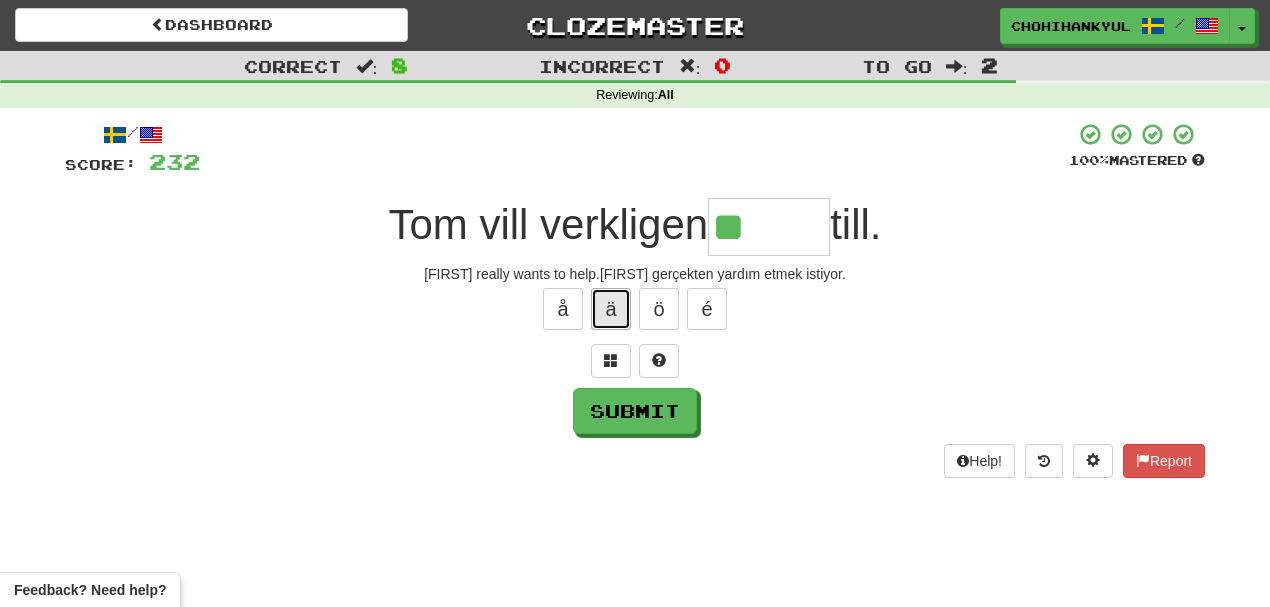 click on "ä" at bounding box center [611, 309] 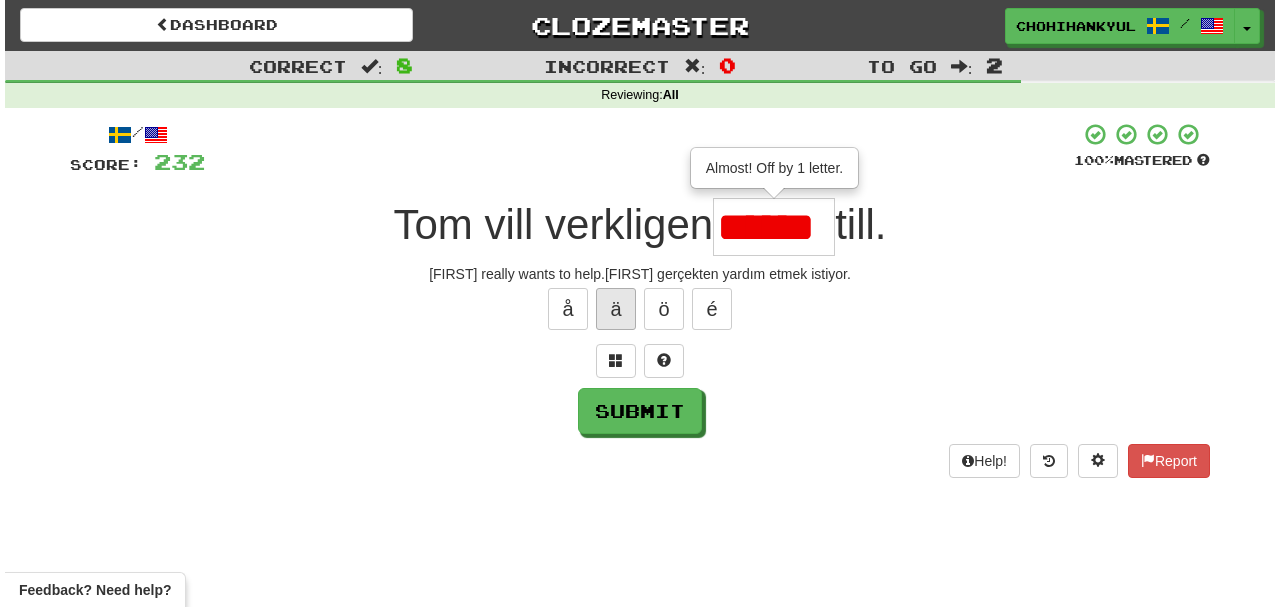 scroll, scrollTop: 0, scrollLeft: 0, axis: both 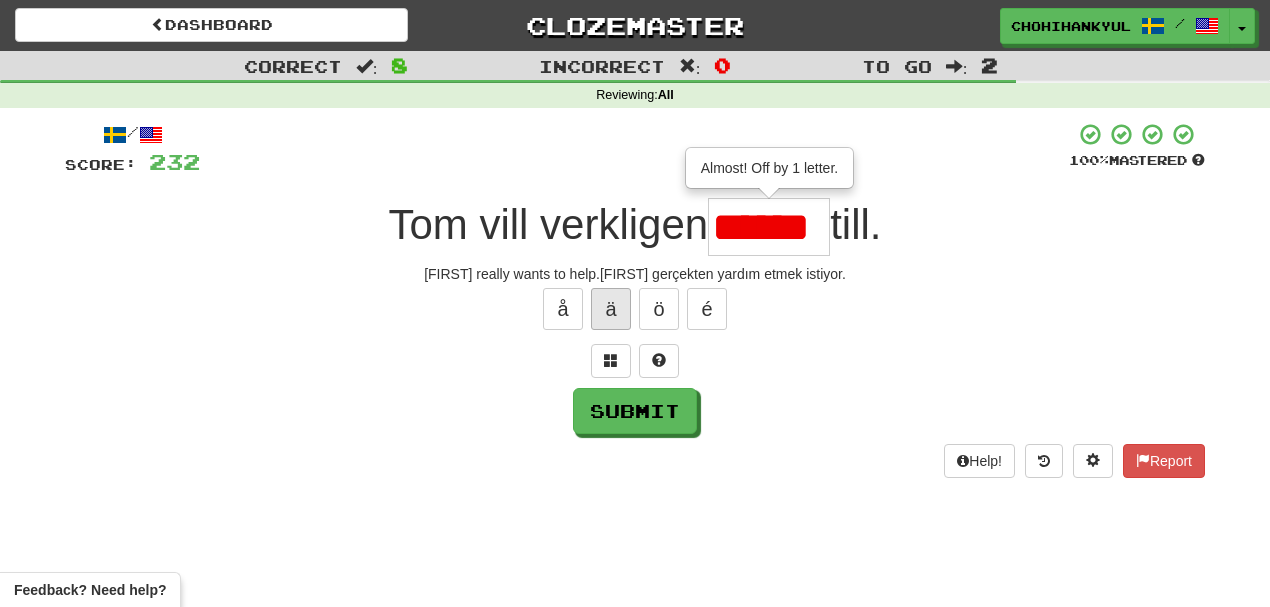 type on "******" 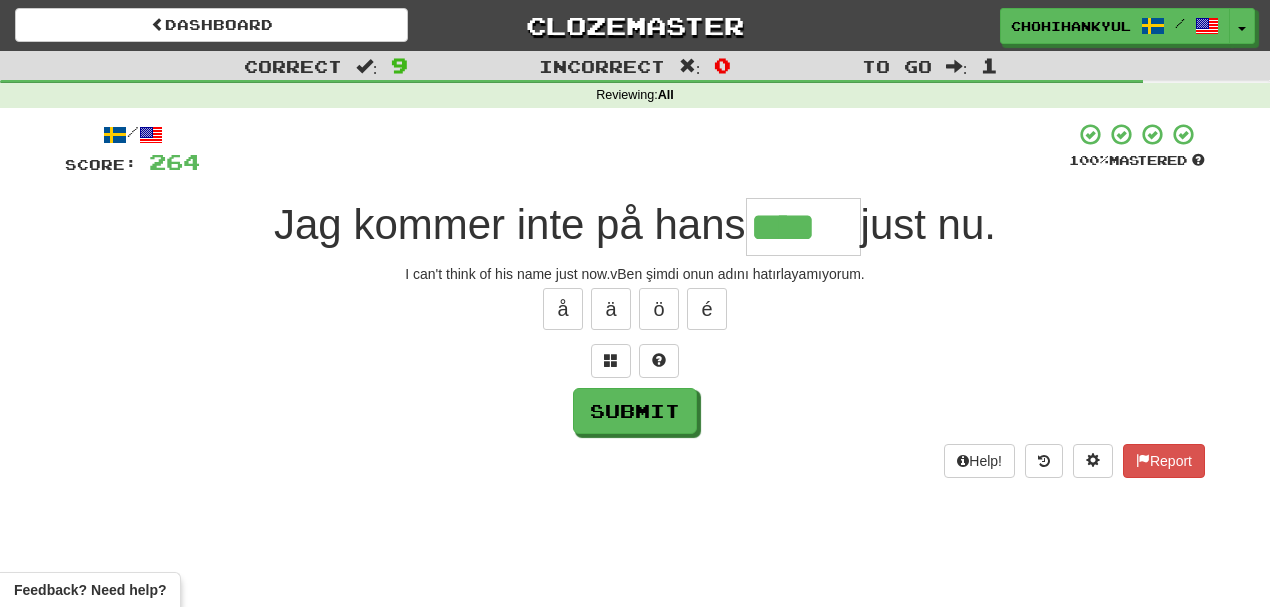 type on "****" 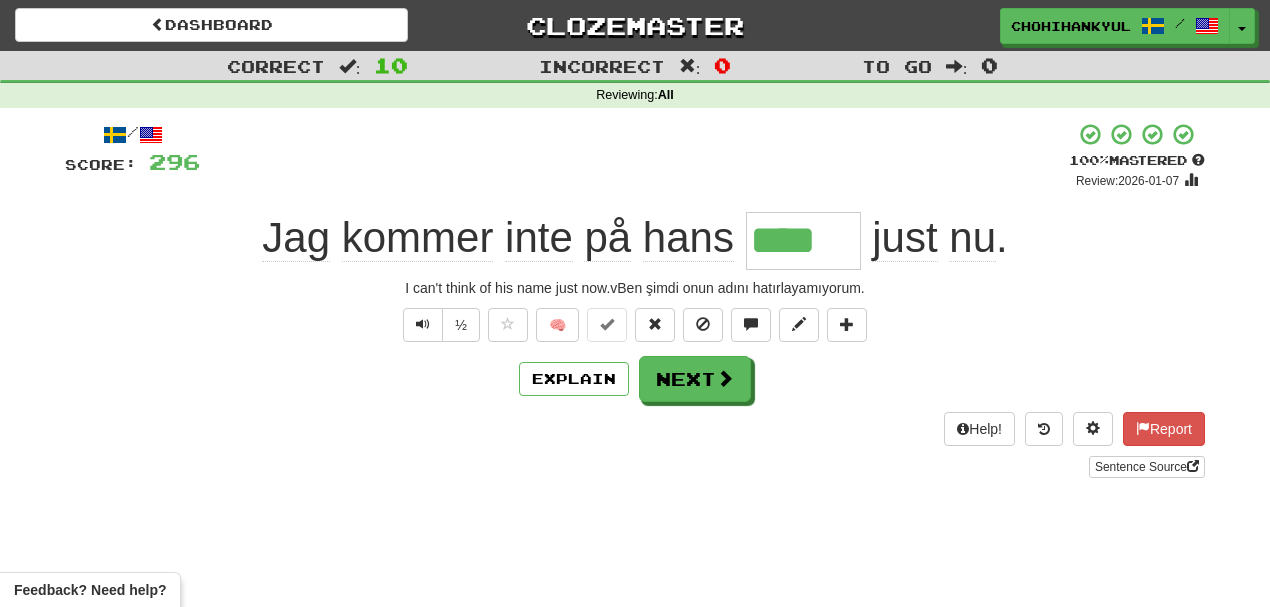 click on "🧠" at bounding box center [677, 323] 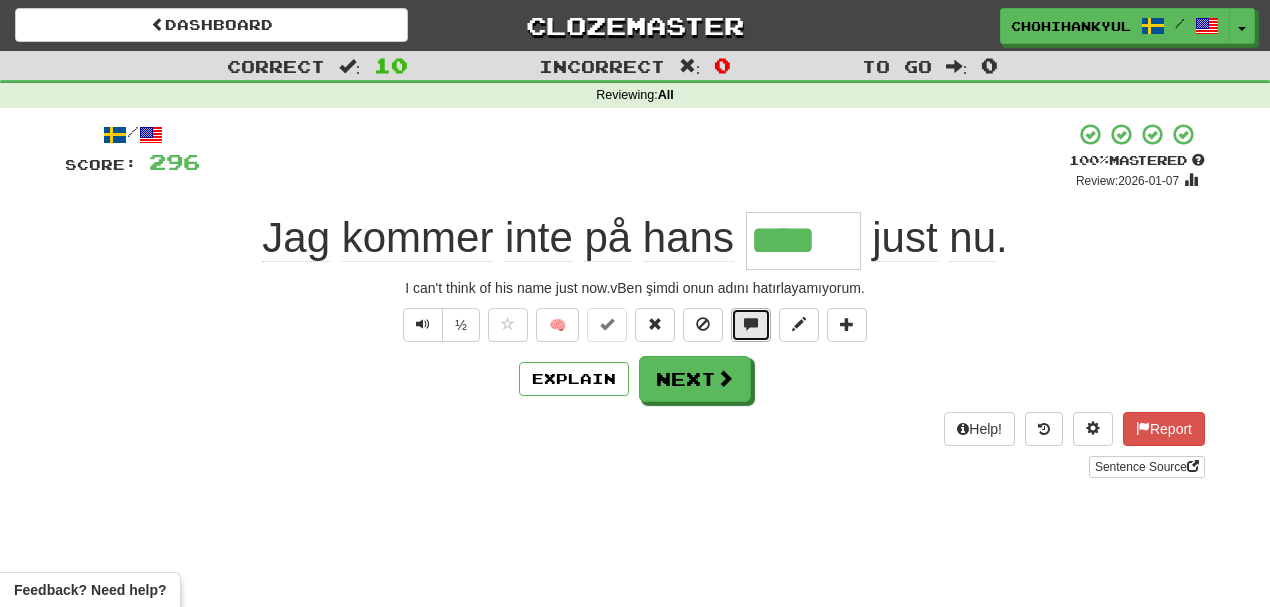 click at bounding box center (751, 325) 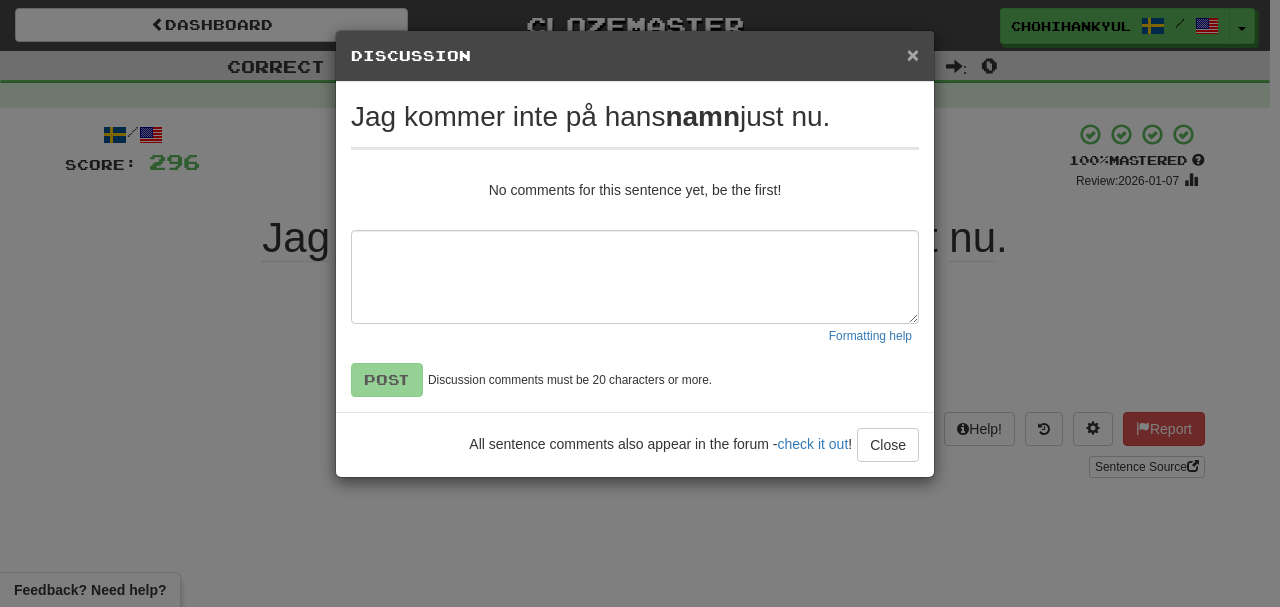 click on "×" at bounding box center [913, 54] 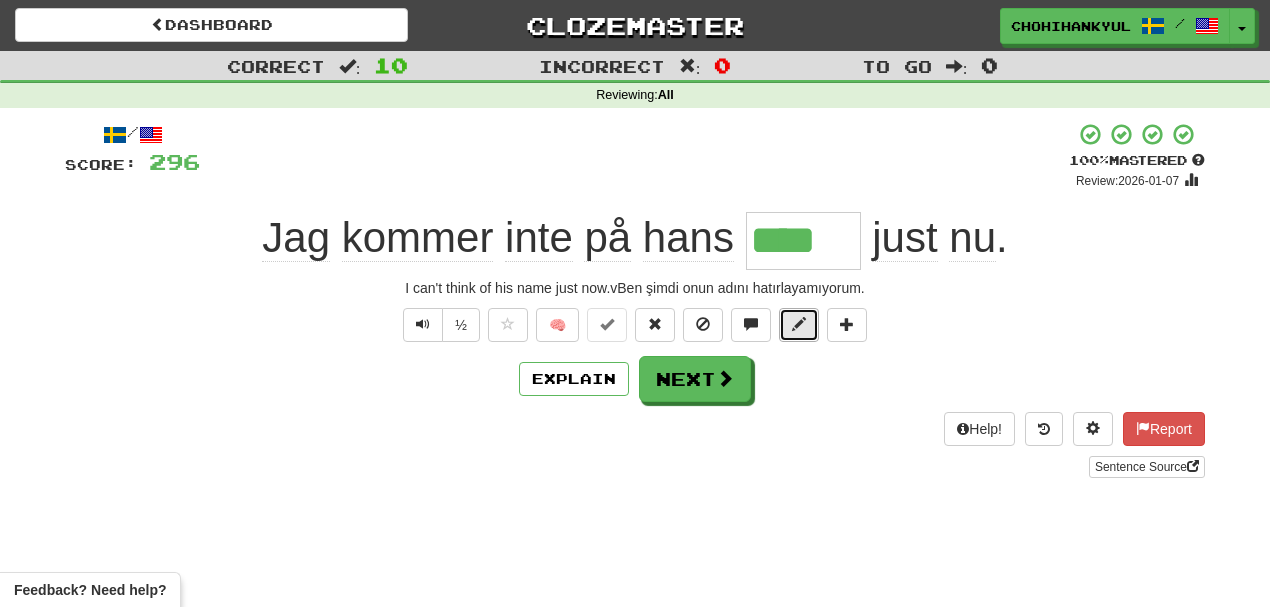 click at bounding box center [799, 324] 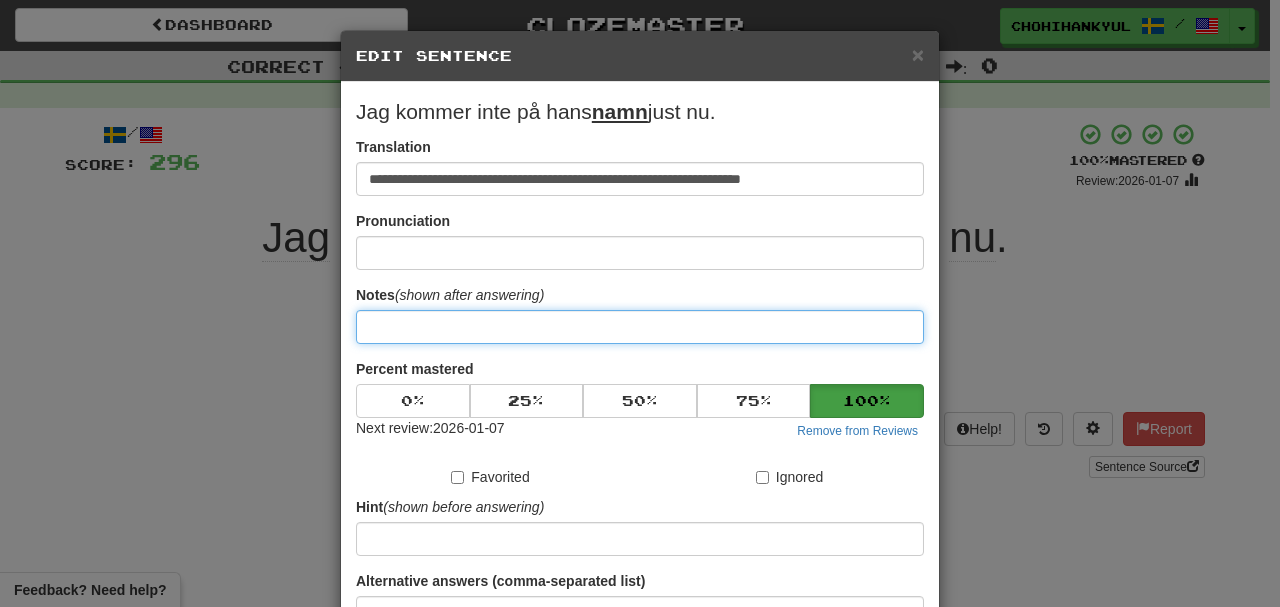 click at bounding box center [640, 327] 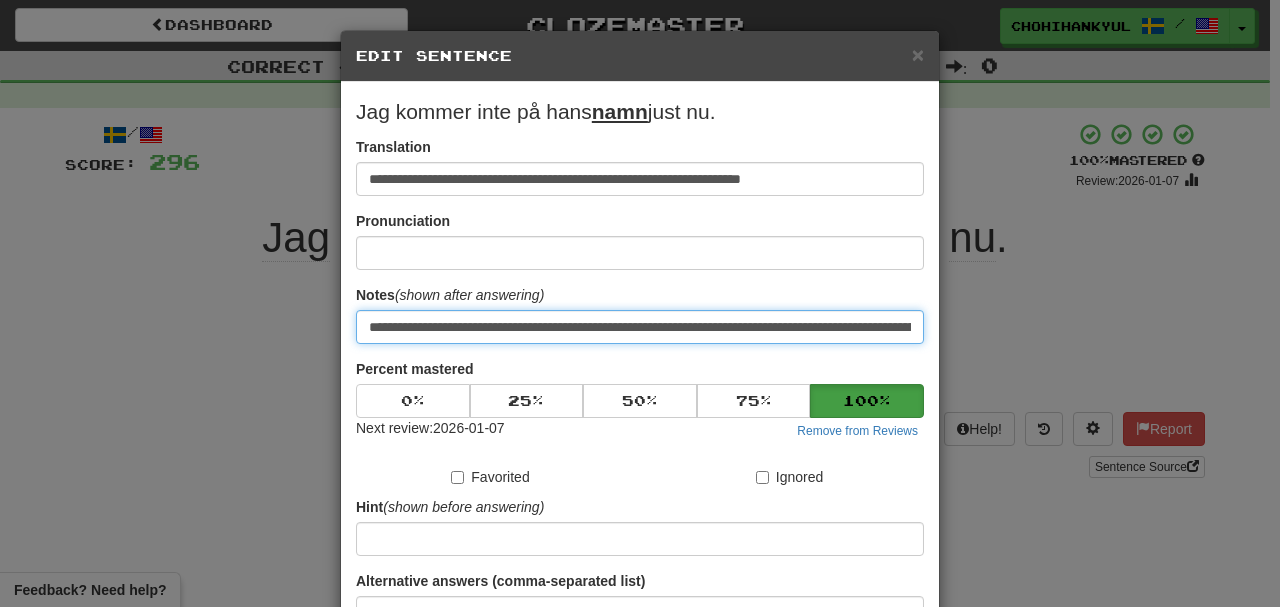 scroll, scrollTop: 0, scrollLeft: 507, axis: horizontal 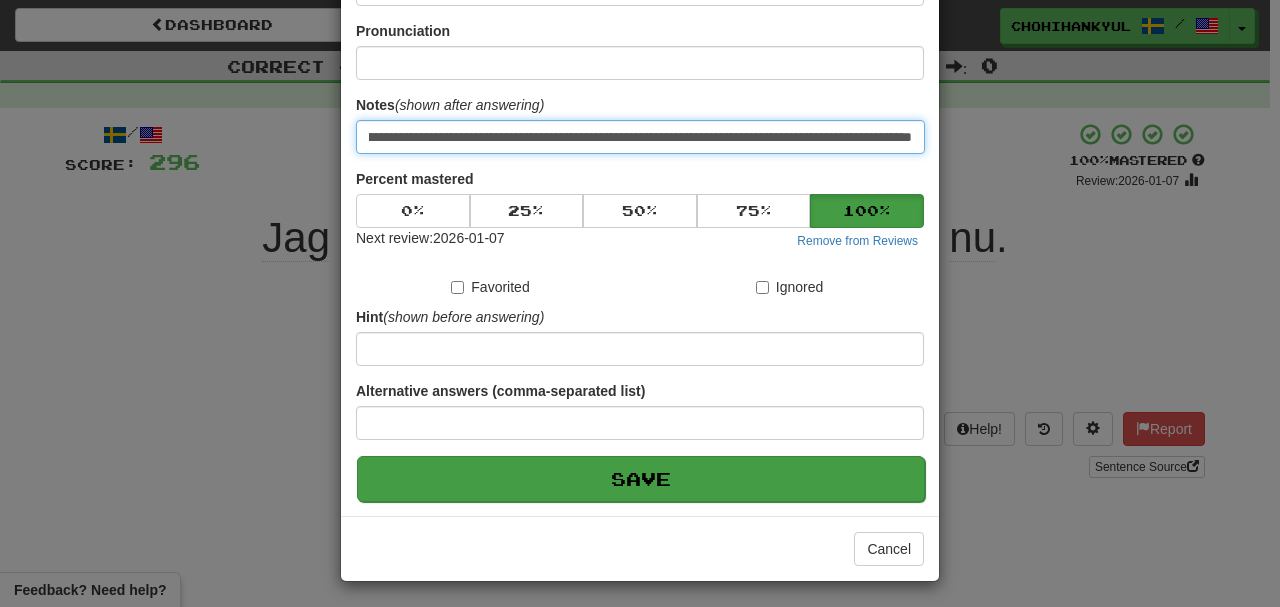 type on "**********" 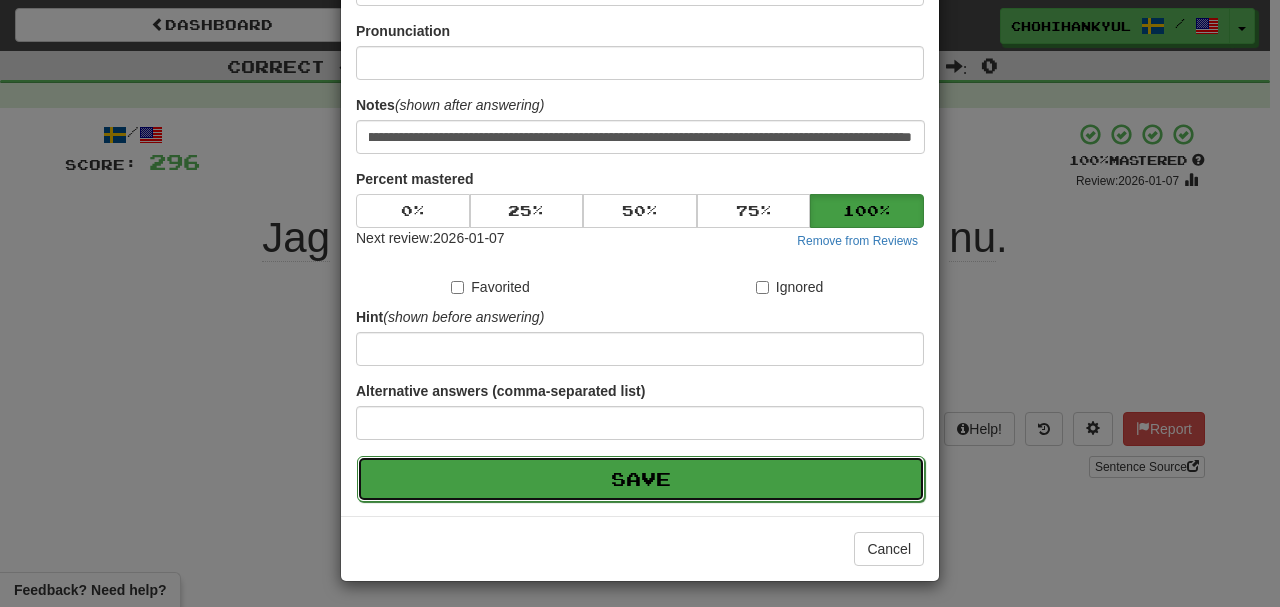 click on "Save" at bounding box center (641, 479) 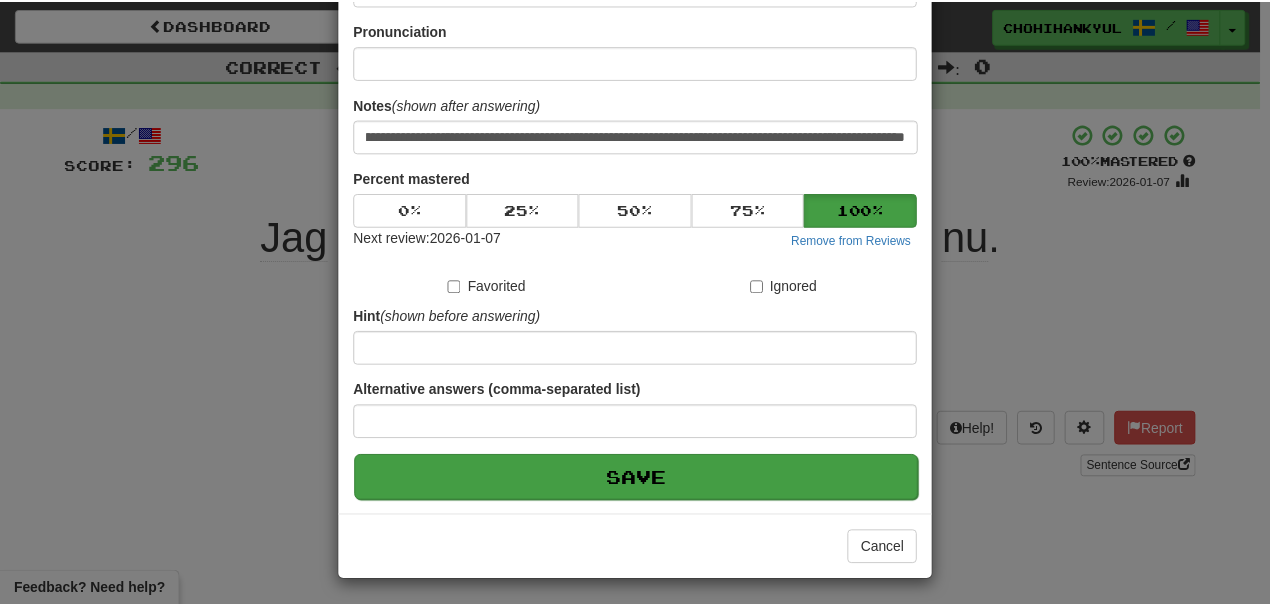 scroll, scrollTop: 0, scrollLeft: 0, axis: both 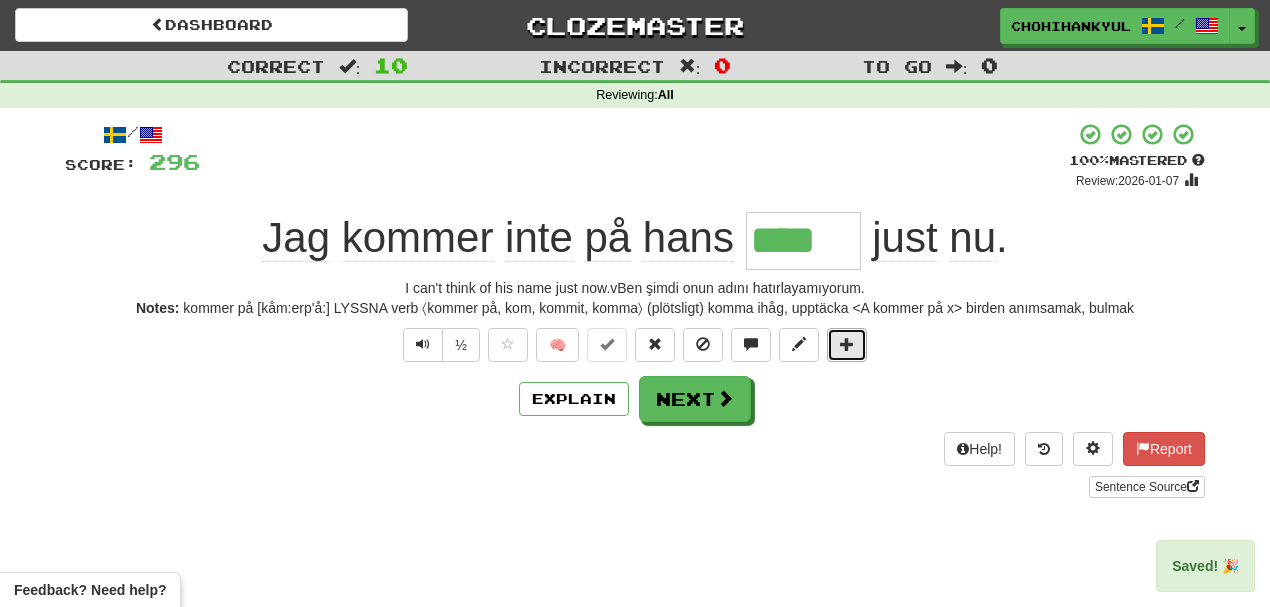 click at bounding box center [847, 345] 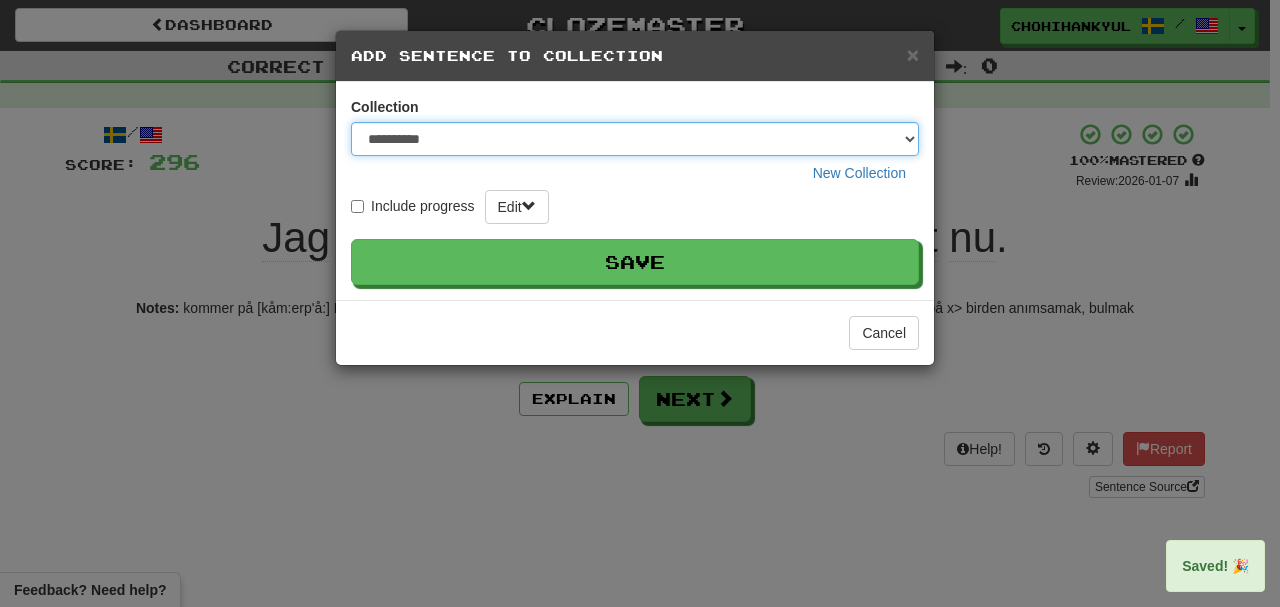 click on "**********" at bounding box center [635, 139] 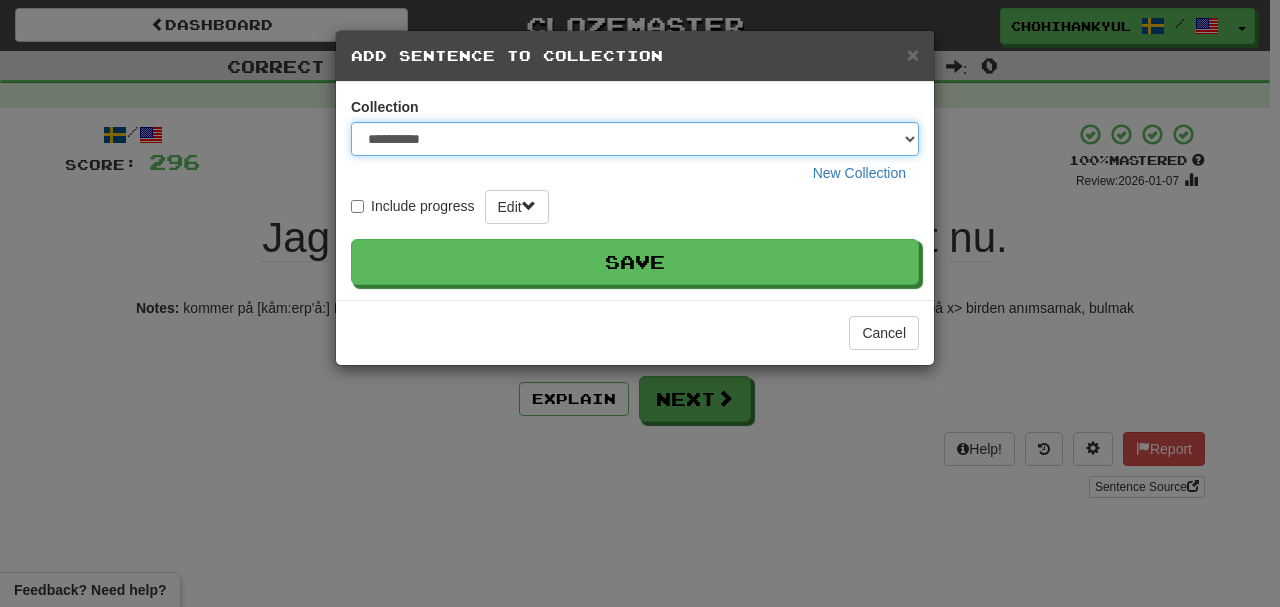 select on "*****" 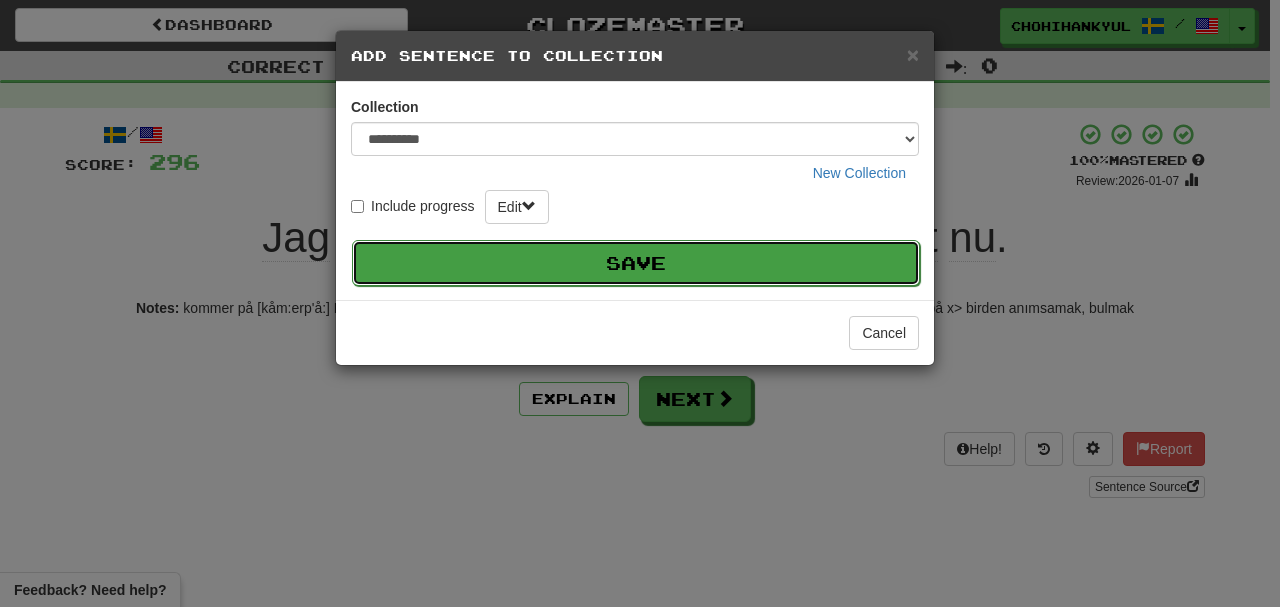 click on "Save" at bounding box center [636, 263] 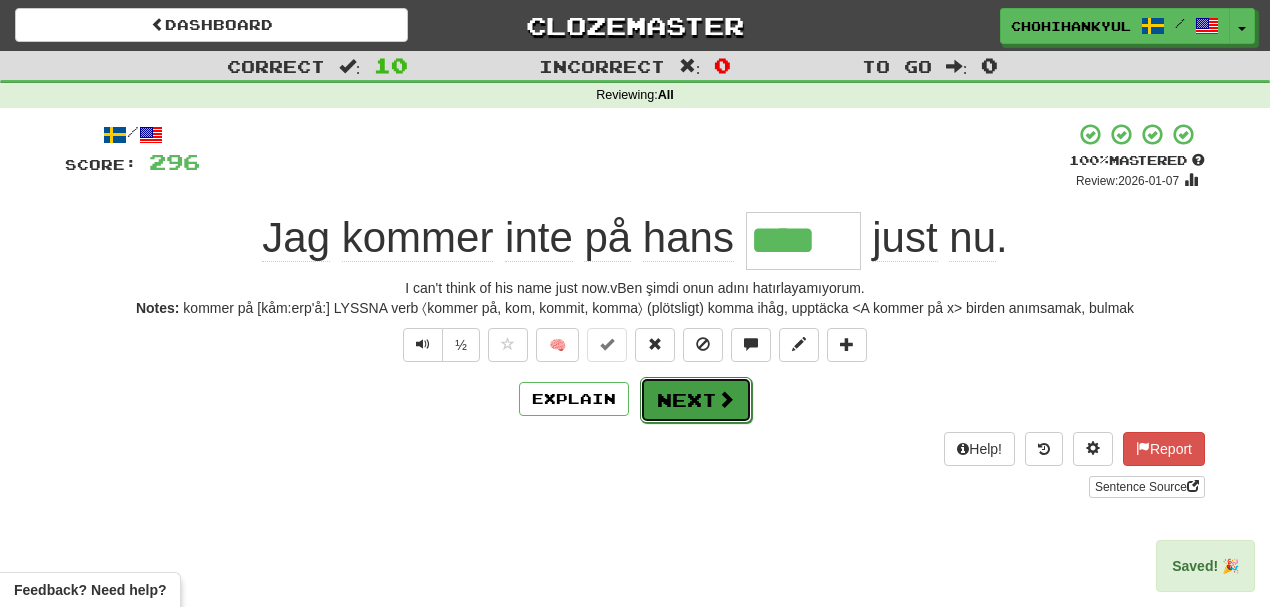 click on "Next" at bounding box center (696, 400) 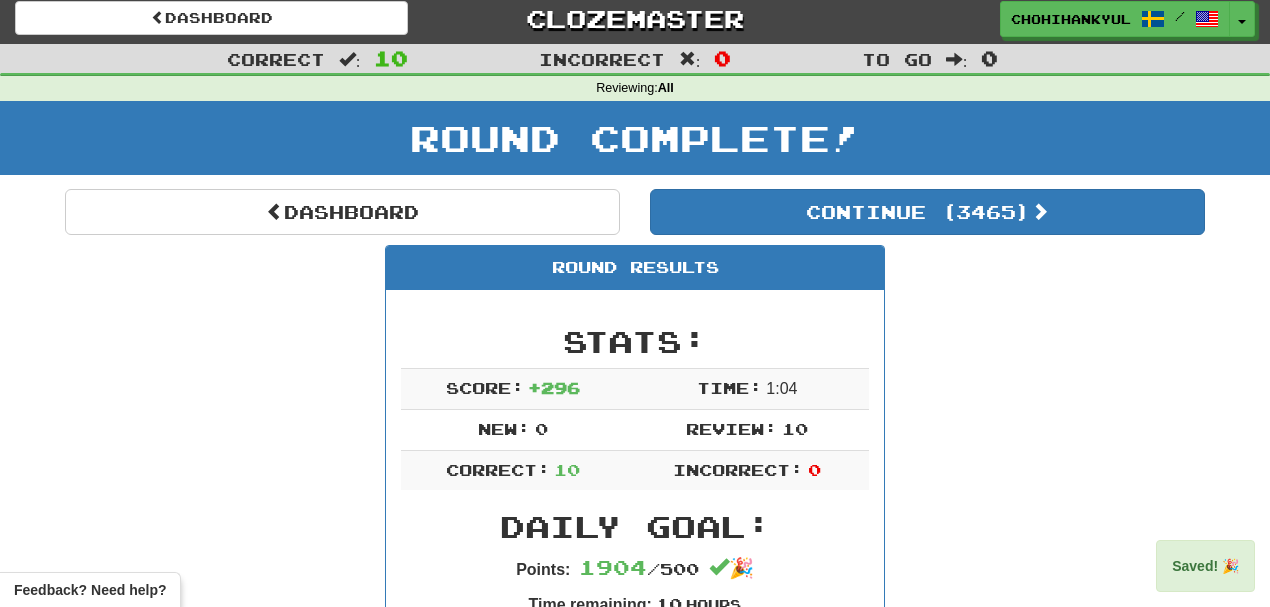 scroll, scrollTop: 0, scrollLeft: 0, axis: both 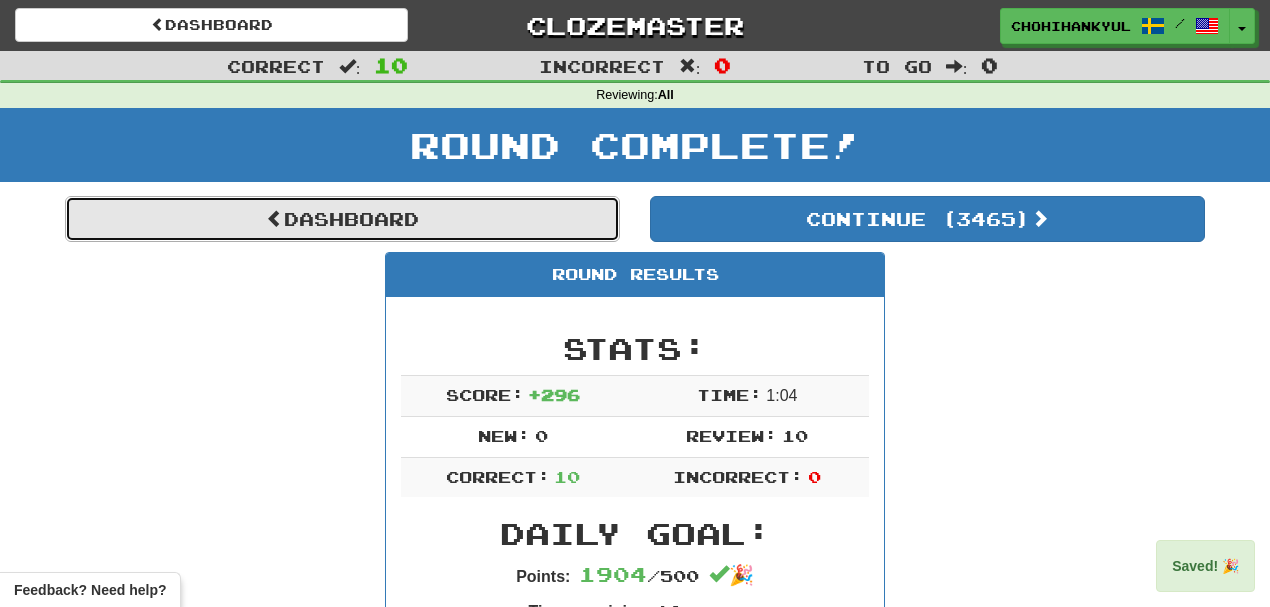 click on "Dashboard" at bounding box center [342, 219] 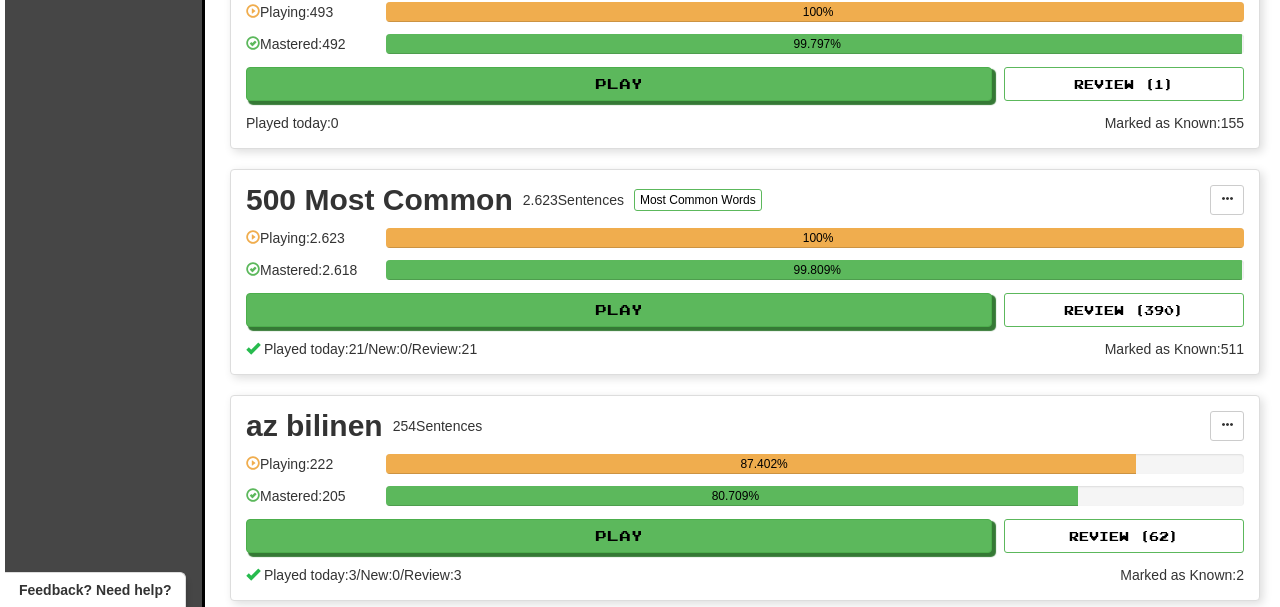 scroll, scrollTop: 800, scrollLeft: 0, axis: vertical 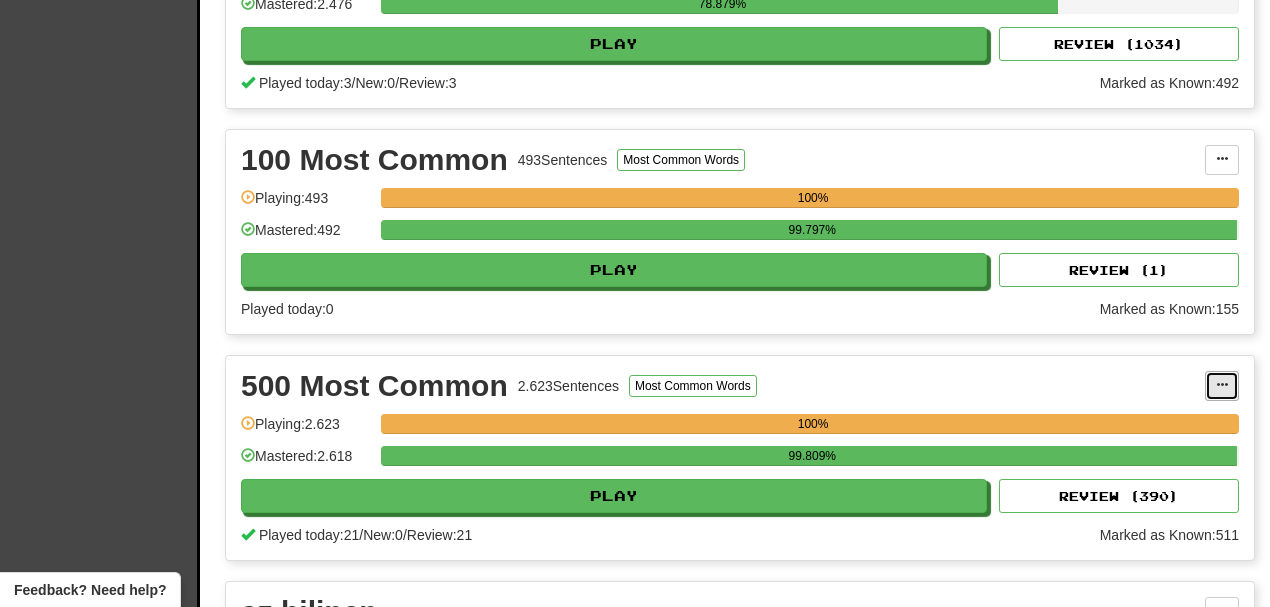 click at bounding box center (1222, 386) 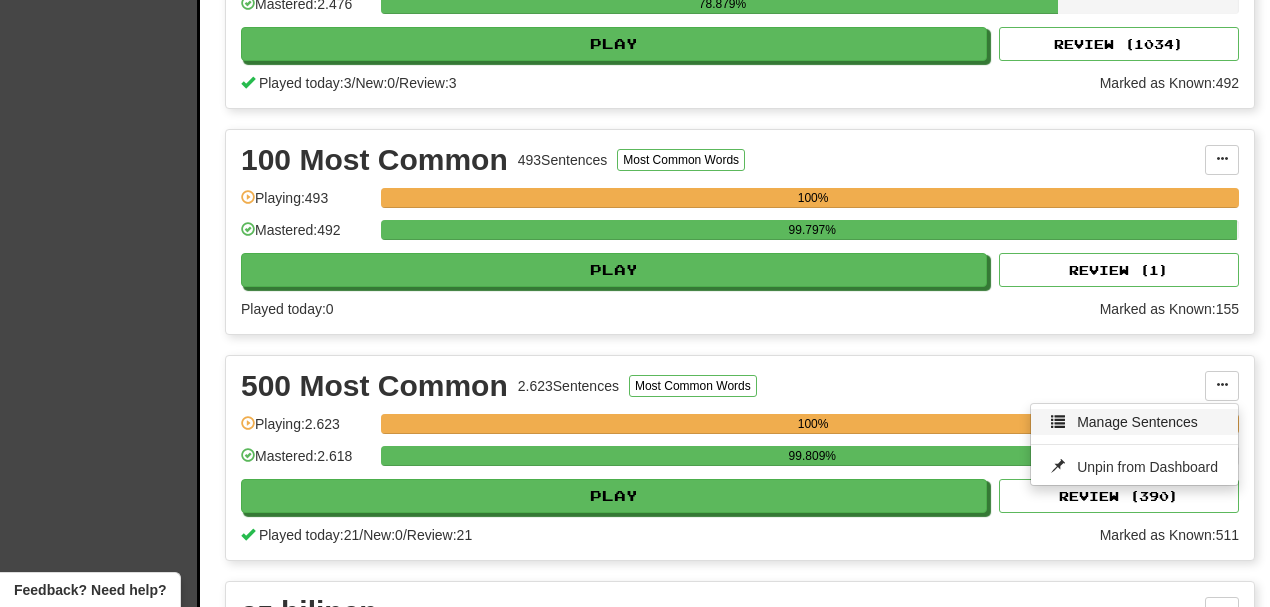 click on "Manage Sentences" at bounding box center [1134, 422] 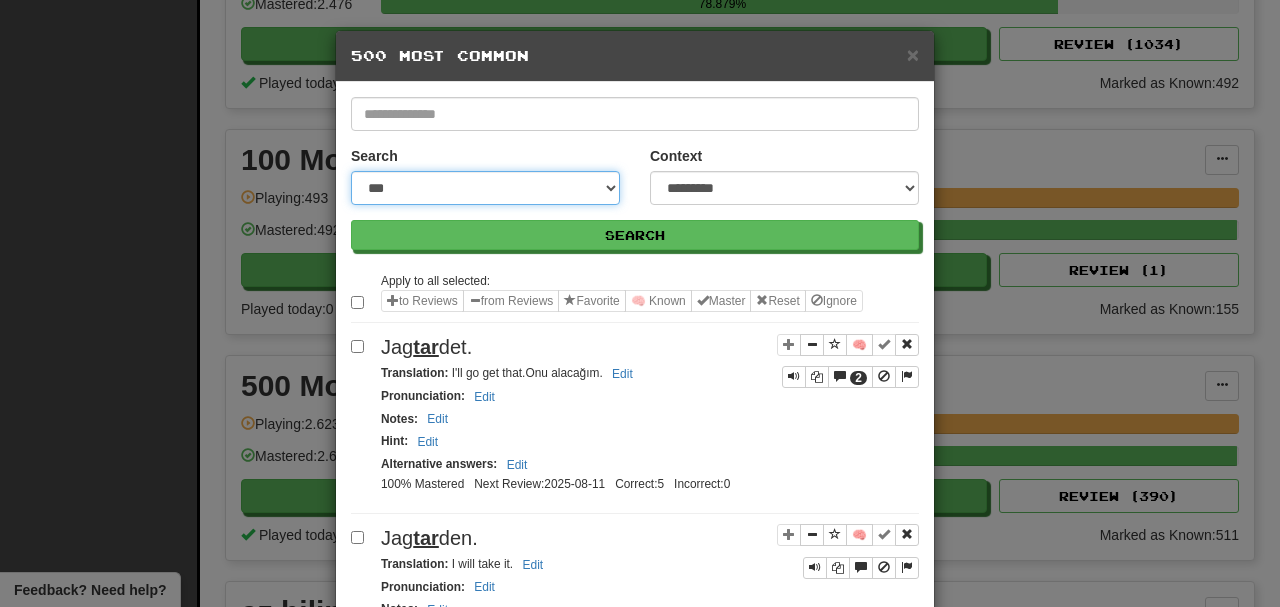 click on "**********" at bounding box center [485, 188] 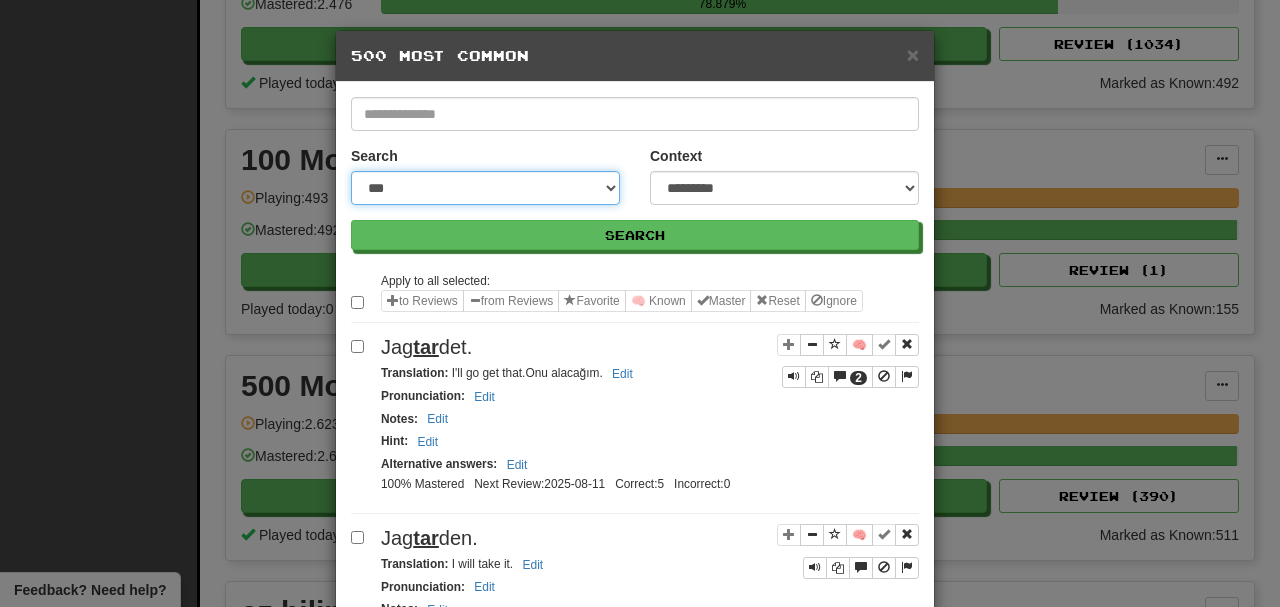 select on "**********" 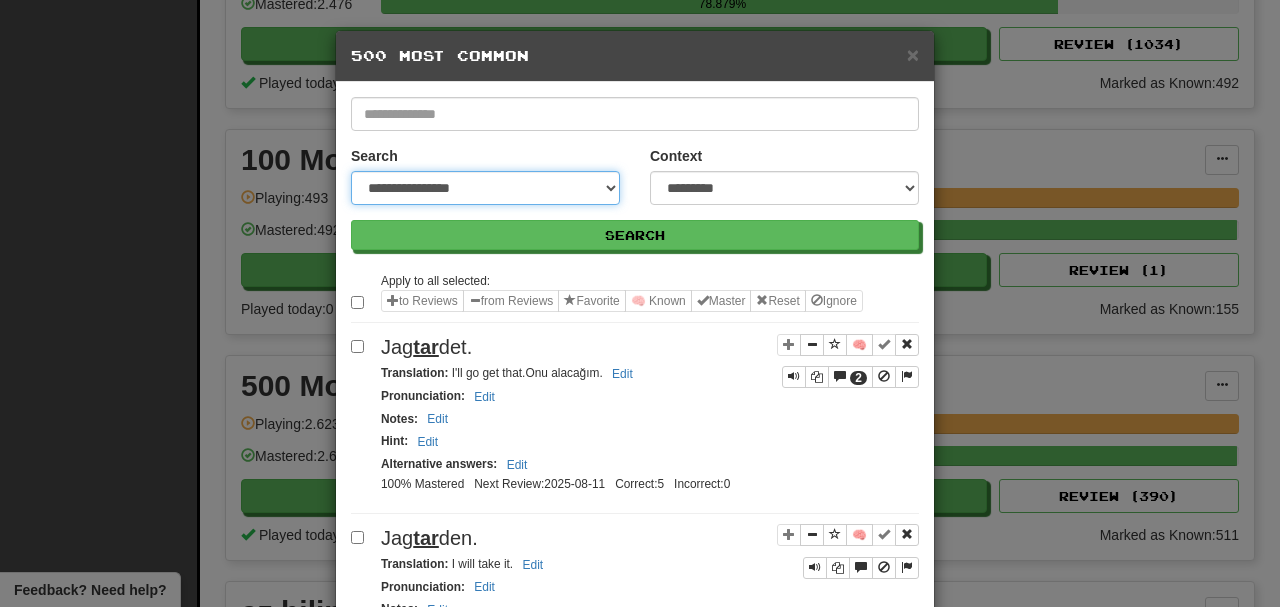 click on "**********" at bounding box center [485, 188] 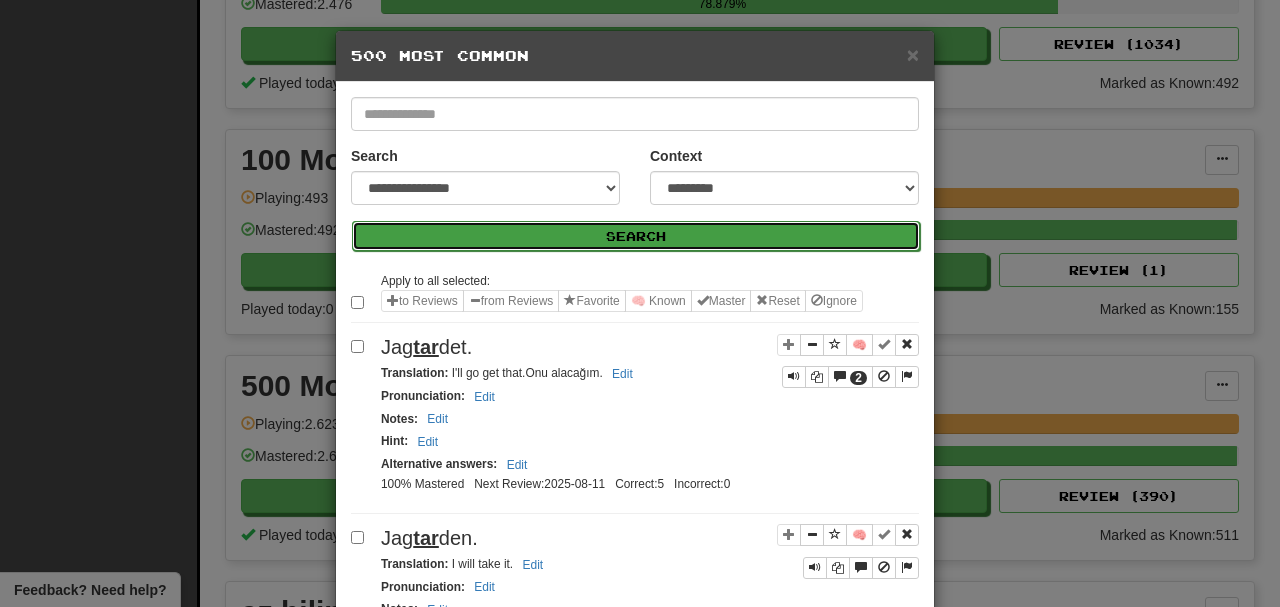 click on "Search" at bounding box center [636, 236] 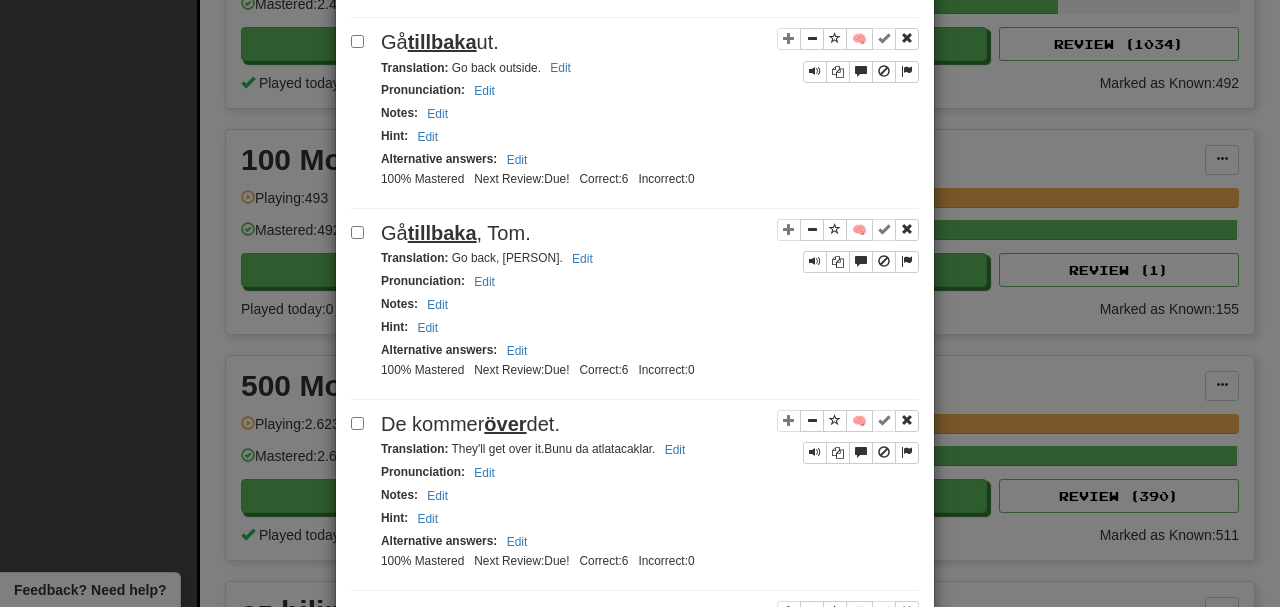 scroll, scrollTop: 666, scrollLeft: 0, axis: vertical 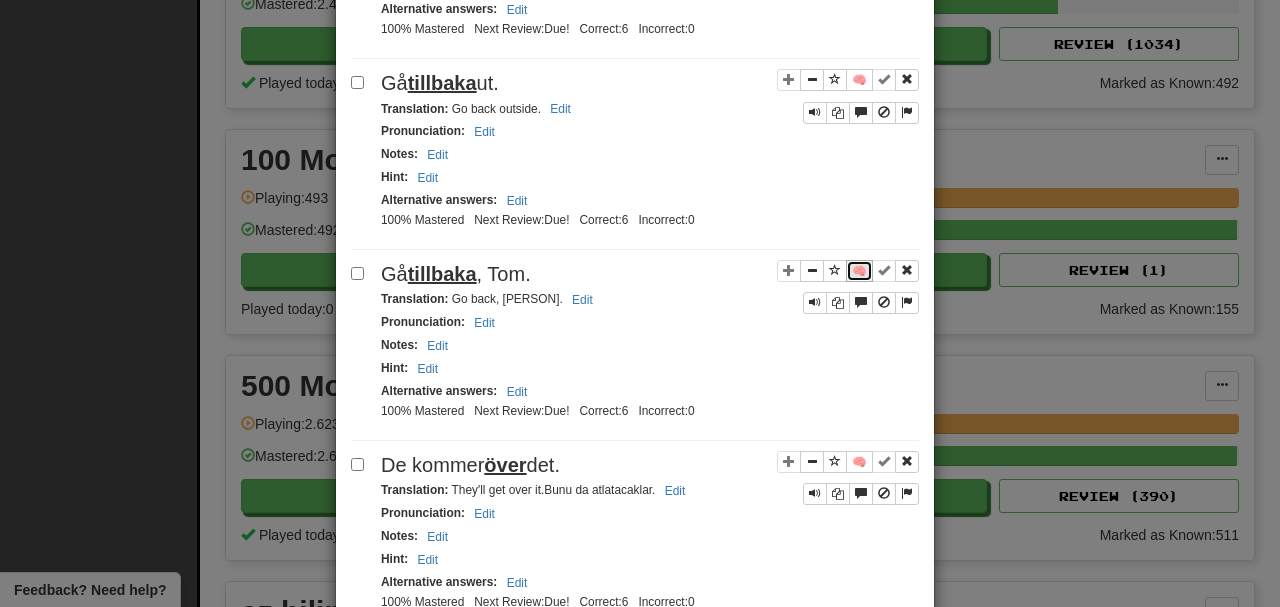 click on "🧠" at bounding box center [859, 271] 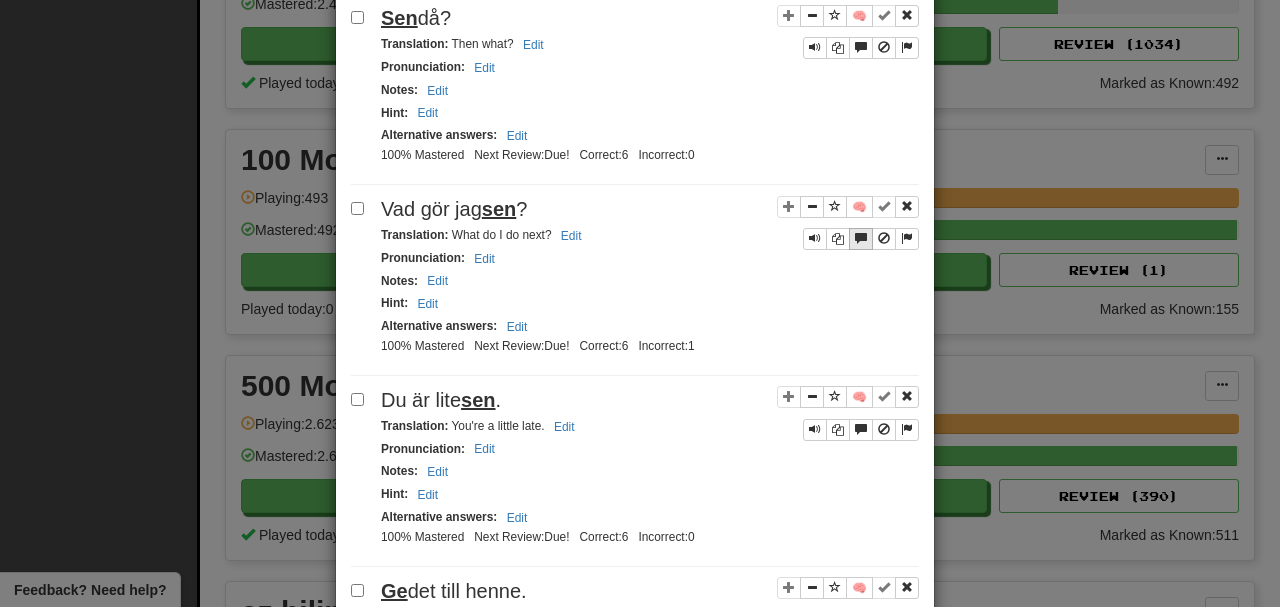 scroll, scrollTop: 1533, scrollLeft: 0, axis: vertical 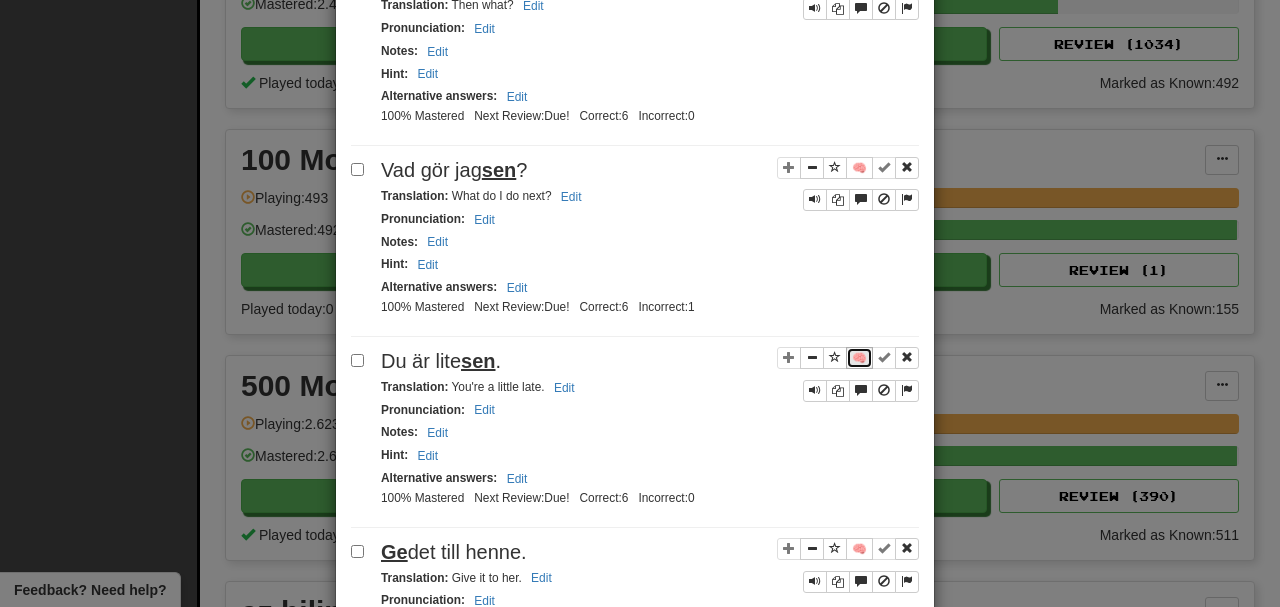 click on "🧠" at bounding box center [859, 358] 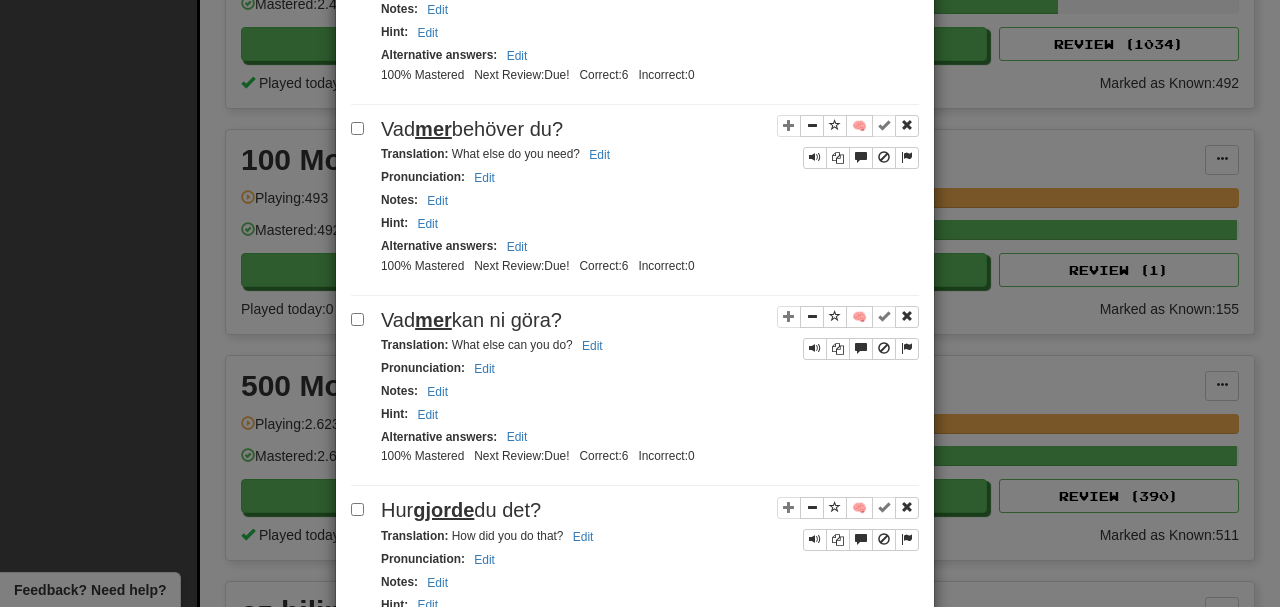 scroll, scrollTop: 2400, scrollLeft: 0, axis: vertical 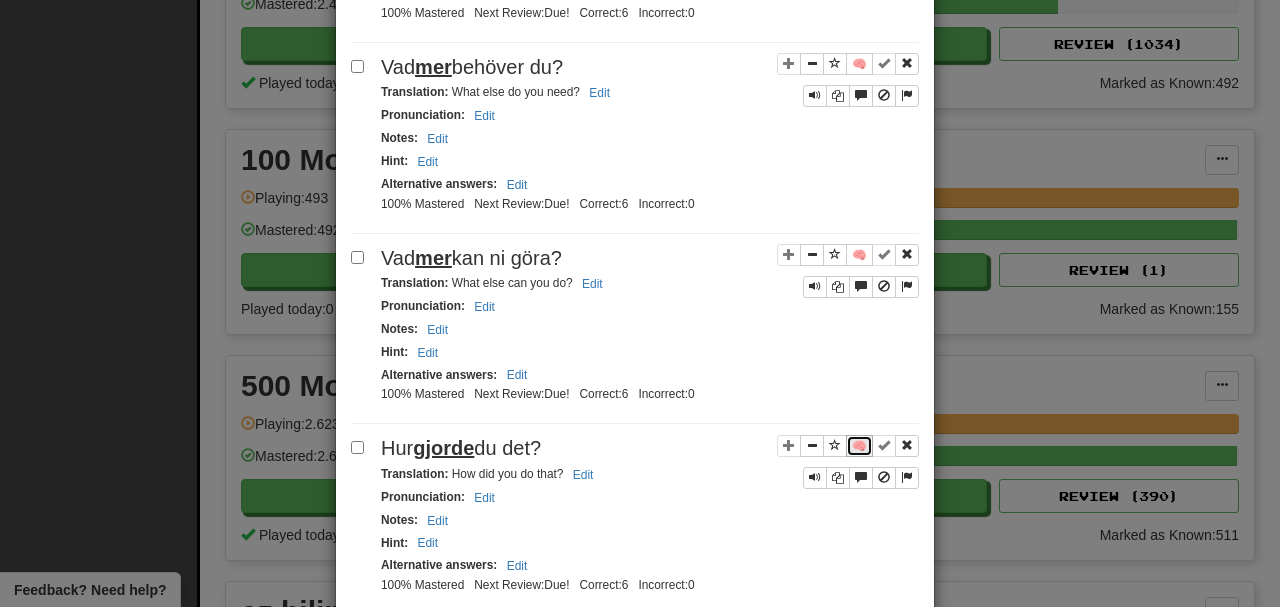 click on "🧠" at bounding box center (859, 446) 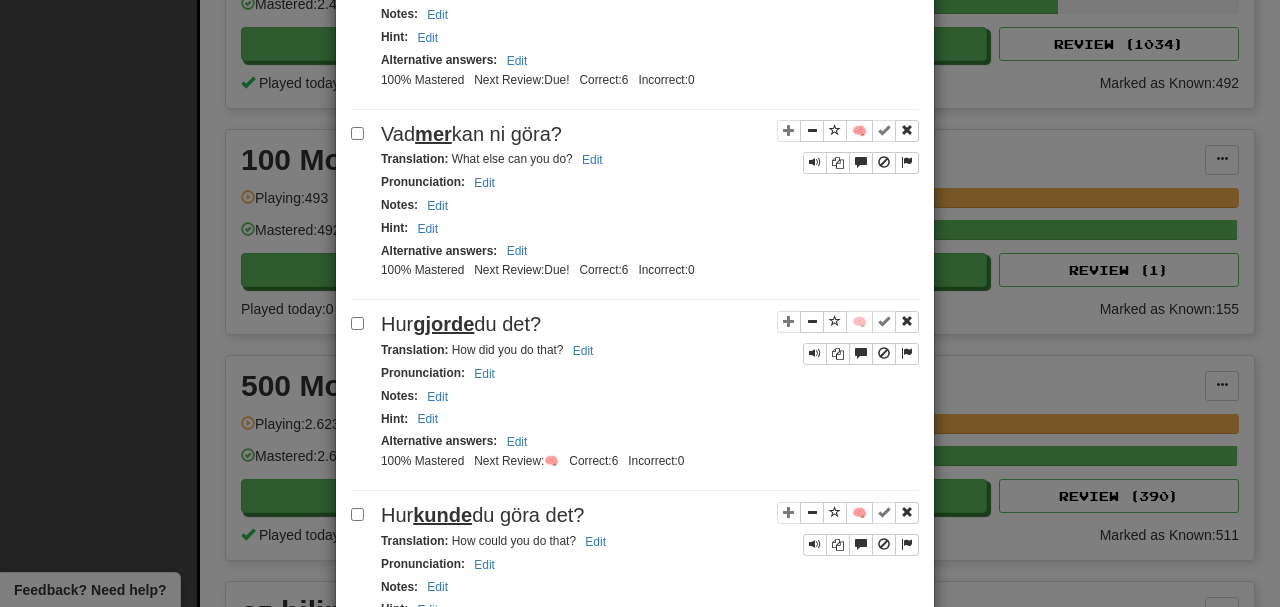 scroll, scrollTop: 2600, scrollLeft: 0, axis: vertical 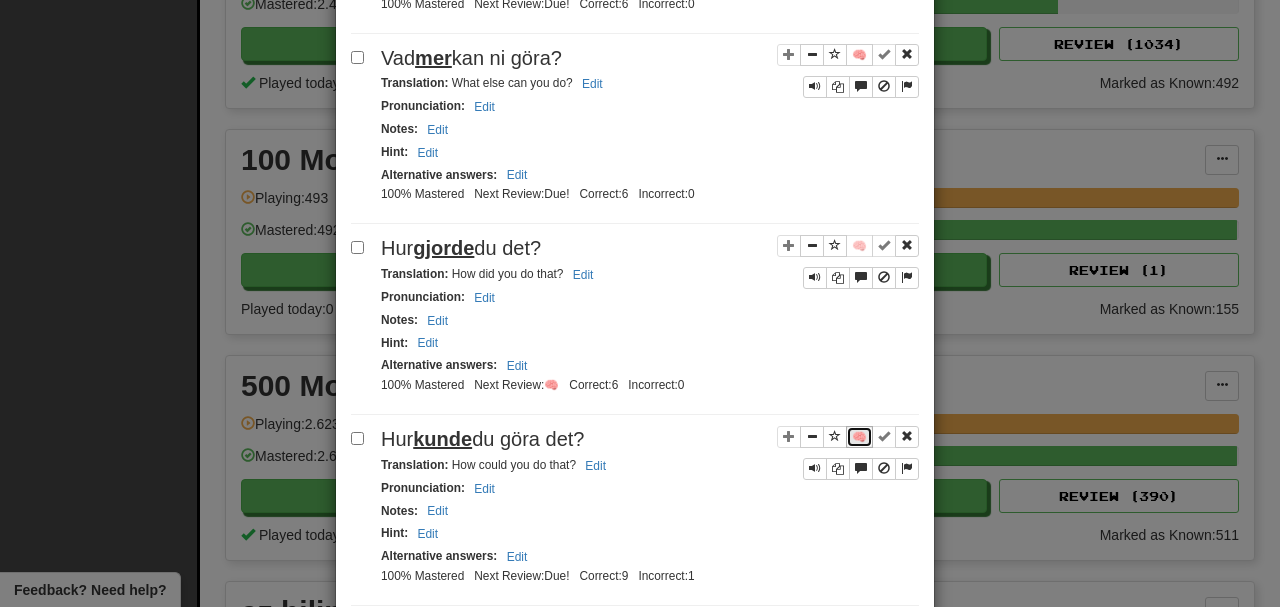 click on "🧠" at bounding box center [859, 437] 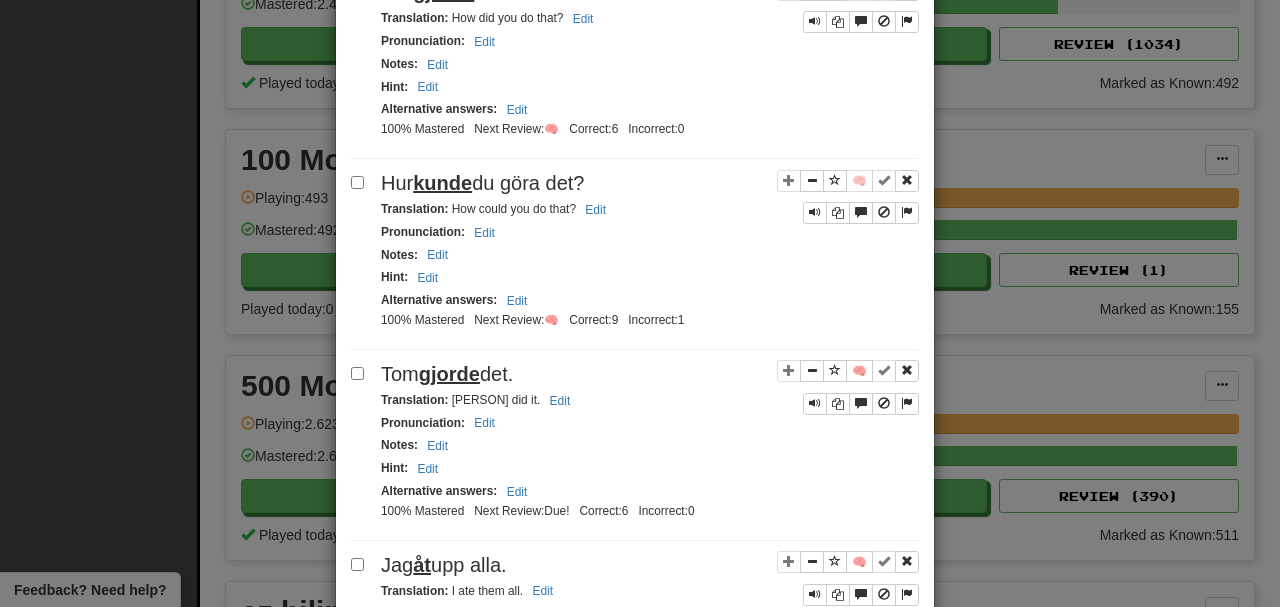 scroll, scrollTop: 2866, scrollLeft: 0, axis: vertical 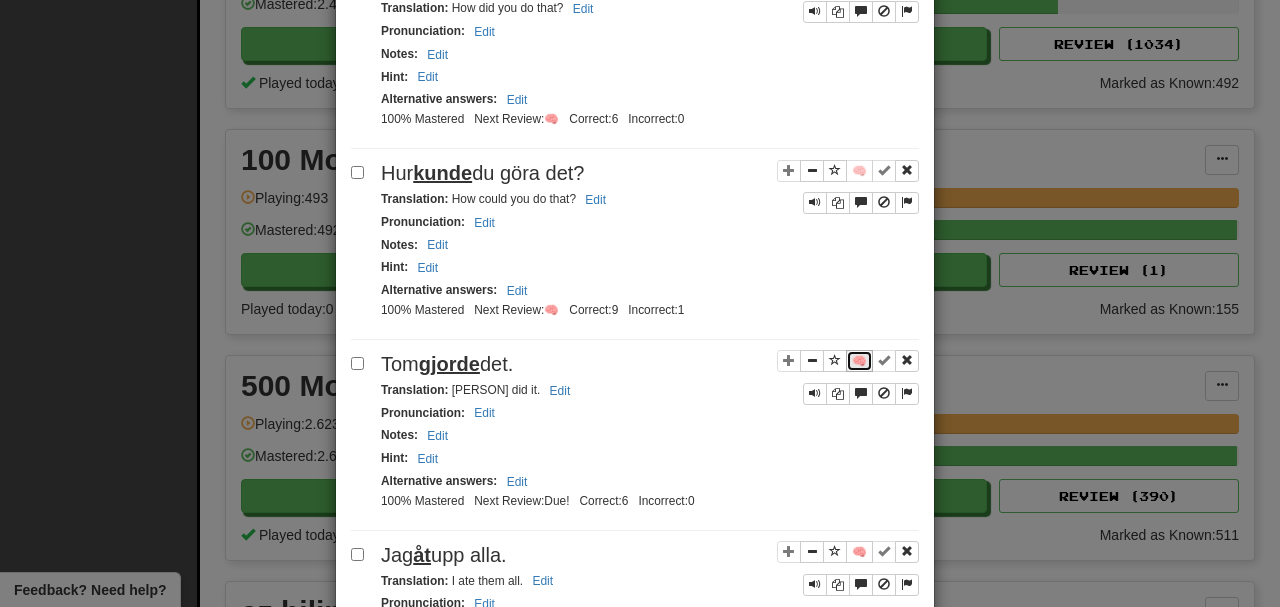 click on "🧠" at bounding box center [859, 361] 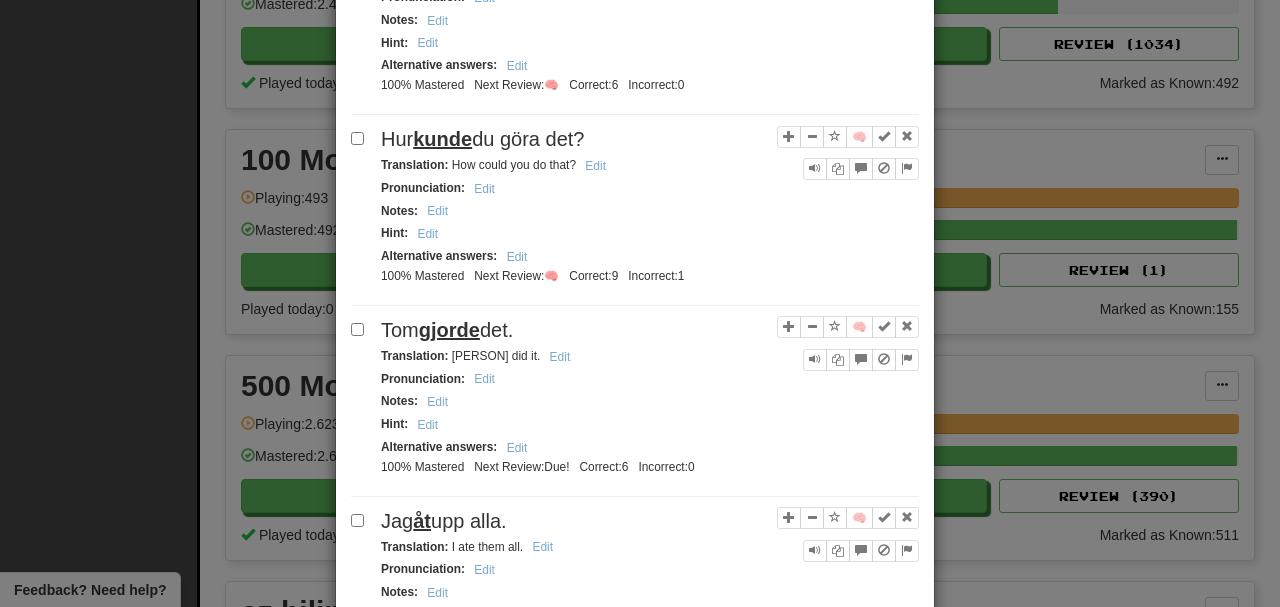 scroll, scrollTop: 3000, scrollLeft: 0, axis: vertical 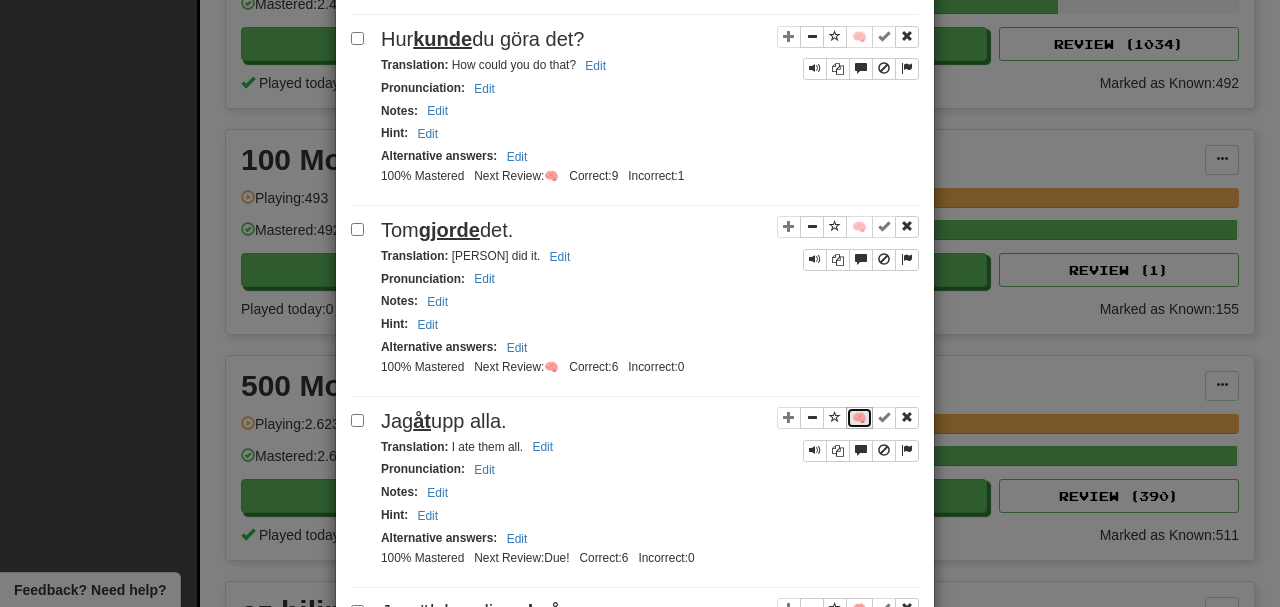 click on "🧠" at bounding box center [859, 418] 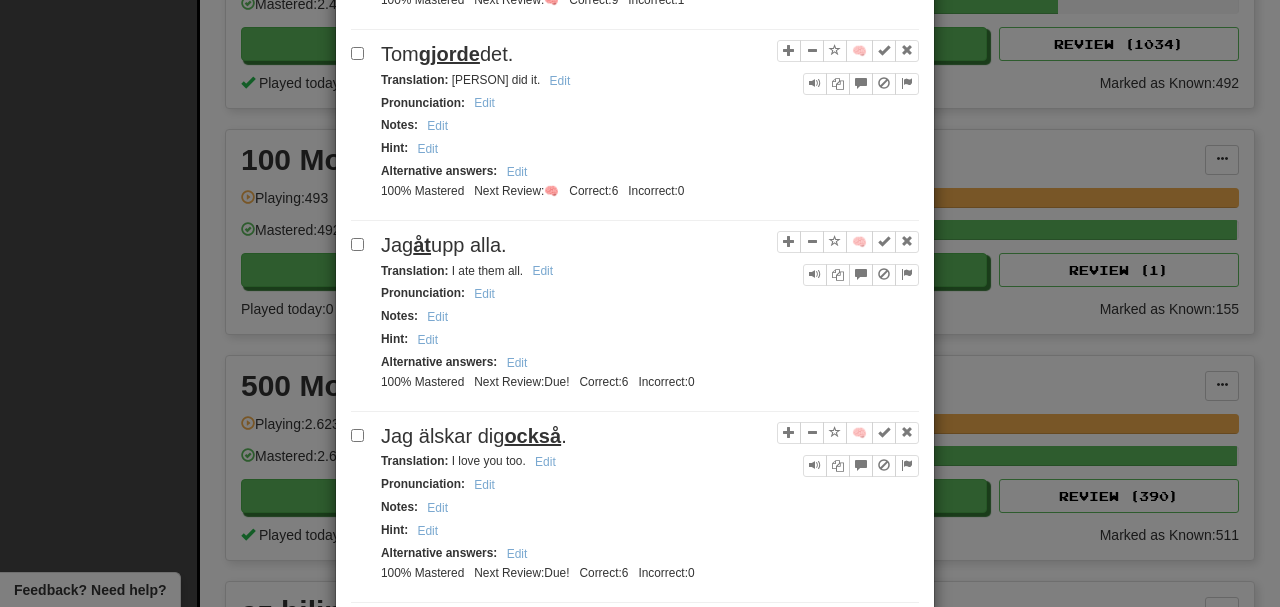 scroll, scrollTop: 3200, scrollLeft: 0, axis: vertical 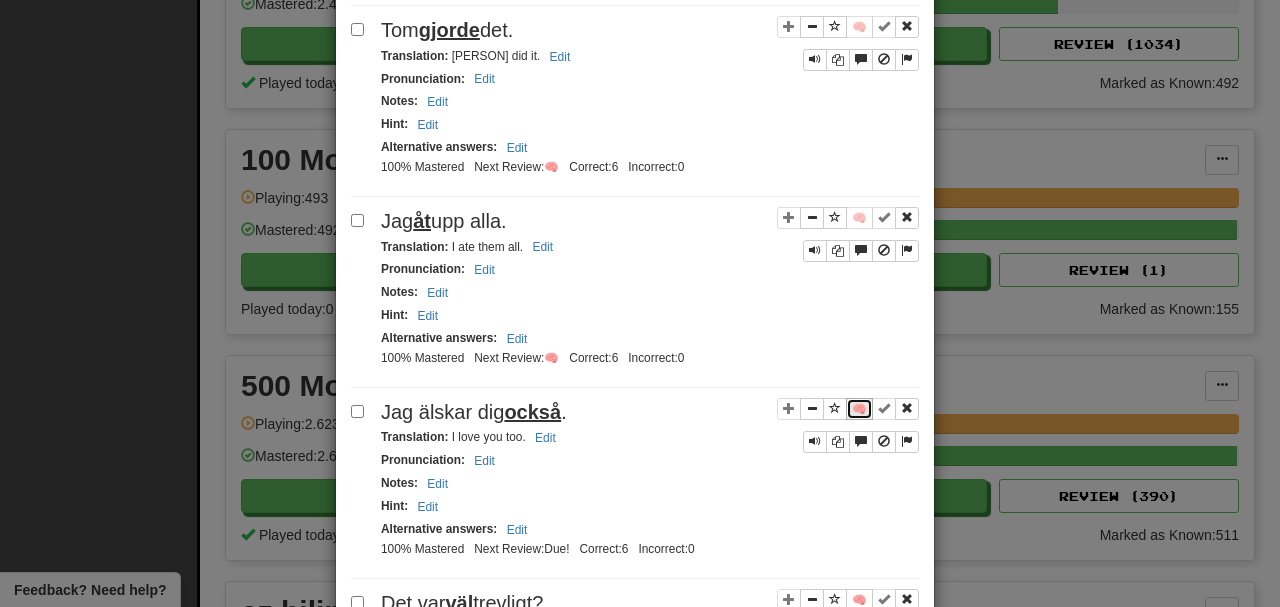 click on "🧠" at bounding box center [859, 409] 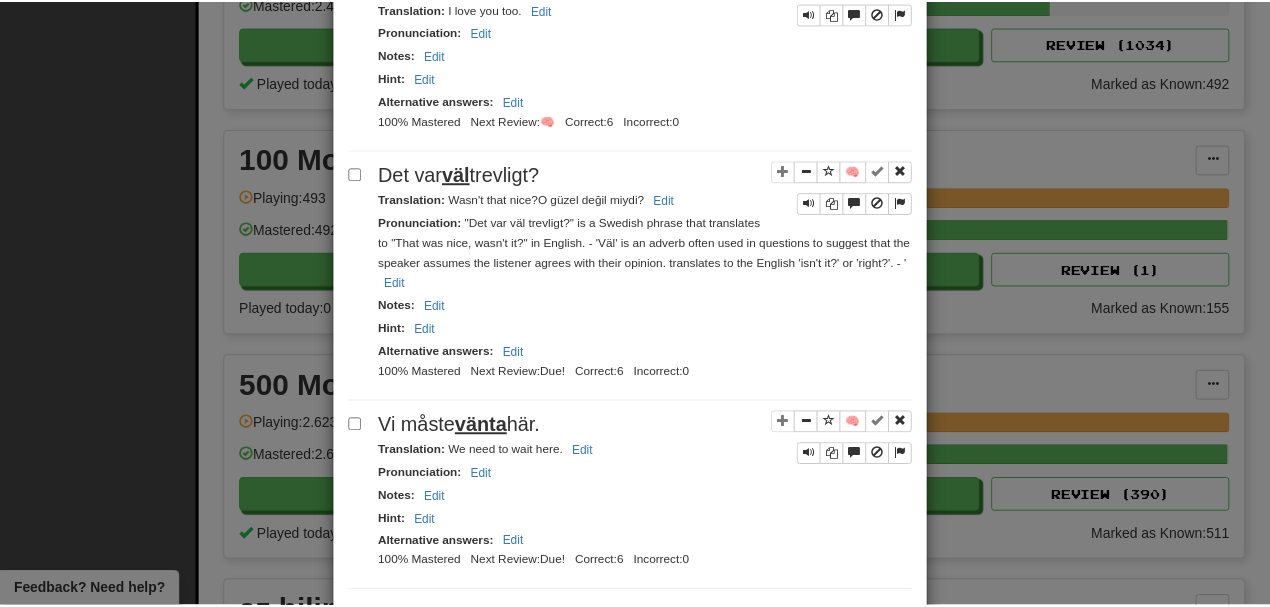scroll, scrollTop: 3666, scrollLeft: 0, axis: vertical 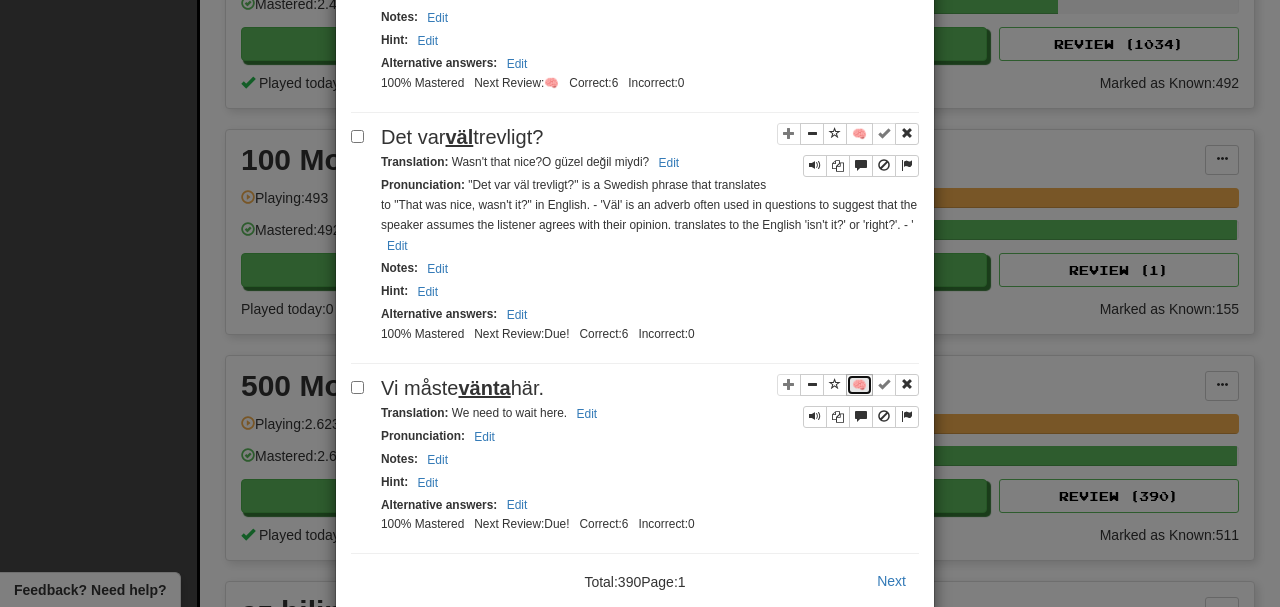 click on "🧠" at bounding box center [859, 385] 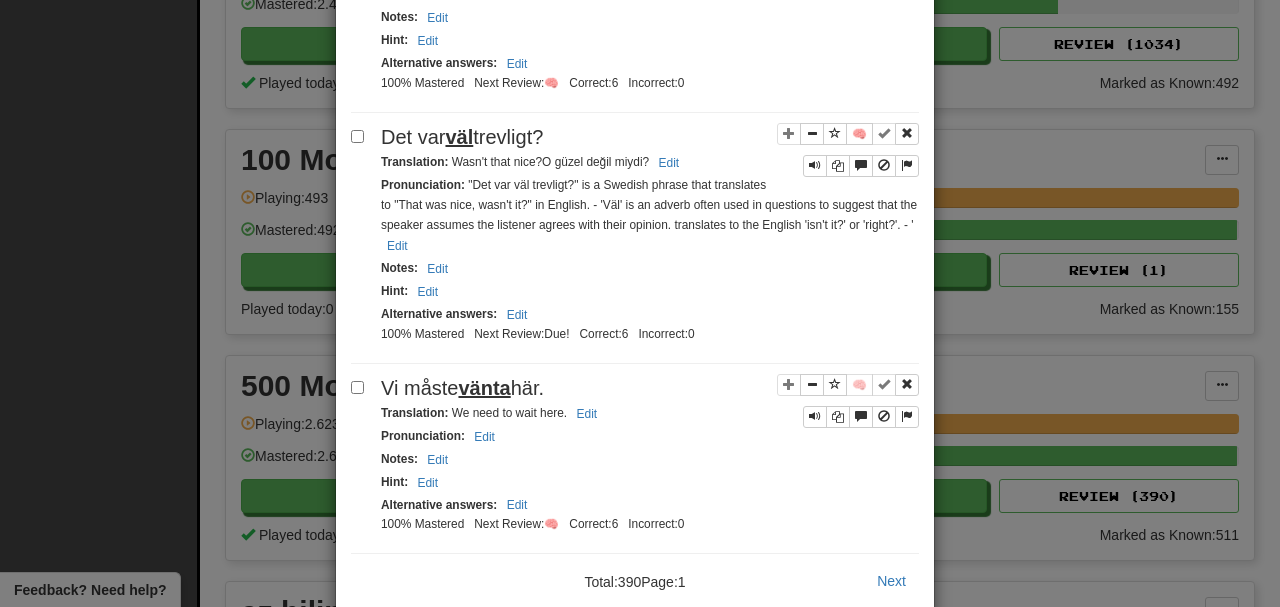 click on "Close" at bounding box center [888, 646] 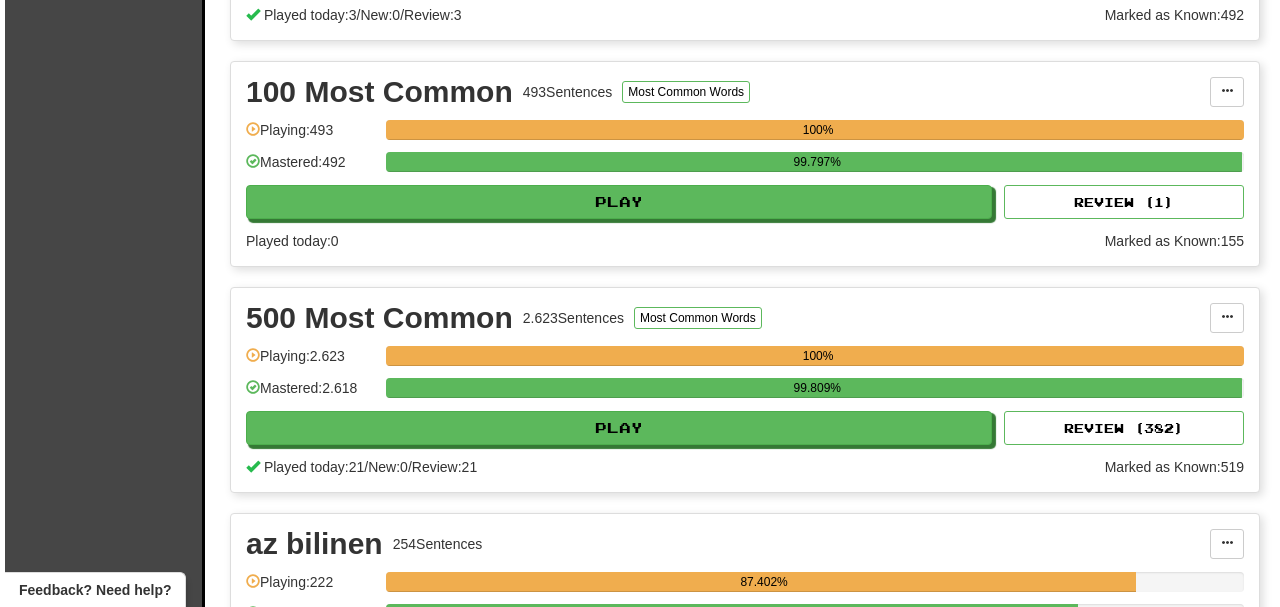 scroll, scrollTop: 866, scrollLeft: 0, axis: vertical 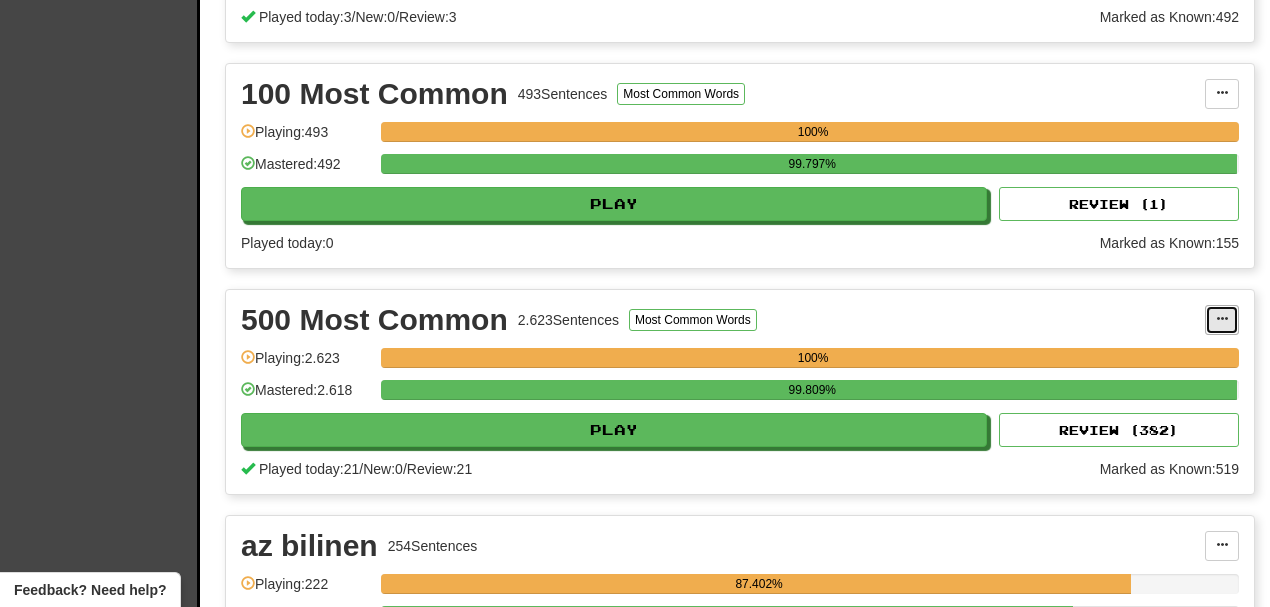 click at bounding box center (1222, 320) 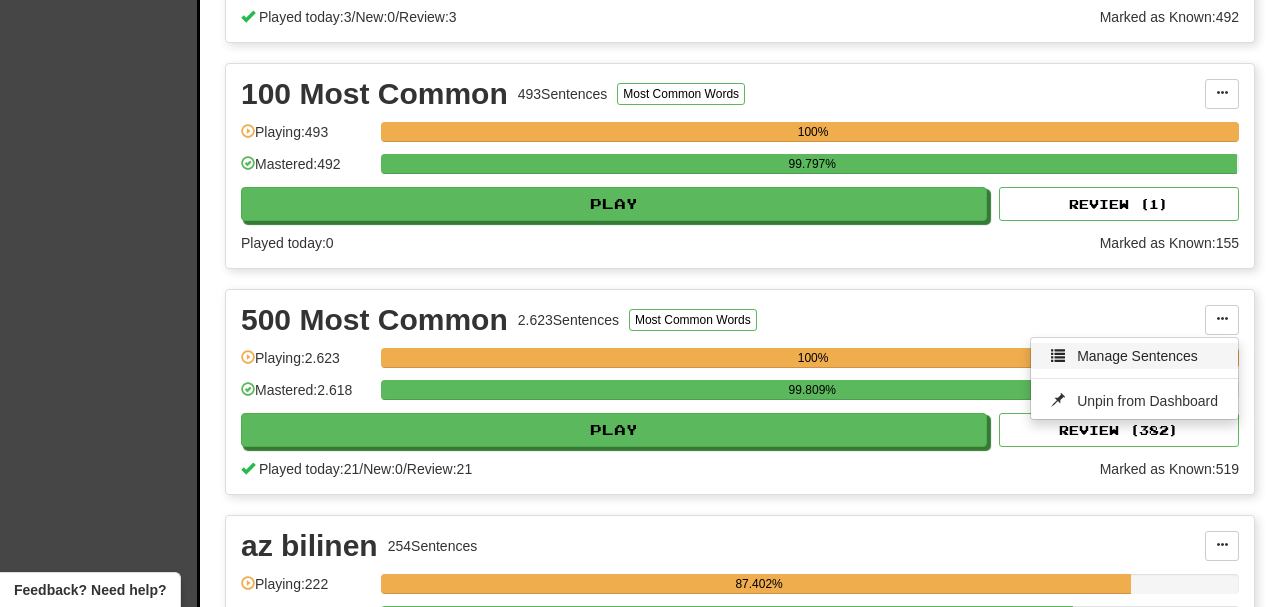 click on "Manage Sentences" at bounding box center [1137, 356] 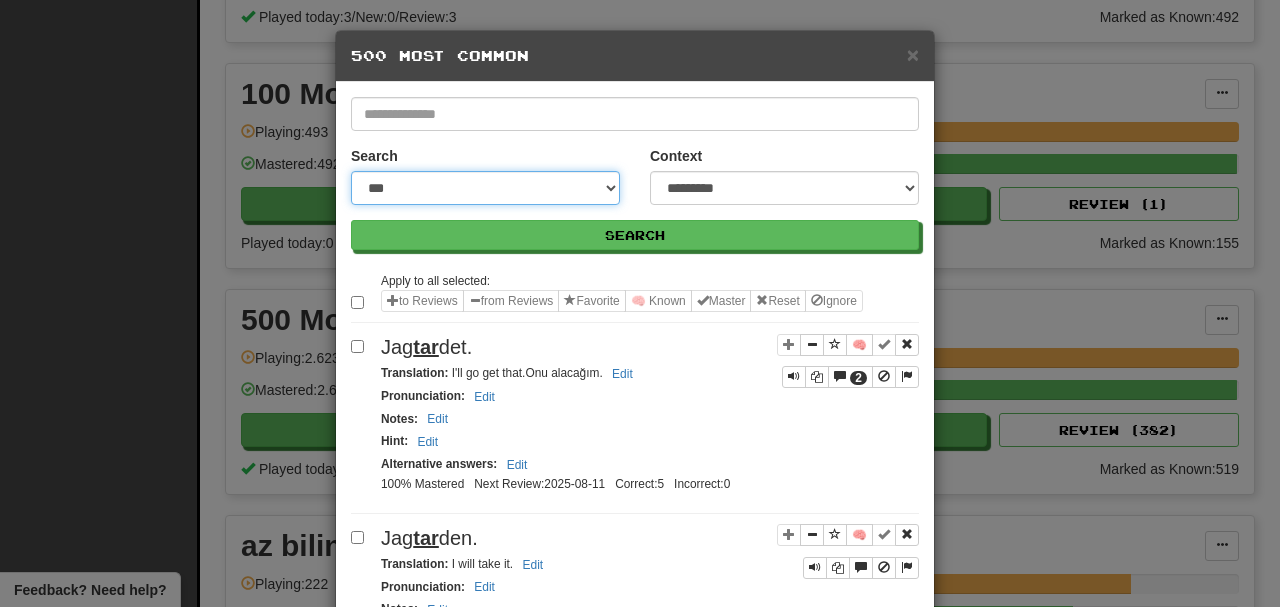 click on "**********" at bounding box center (485, 188) 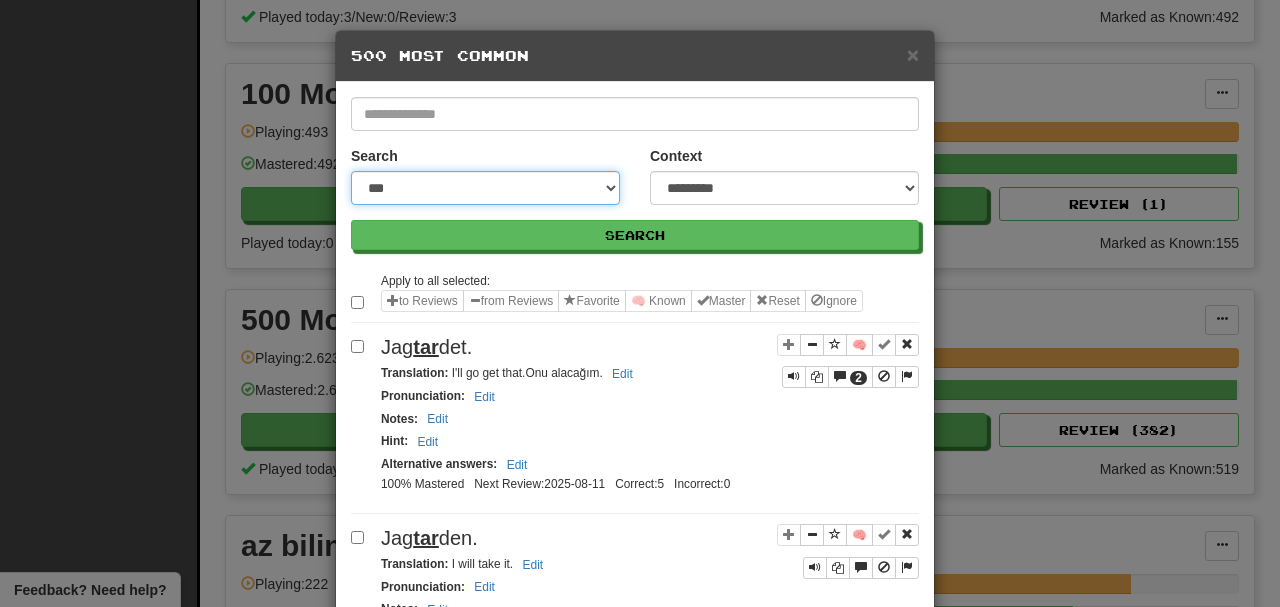 select on "**********" 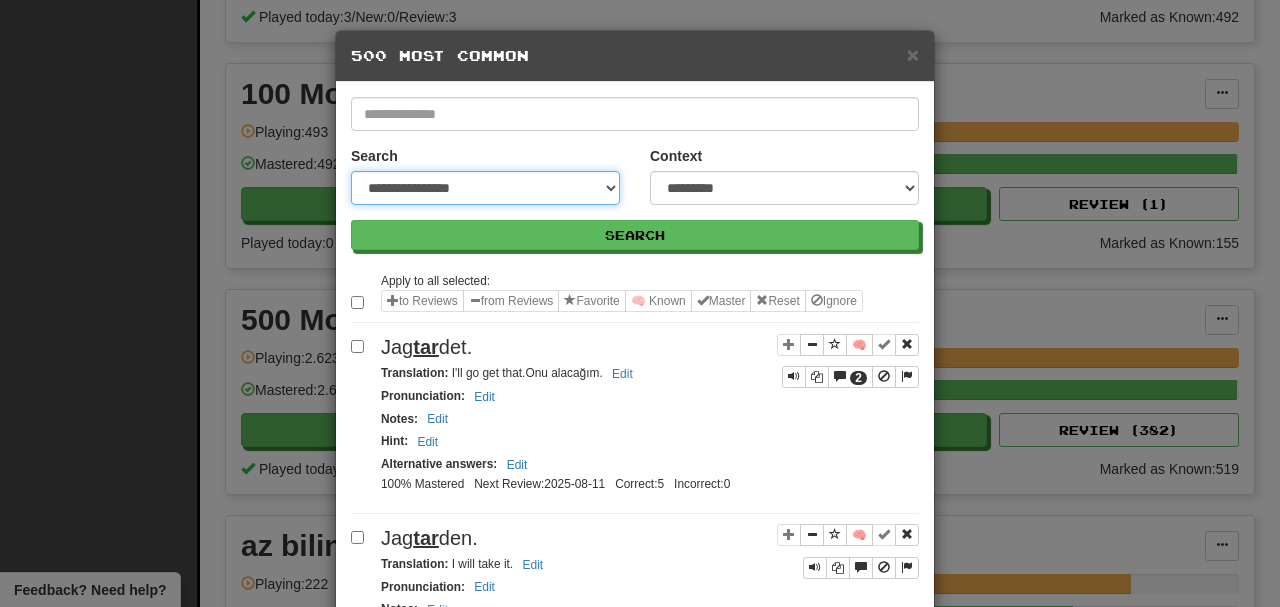 click on "**********" at bounding box center [485, 188] 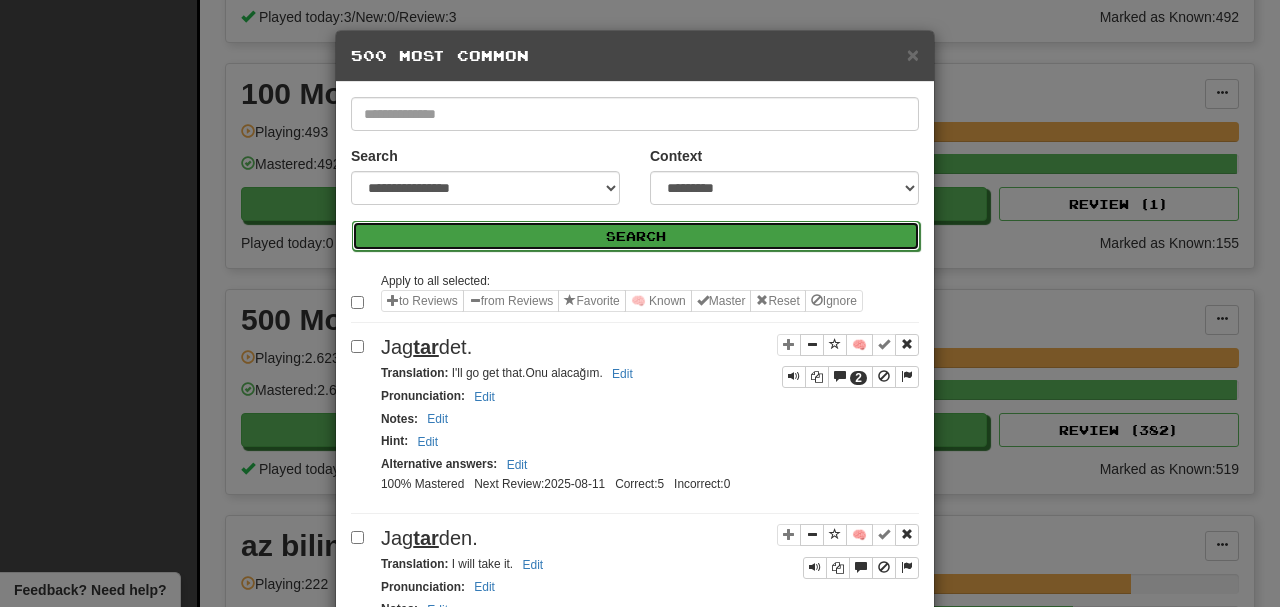 click on "Search" at bounding box center [636, 236] 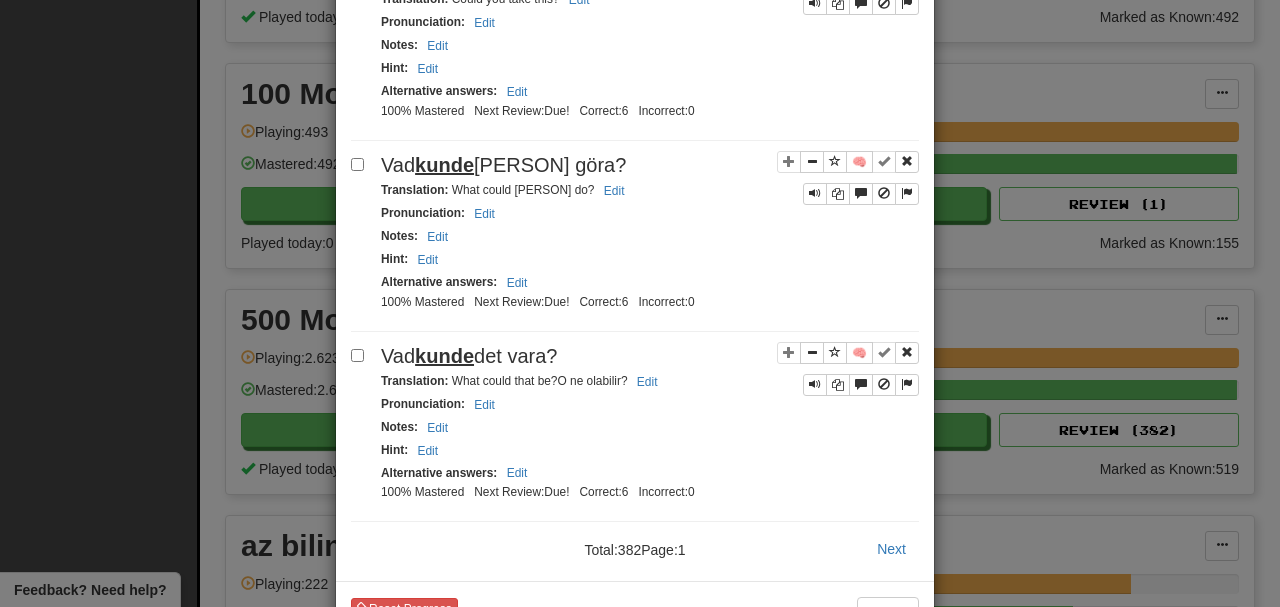 scroll, scrollTop: 3701, scrollLeft: 0, axis: vertical 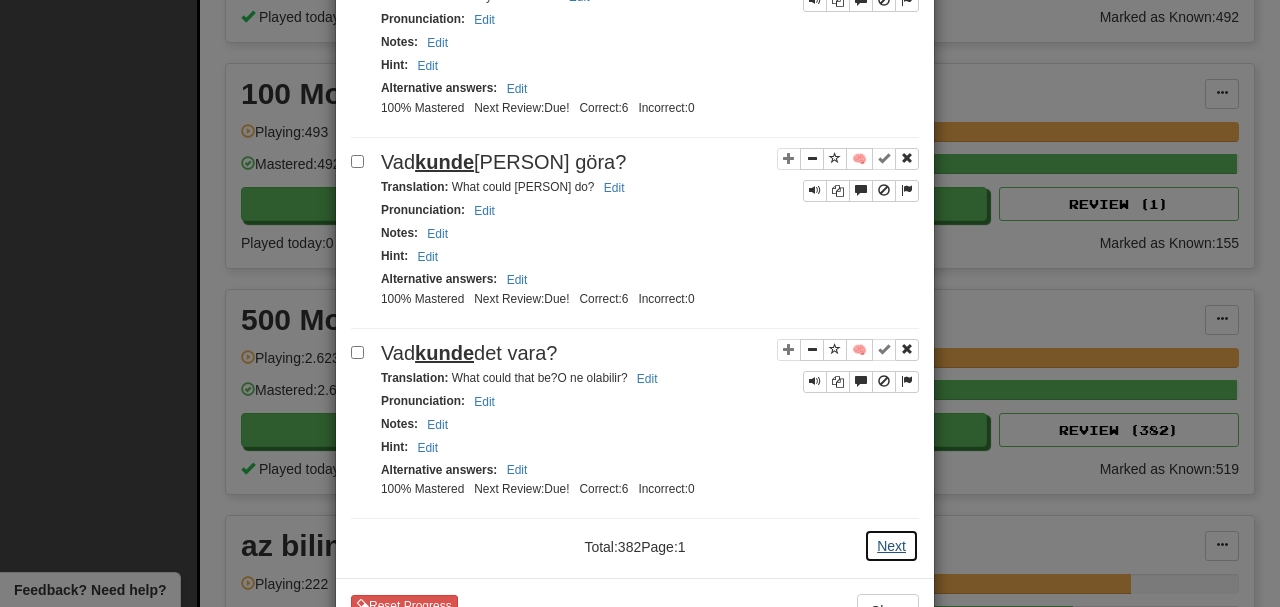 click on "Next" at bounding box center [891, 546] 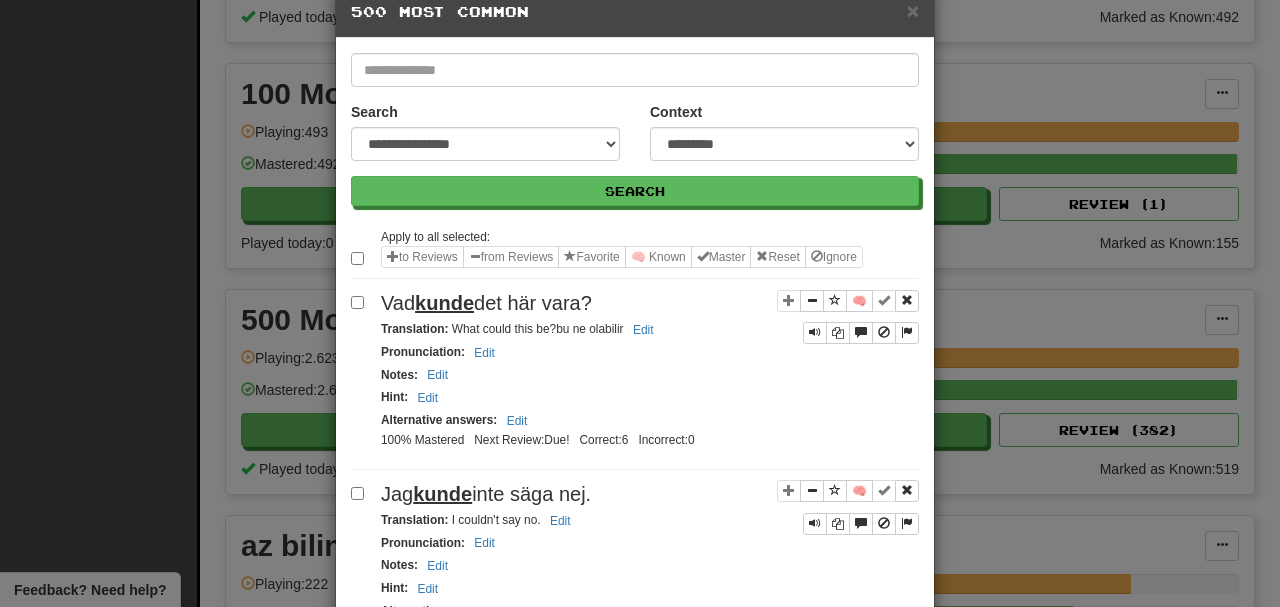 scroll, scrollTop: 200, scrollLeft: 0, axis: vertical 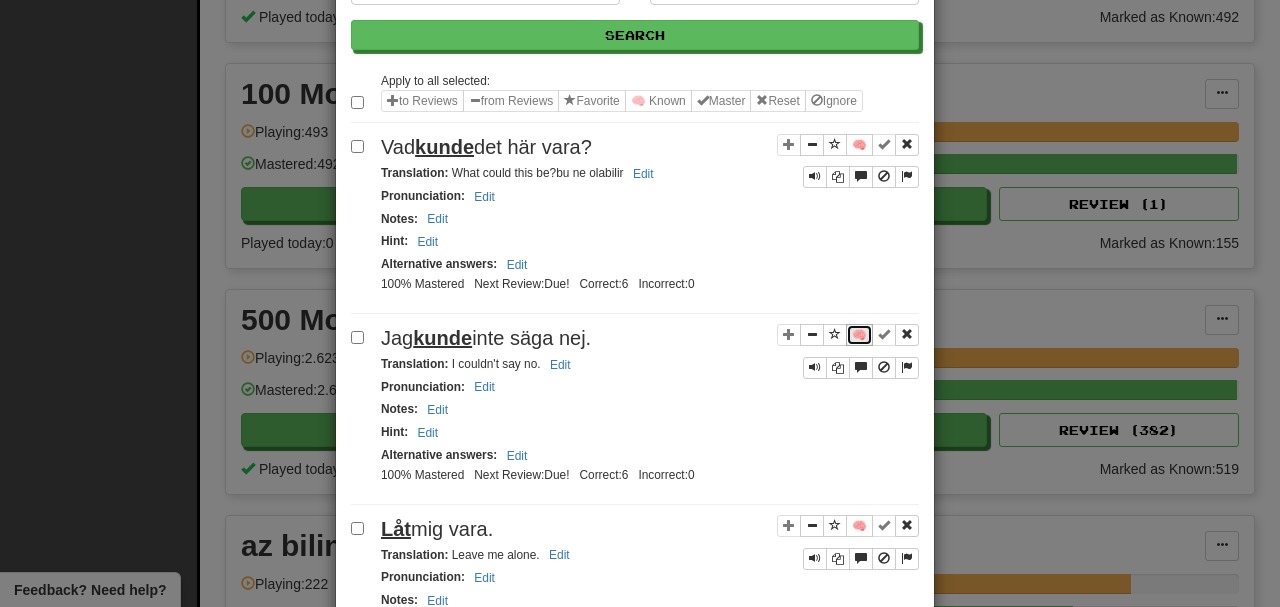 click on "🧠" at bounding box center (859, 335) 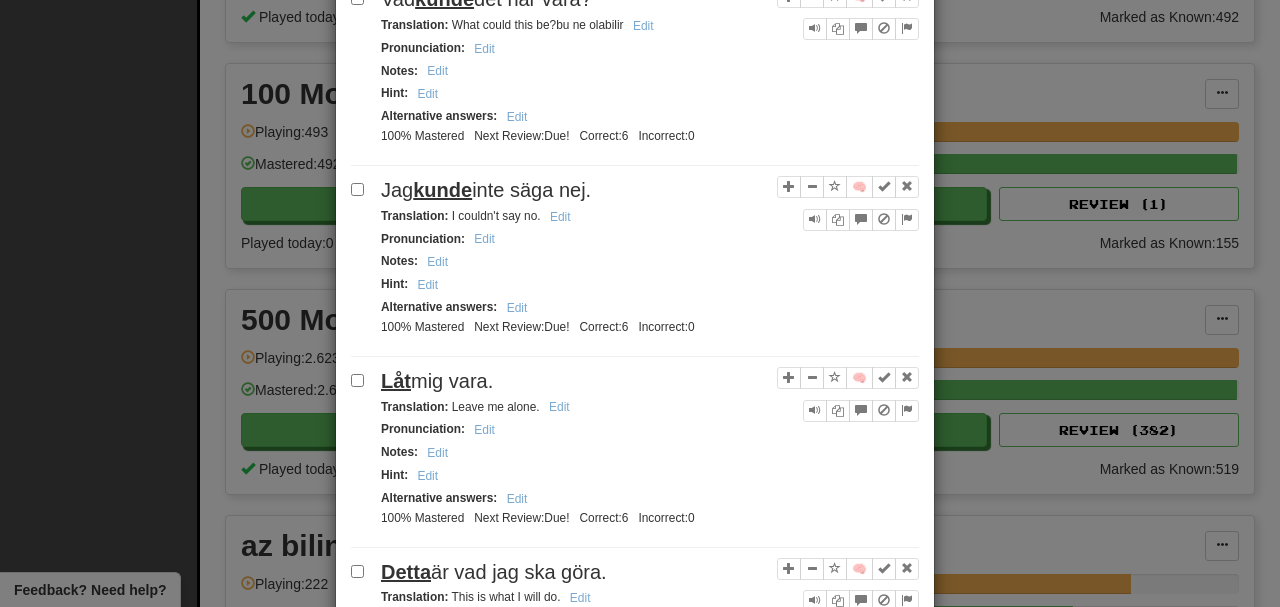 scroll, scrollTop: 400, scrollLeft: 0, axis: vertical 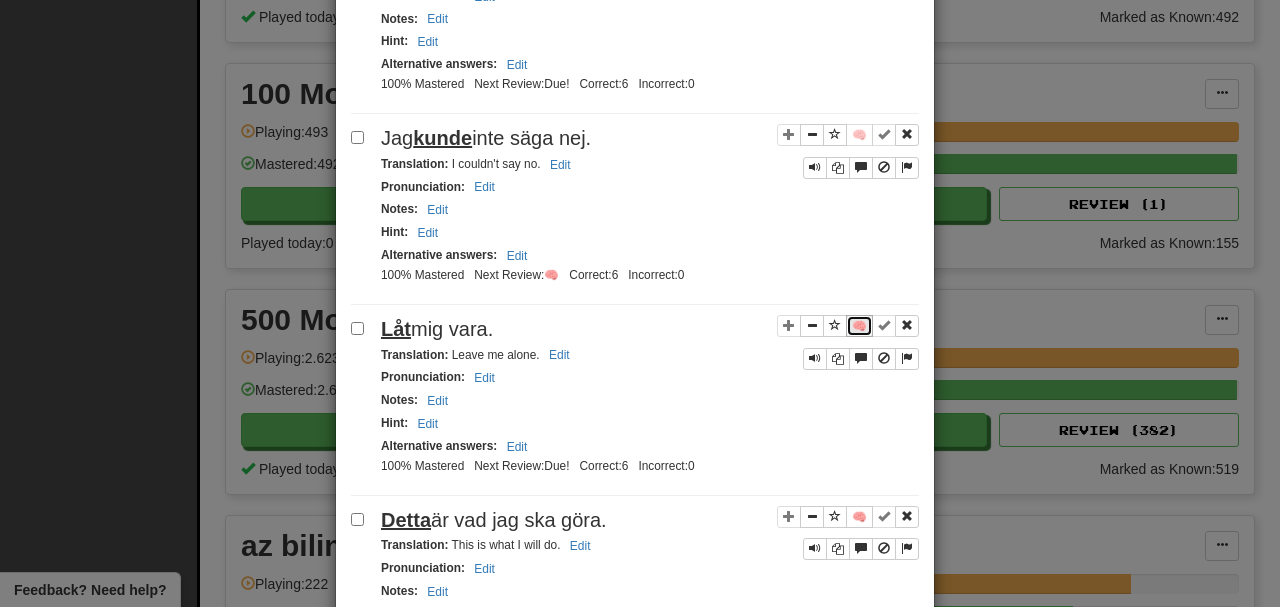 click on "🧠" at bounding box center [859, 326] 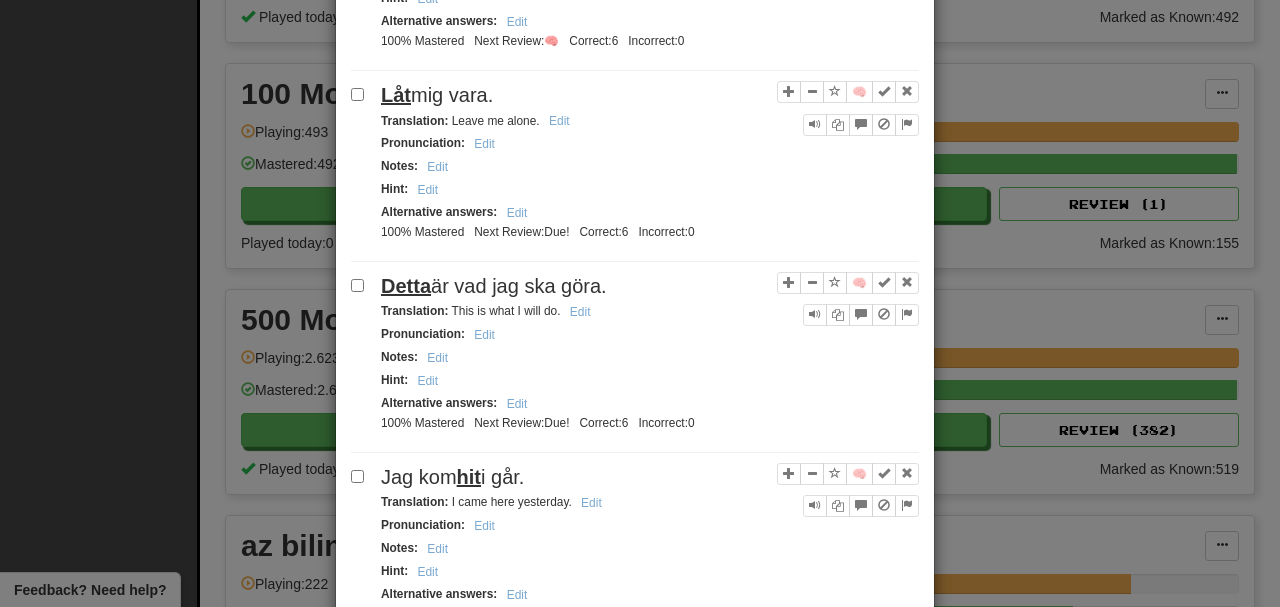 scroll, scrollTop: 666, scrollLeft: 0, axis: vertical 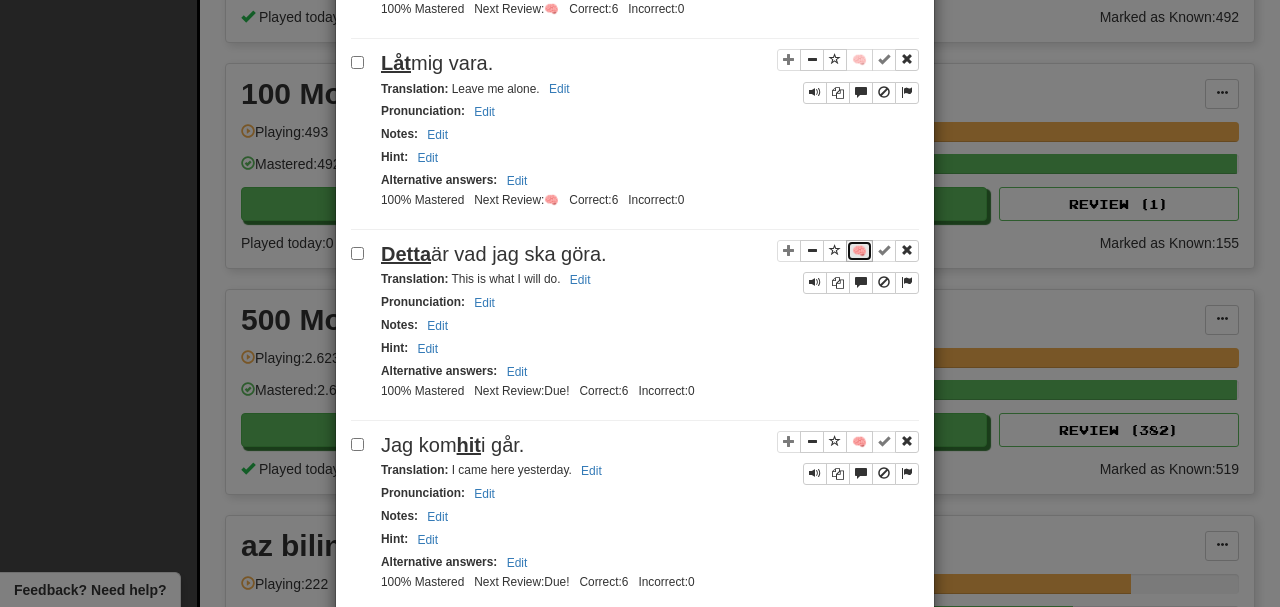 click on "🧠" at bounding box center [859, 251] 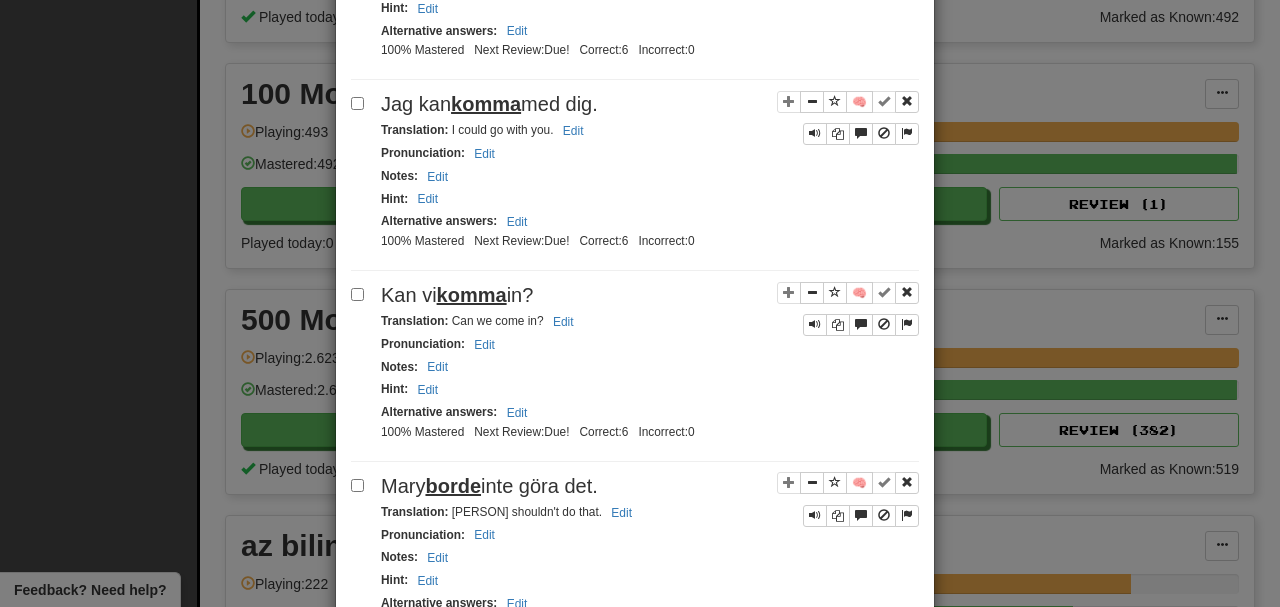 scroll, scrollTop: 1466, scrollLeft: 0, axis: vertical 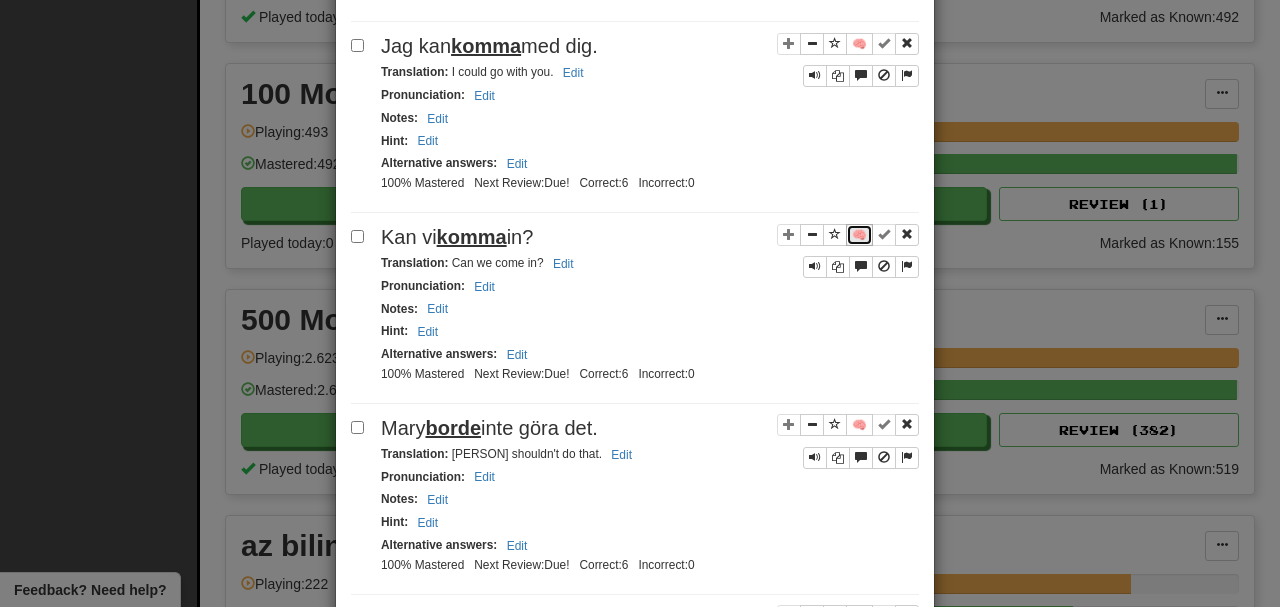 click on "🧠" at bounding box center (859, 235) 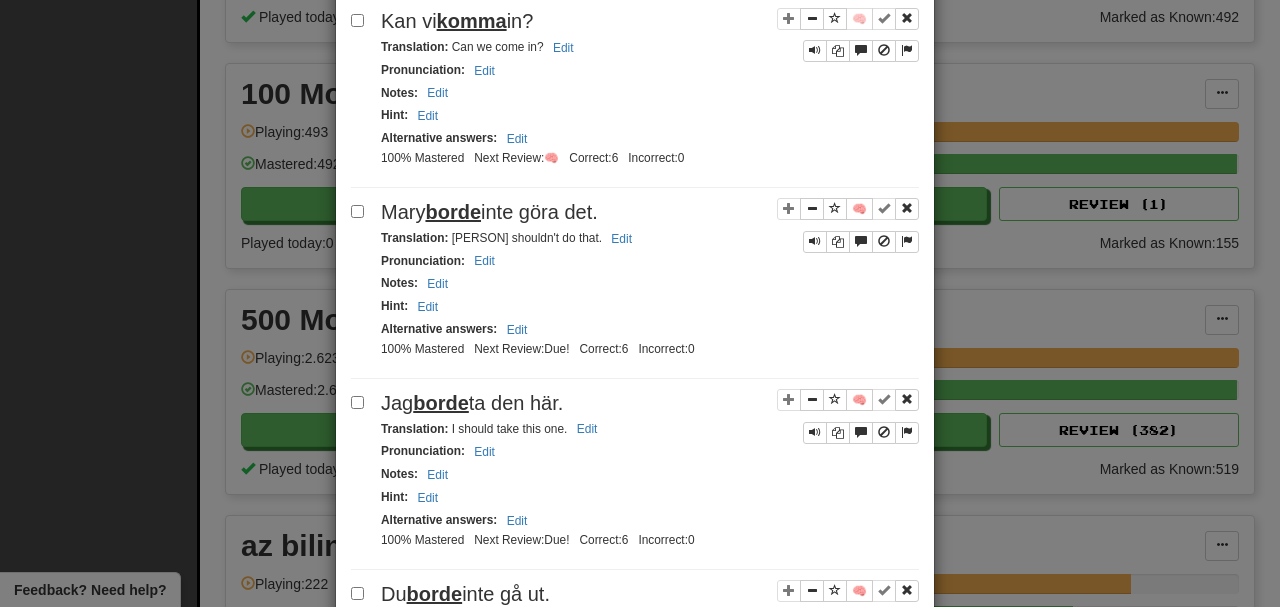 scroll, scrollTop: 1666, scrollLeft: 0, axis: vertical 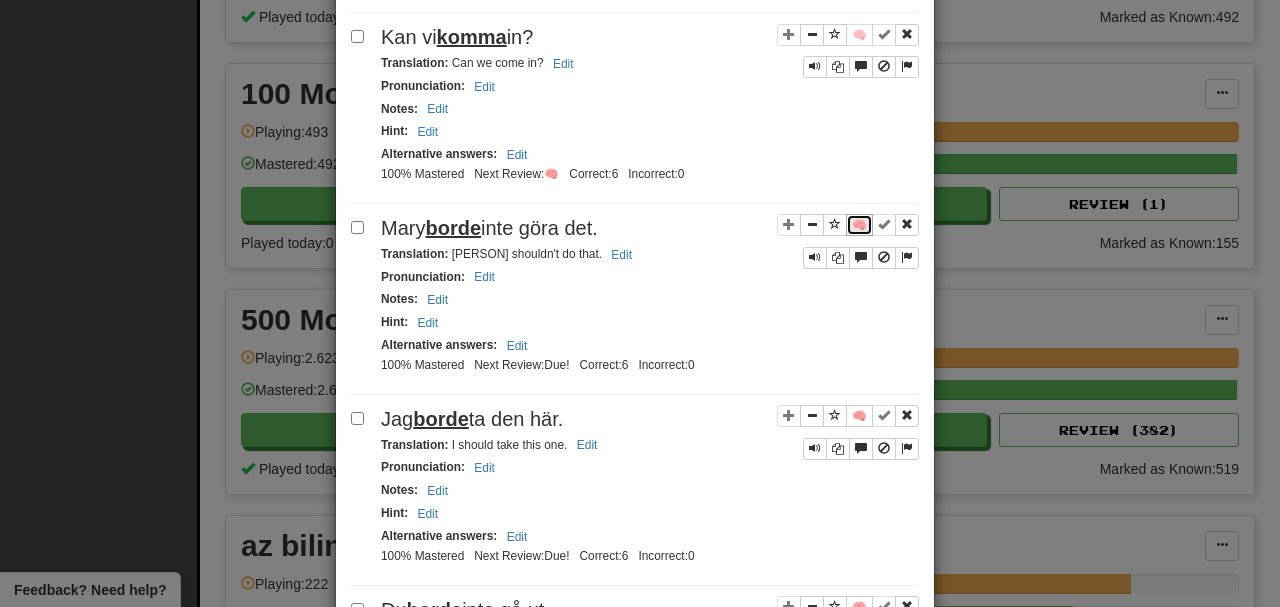 click on "🧠" at bounding box center (859, 225) 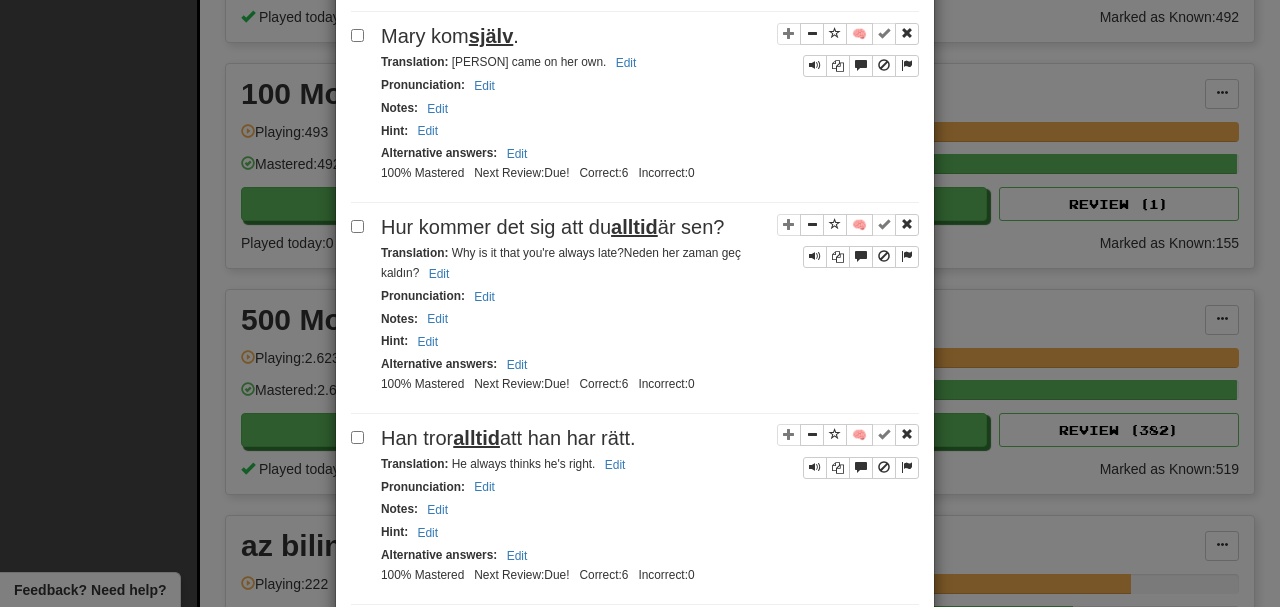 scroll, scrollTop: 2933, scrollLeft: 0, axis: vertical 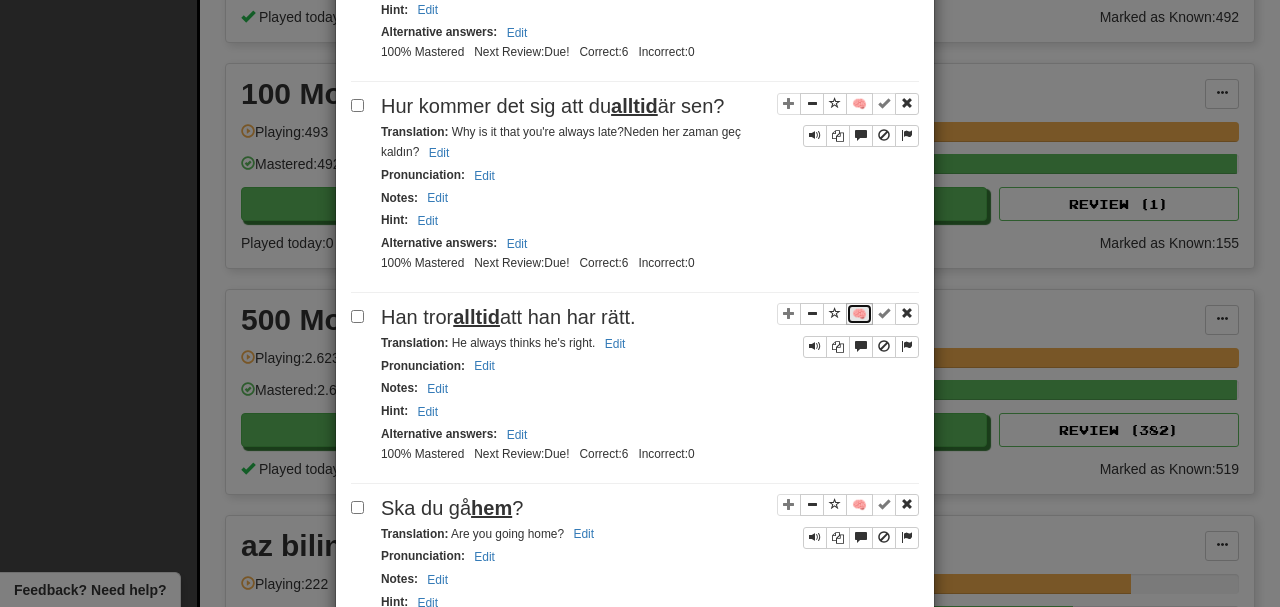 click on "🧠" at bounding box center (859, 314) 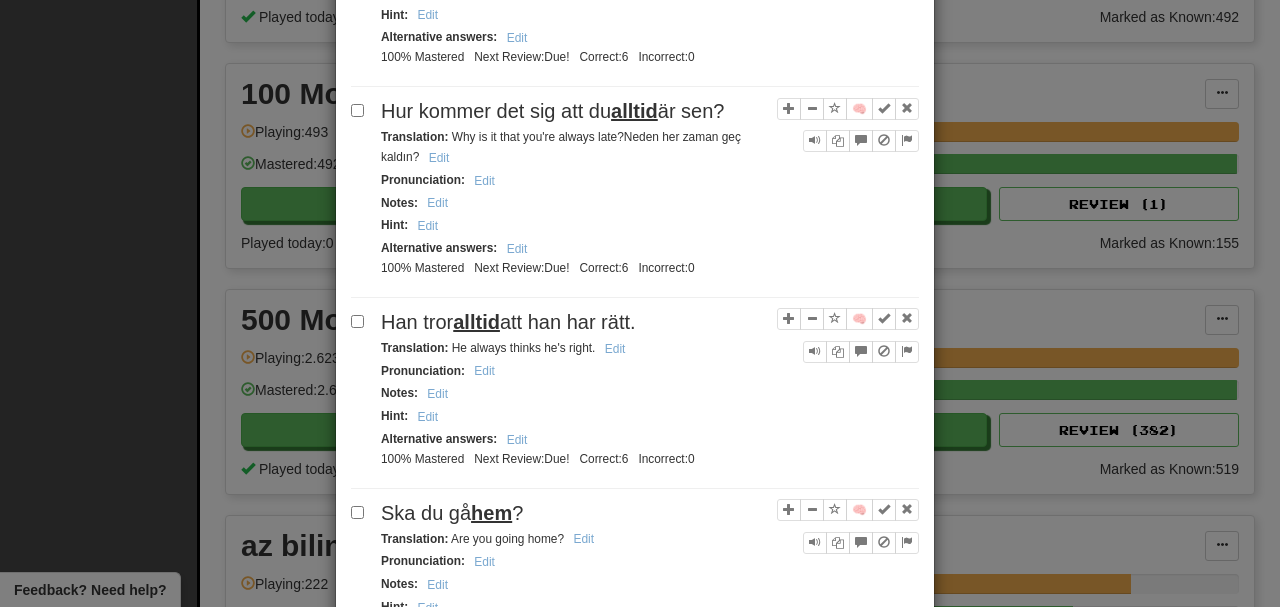 scroll, scrollTop: 3066, scrollLeft: 0, axis: vertical 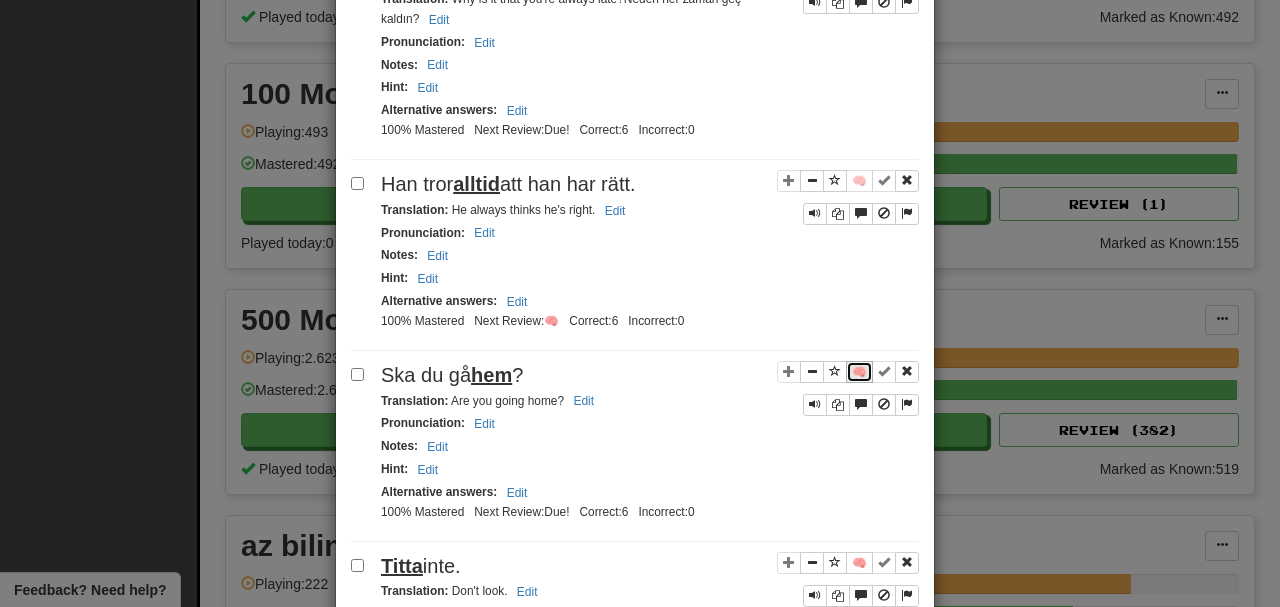 click on "🧠" at bounding box center [859, 372] 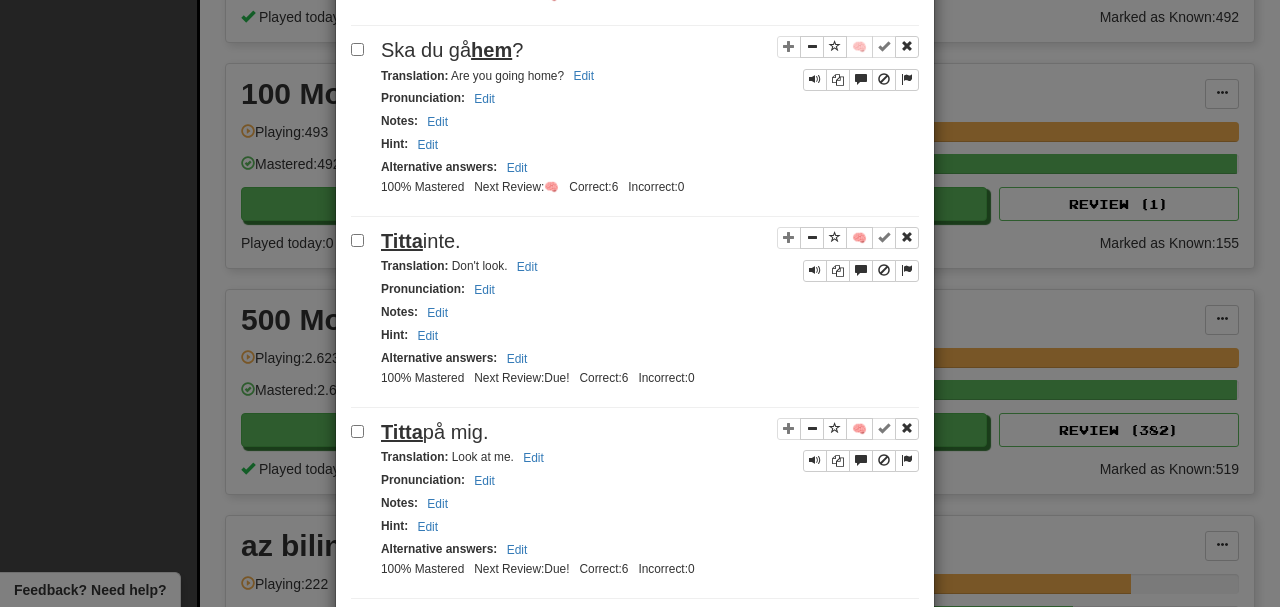 scroll, scrollTop: 3400, scrollLeft: 0, axis: vertical 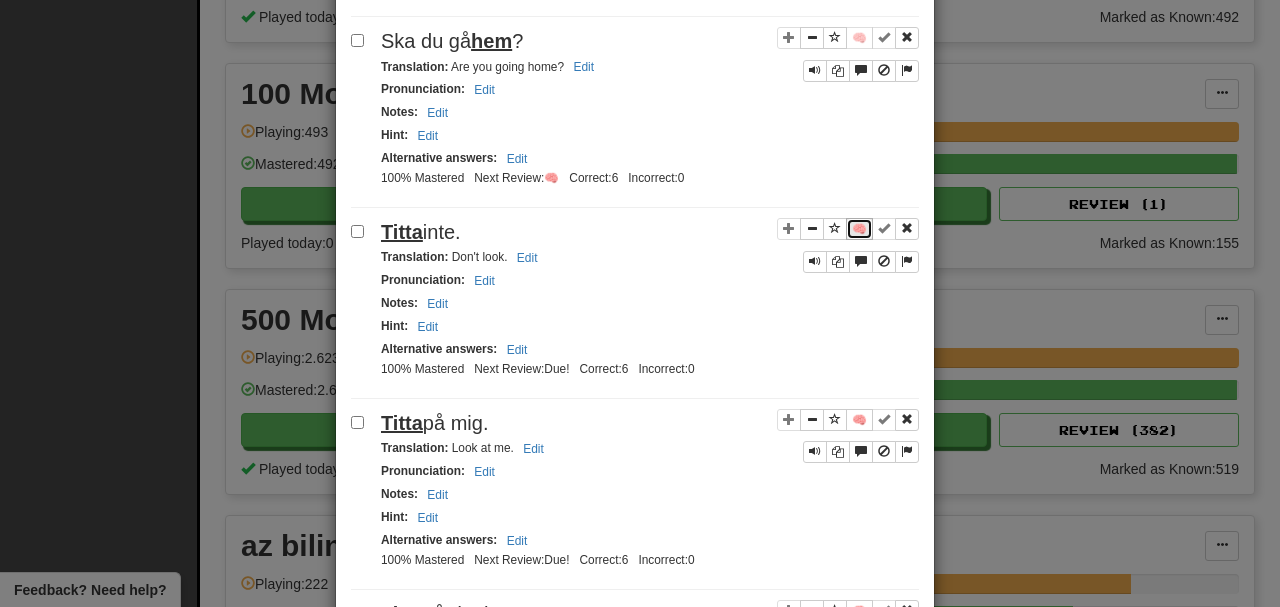 click on "🧠" at bounding box center (859, 229) 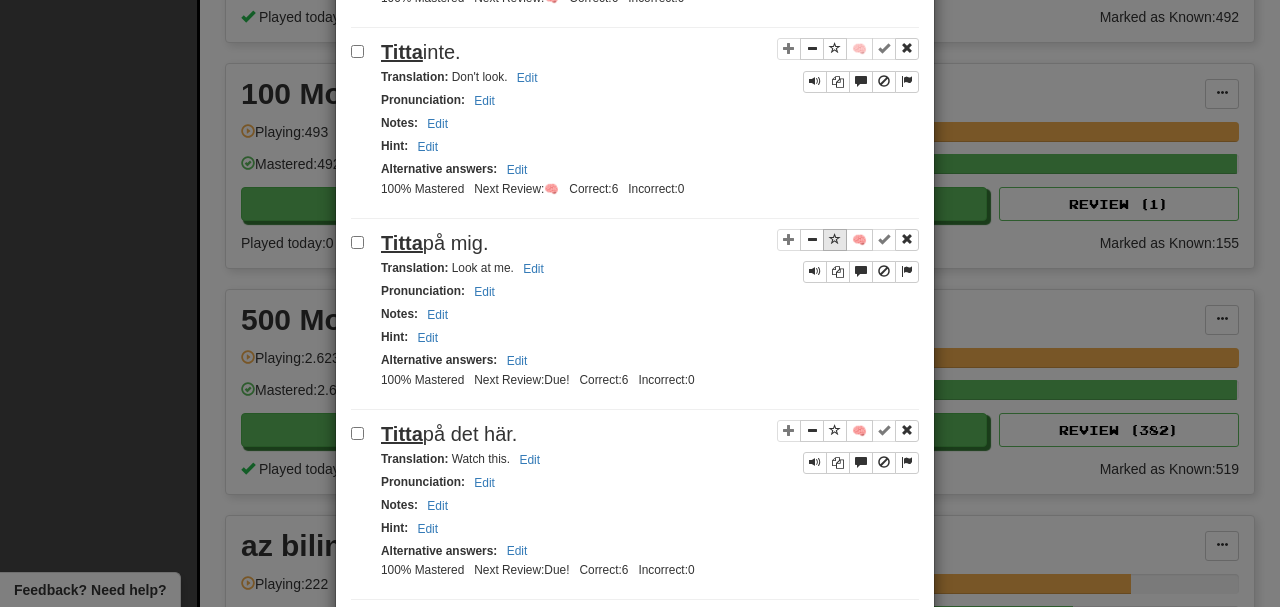scroll, scrollTop: 3661, scrollLeft: 0, axis: vertical 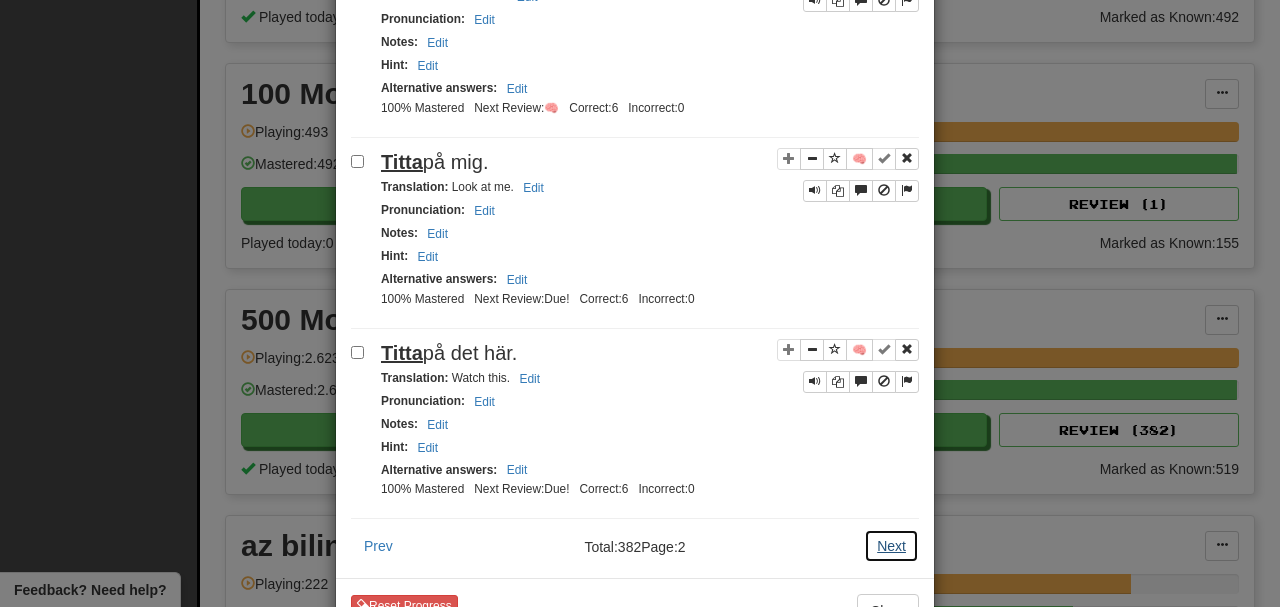 click on "Next" at bounding box center [891, 546] 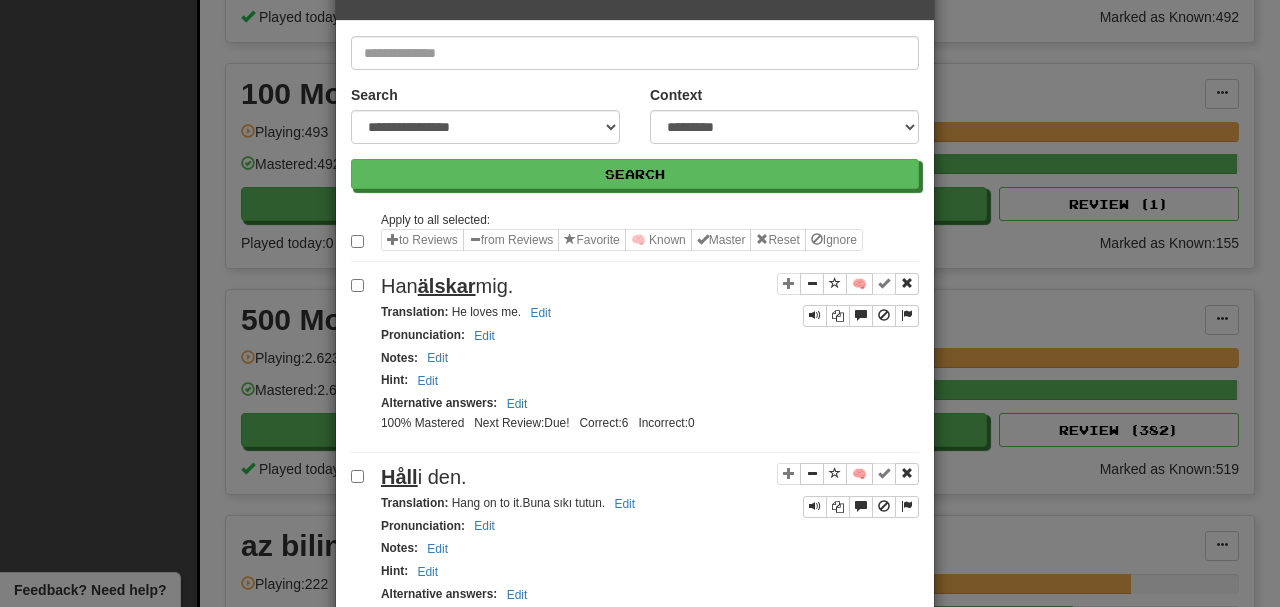scroll, scrollTop: 66, scrollLeft: 0, axis: vertical 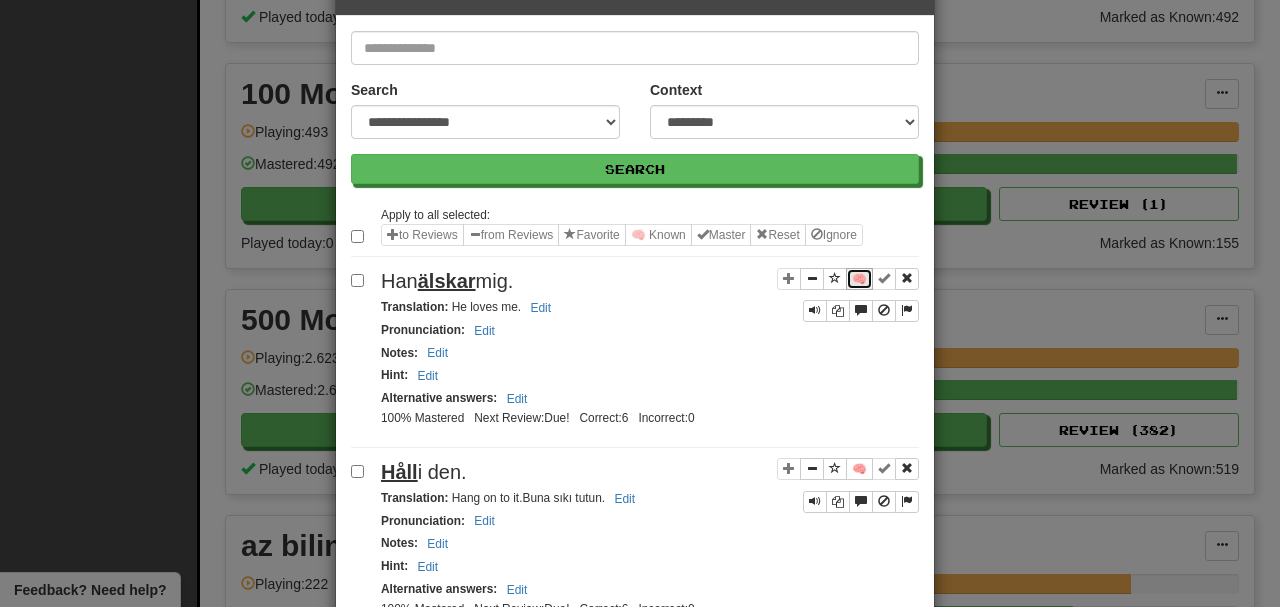 click on "🧠" at bounding box center (859, 279) 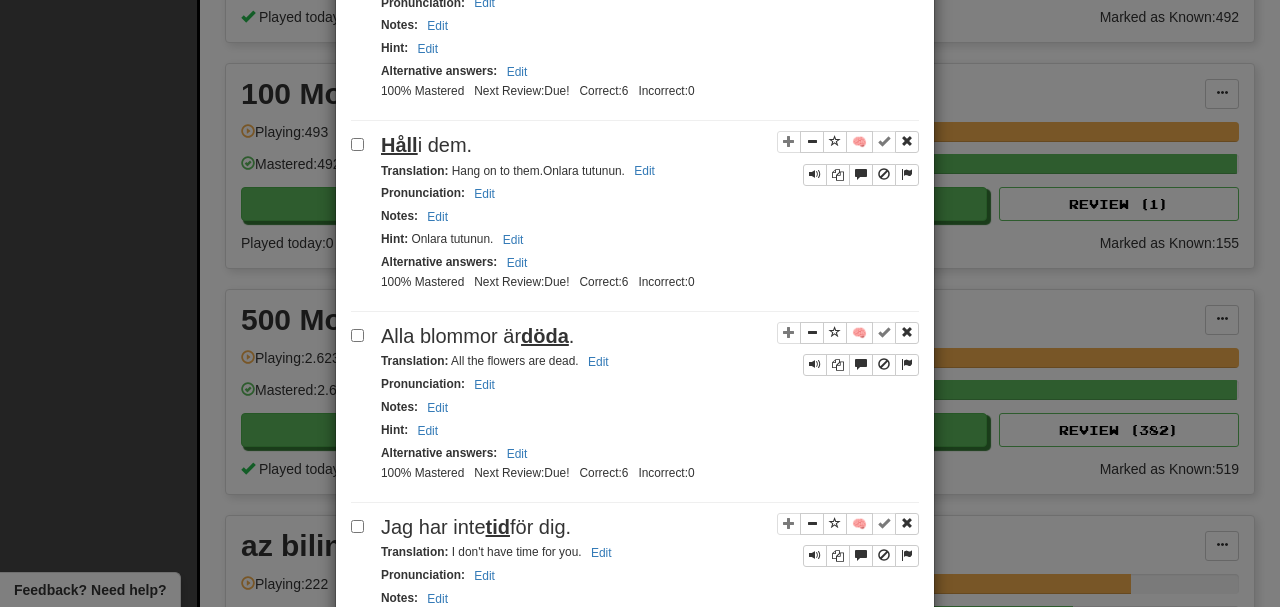 scroll, scrollTop: 666, scrollLeft: 0, axis: vertical 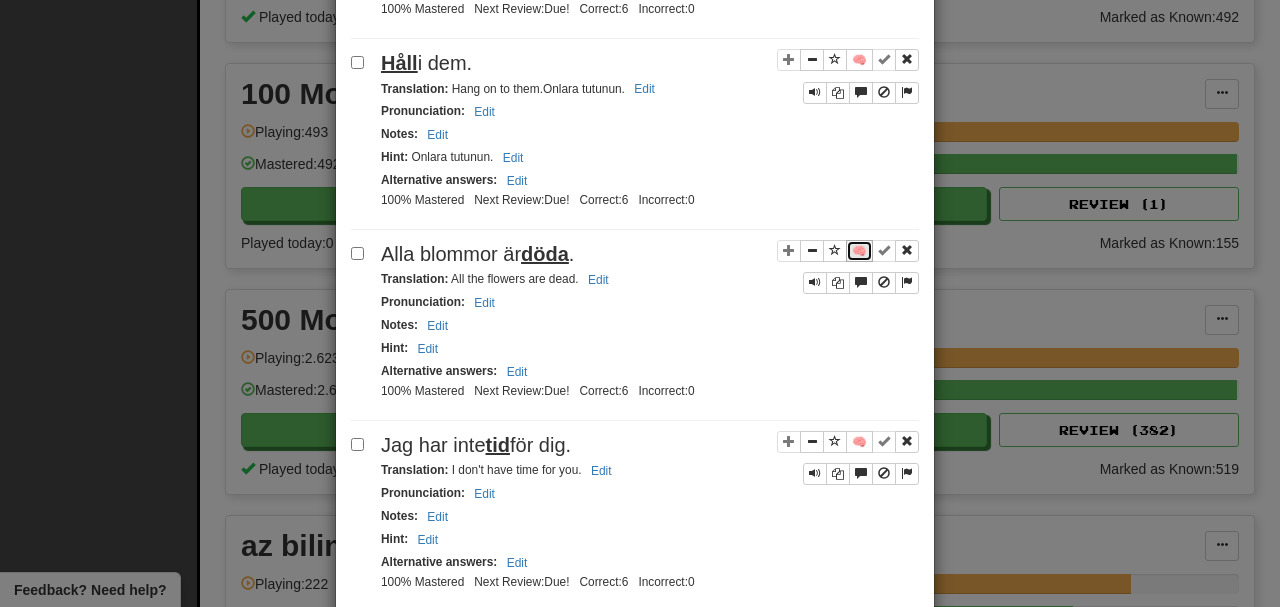 click on "🧠" at bounding box center [859, 251] 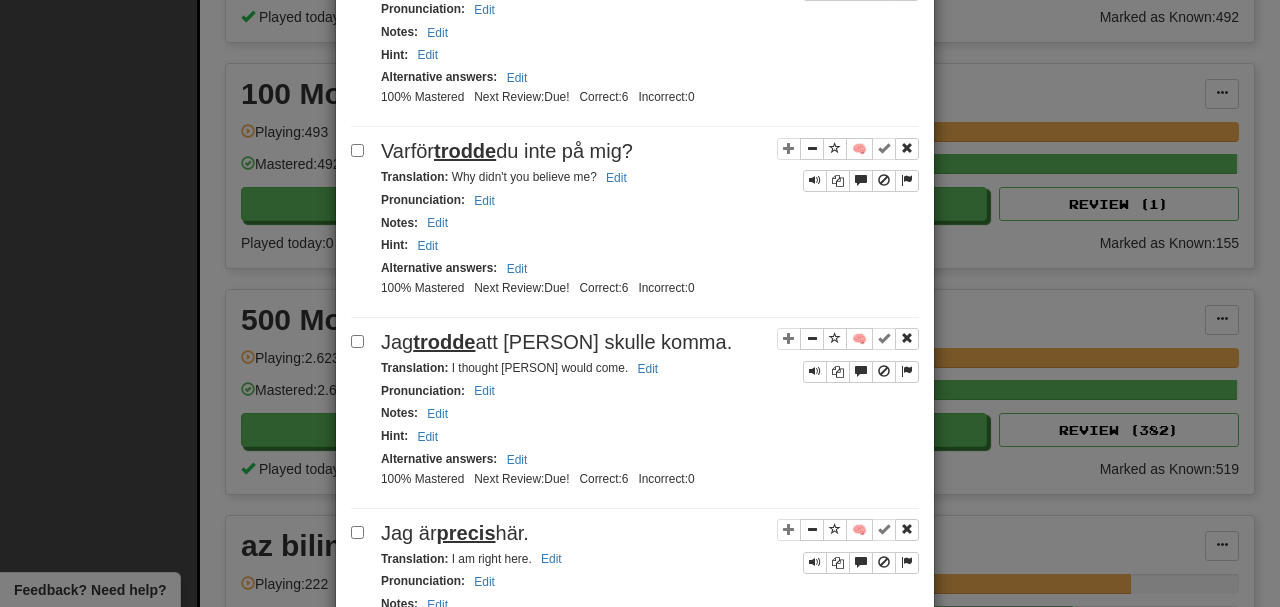 scroll, scrollTop: 1533, scrollLeft: 0, axis: vertical 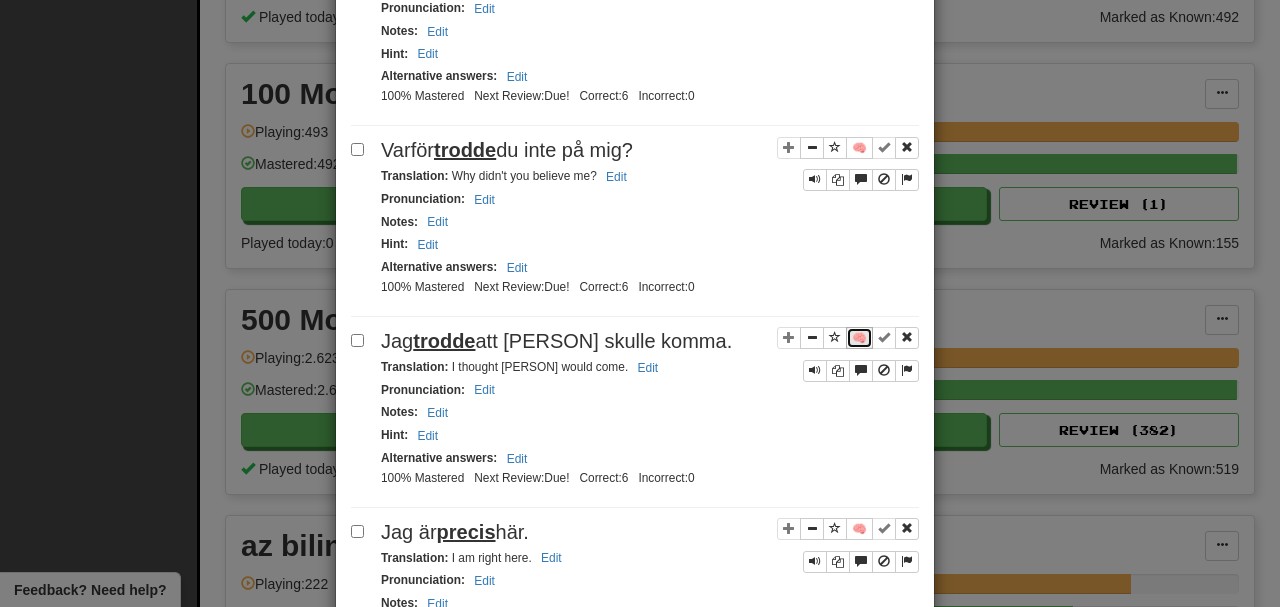 click on "🧠" at bounding box center [859, 338] 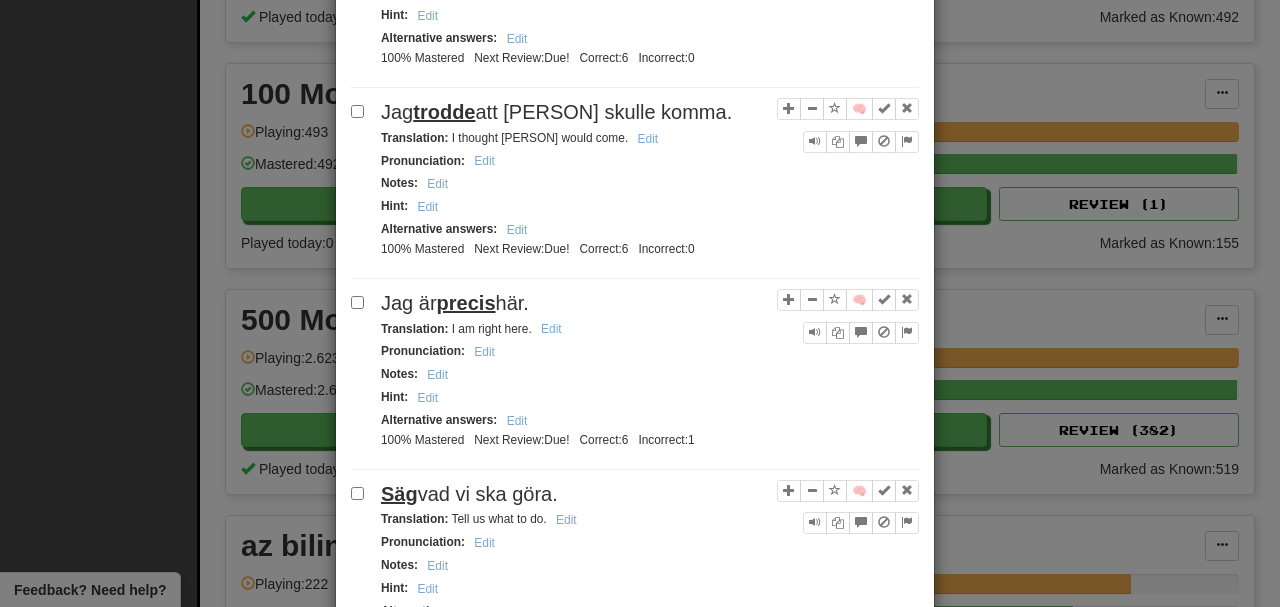 scroll, scrollTop: 1800, scrollLeft: 0, axis: vertical 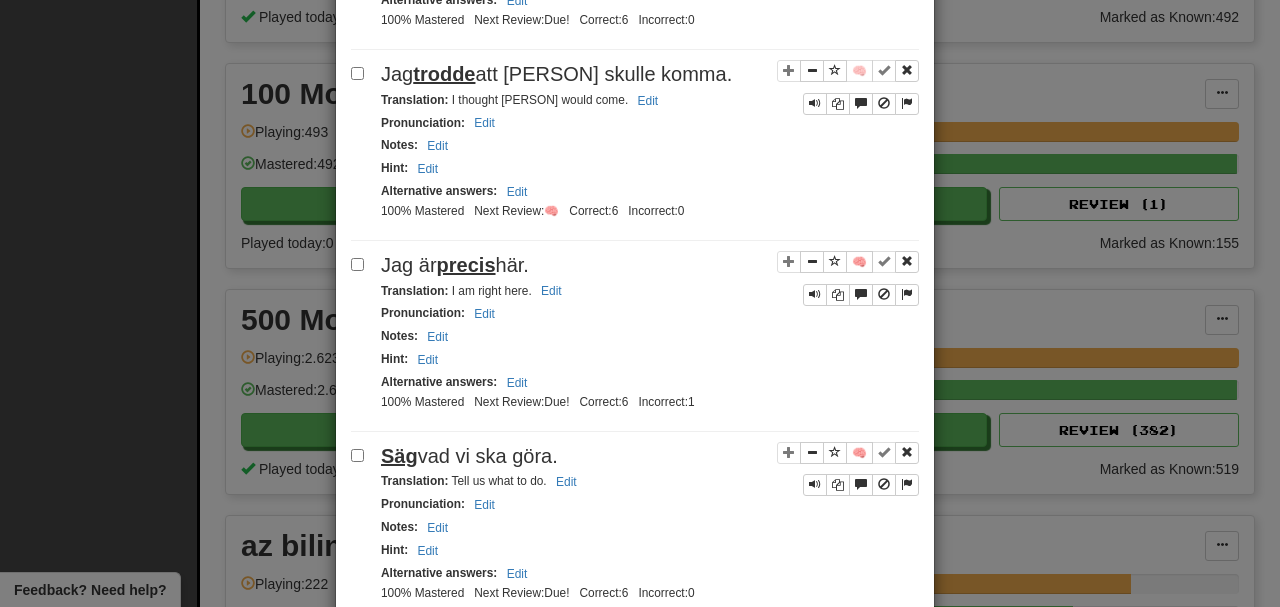 click on "🧠" at bounding box center [848, 278] 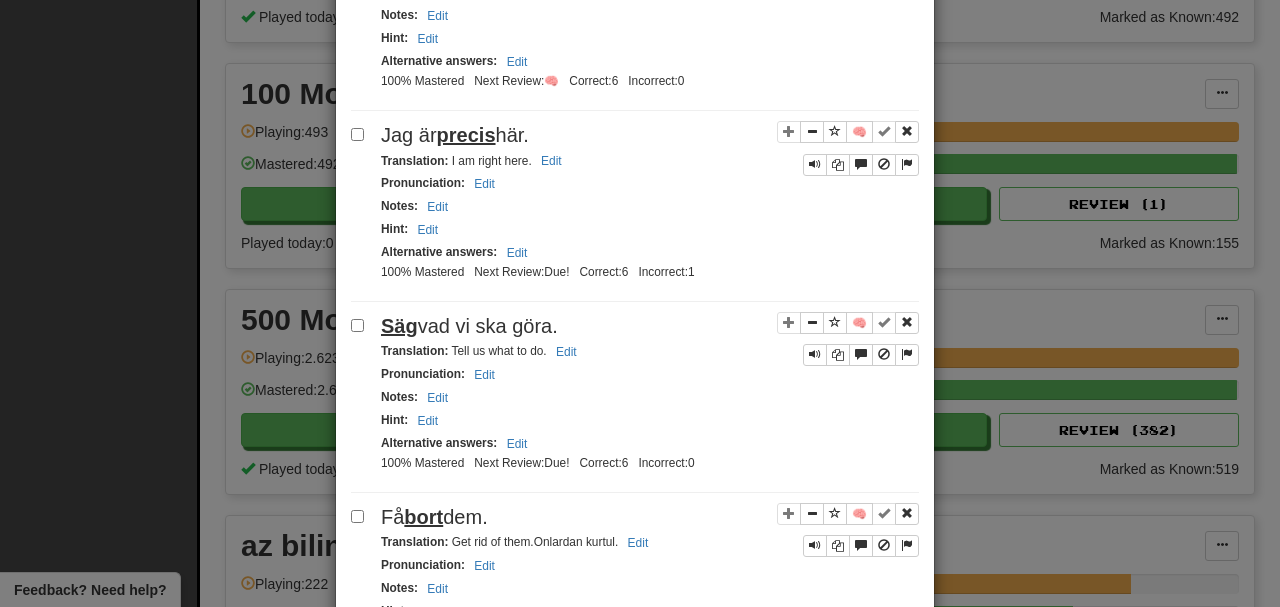 scroll, scrollTop: 1933, scrollLeft: 0, axis: vertical 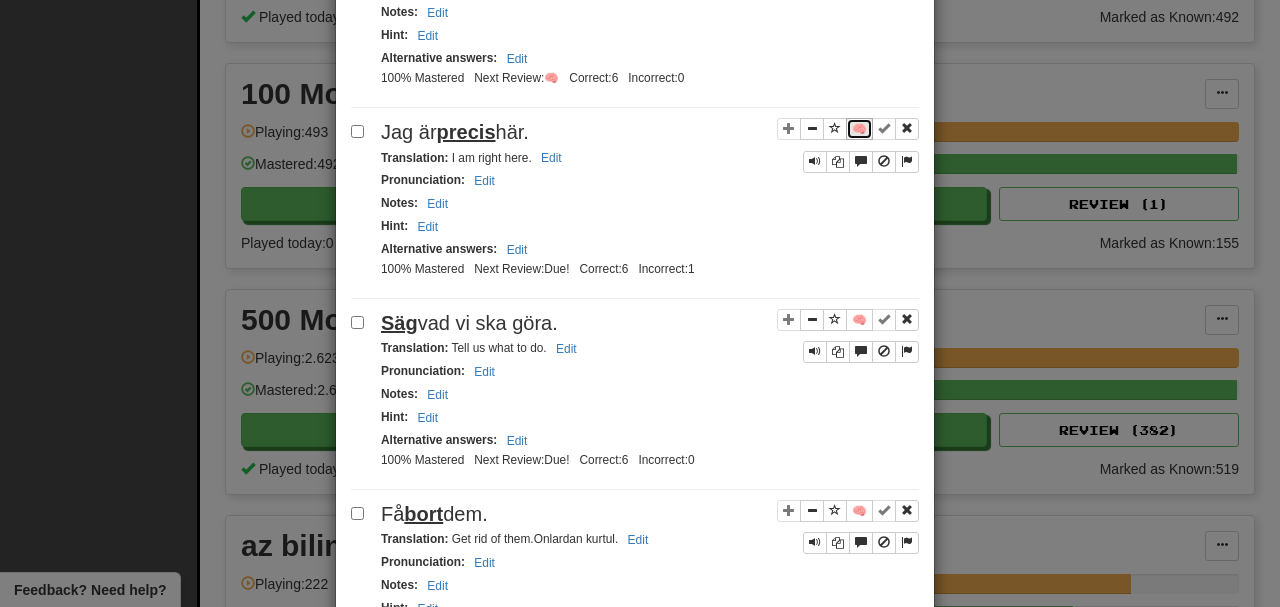 click on "🧠" at bounding box center (859, 129) 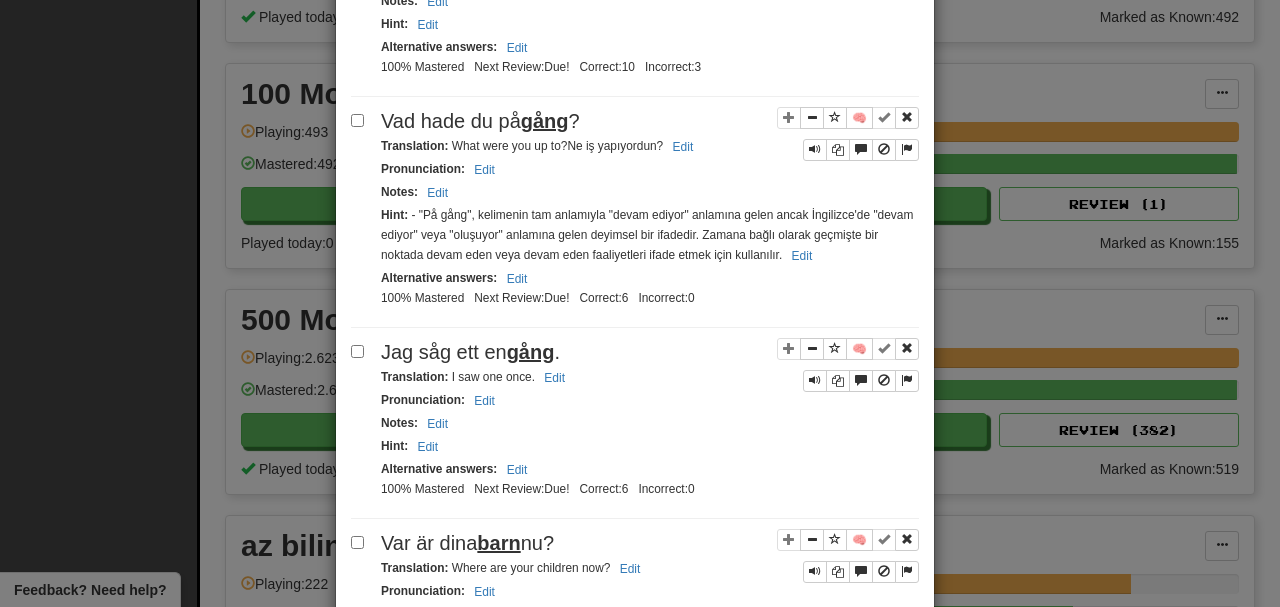 scroll, scrollTop: 2933, scrollLeft: 0, axis: vertical 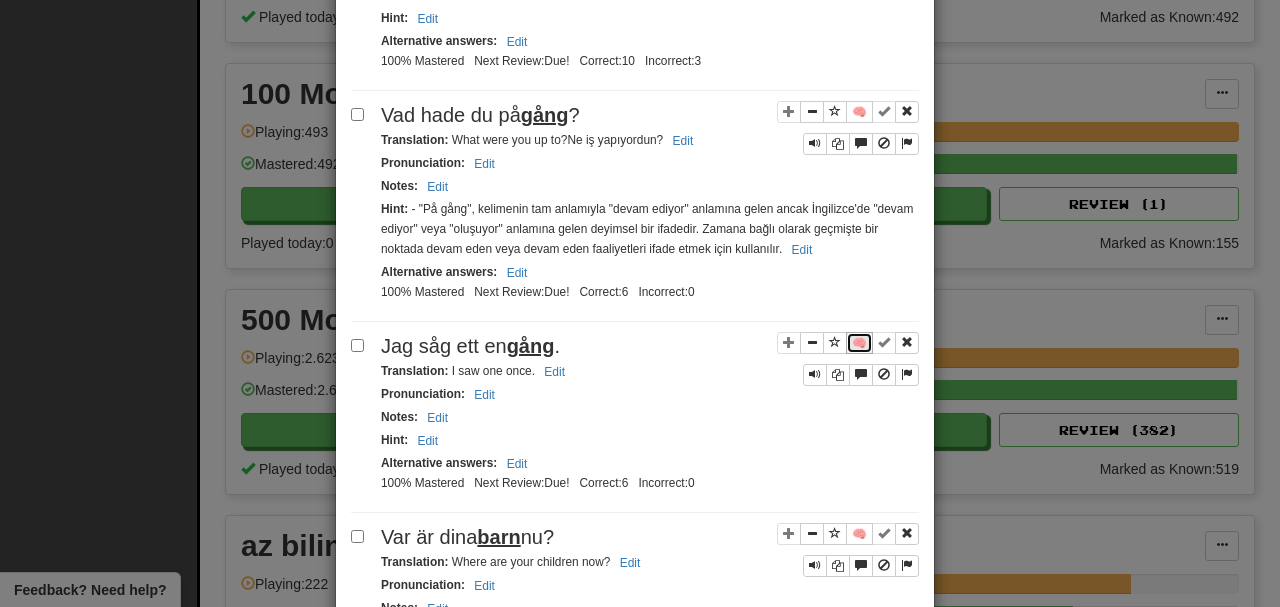 click on "🧠" at bounding box center (859, 343) 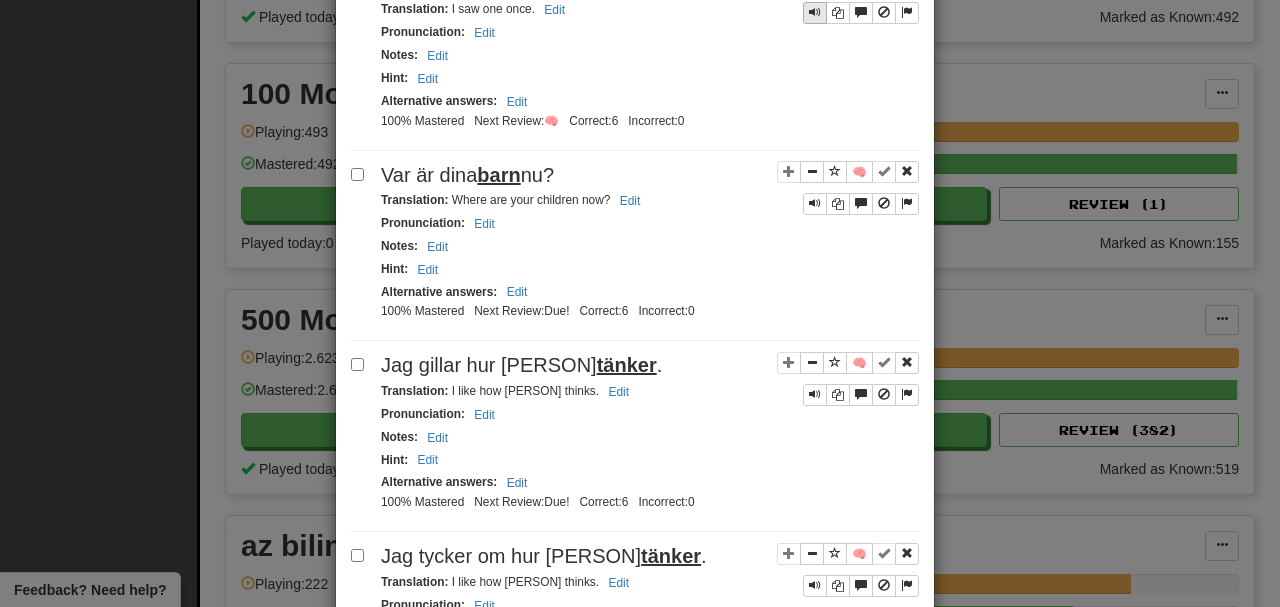 scroll, scrollTop: 3333, scrollLeft: 0, axis: vertical 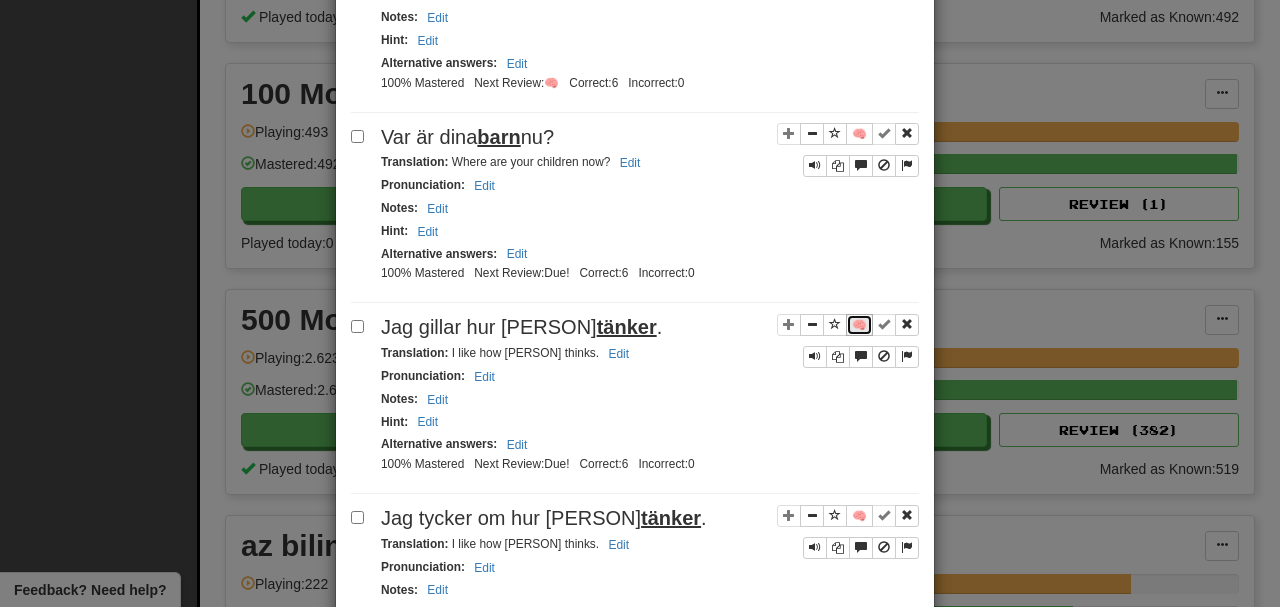 click on "🧠" at bounding box center [859, 325] 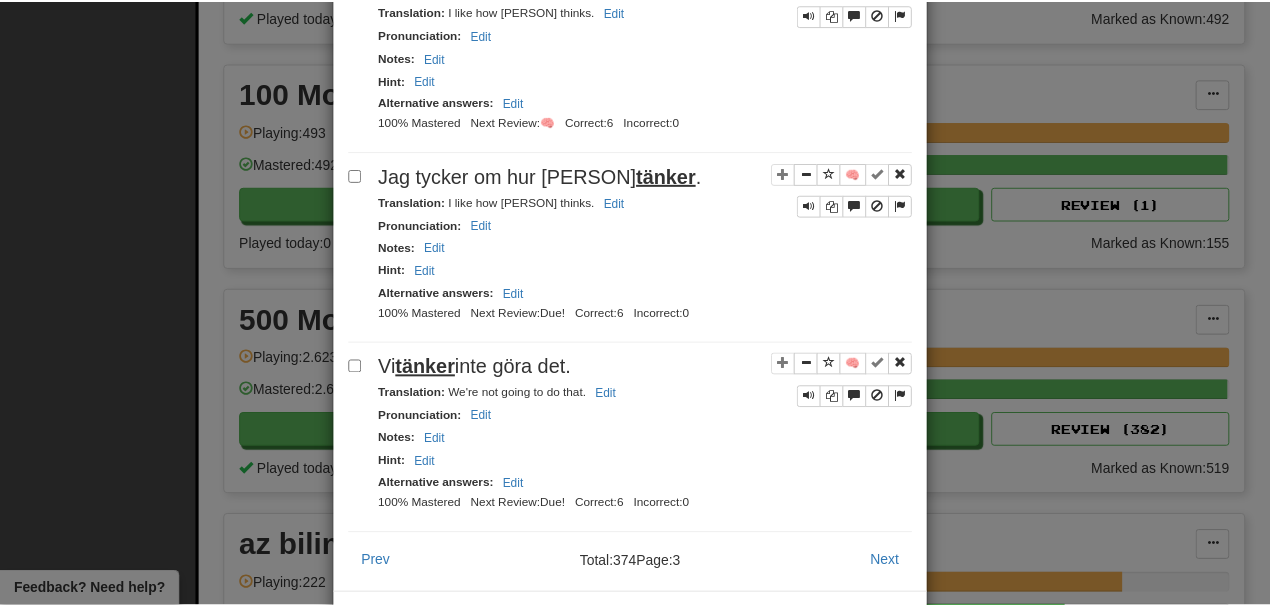 scroll, scrollTop: 3710, scrollLeft: 0, axis: vertical 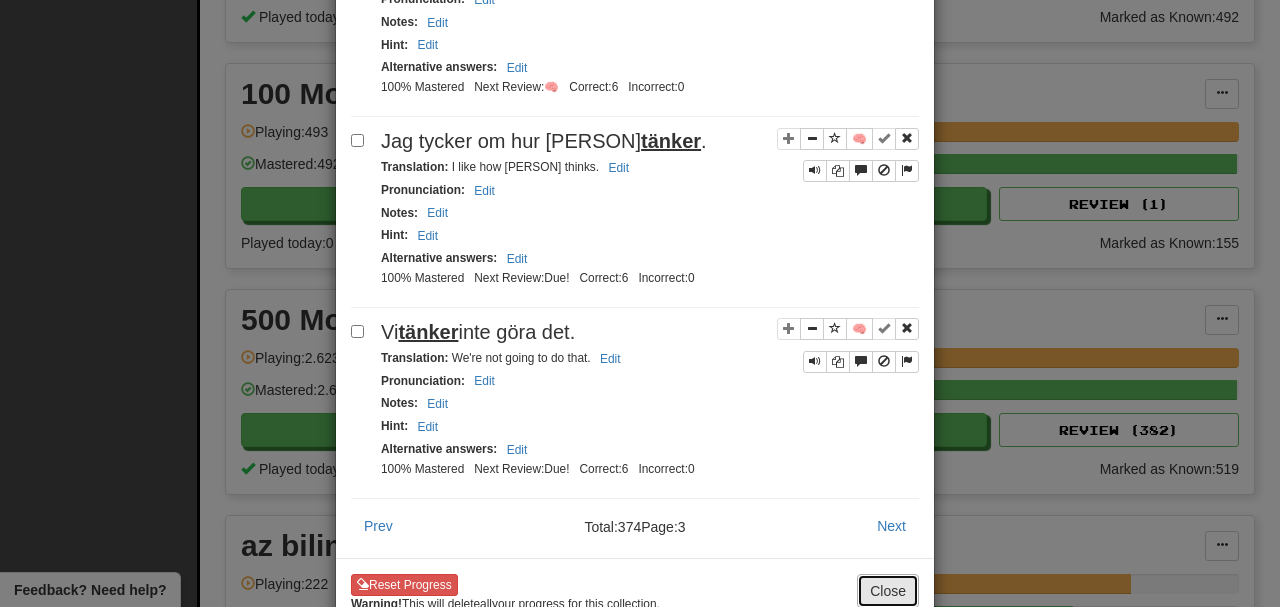 click on "Close" at bounding box center (888, 591) 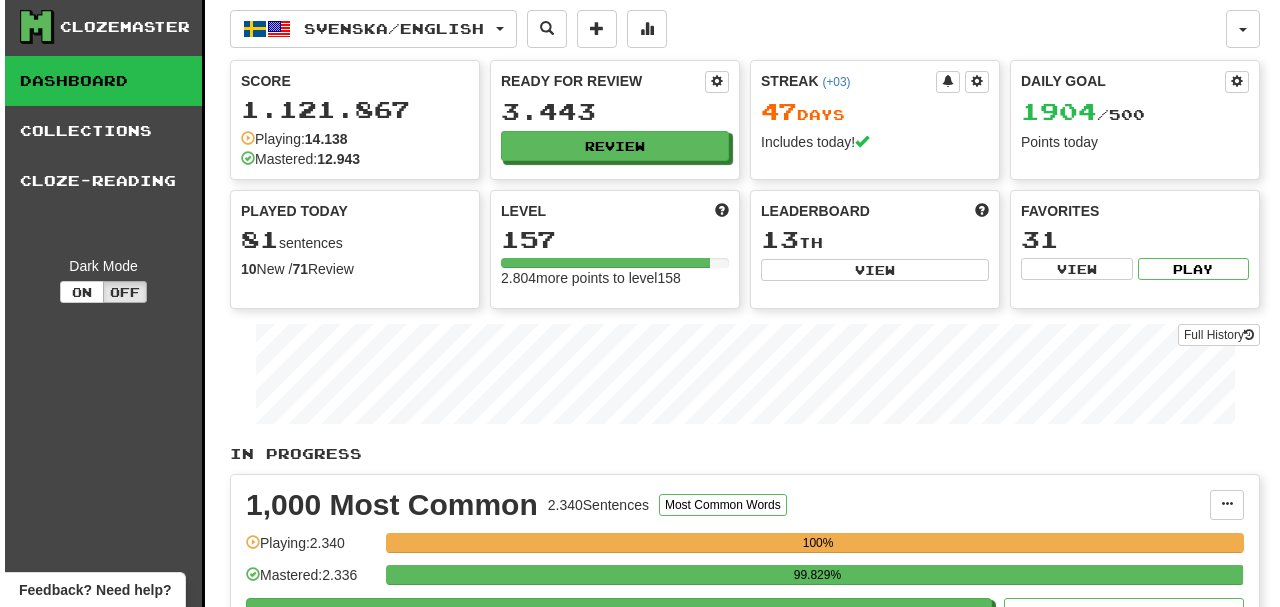 scroll, scrollTop: 0, scrollLeft: 0, axis: both 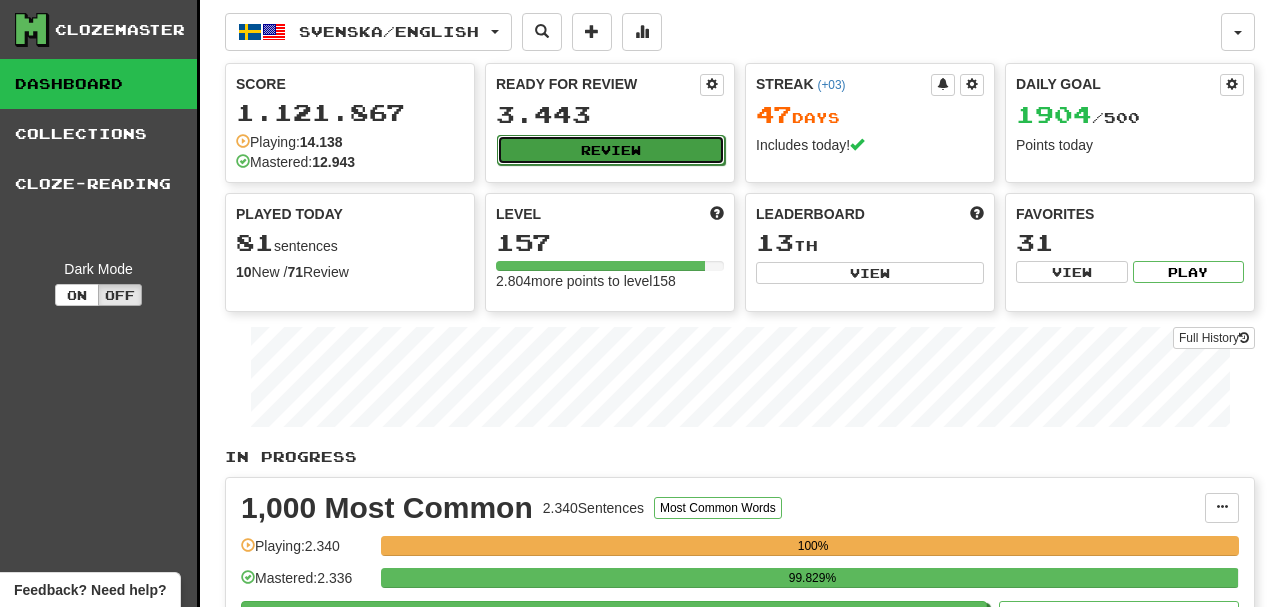 click on "Review" at bounding box center (611, 150) 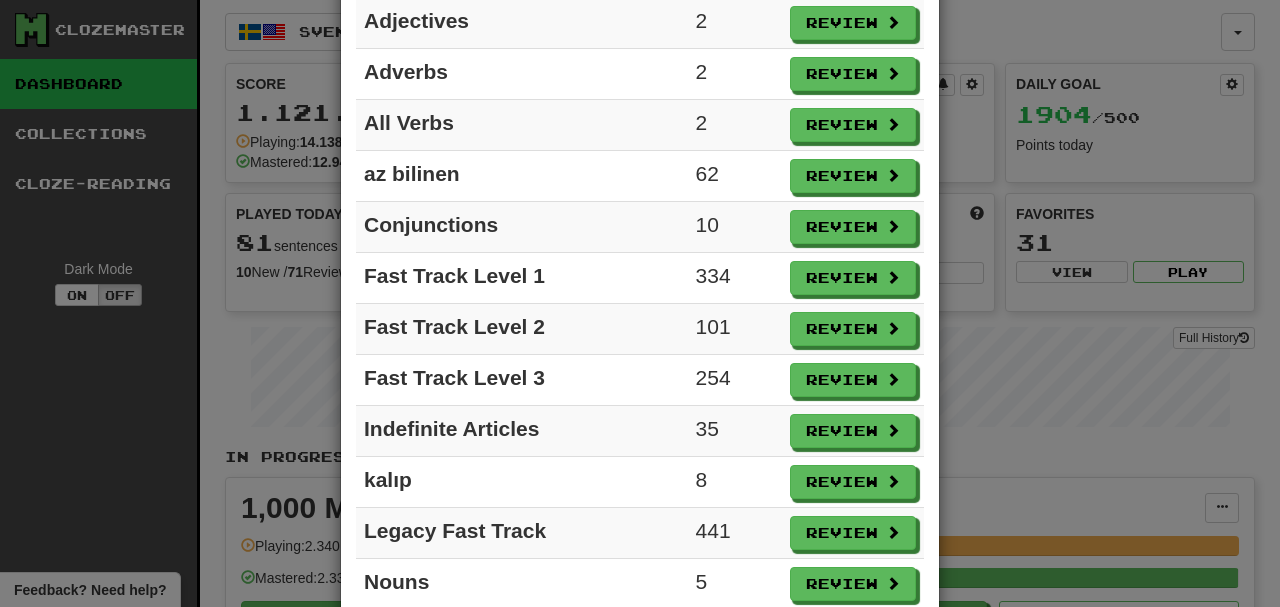 scroll, scrollTop: 54, scrollLeft: 0, axis: vertical 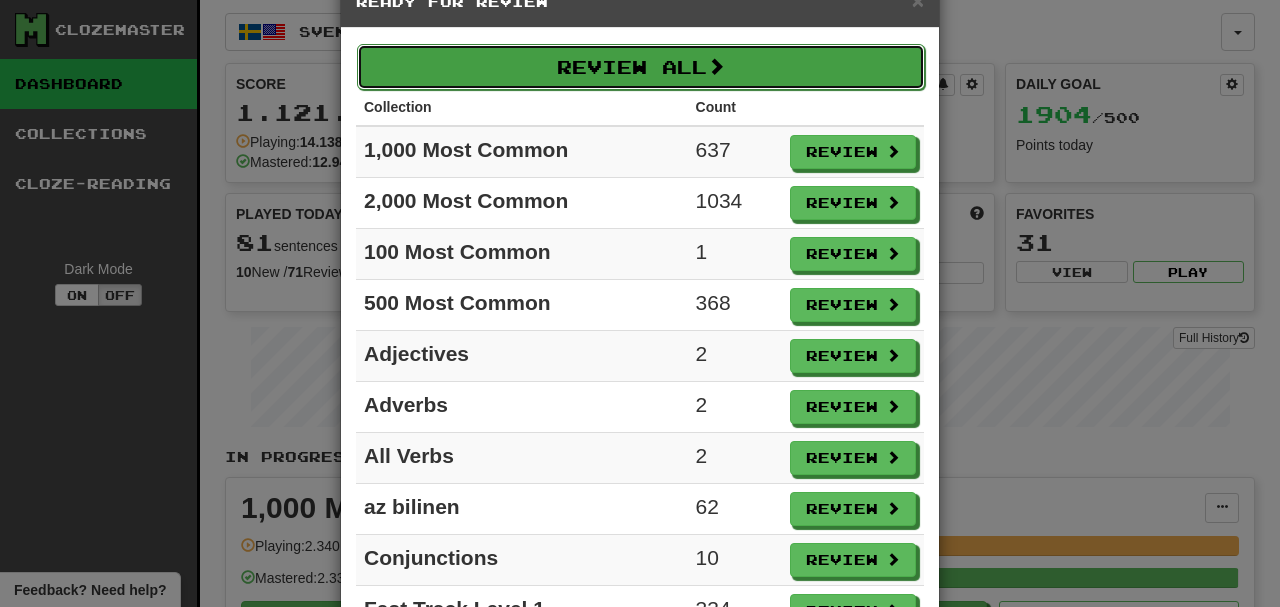 click on "Review All" at bounding box center [641, 67] 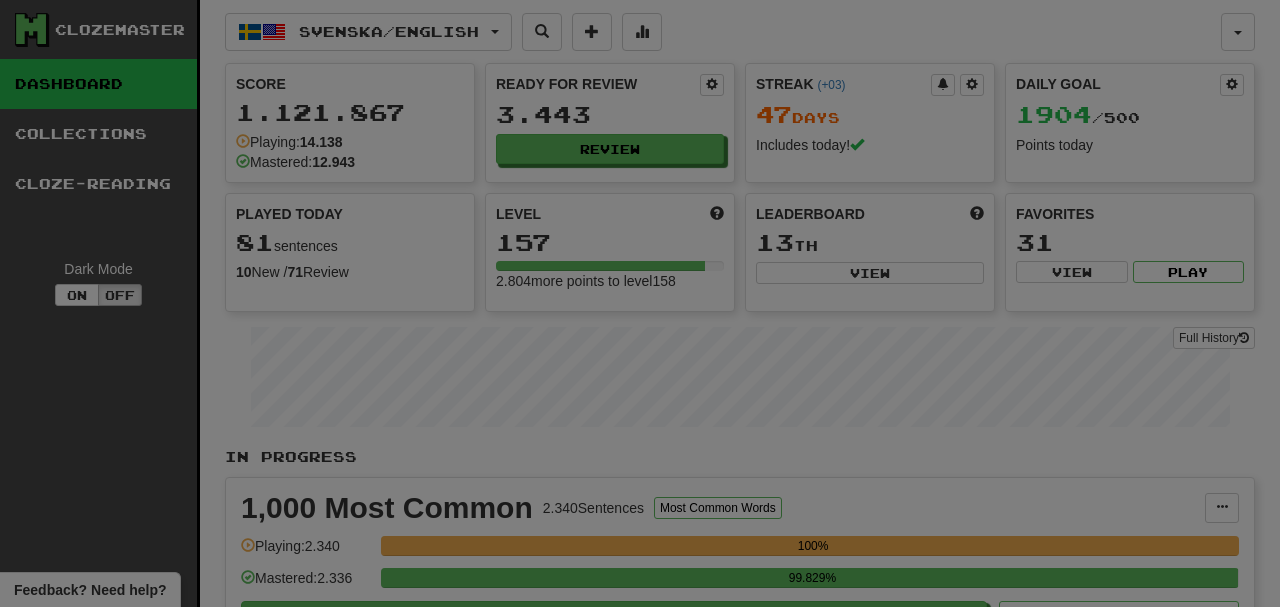 select on "**" 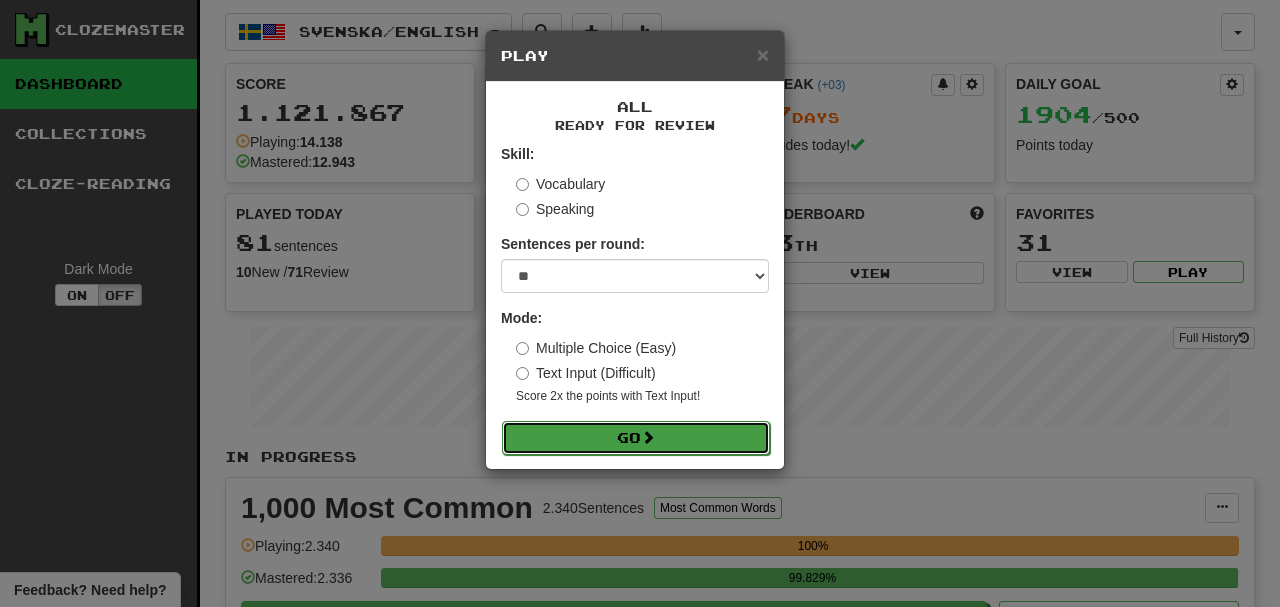 click on "Go" at bounding box center [636, 438] 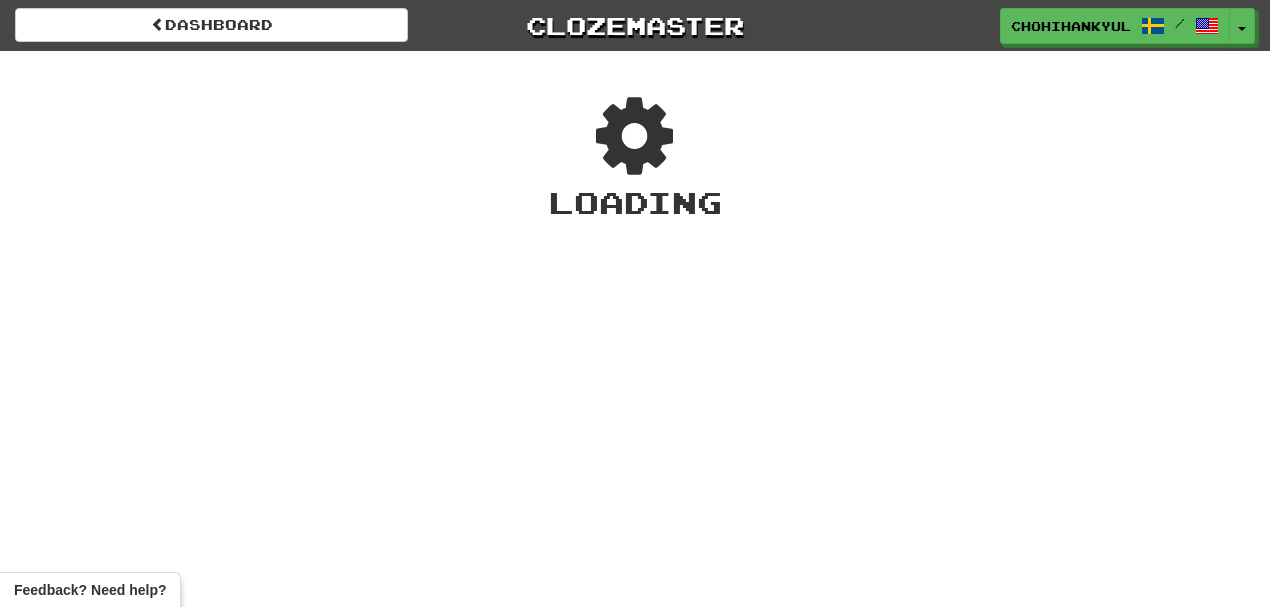 scroll, scrollTop: 0, scrollLeft: 0, axis: both 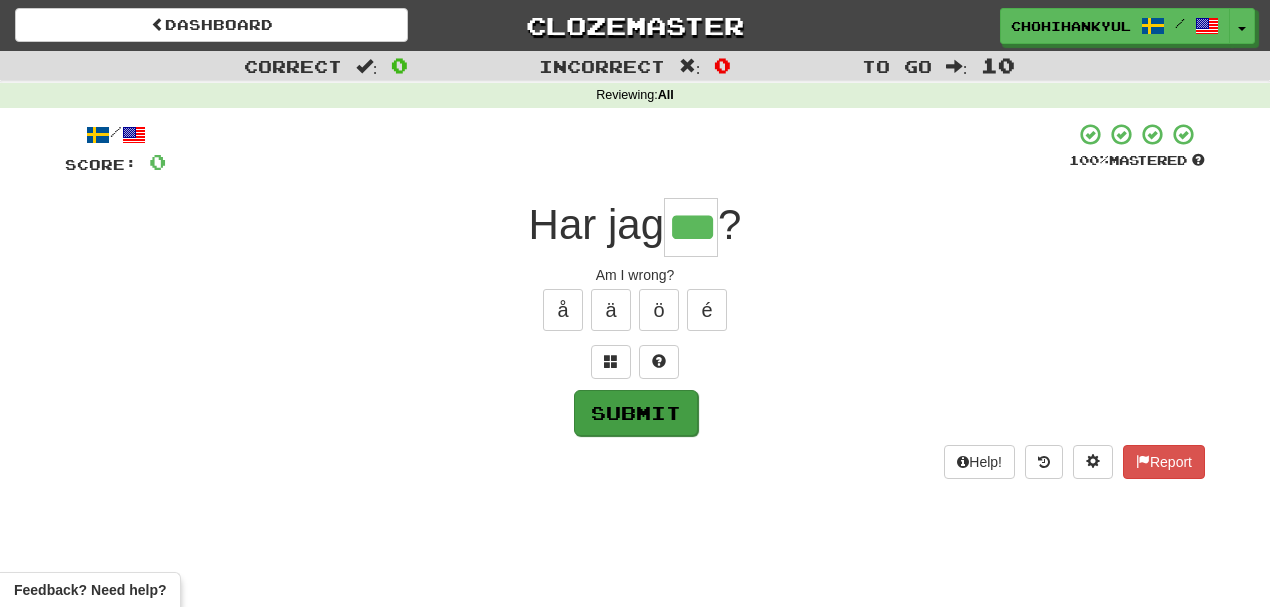 type on "***" 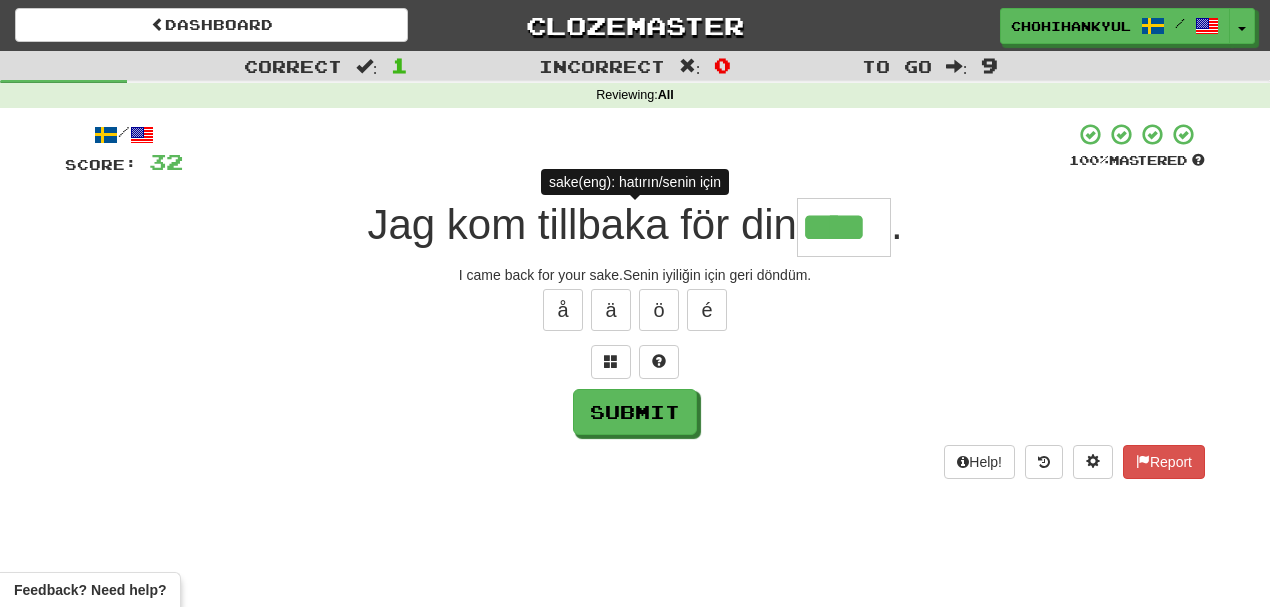 type on "*****" 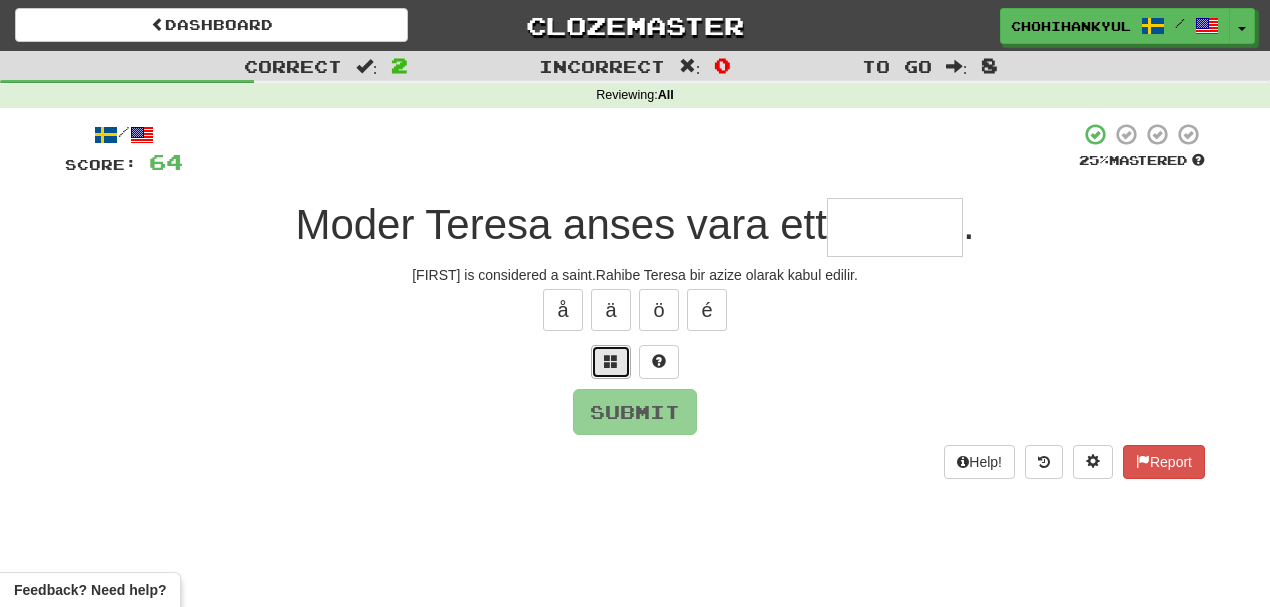click at bounding box center [611, 362] 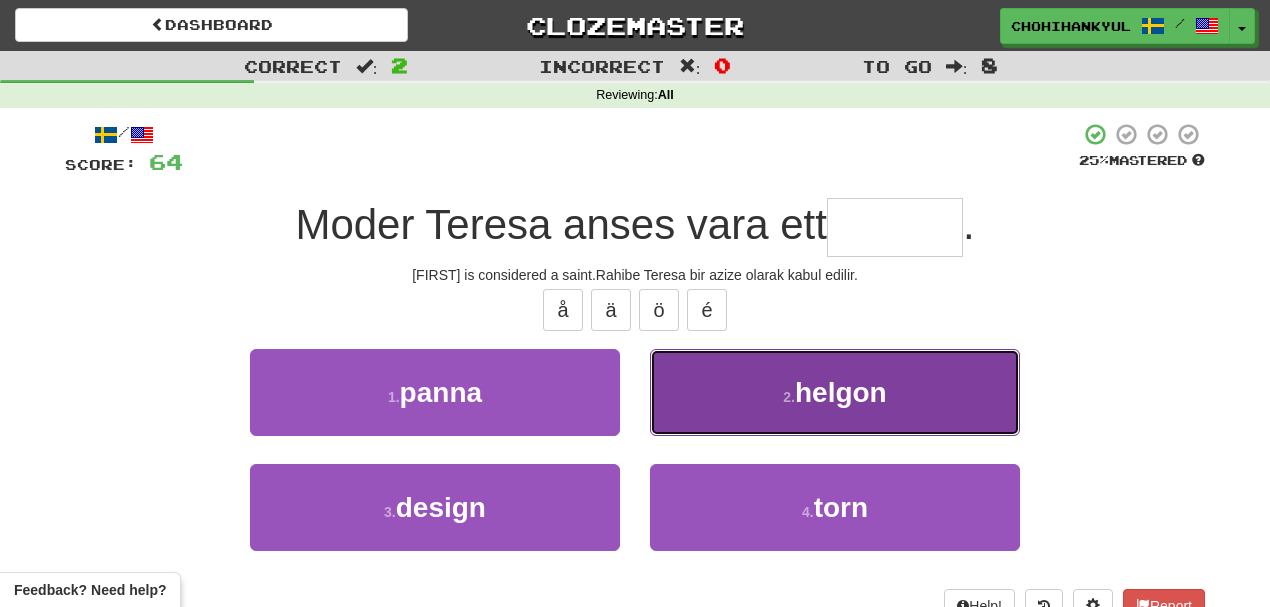 click on "helgon" at bounding box center (841, 392) 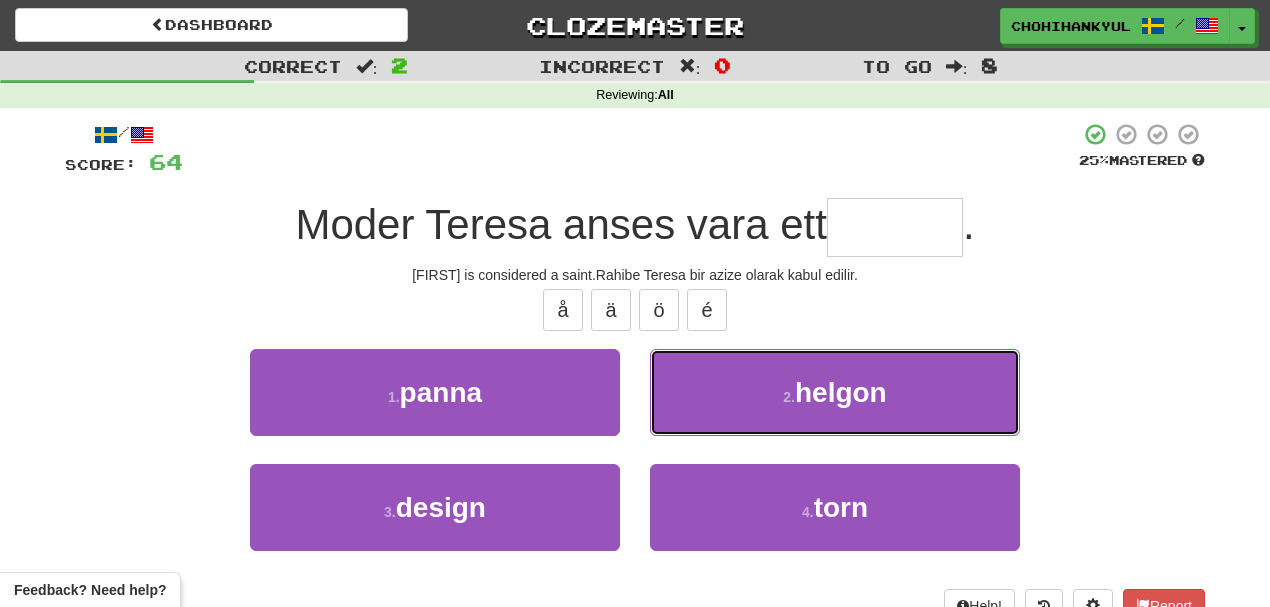 type on "******" 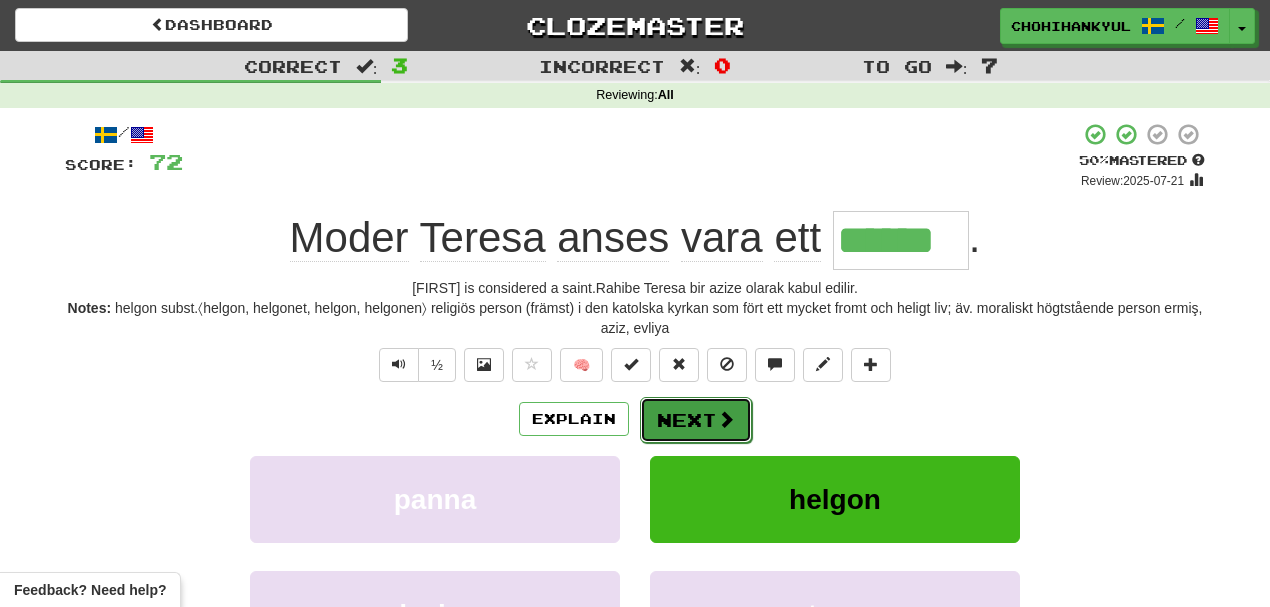 click on "Next" at bounding box center (696, 420) 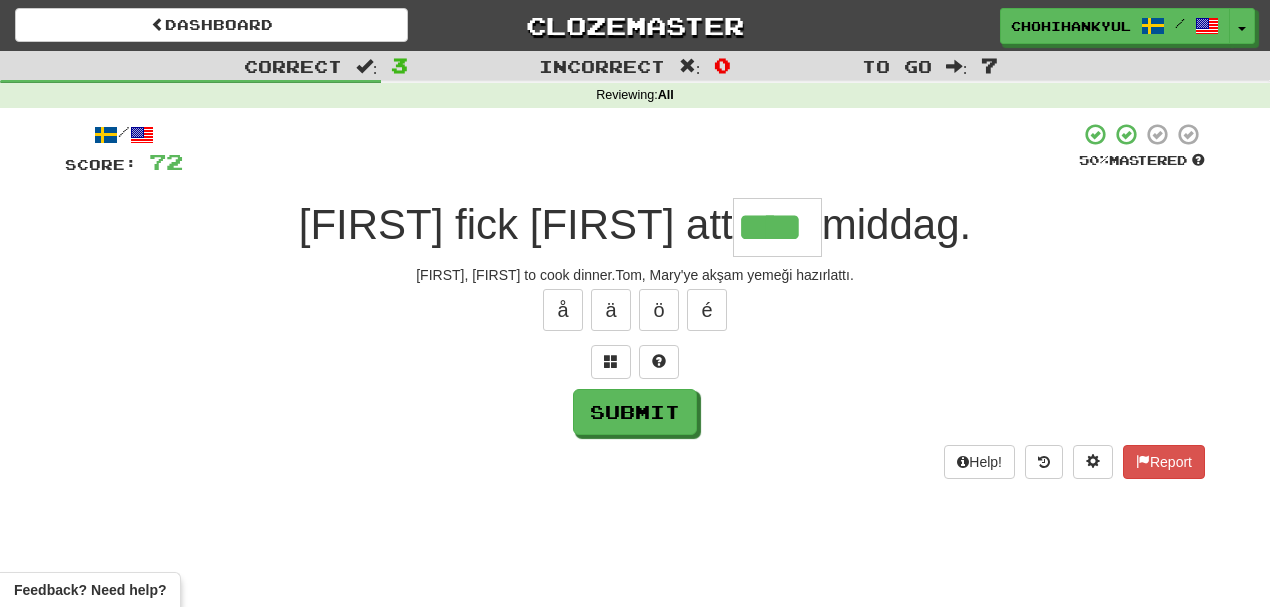 type on "****" 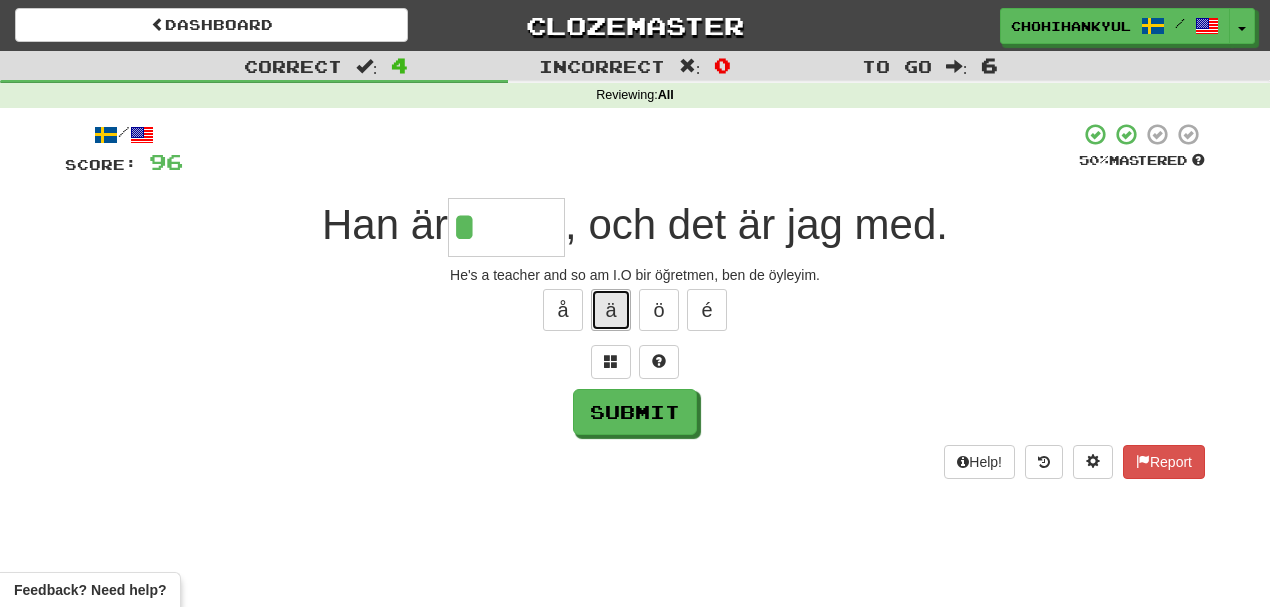 click on "ä" at bounding box center (611, 310) 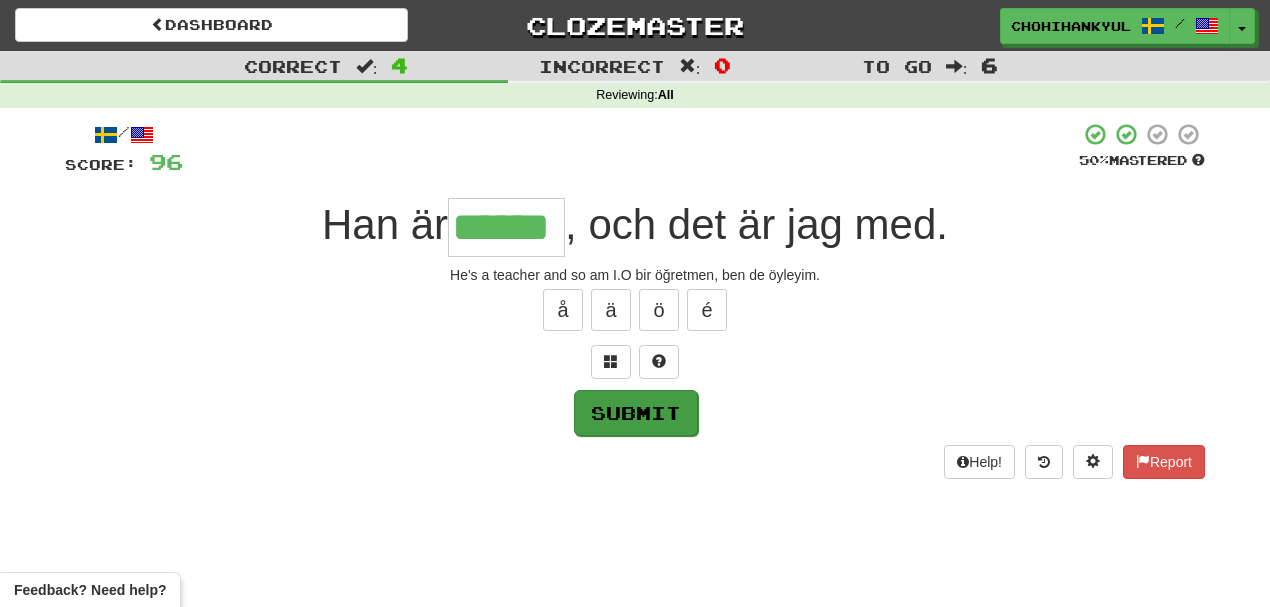 type on "******" 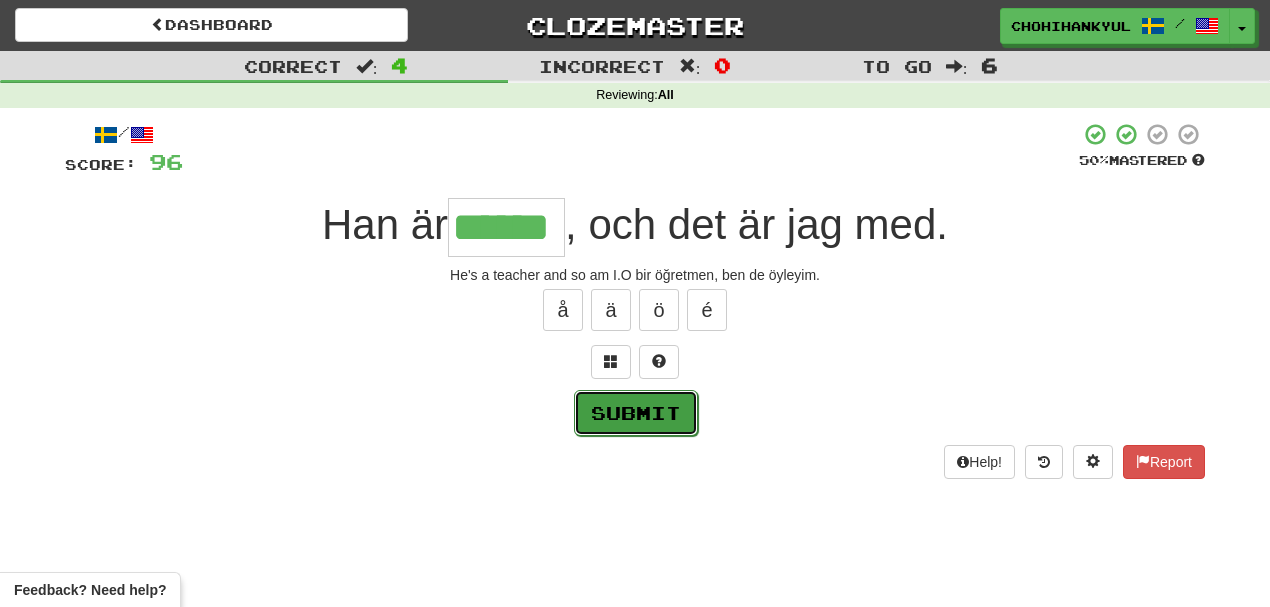 click on "Submit" at bounding box center [636, 413] 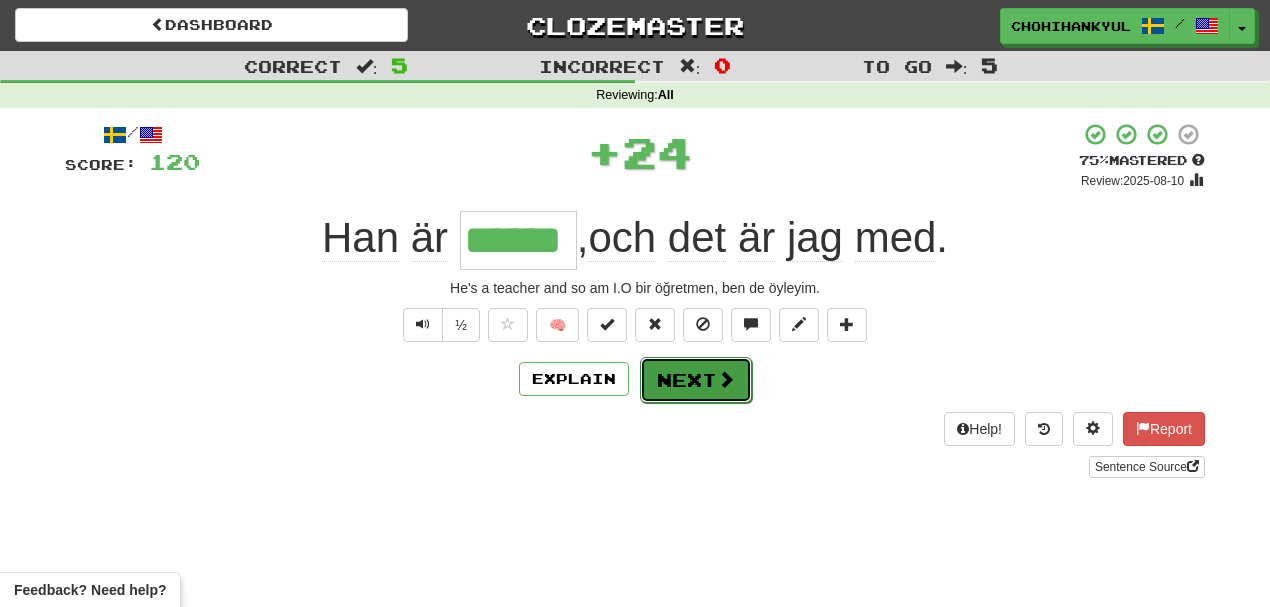 click on "Next" at bounding box center (696, 380) 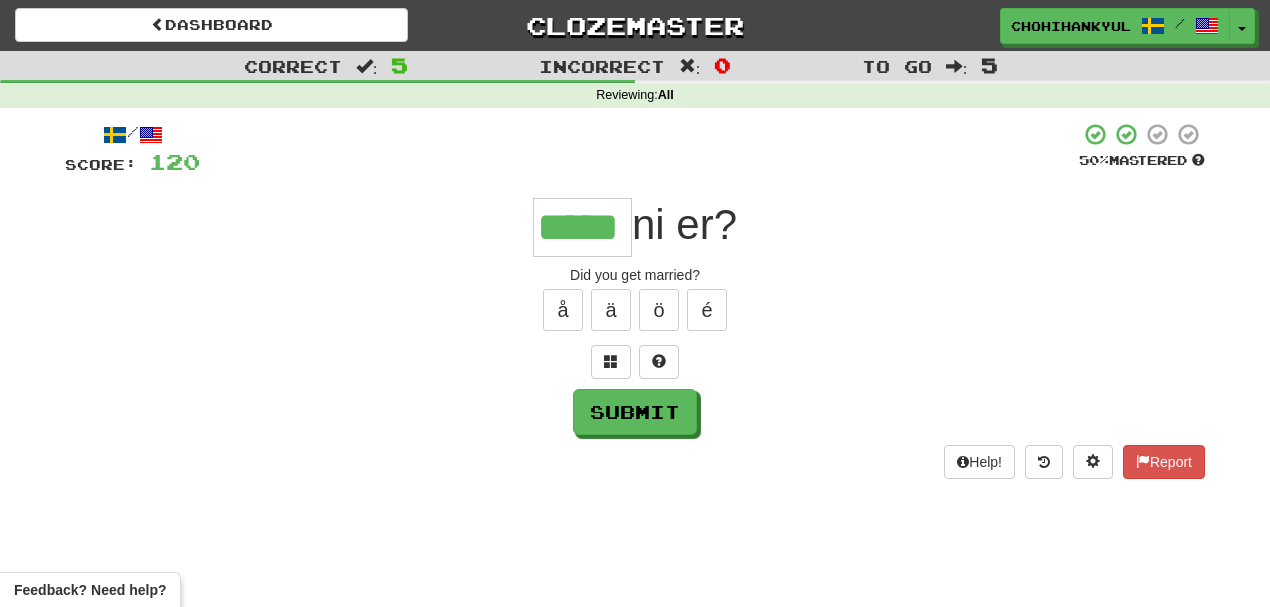 type on "*****" 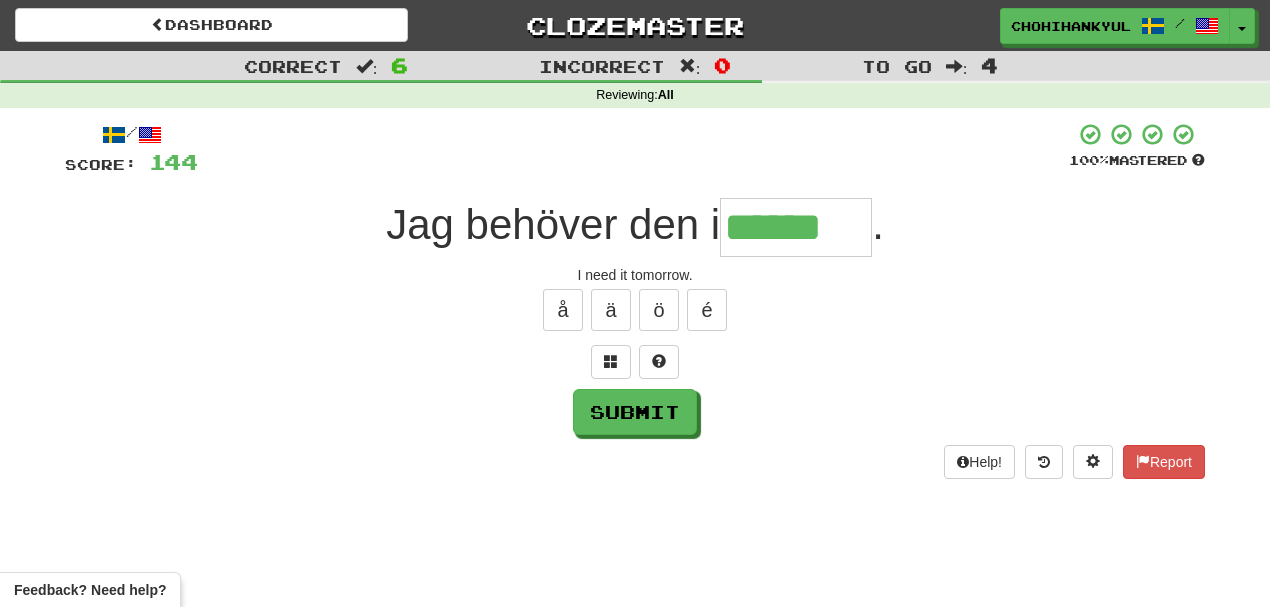 type on "******" 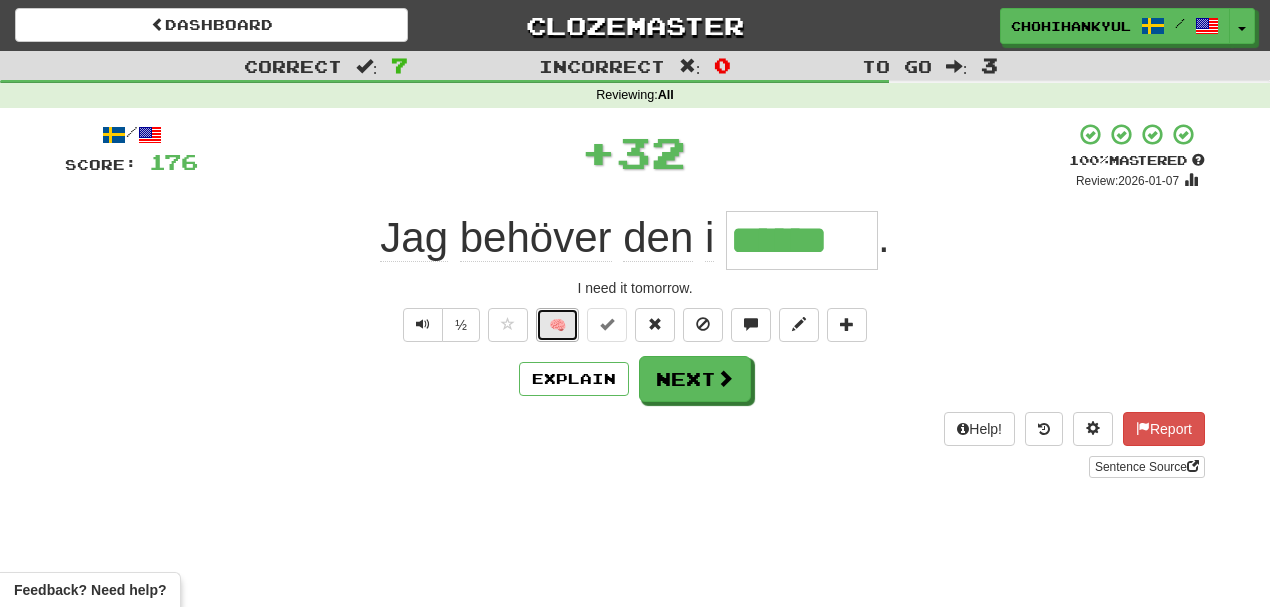 click on "🧠" at bounding box center [557, 325] 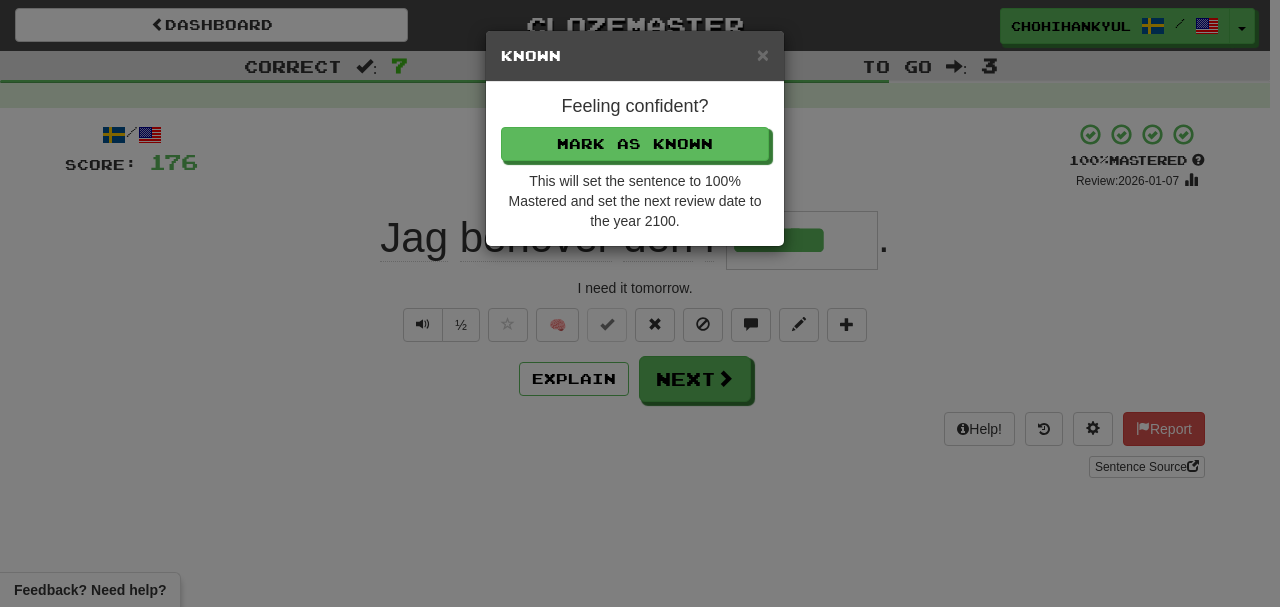 click on "Feeling confident? Mark as Known This will set the sentence to 100% Mastered and set the next review date to the year 2100." at bounding box center (635, 164) 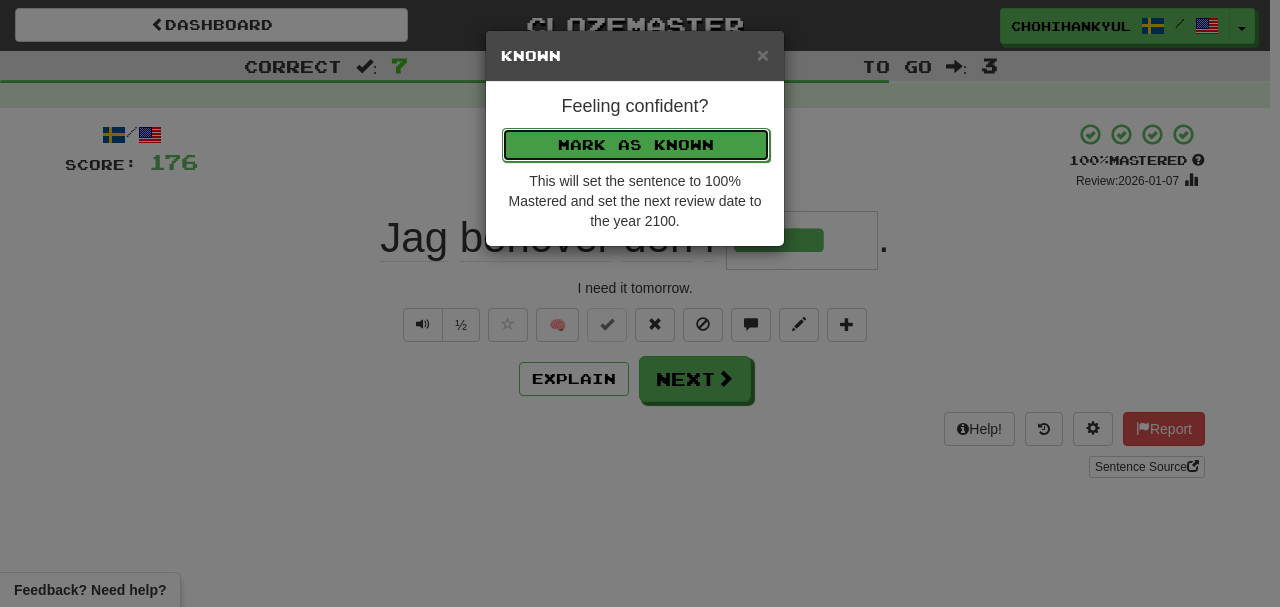 click on "Mark as Known" at bounding box center [636, 145] 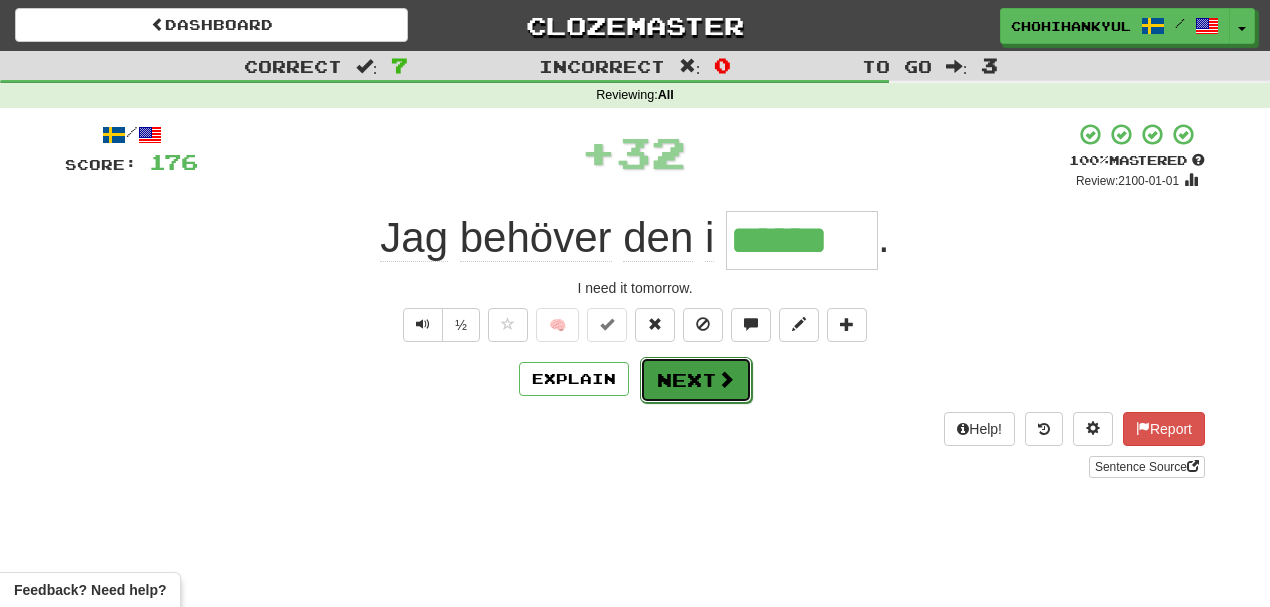 click on "Next" at bounding box center (696, 380) 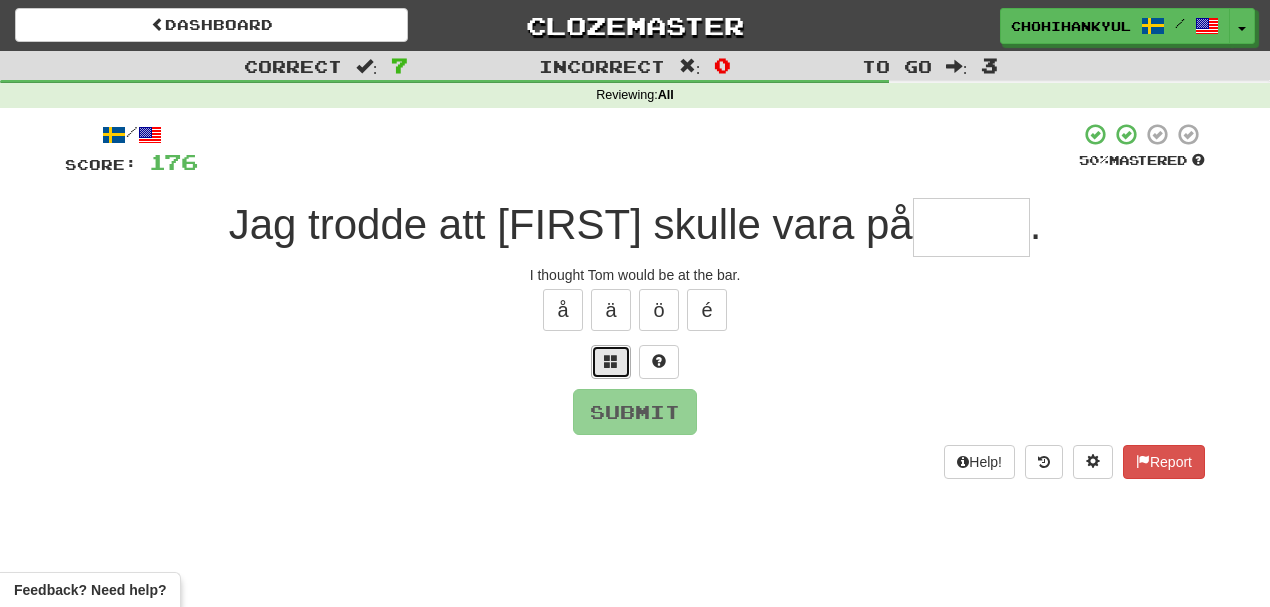 click at bounding box center [611, 362] 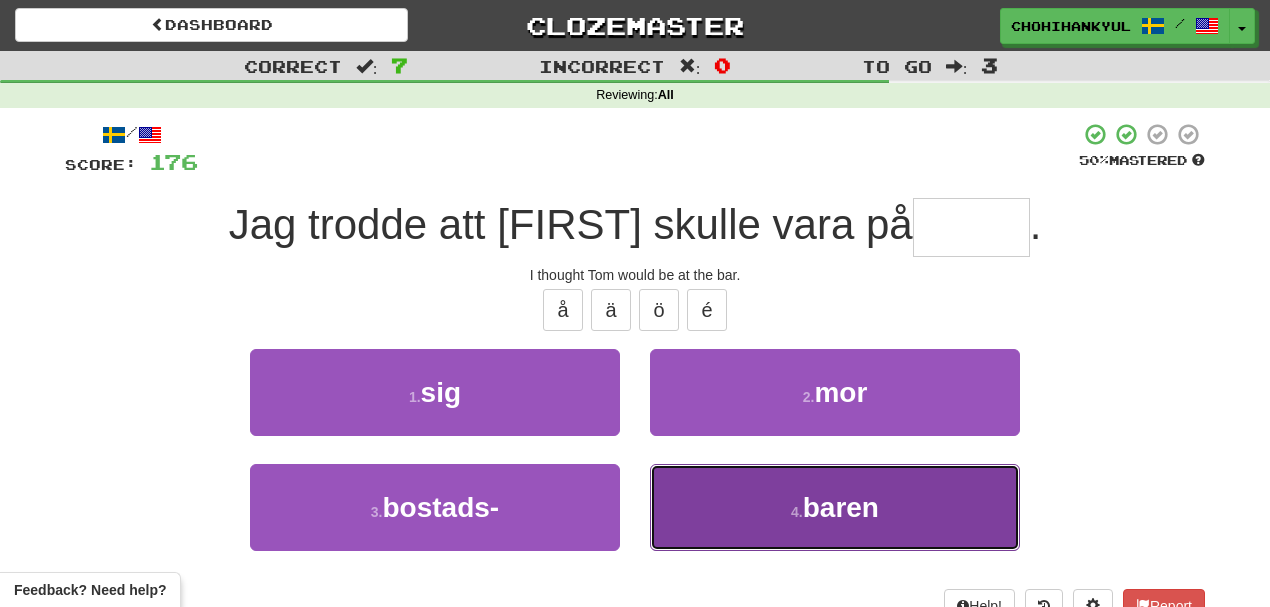 click on "4 .  baren" at bounding box center [835, 507] 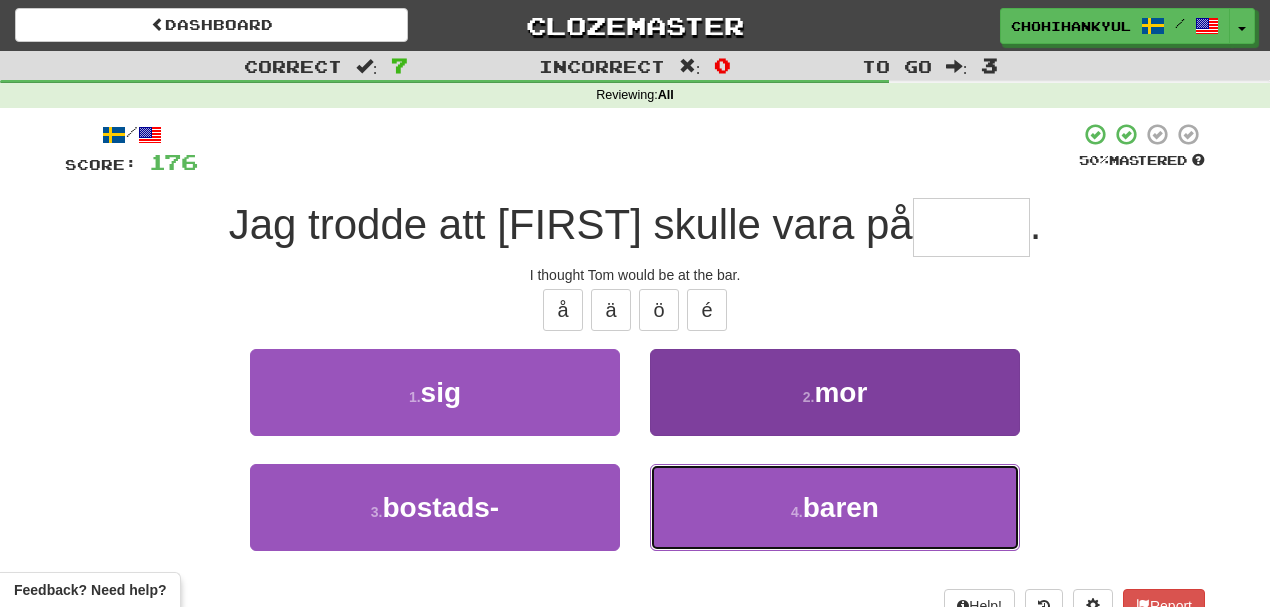type on "*****" 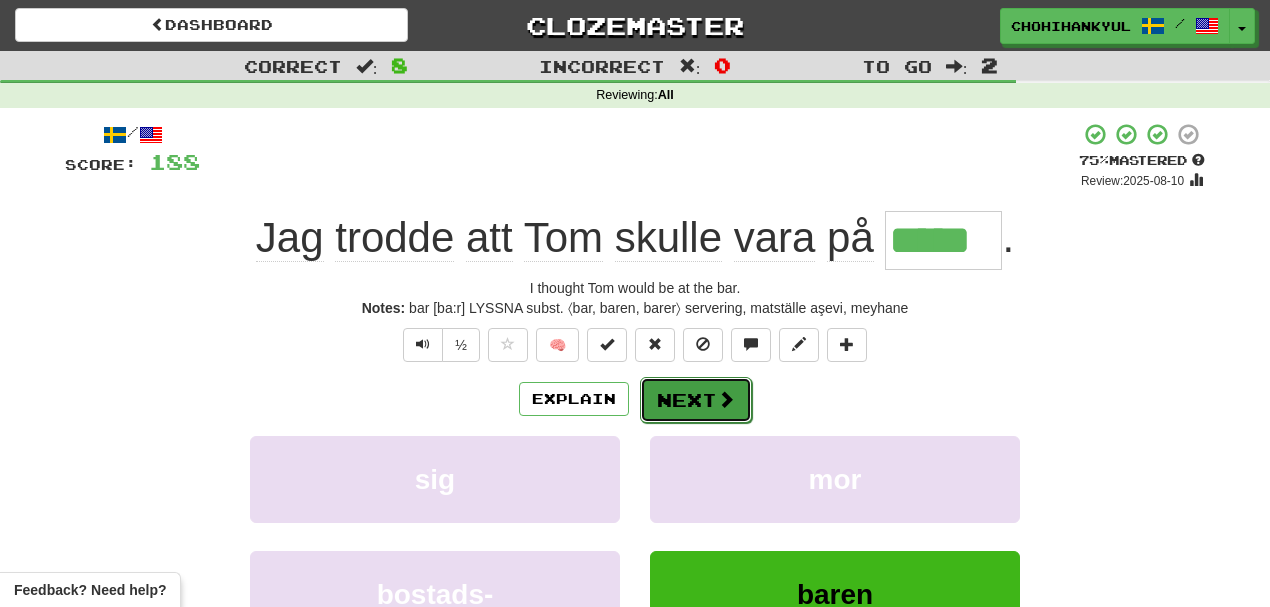 click at bounding box center [726, 399] 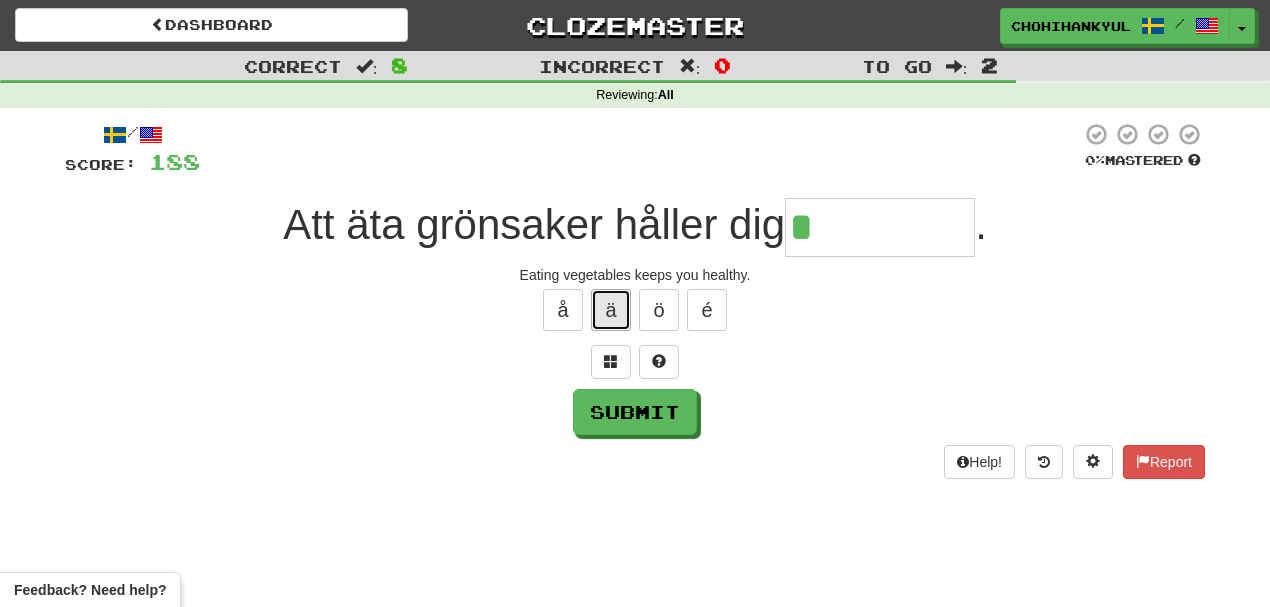 click on "ä" at bounding box center [611, 310] 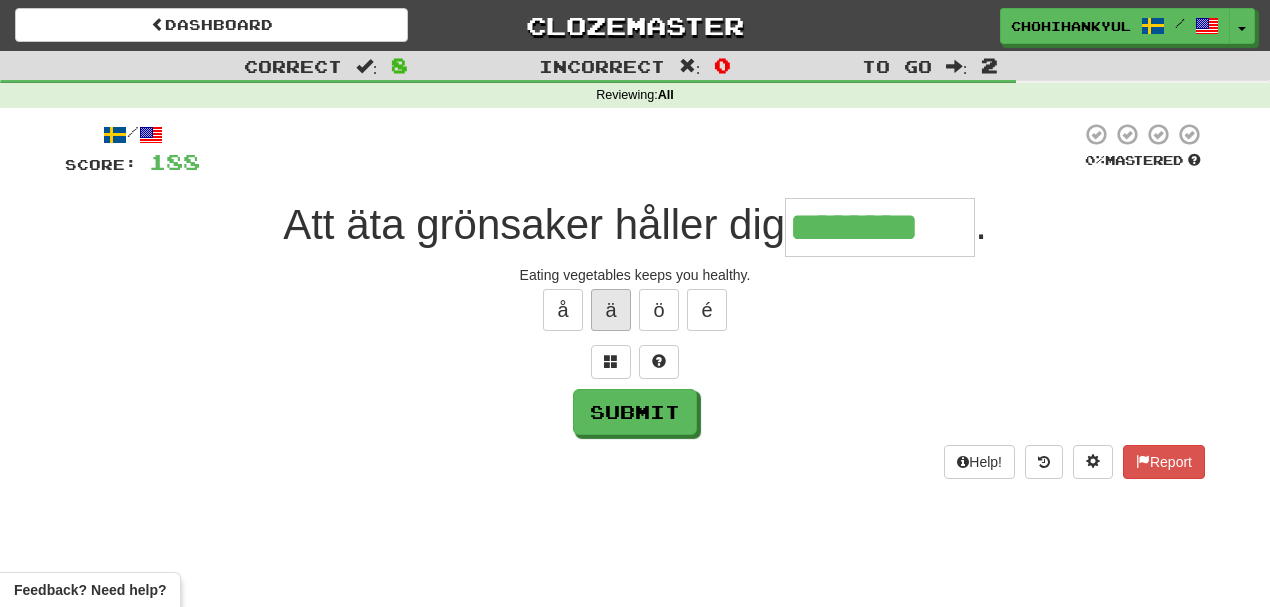 type on "********" 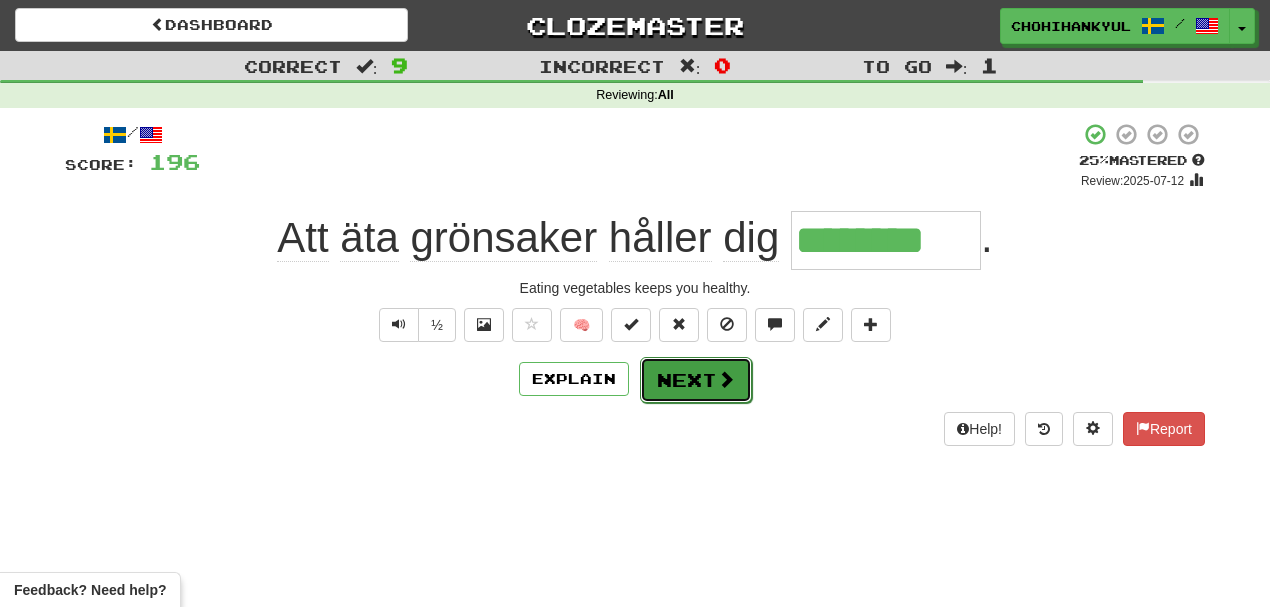 click on "Next" at bounding box center [696, 380] 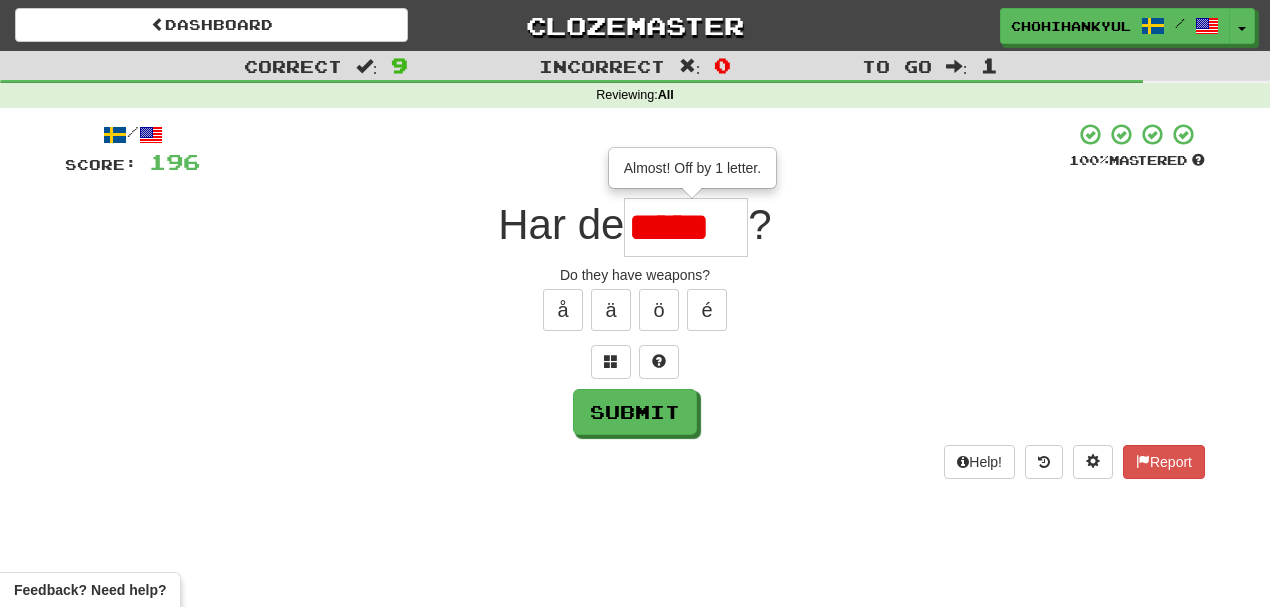 type on "*****" 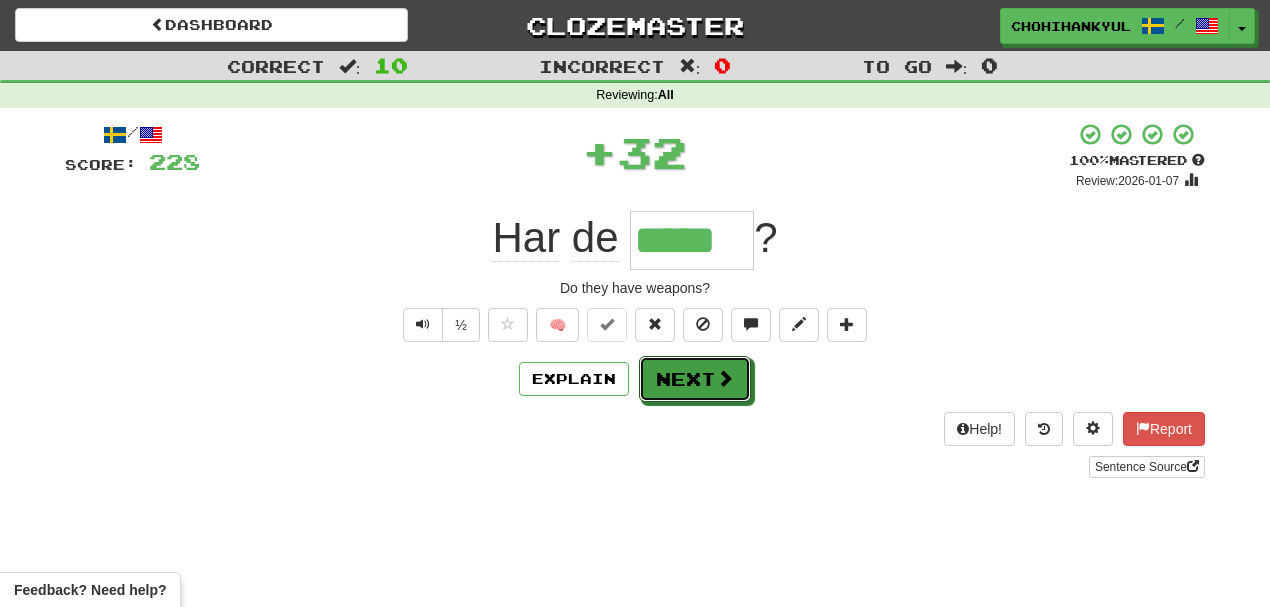 click on "Next" at bounding box center [695, 379] 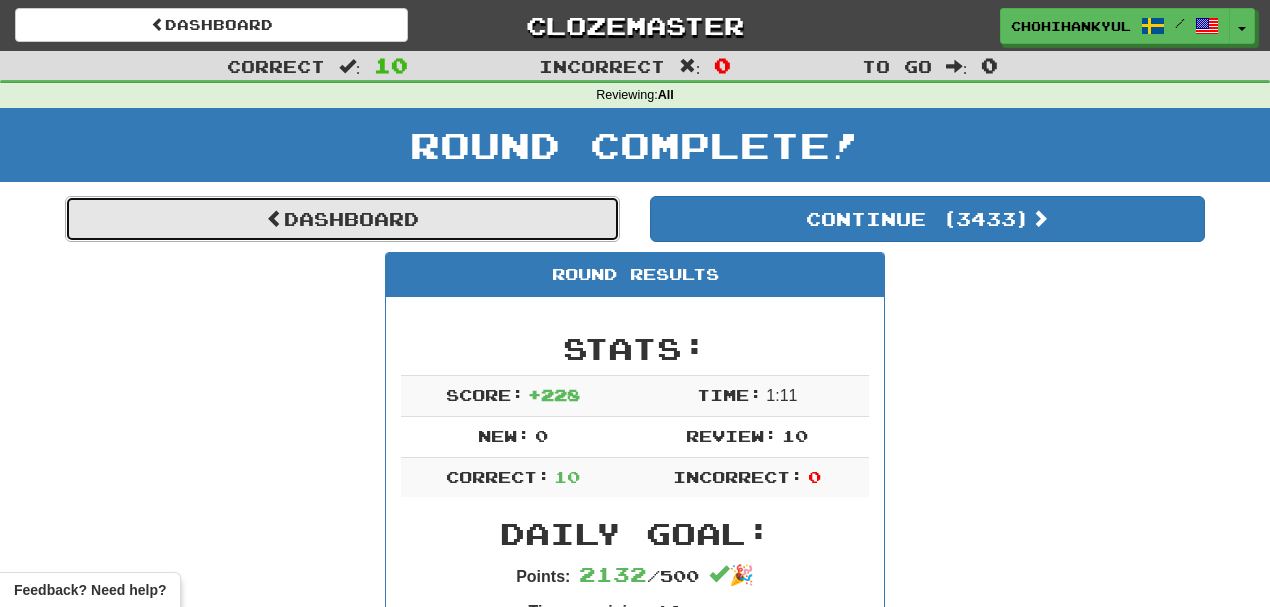 click on "Dashboard" at bounding box center (342, 219) 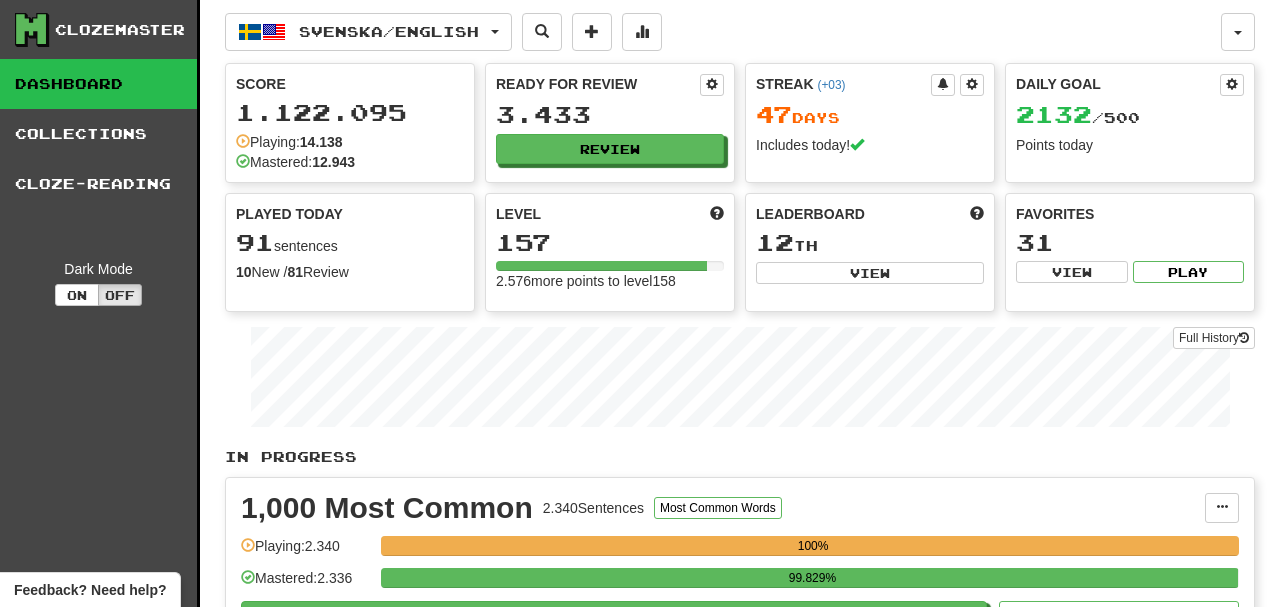 scroll, scrollTop: 0, scrollLeft: 0, axis: both 